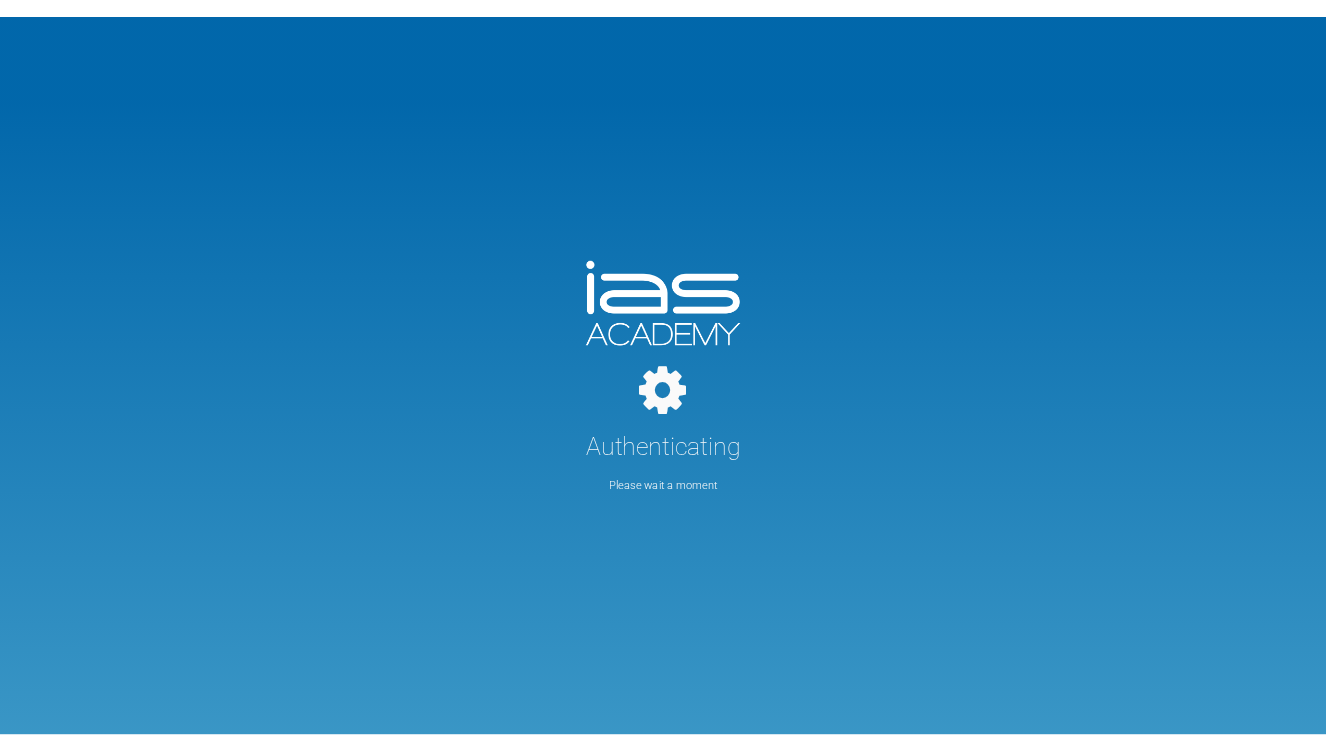 scroll, scrollTop: 0, scrollLeft: 0, axis: both 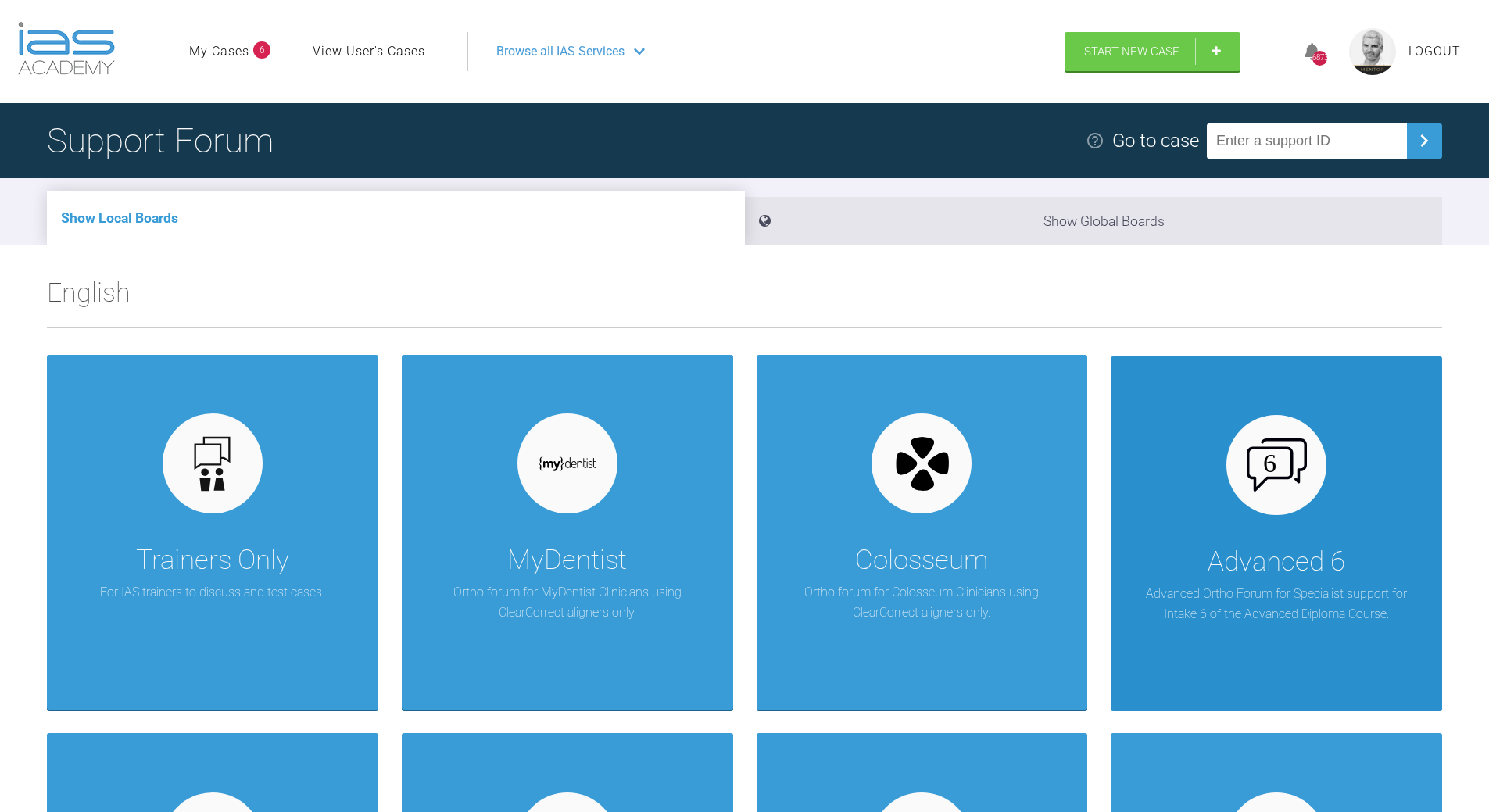 click at bounding box center [1276, 465] 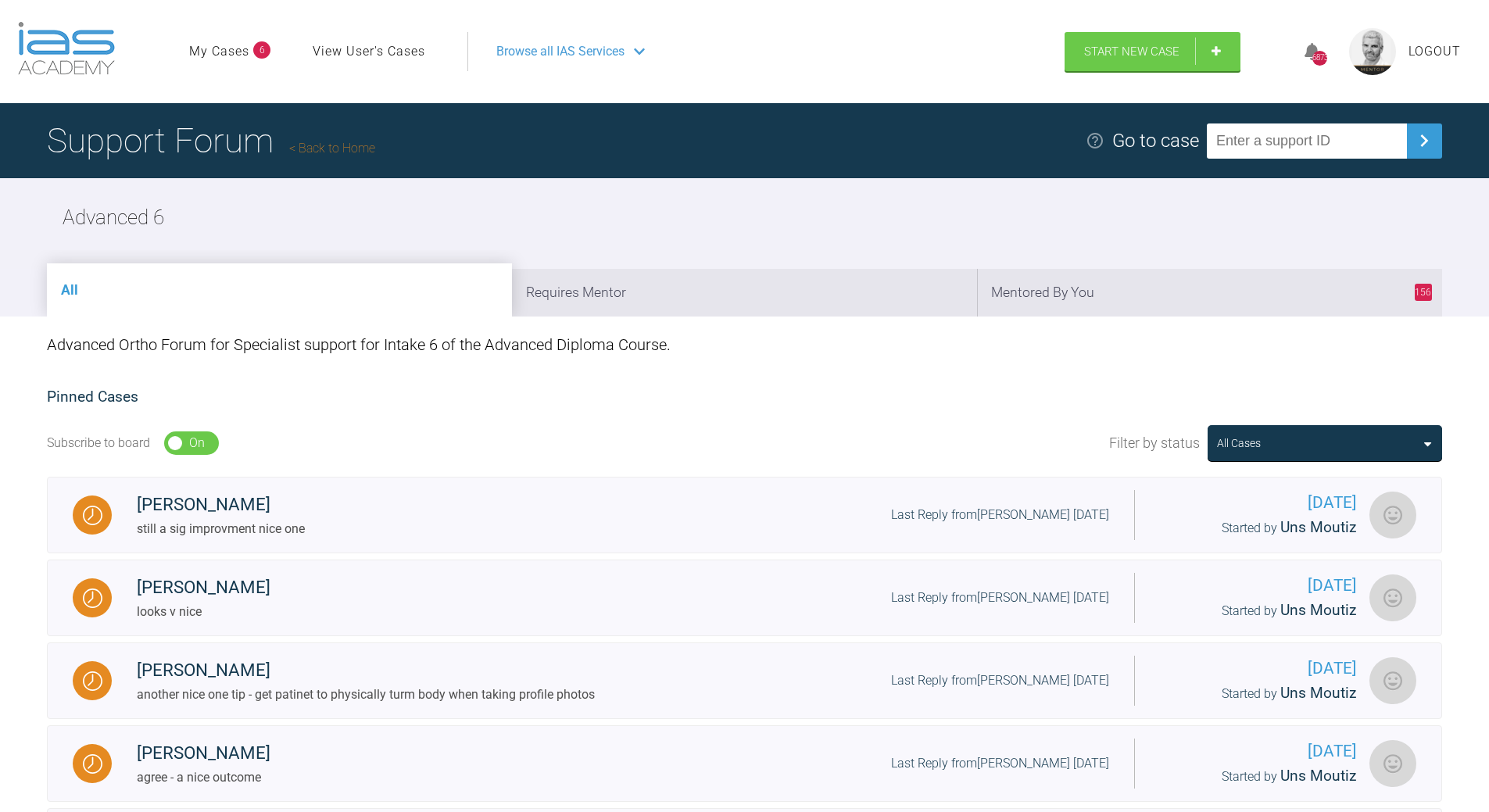 click on "Back to Home" at bounding box center (332, 148) 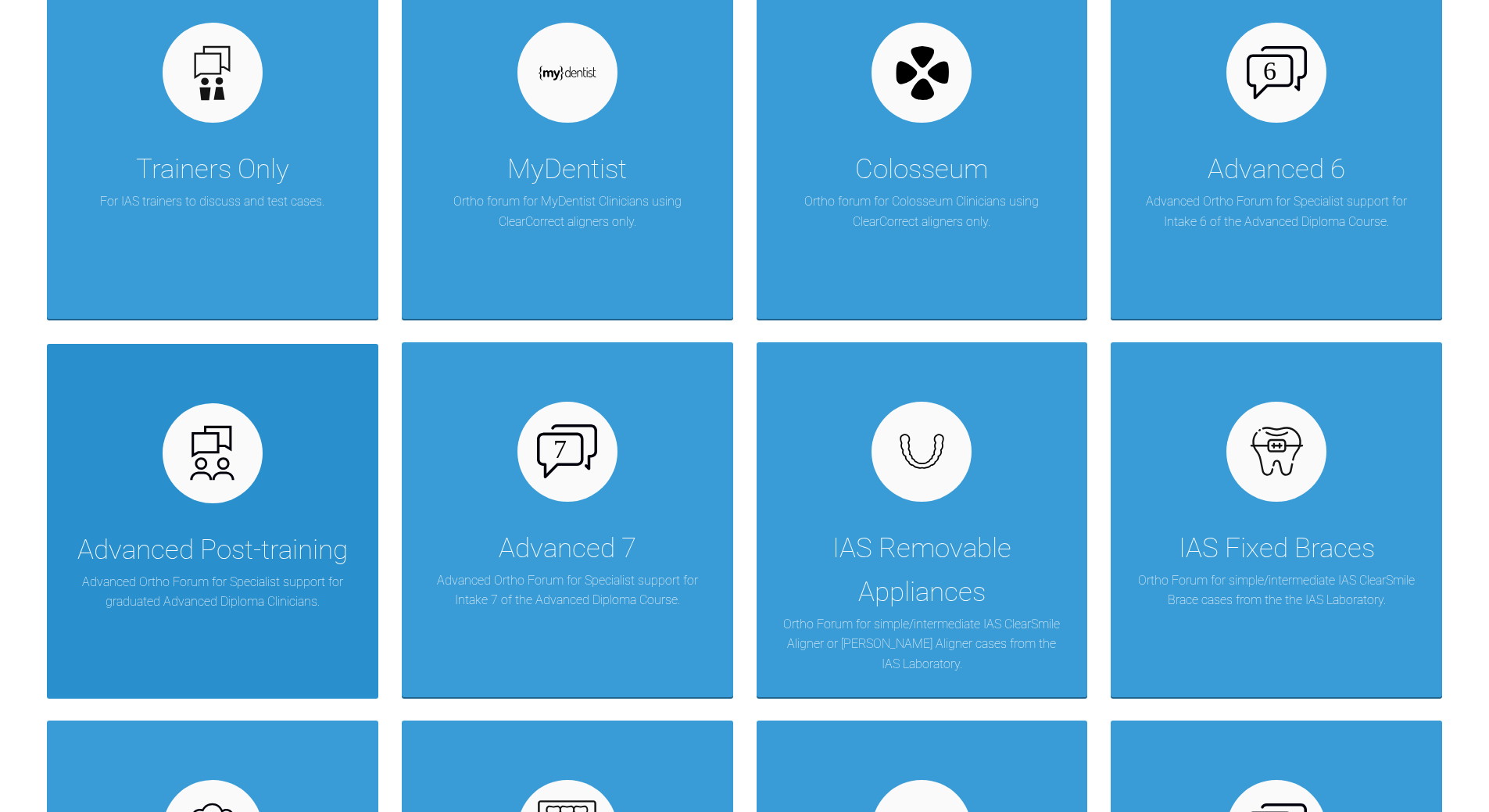 click at bounding box center [213, 453] 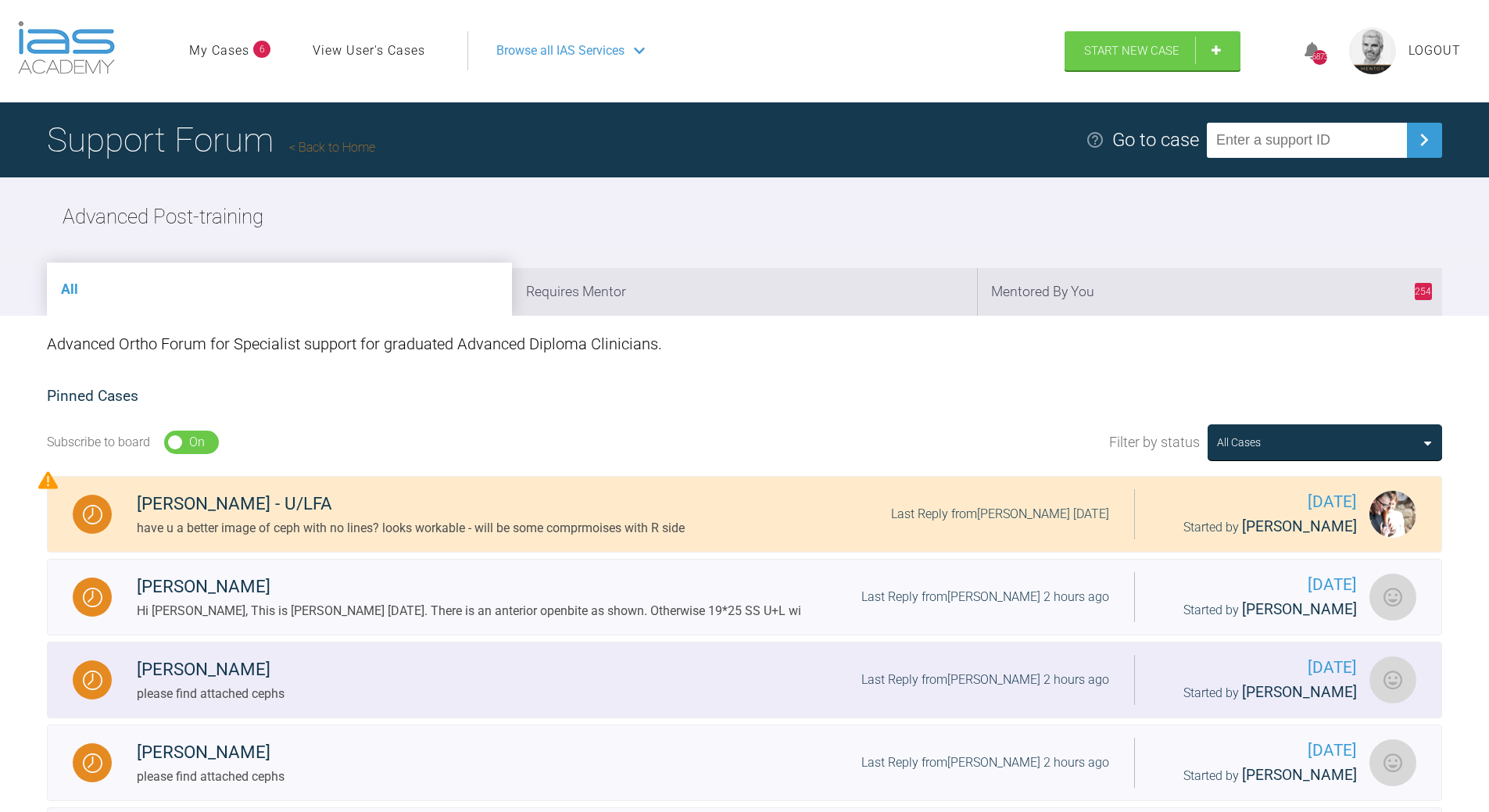 scroll, scrollTop: 0, scrollLeft: 0, axis: both 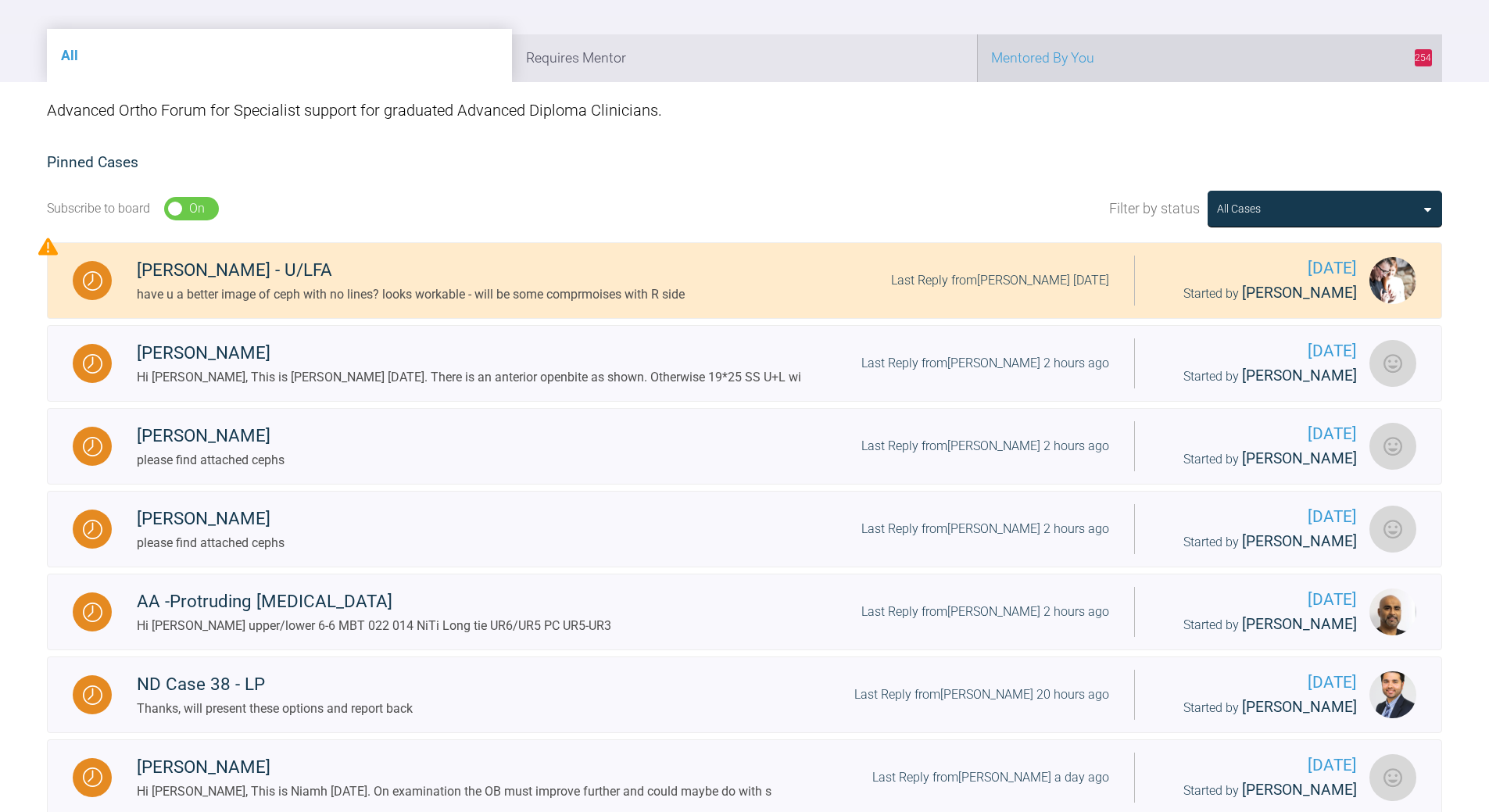 click on "254 Mentored By You" at bounding box center (1209, 58) 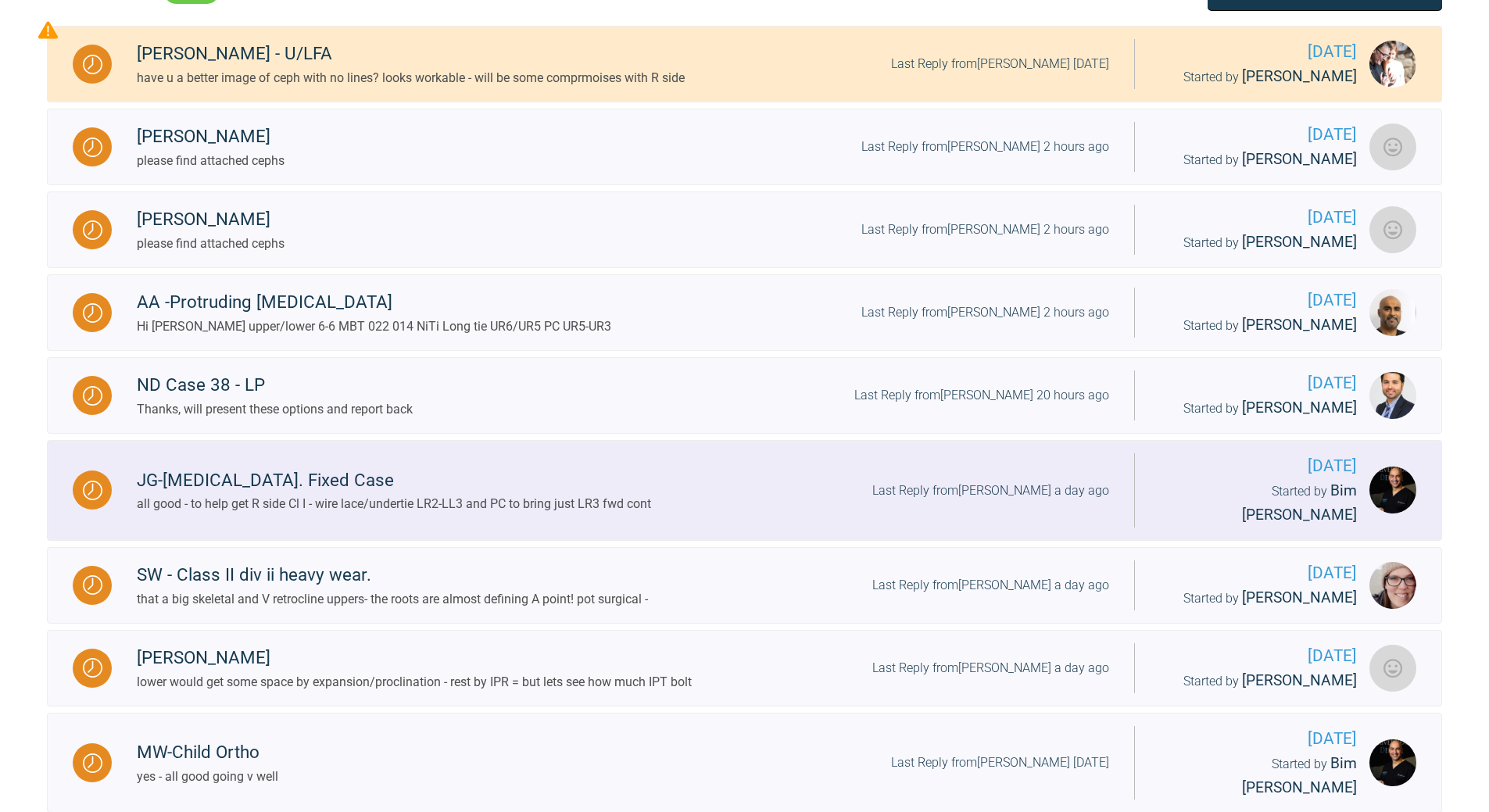 scroll, scrollTop: 547, scrollLeft: 0, axis: vertical 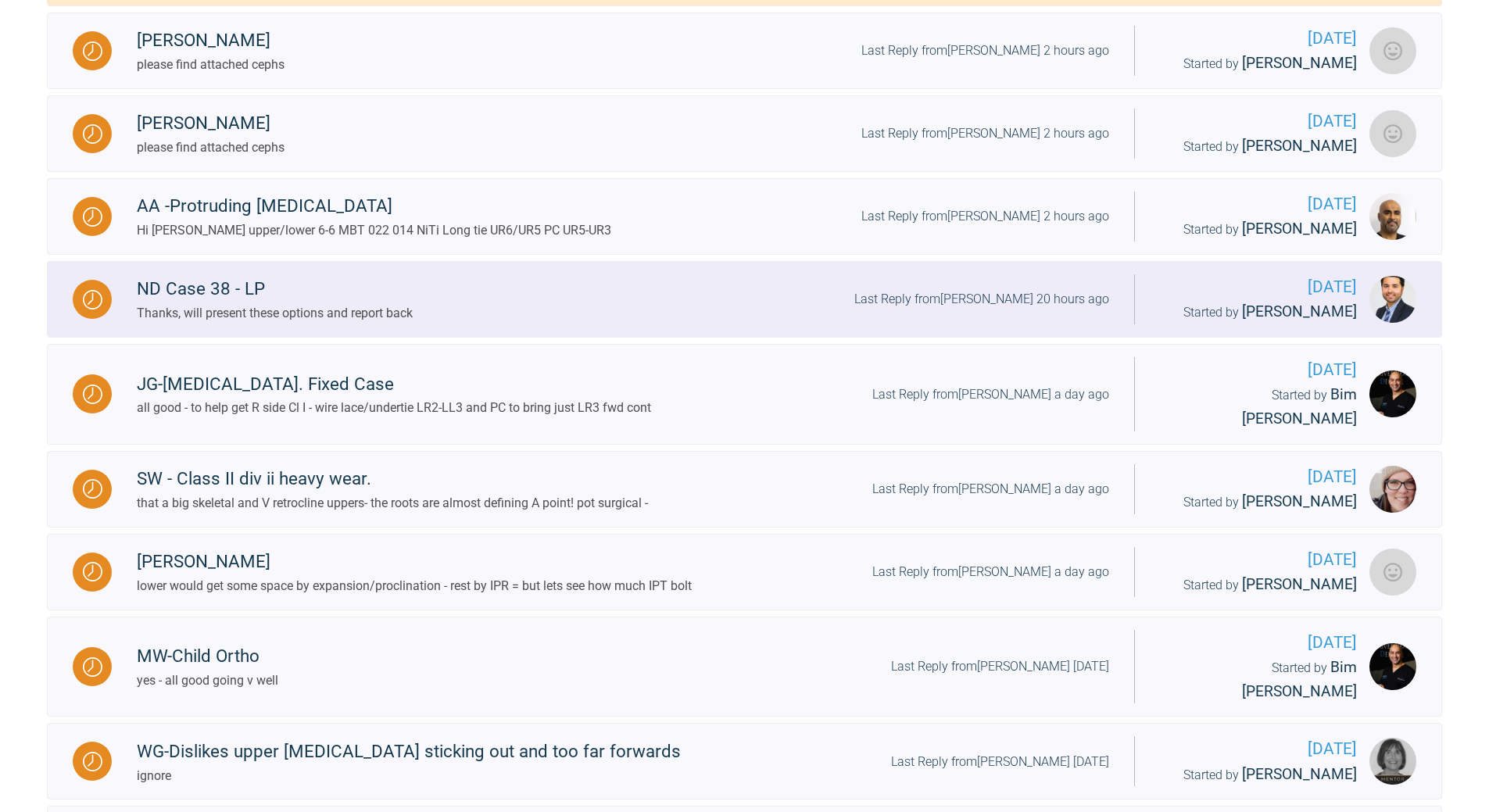 click on "Last Reply from  Neeraj Diddee   20 hours ago" at bounding box center [982, 299] 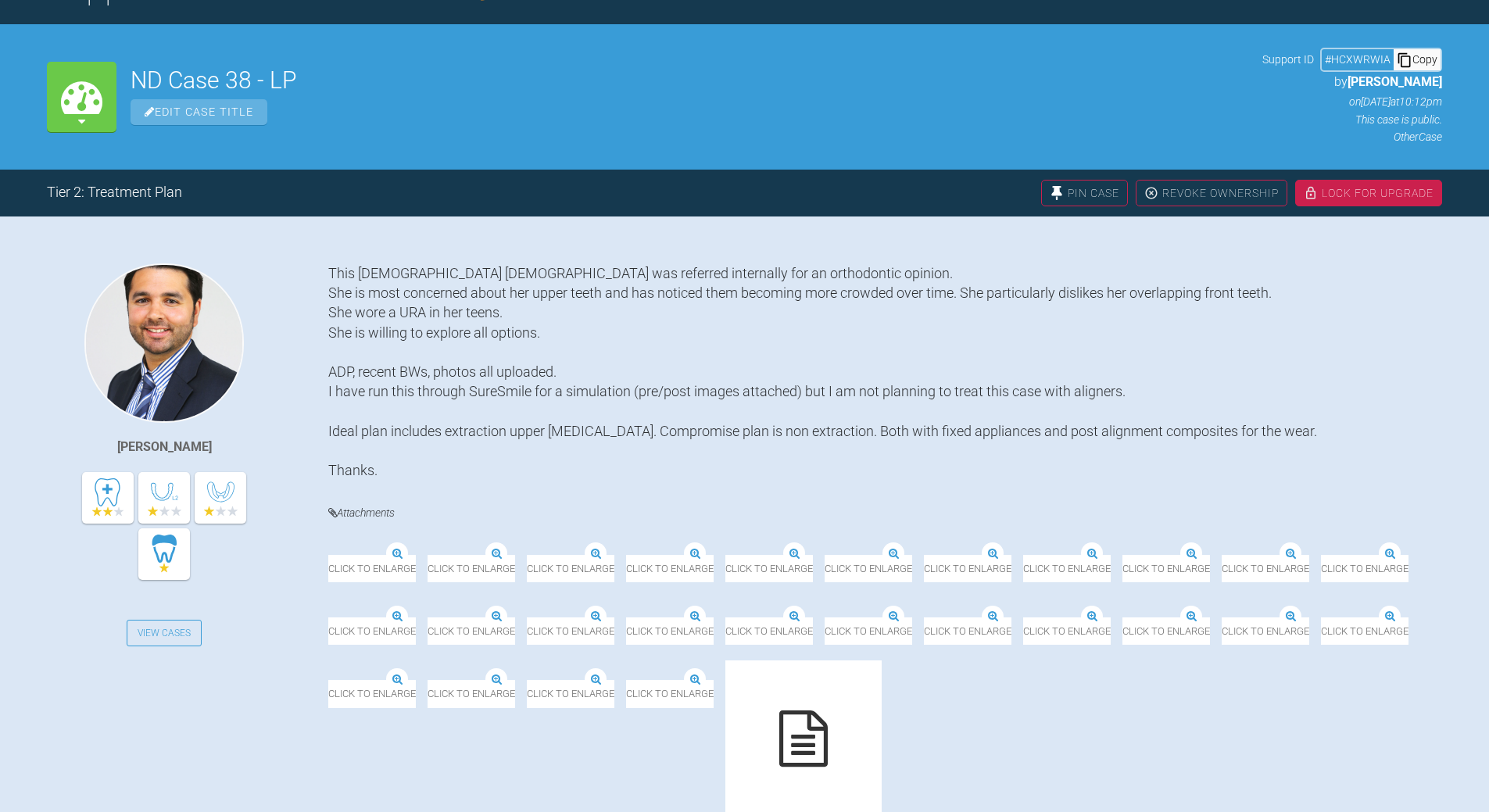 scroll, scrollTop: 547, scrollLeft: 0, axis: vertical 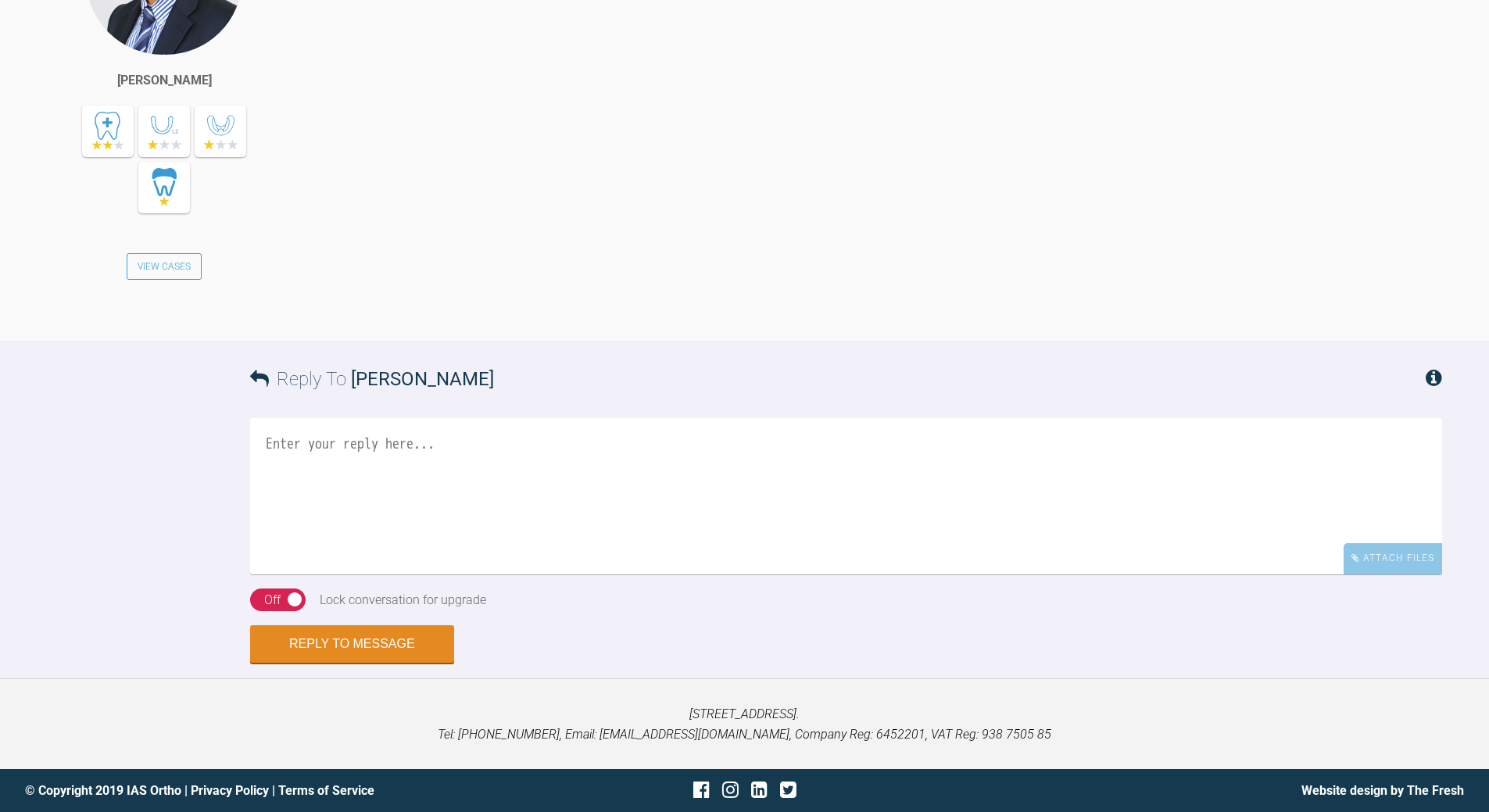 click at bounding box center (846, 496) 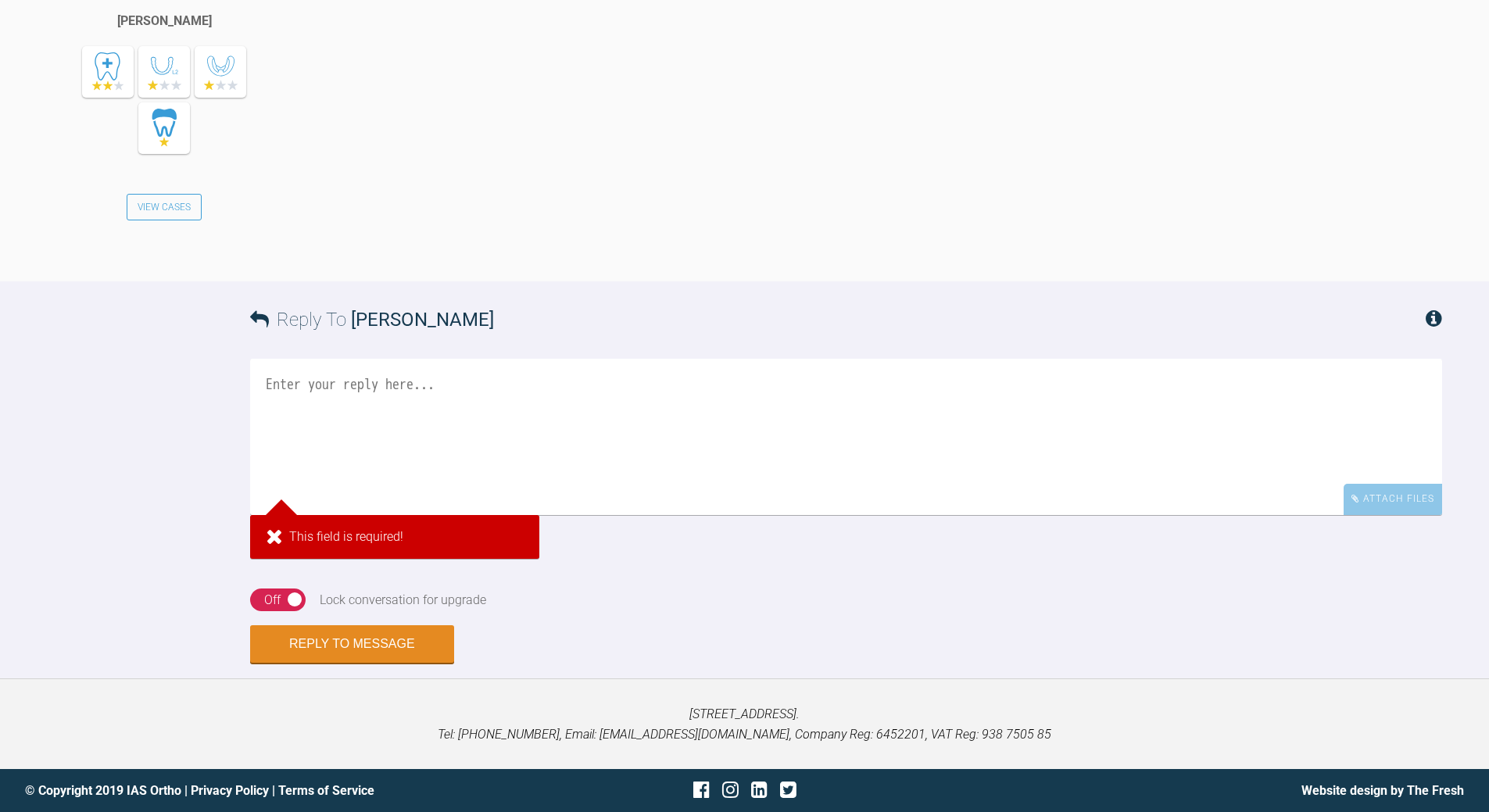 click at bounding box center (846, 437) 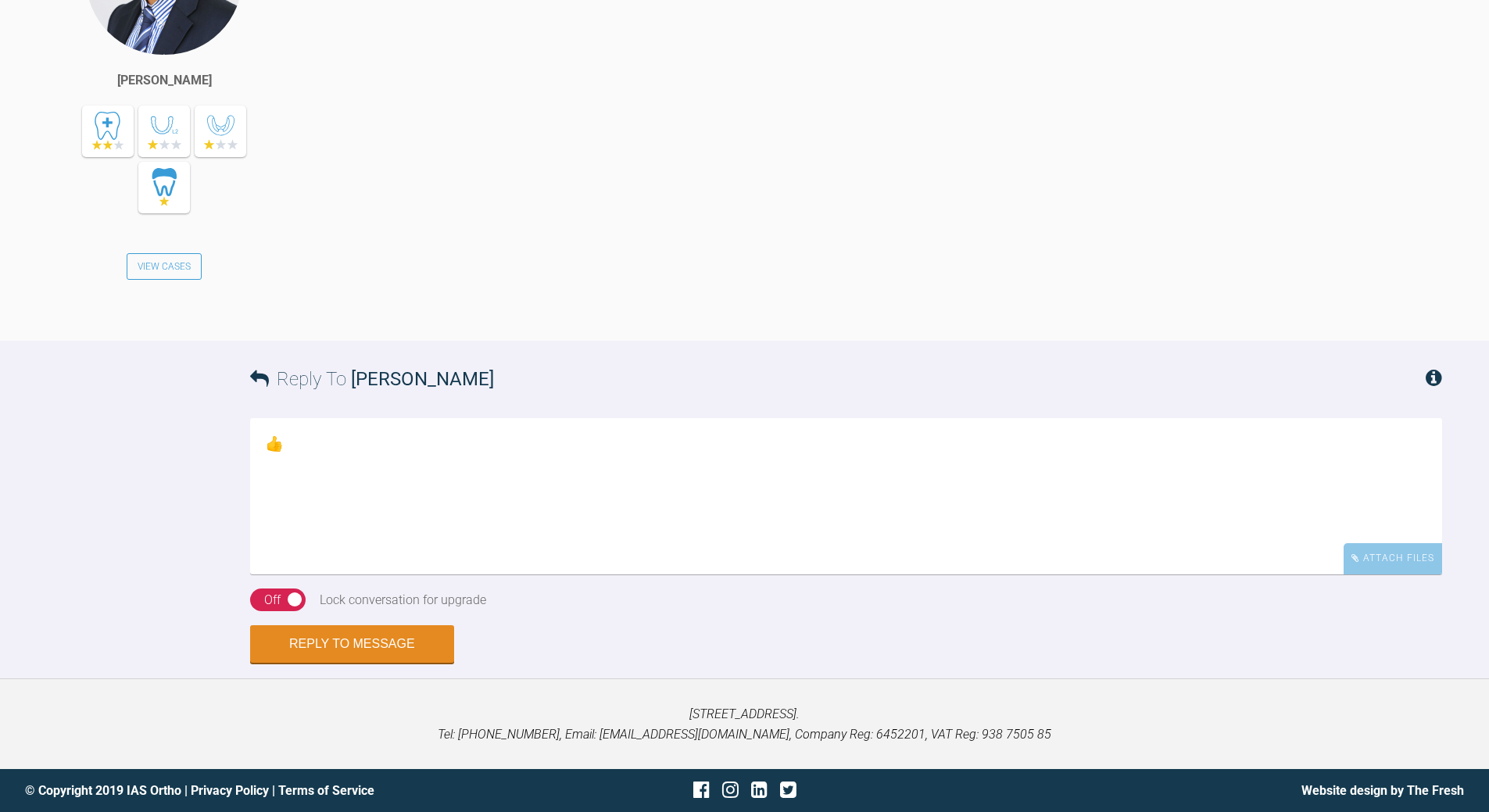 scroll, scrollTop: 3569, scrollLeft: 0, axis: vertical 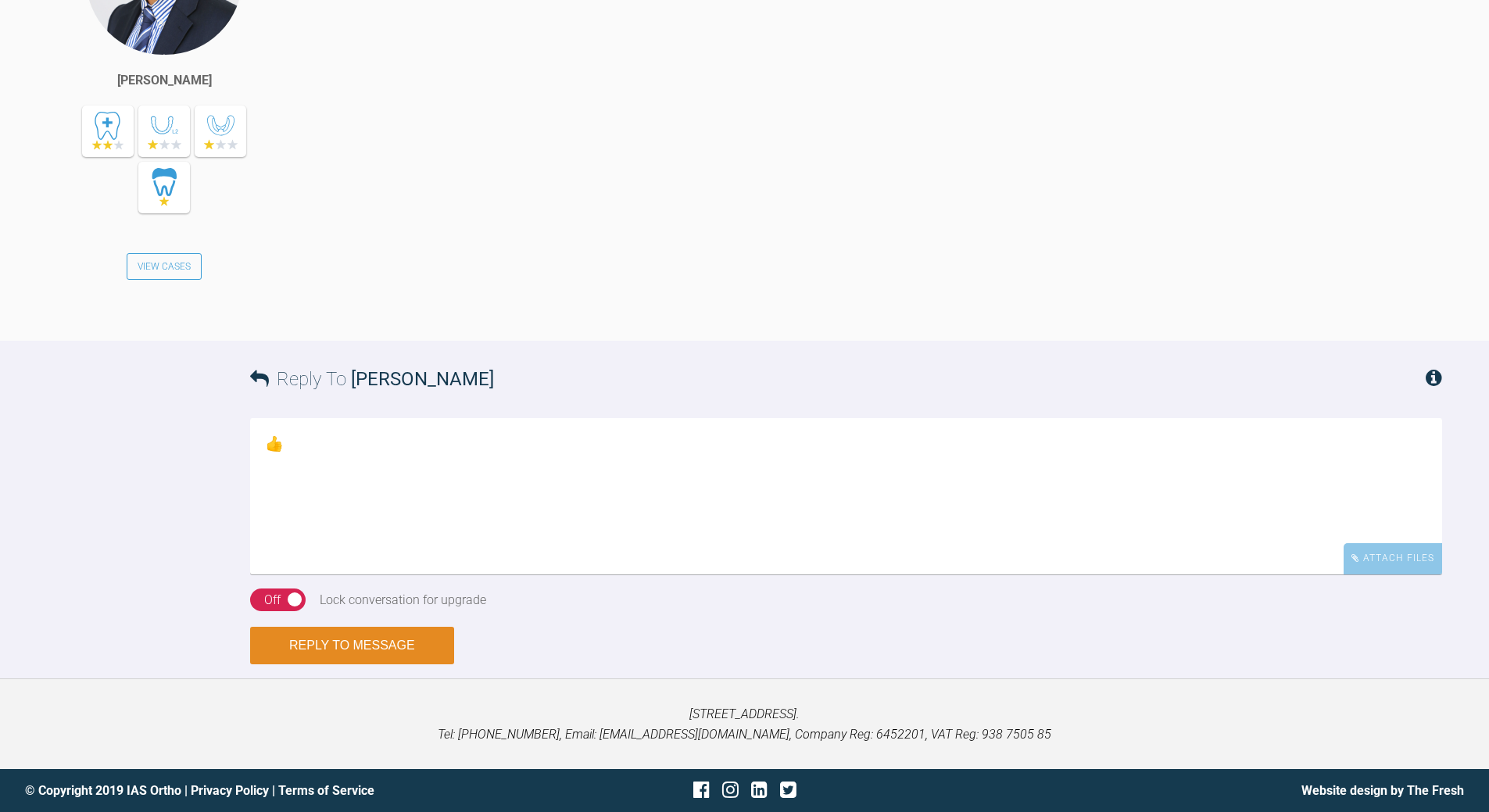 type on "👍" 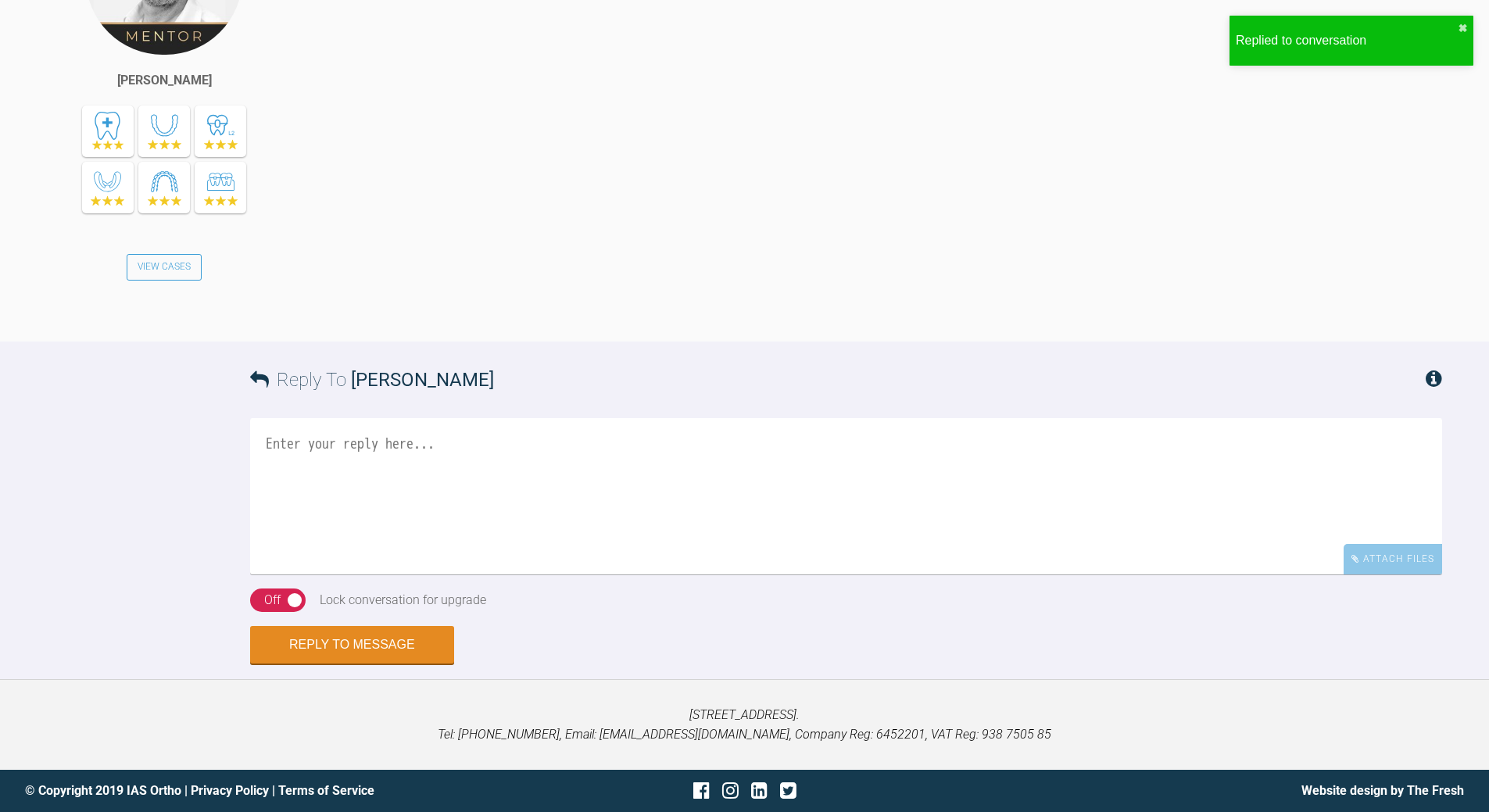 scroll, scrollTop: 3849, scrollLeft: 0, axis: vertical 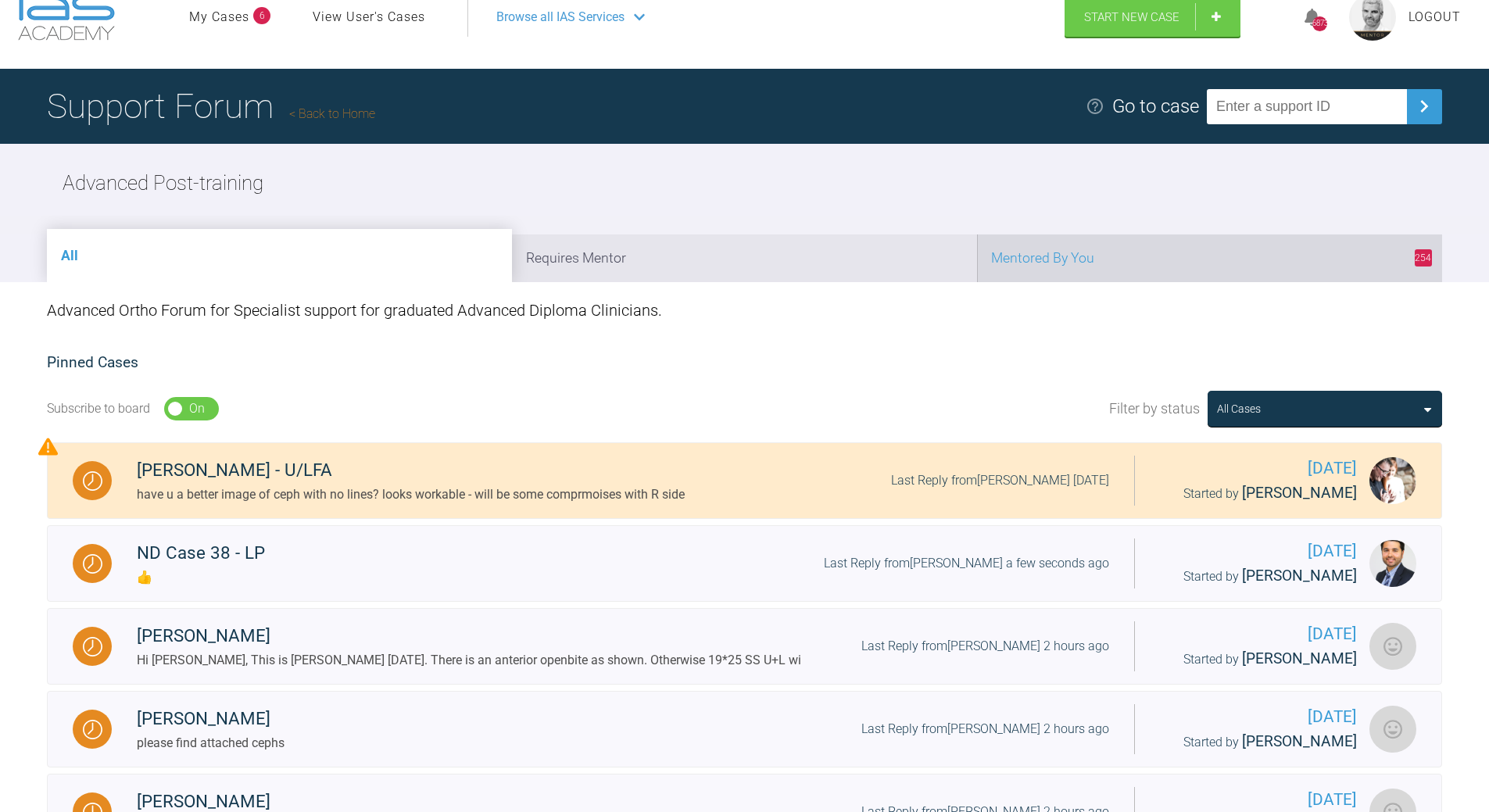 click on "254 Mentored By You" at bounding box center [1209, 258] 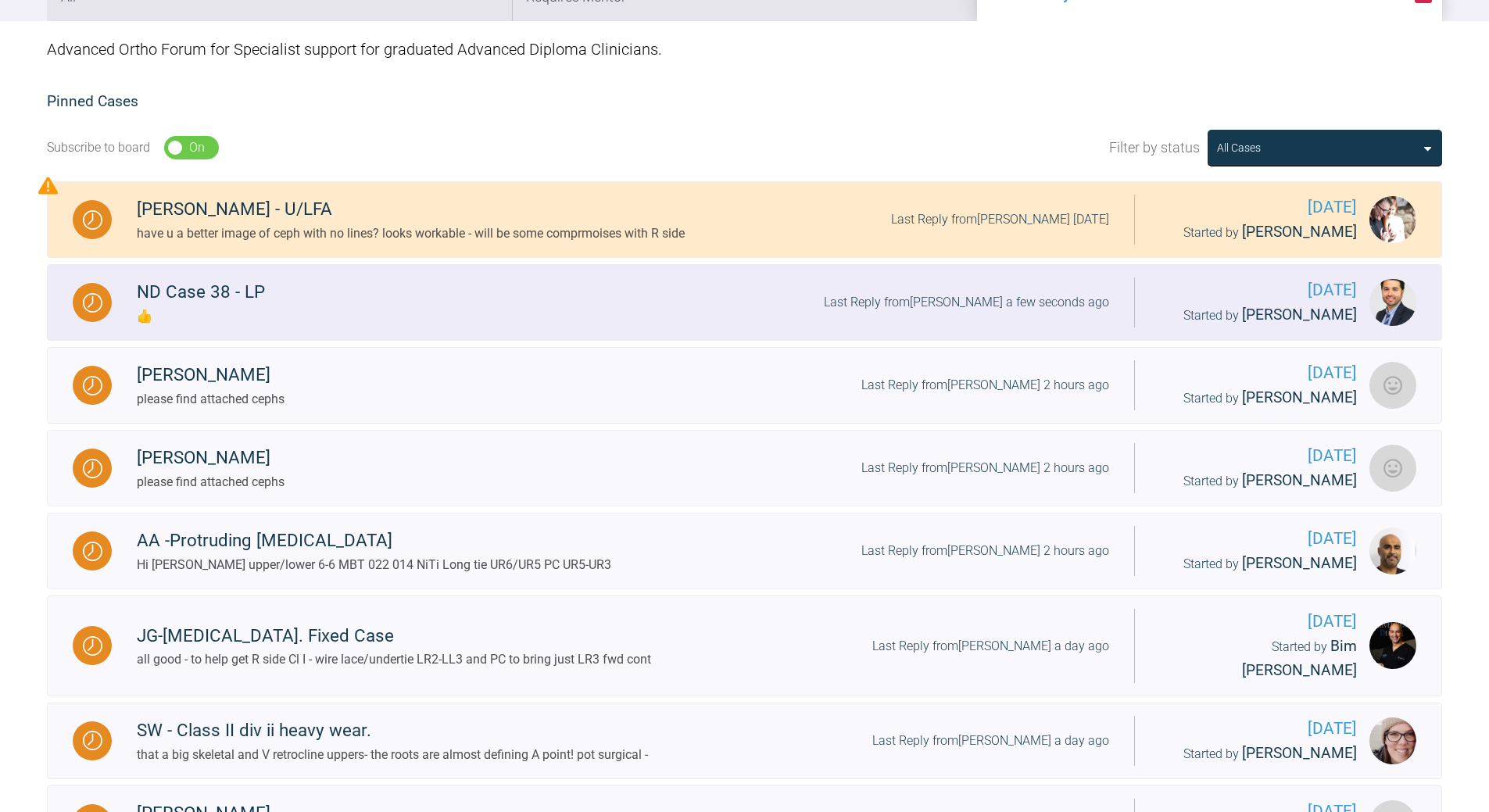 scroll, scrollTop: 347, scrollLeft: 0, axis: vertical 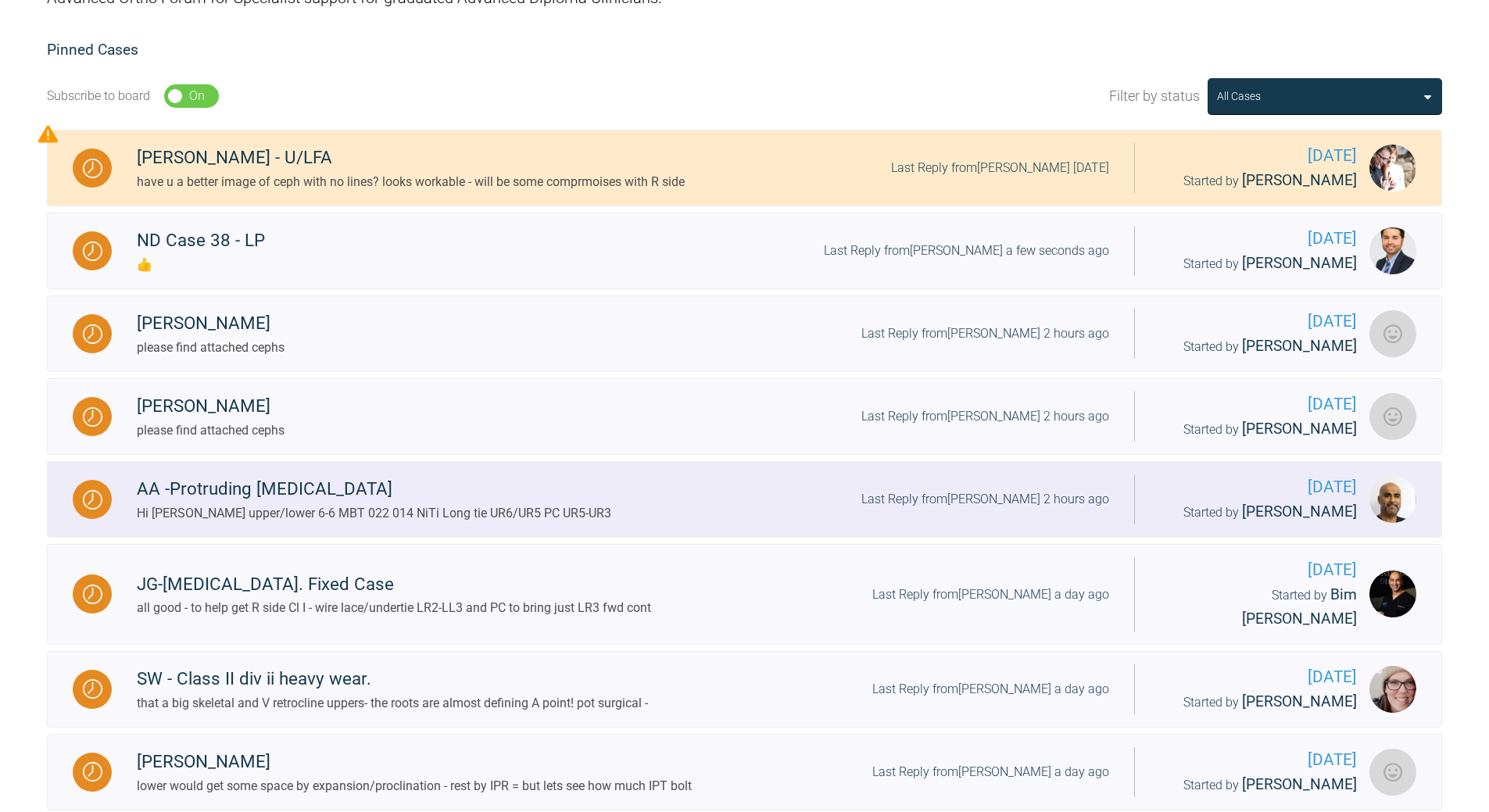 click on "Last Reply from  farook patel   2 hours ago" at bounding box center [985, 499] 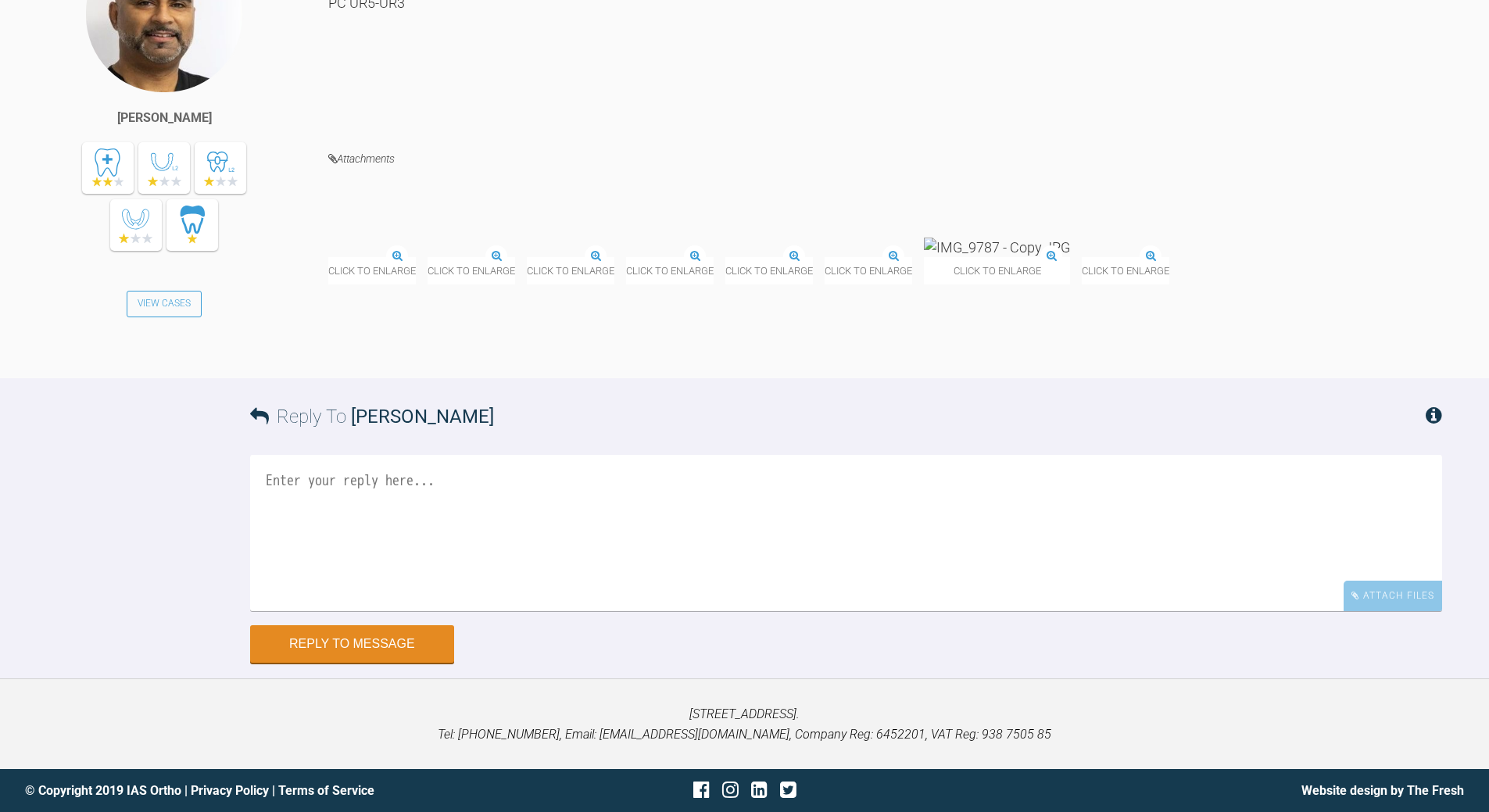 scroll, scrollTop: 5739, scrollLeft: 0, axis: vertical 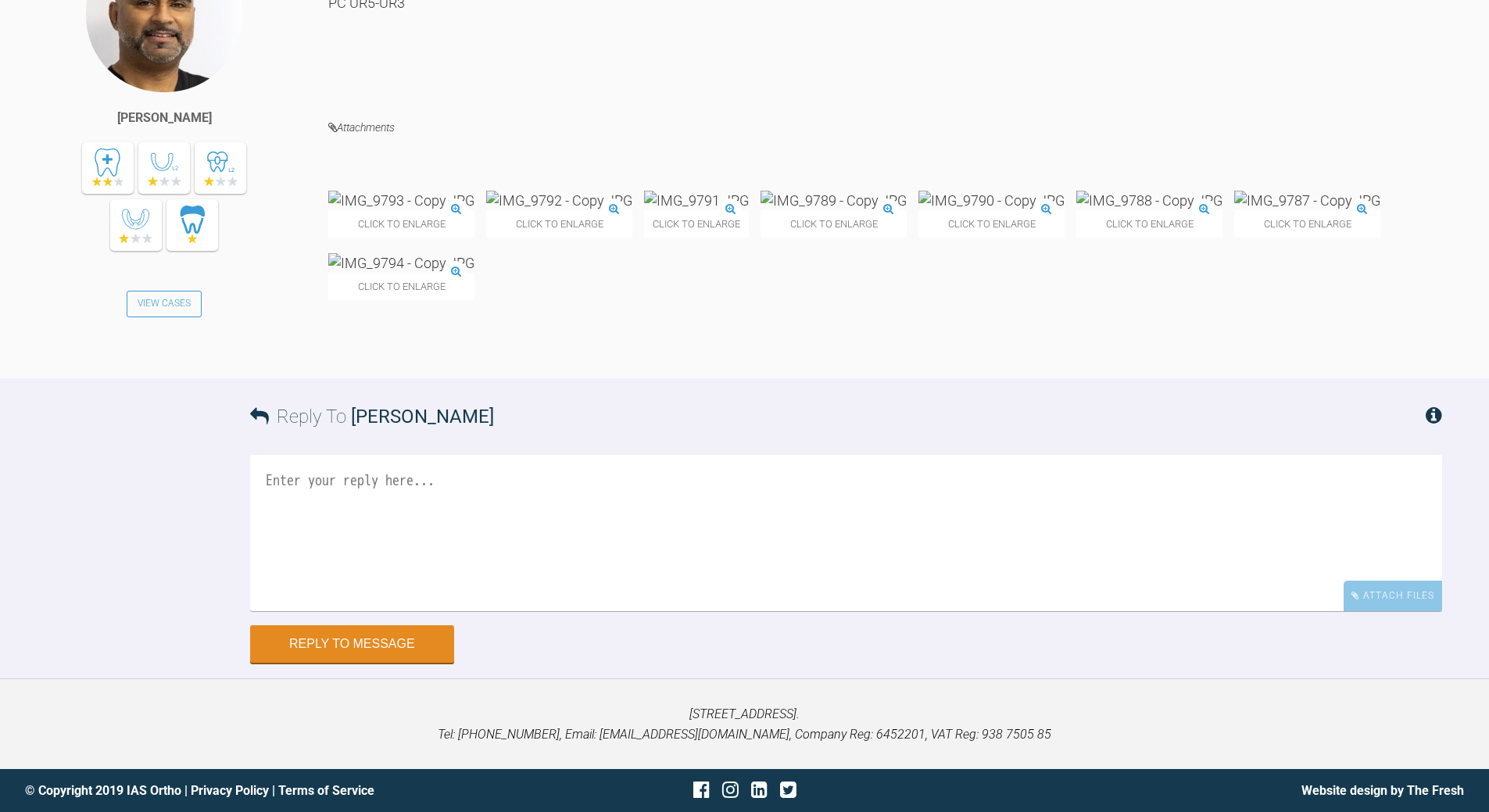 click at bounding box center (846, 533) 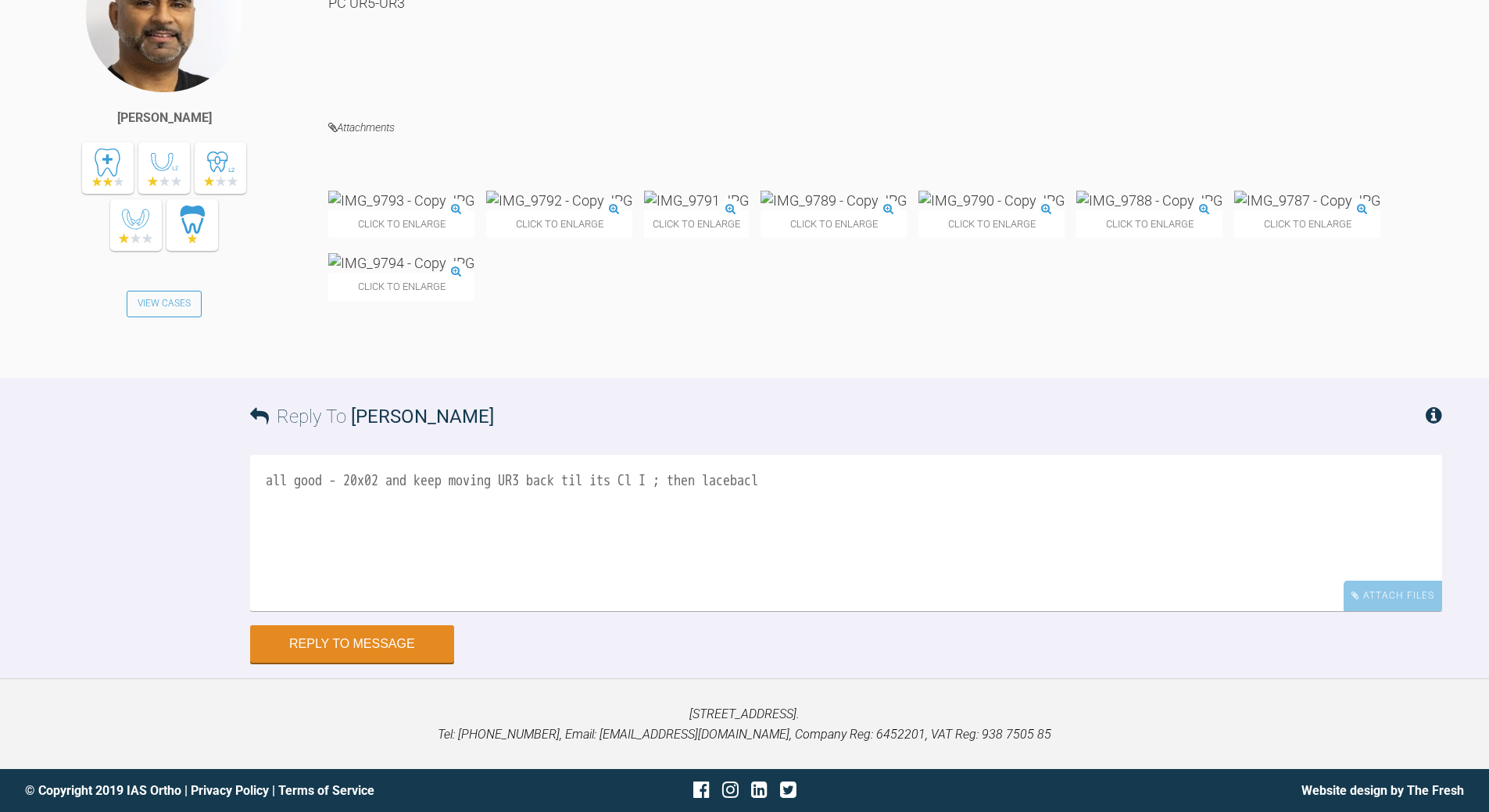 click on "all good - 20x02 and keep moving UR3 back til its Cl I ; then lacebacl" at bounding box center (846, 533) 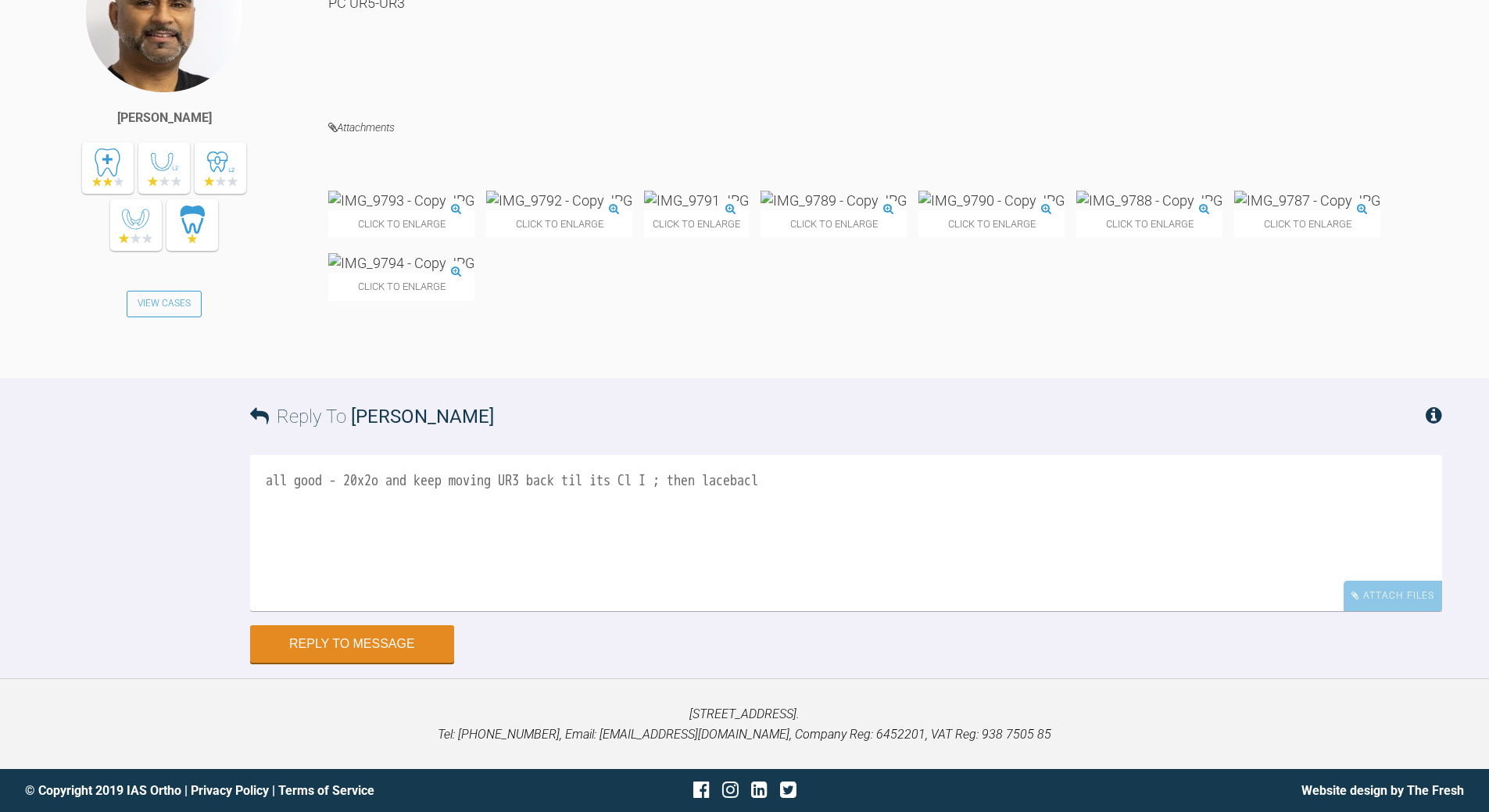 drag, startPoint x: 796, startPoint y: 522, endPoint x: 841, endPoint y: 510, distance: 46.57252 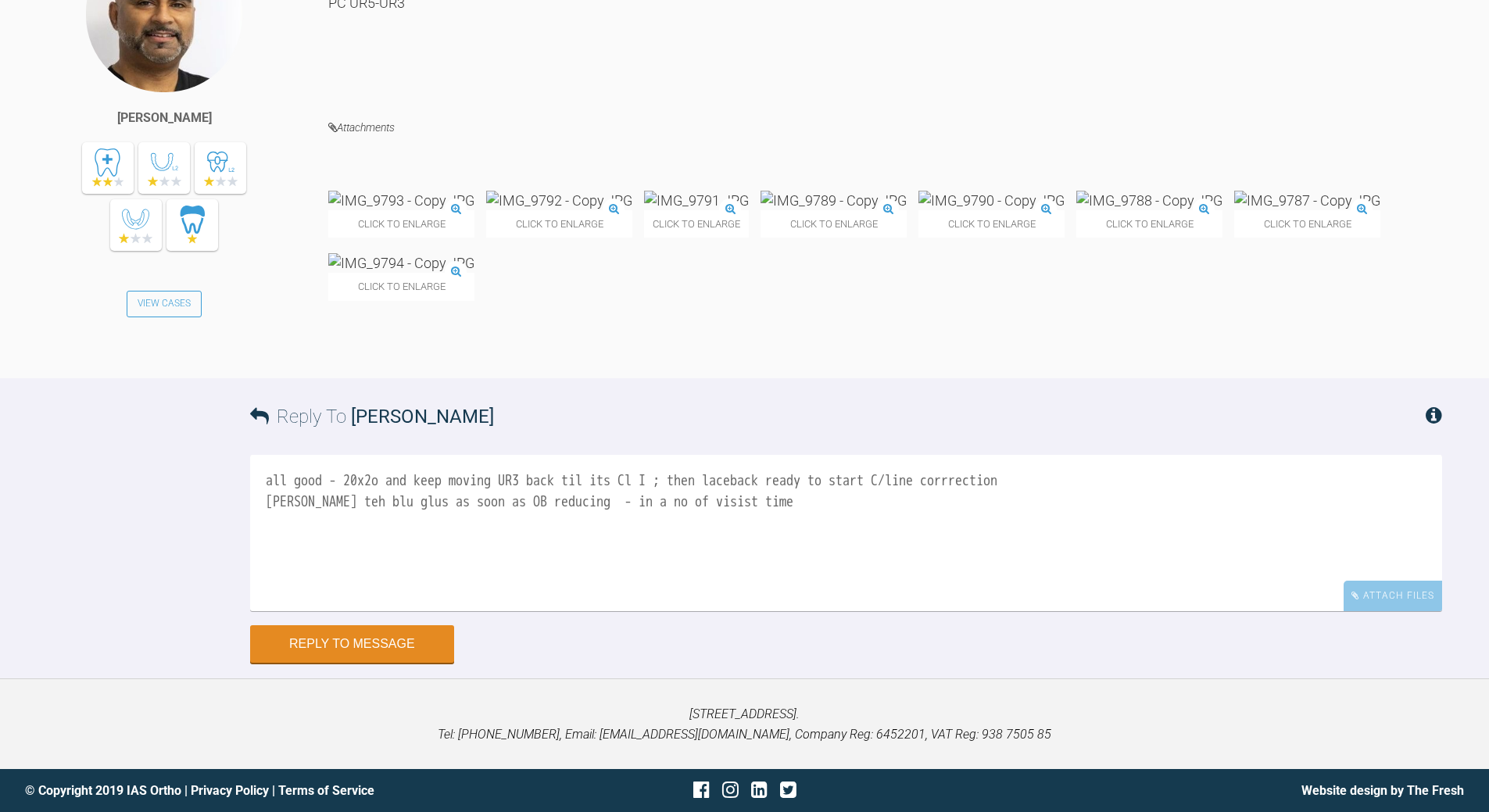 drag, startPoint x: 294, startPoint y: 549, endPoint x: 329, endPoint y: 524, distance: 43.01163 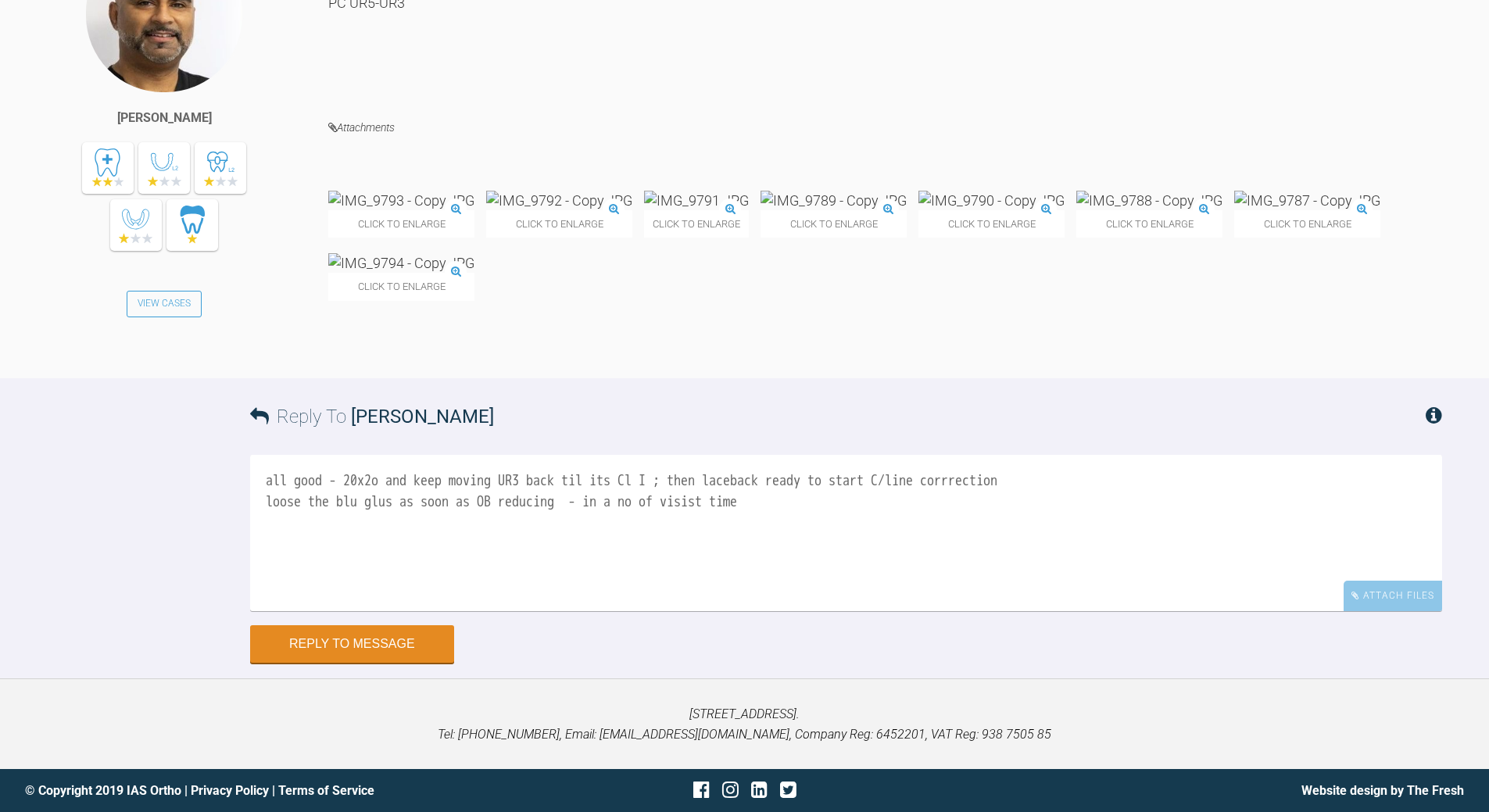 click on "all good - 20x2o and keep moving UR3 back til its Cl I ; then laceback ready to start C/line corrrection
loose the blu glus as soon as OB reducing  - in a no of visist time" at bounding box center (846, 533) 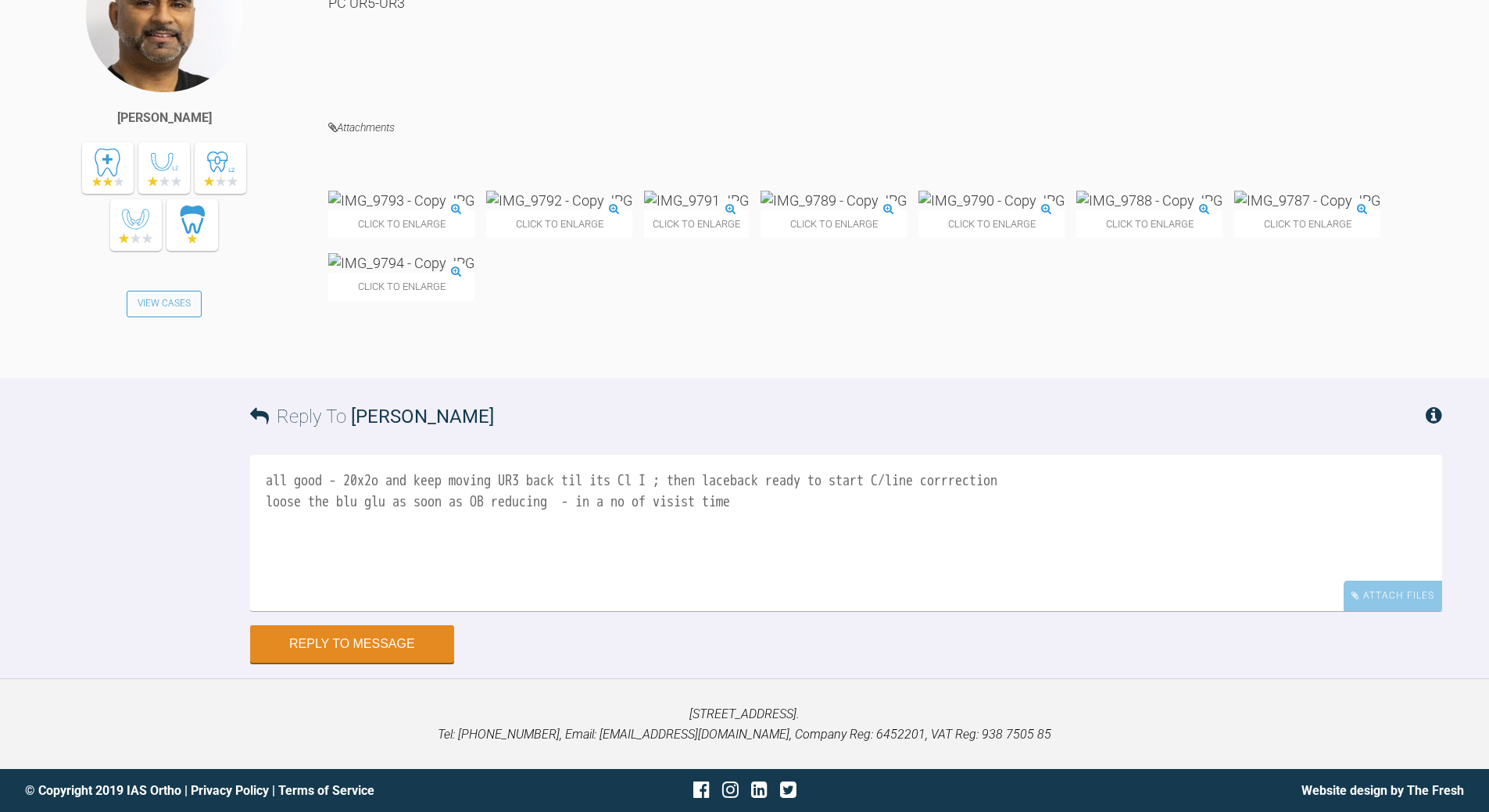 drag, startPoint x: 721, startPoint y: 546, endPoint x: 777, endPoint y: 524, distance: 60.16644 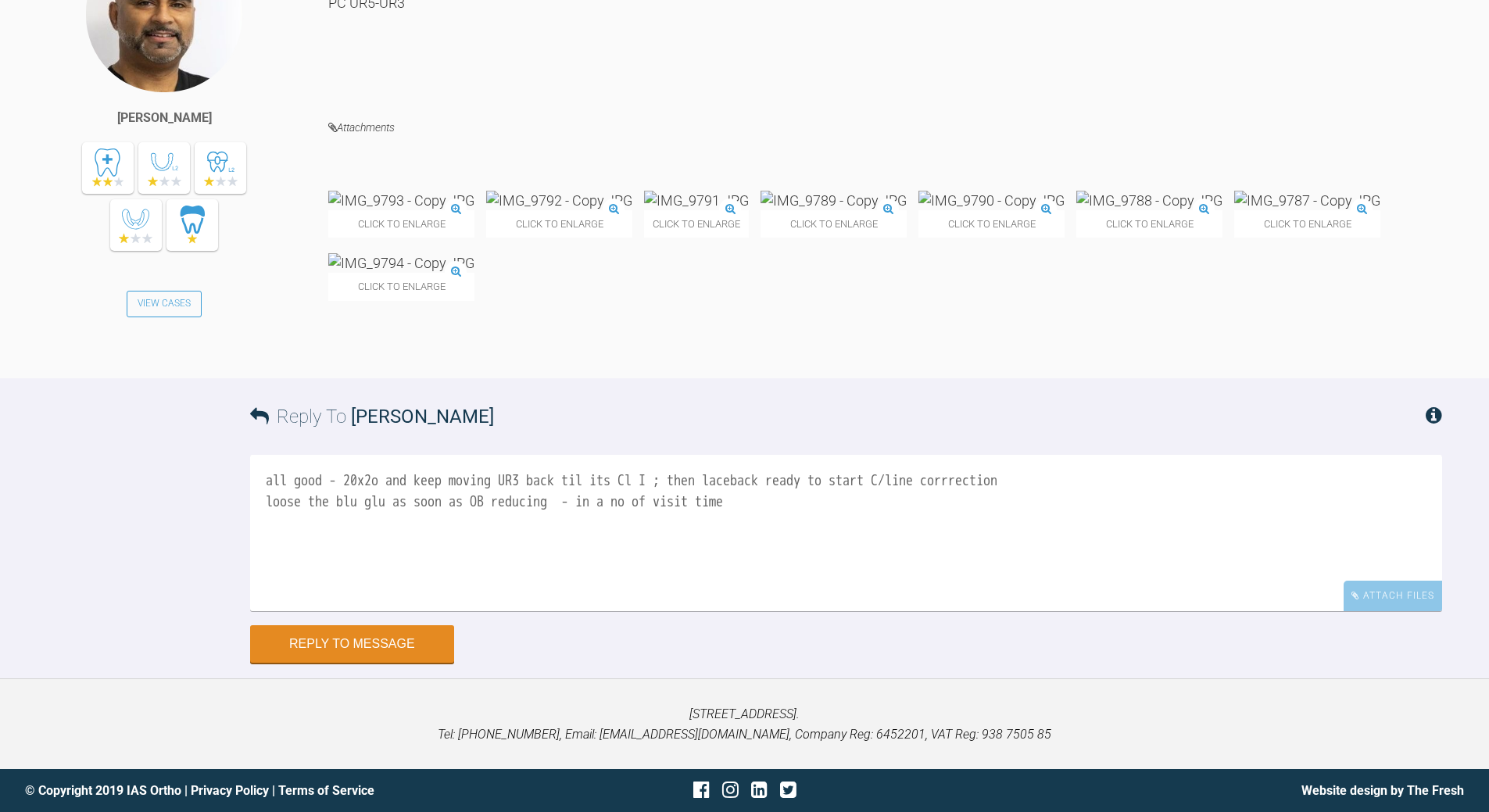 click on "all good - 20x2o and keep moving UR3 back til its Cl I ; then laceback ready to start C/line corrrection
loose the blu glu as soon as OB reducing  - in a no of visit time" at bounding box center [846, 533] 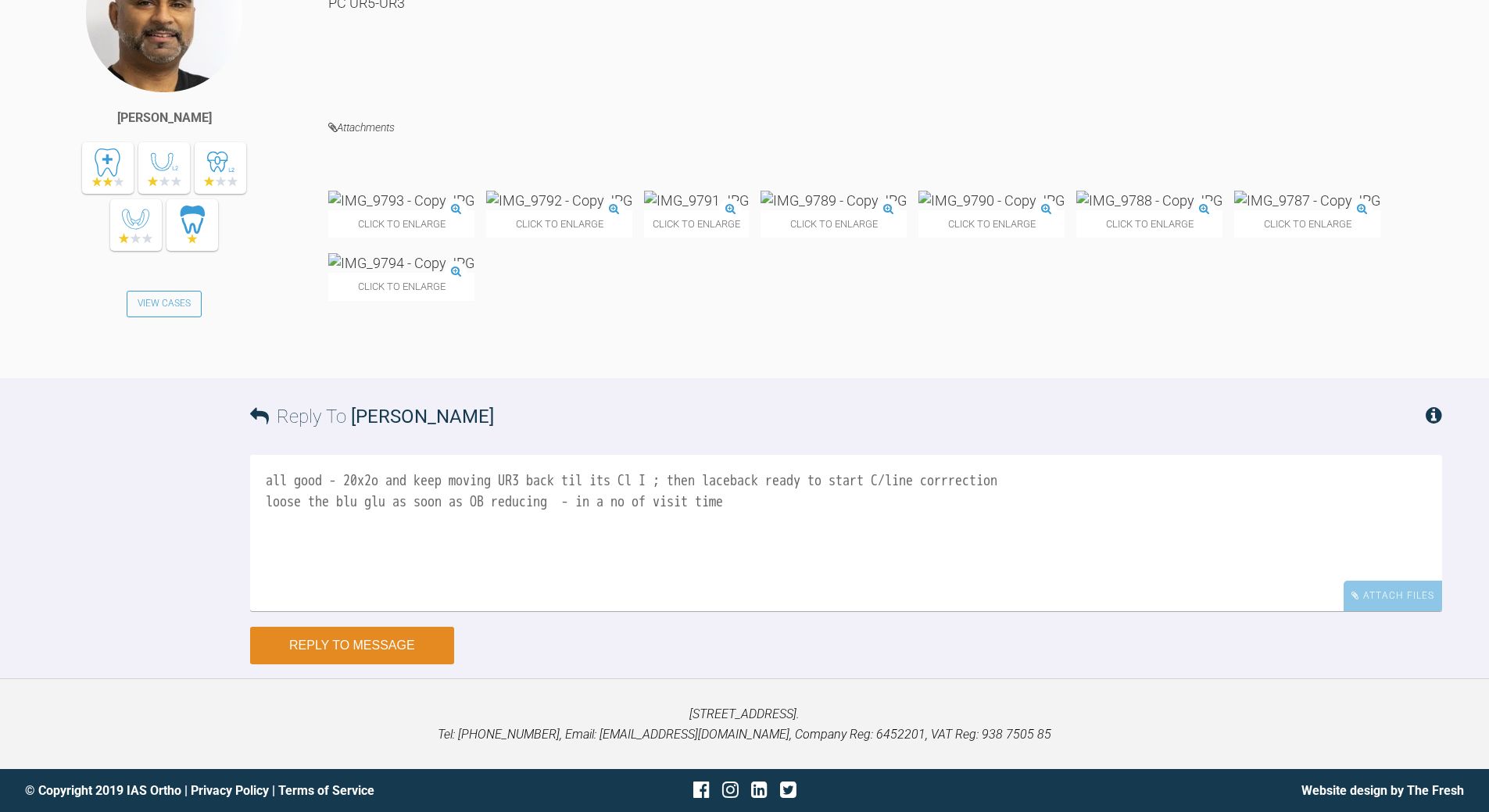 type on "all good - 20x2o and keep moving UR3 back til its Cl I ; then laceback ready to start C/line corrrection
loose the blu glu as soon as OB reducing  - in a no of visit time" 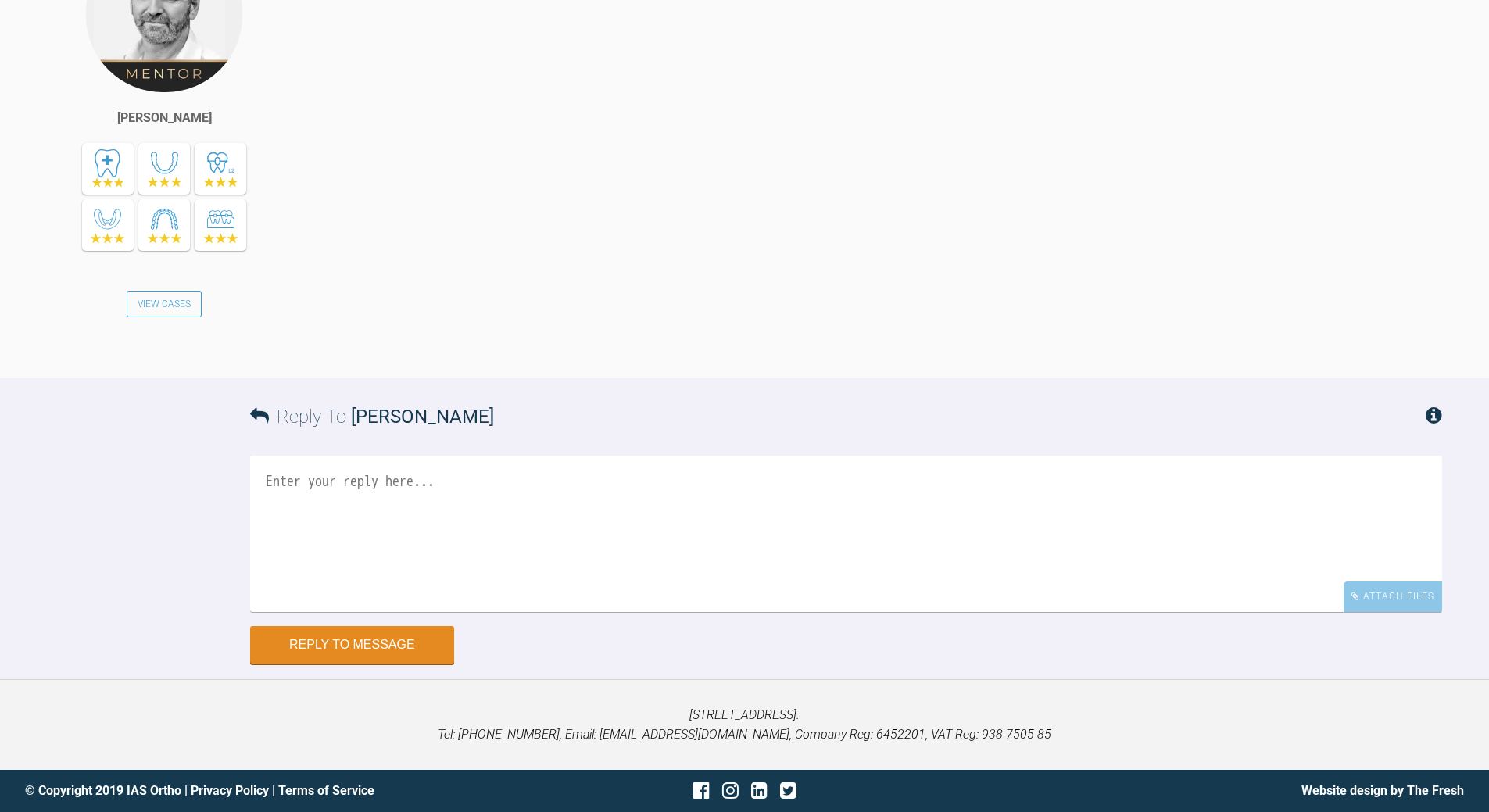 scroll, scrollTop: 6533, scrollLeft: 0, axis: vertical 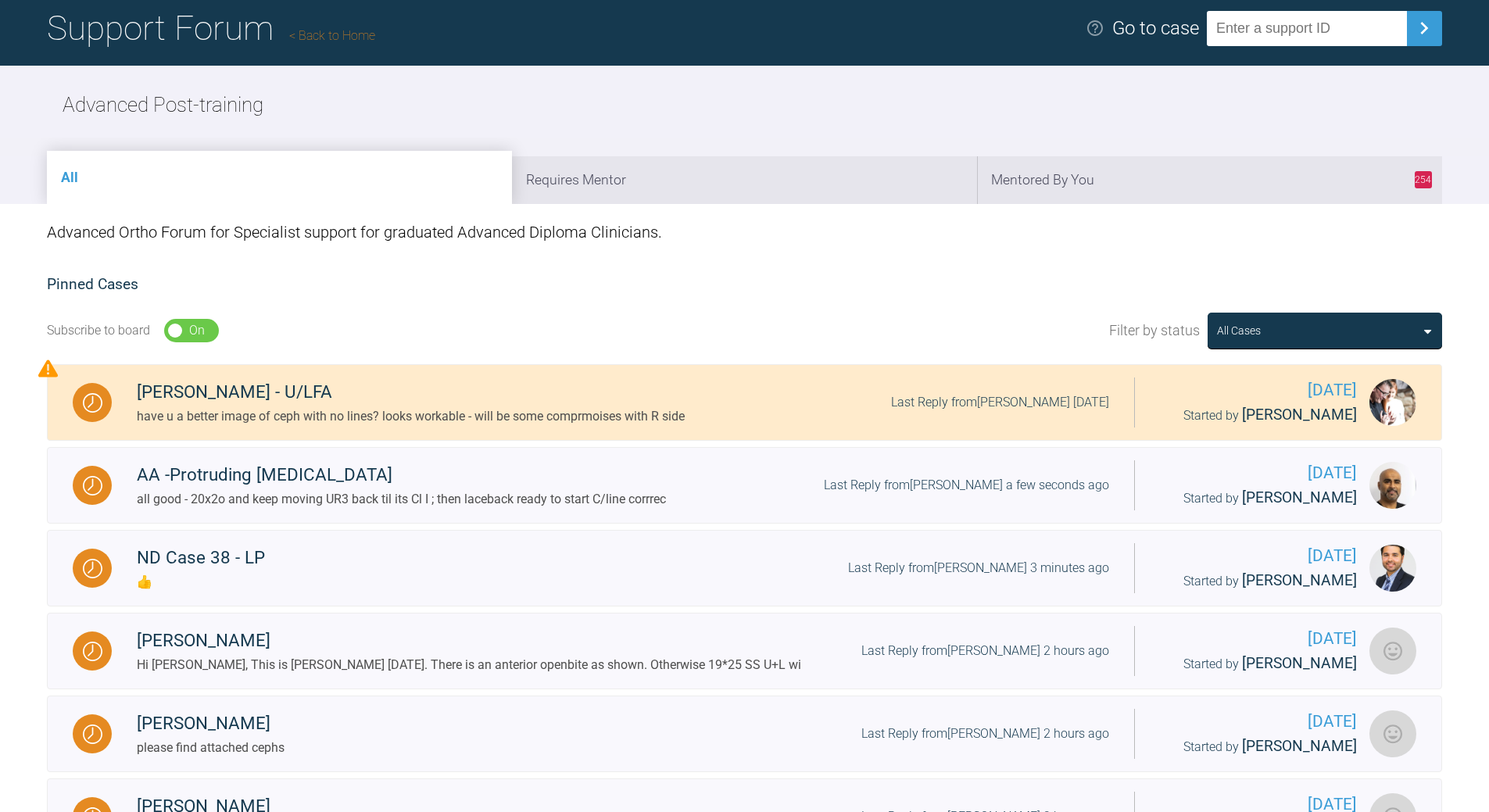 click on "254 Mentored By You" at bounding box center [1209, 180] 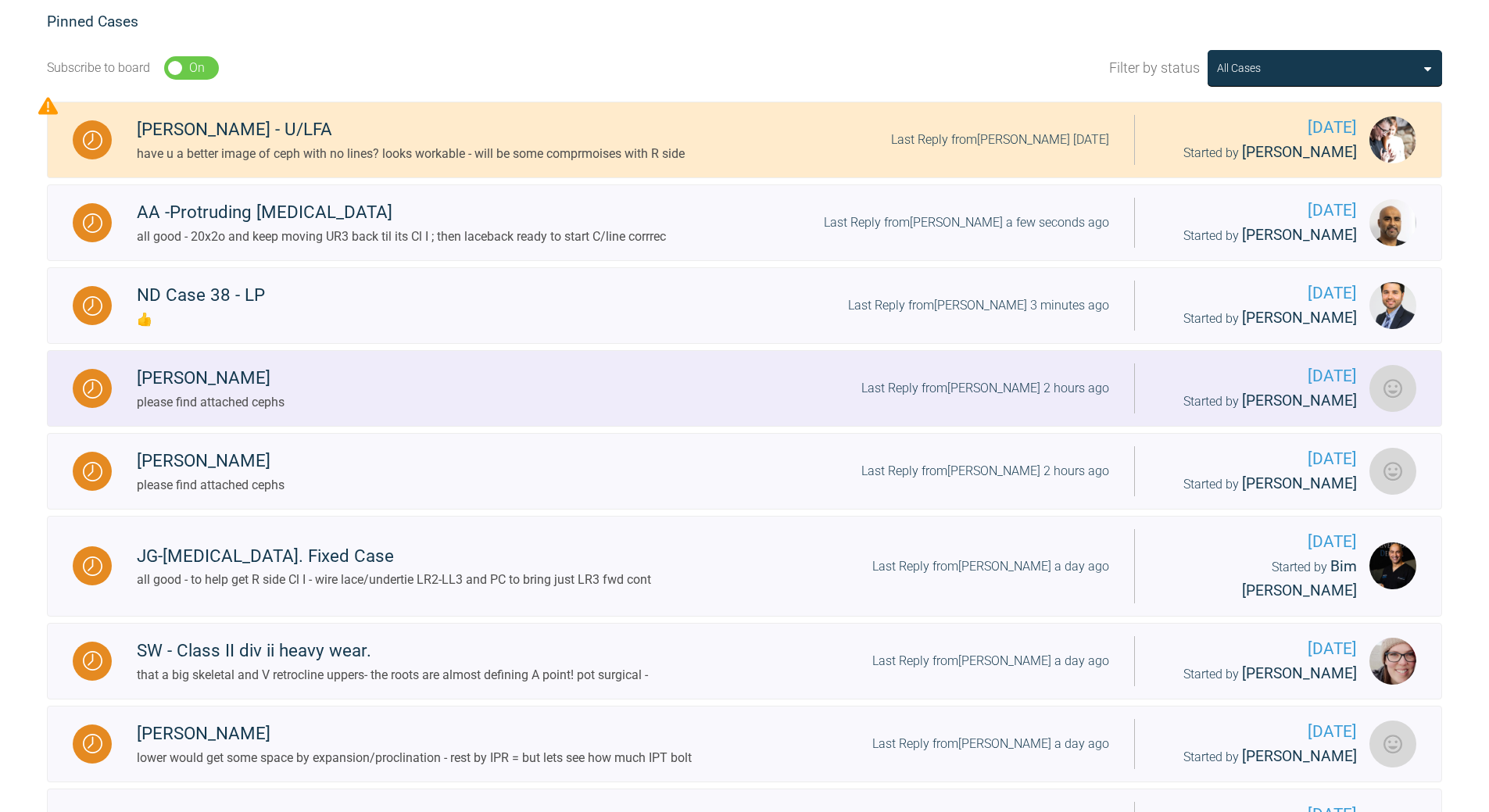 scroll, scrollTop: 347, scrollLeft: 0, axis: vertical 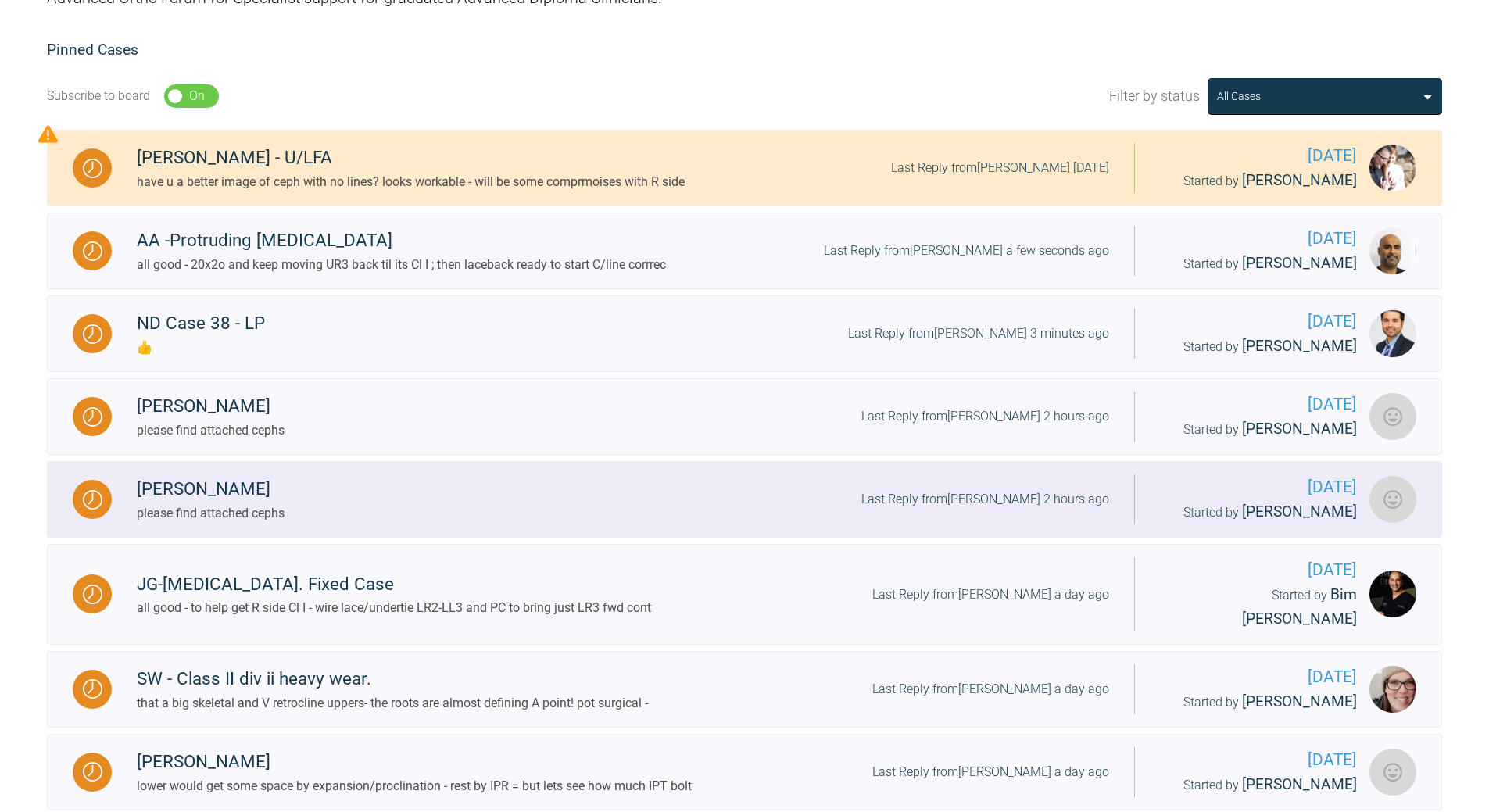 click on "Last Reply from  Mezmin Sawani   2 hours ago" at bounding box center (985, 499) 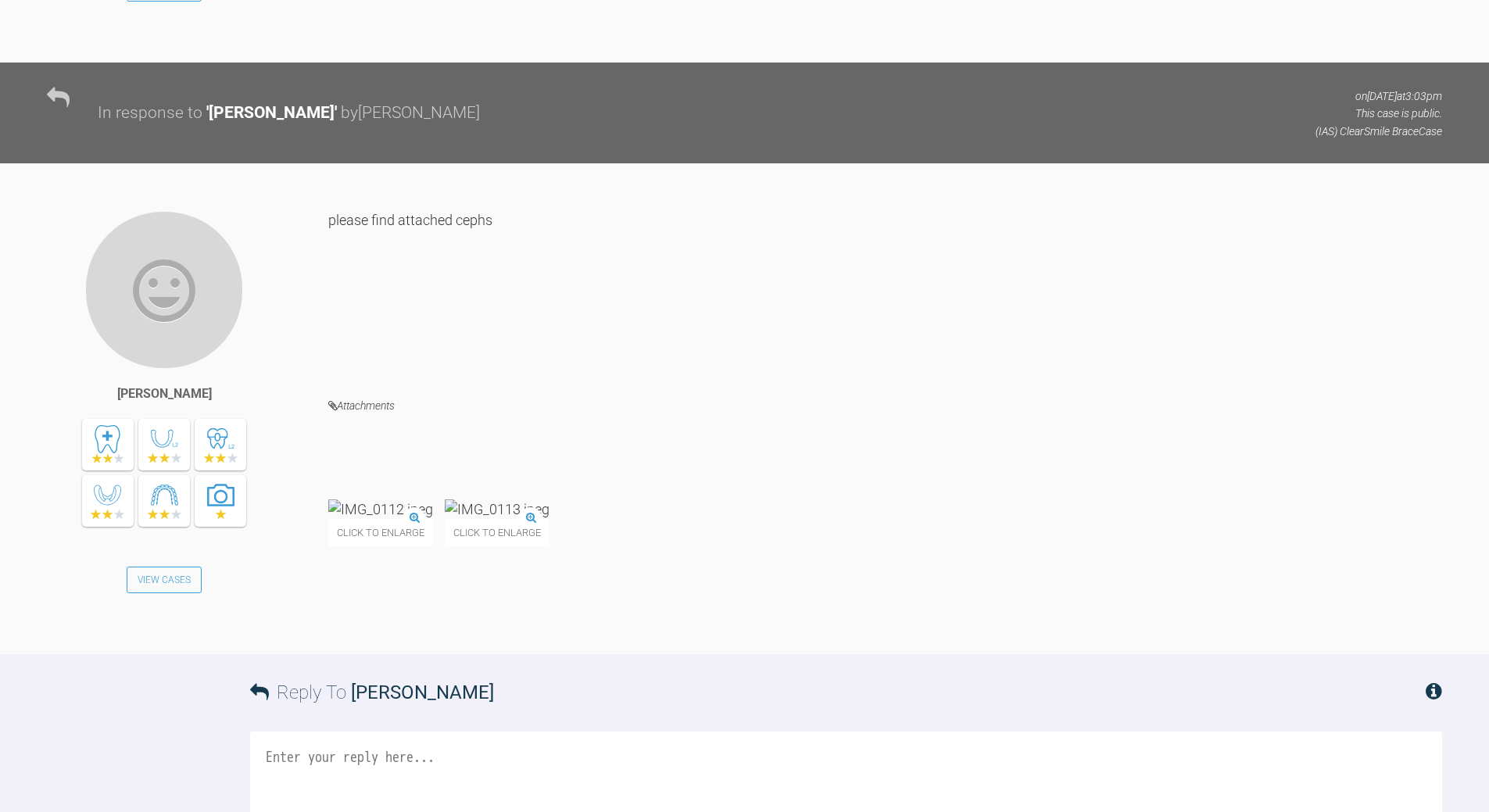 scroll, scrollTop: 2681, scrollLeft: 0, axis: vertical 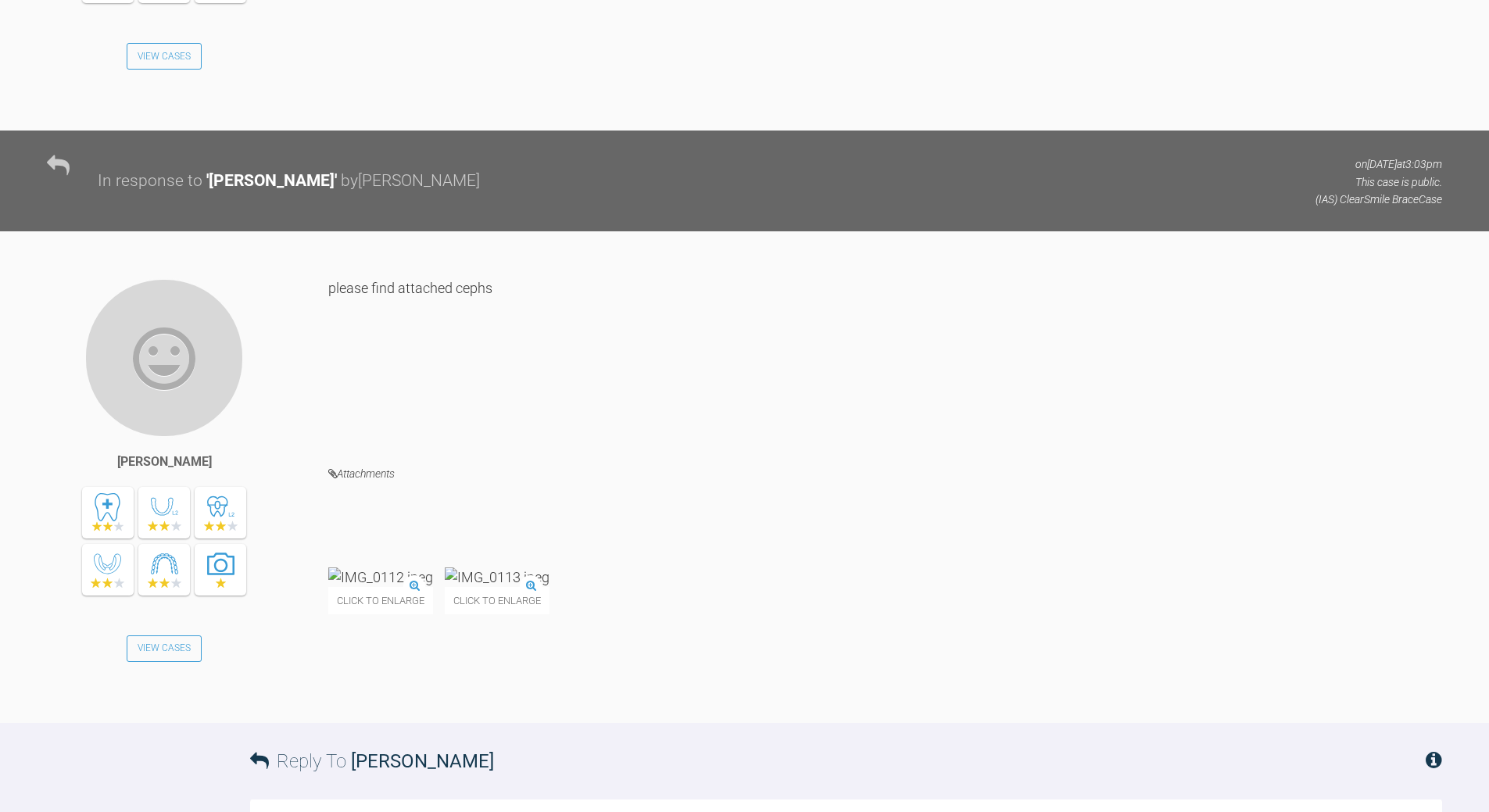 click at bounding box center (381, 577) 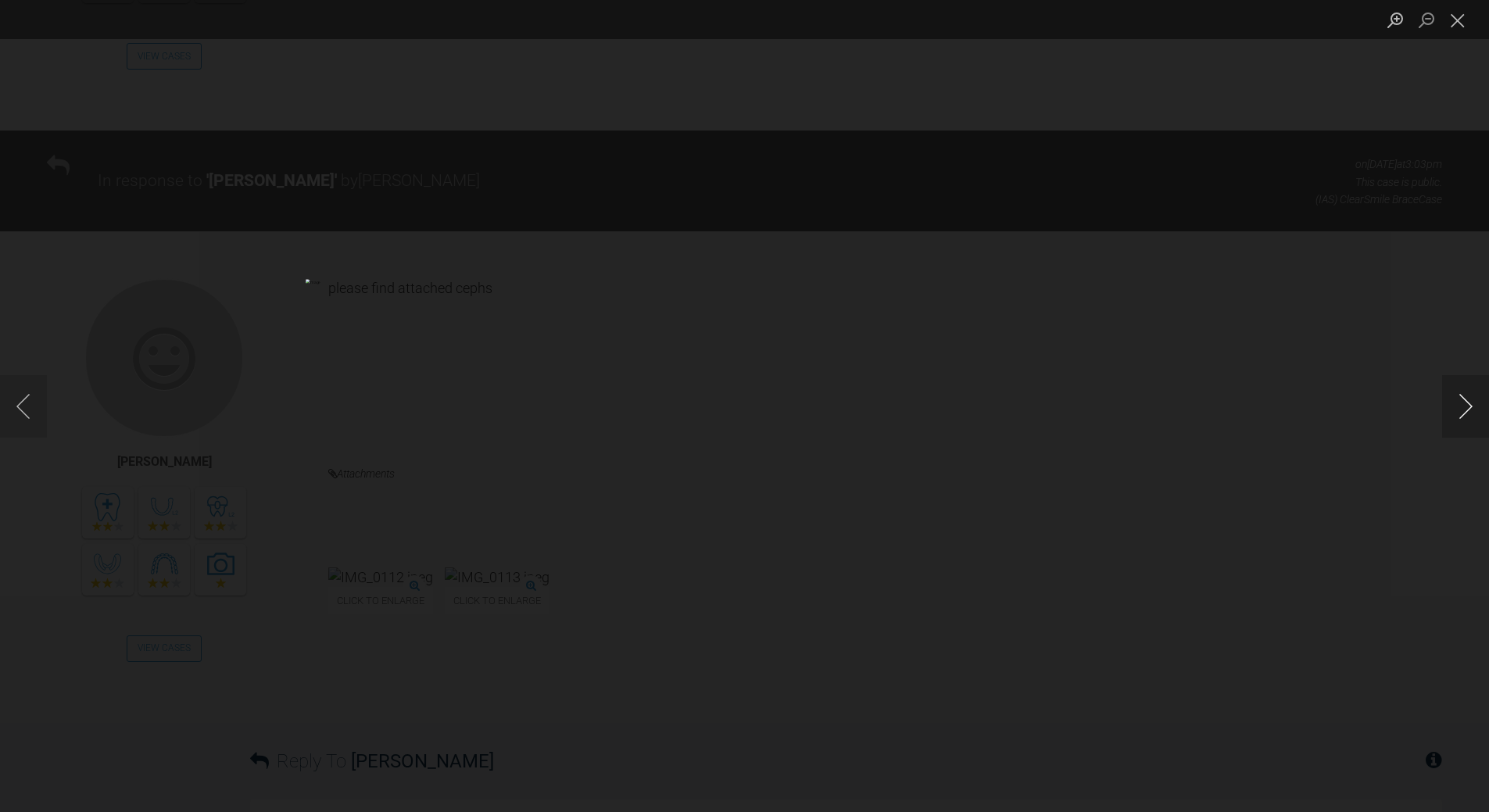 click at bounding box center (1466, 406) 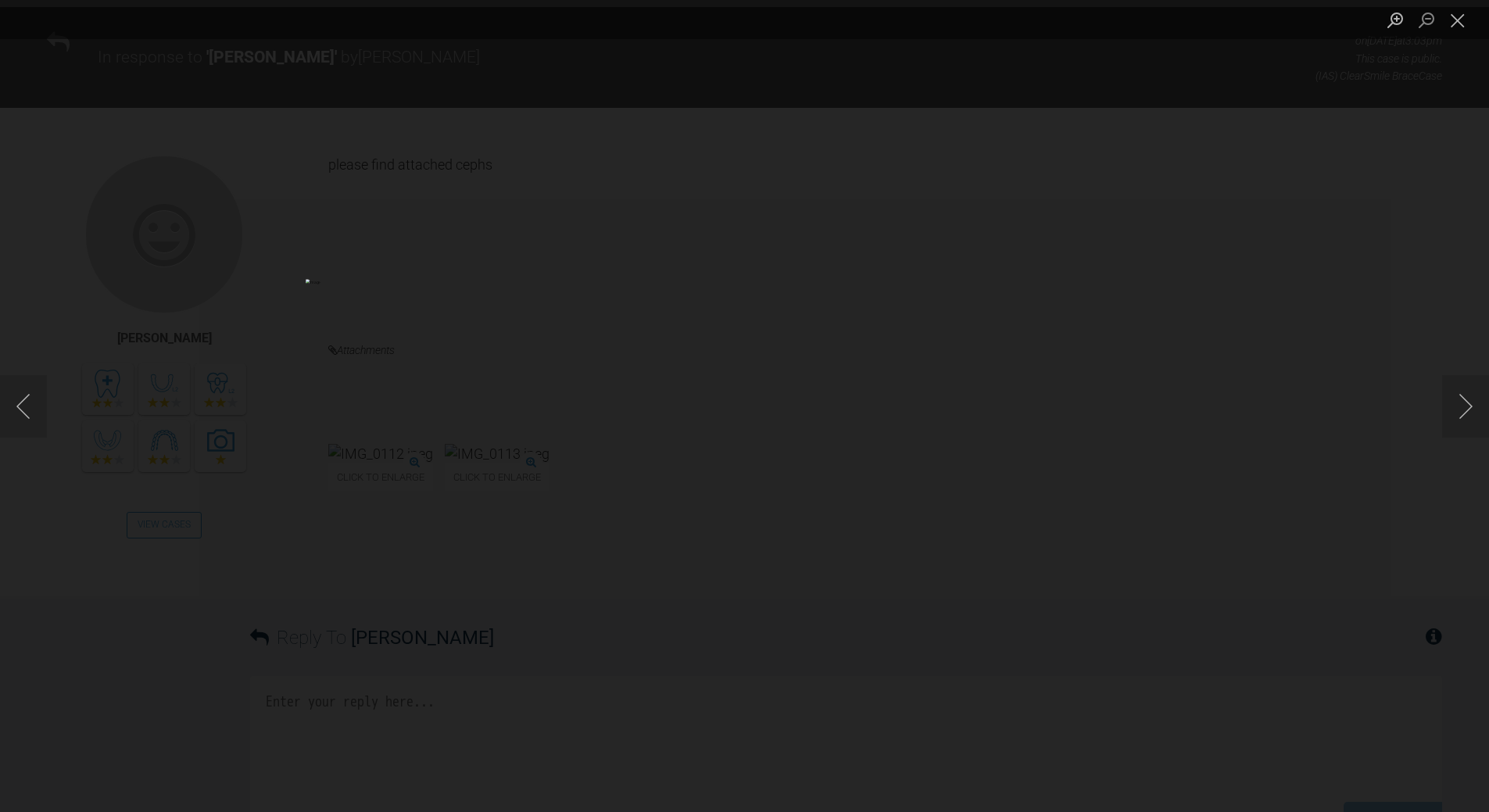 scroll, scrollTop: 2993, scrollLeft: 0, axis: vertical 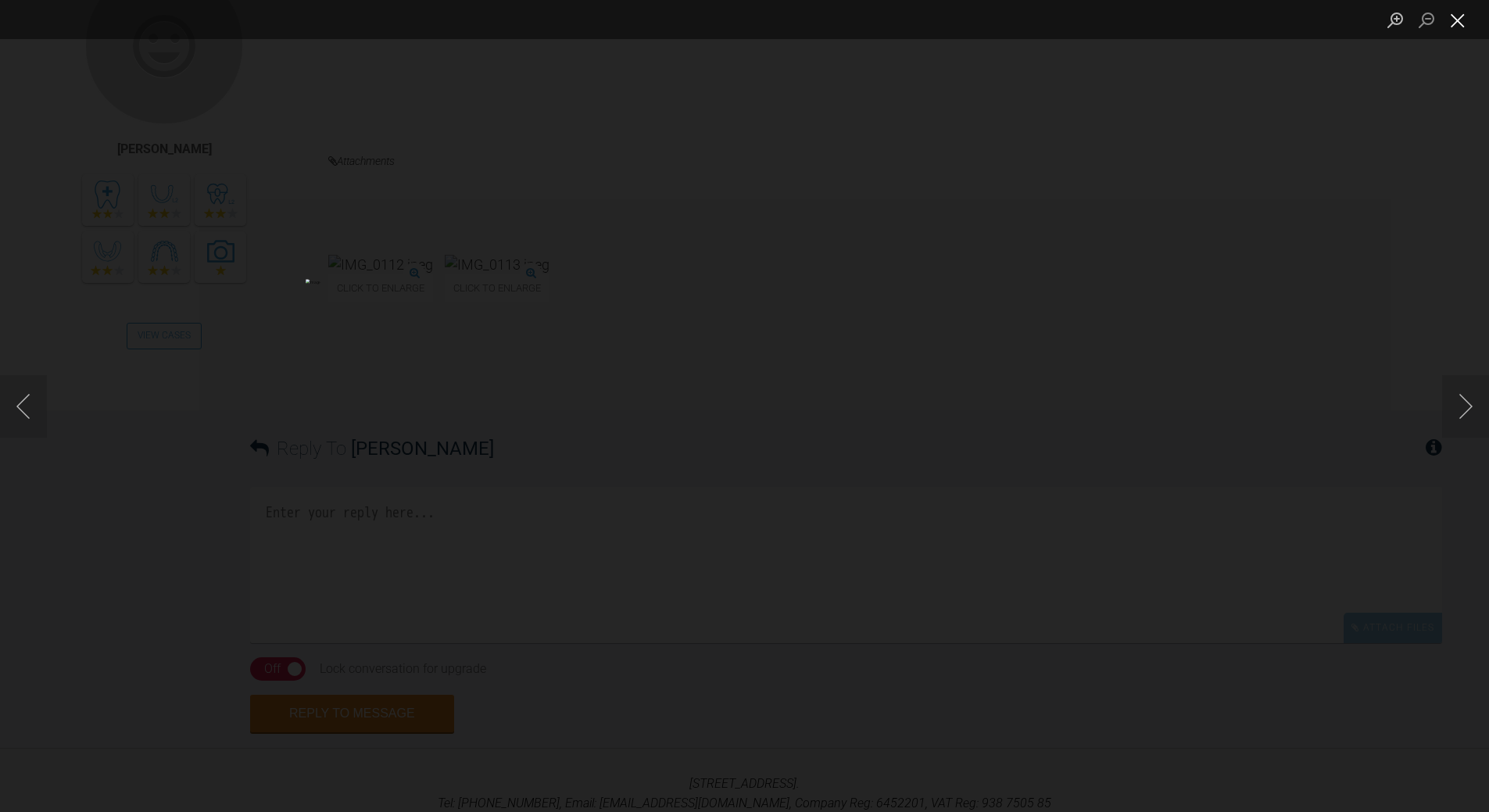 drag, startPoint x: 1450, startPoint y: 19, endPoint x: 1436, endPoint y: 33, distance: 19.79899 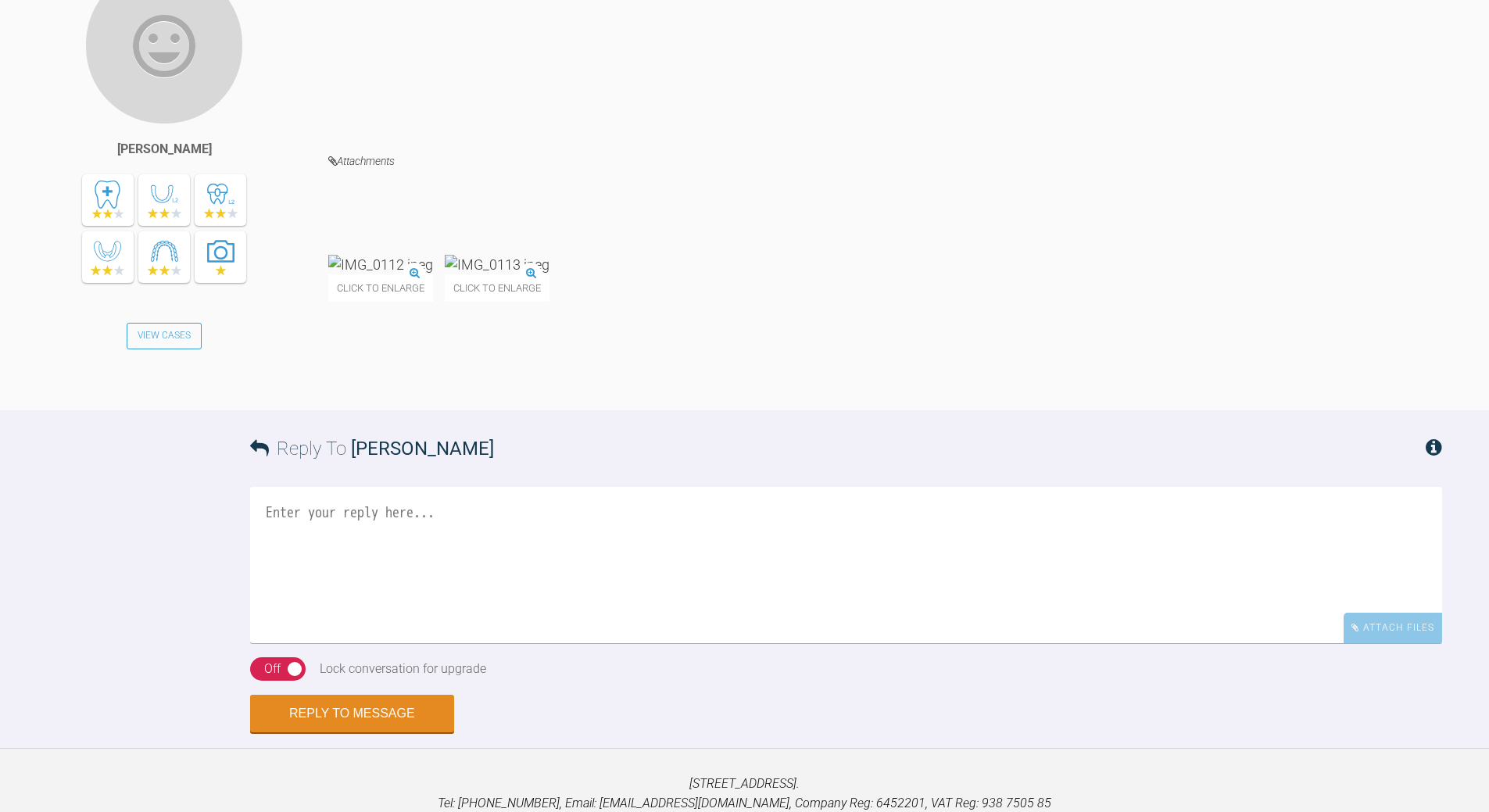 click at bounding box center (846, 565) 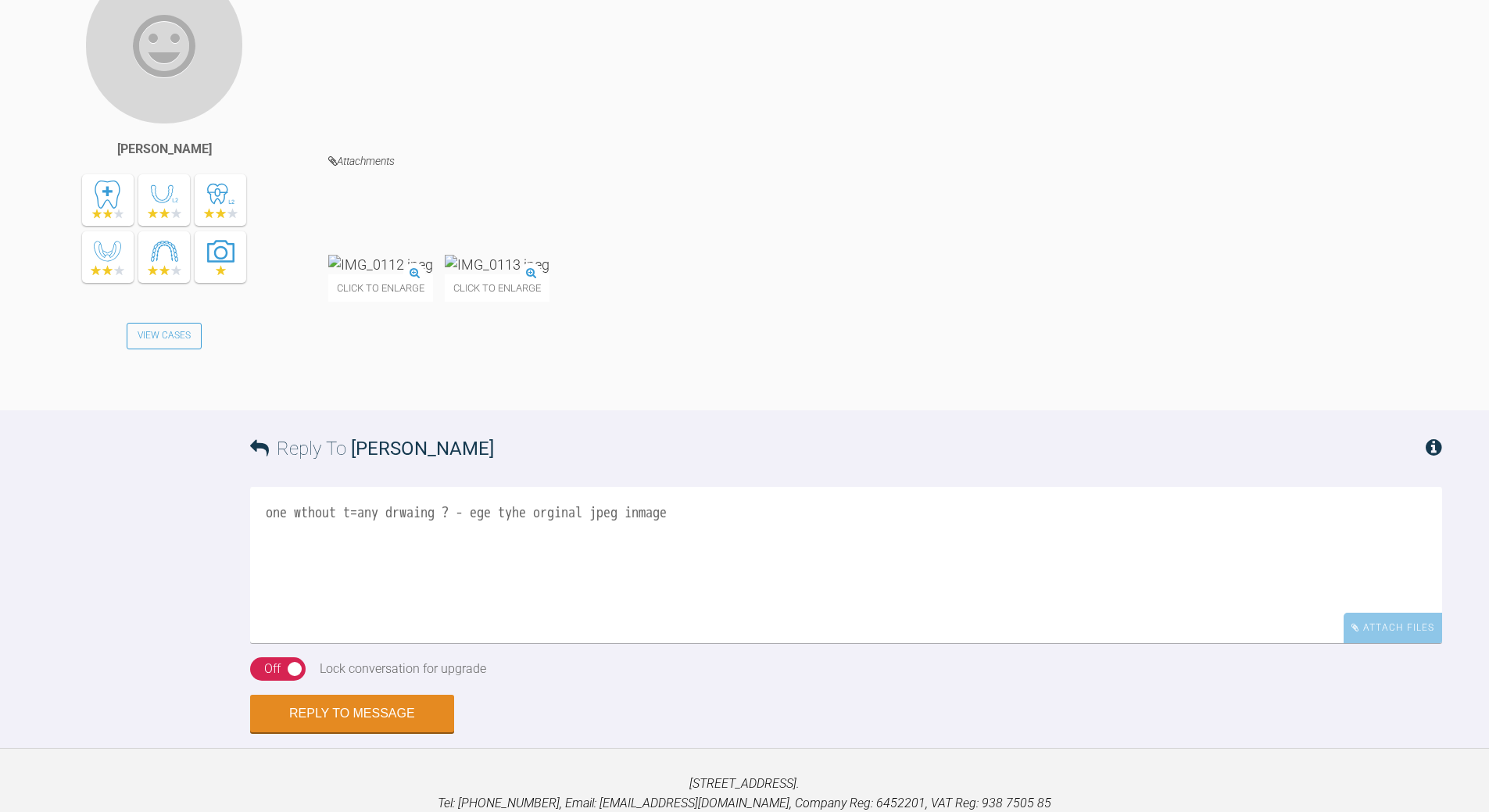 click on "one wthout t=any drwaing ? - ege tyhe orginal jpeg inmage" at bounding box center [846, 565] 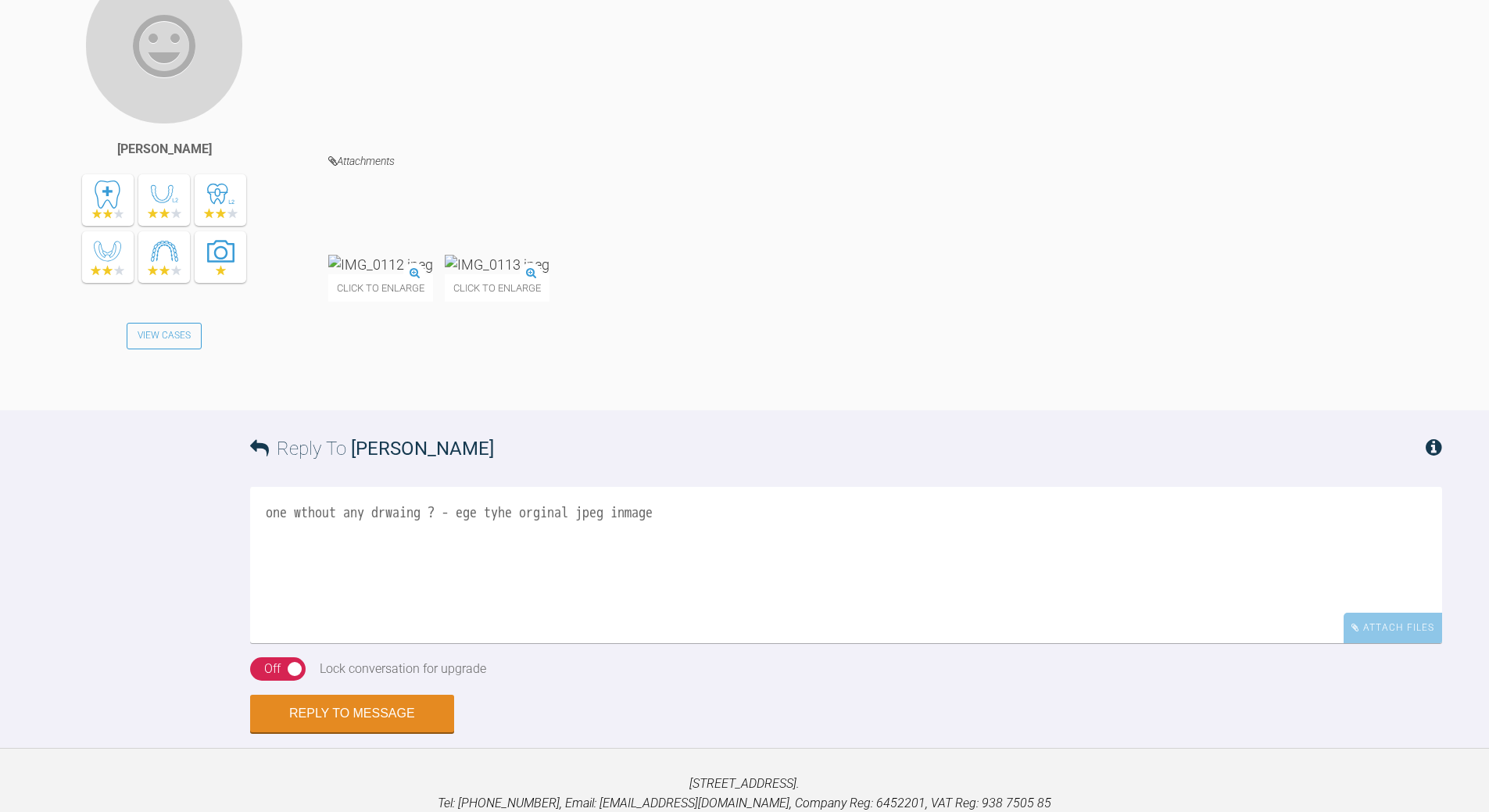 drag, startPoint x: 397, startPoint y: 442, endPoint x: 429, endPoint y: 423, distance: 37.215588 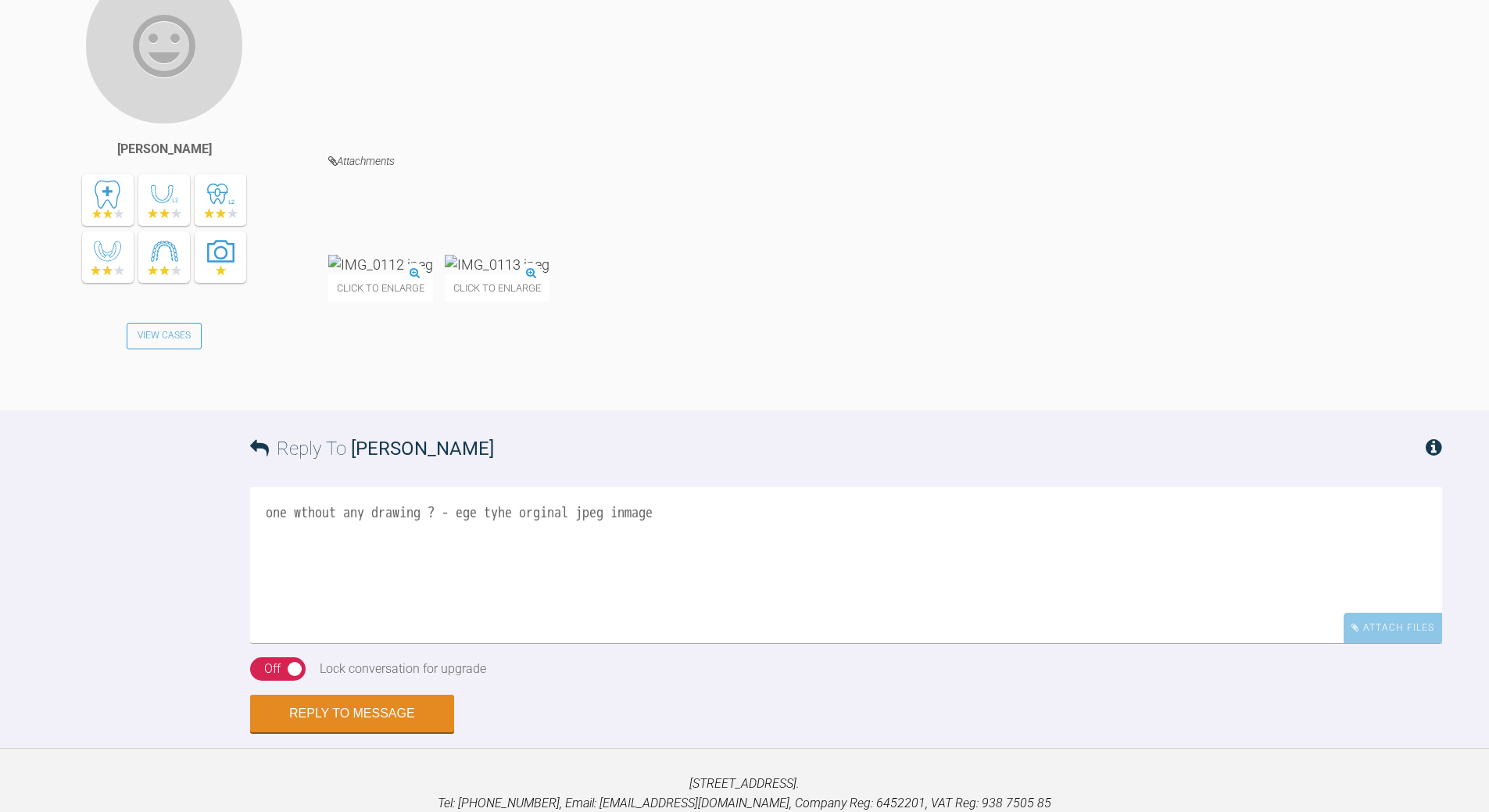 click on "one wthout any drawing ? - ege tyhe orginal jpeg inmage" at bounding box center (846, 565) 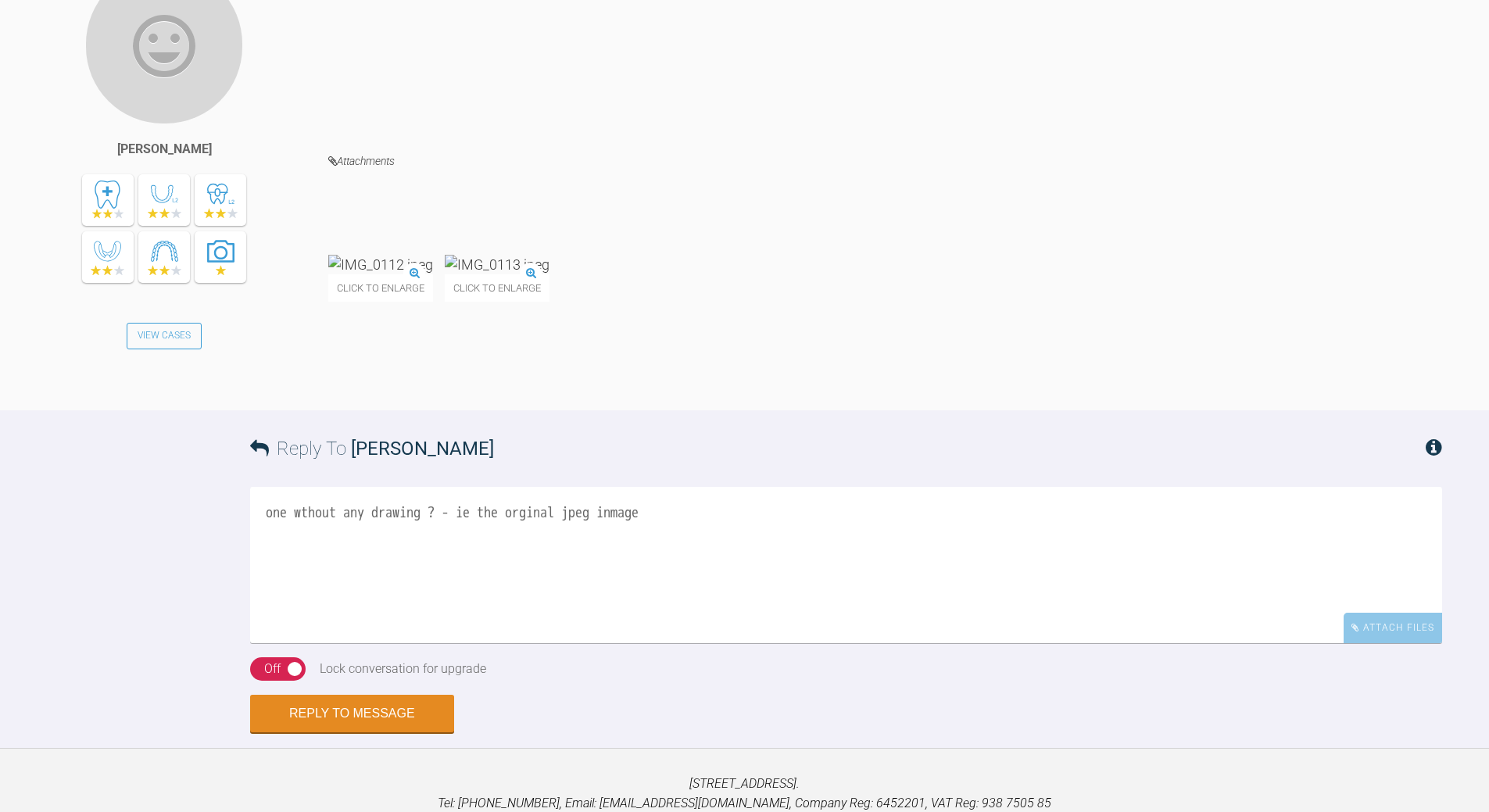 drag, startPoint x: 644, startPoint y: 447, endPoint x: 668, endPoint y: 419, distance: 36.8782 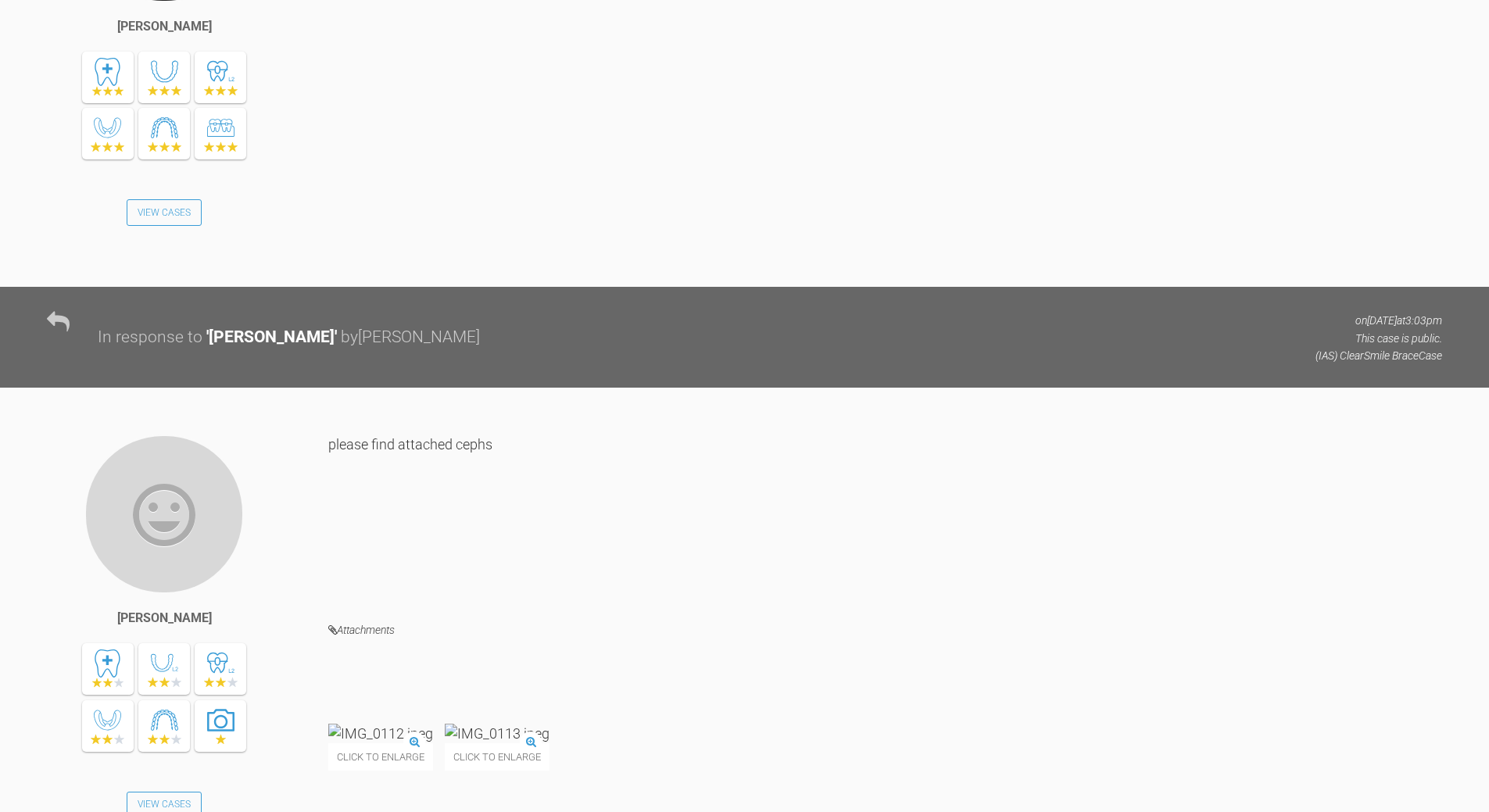 scroll, scrollTop: 2759, scrollLeft: 0, axis: vertical 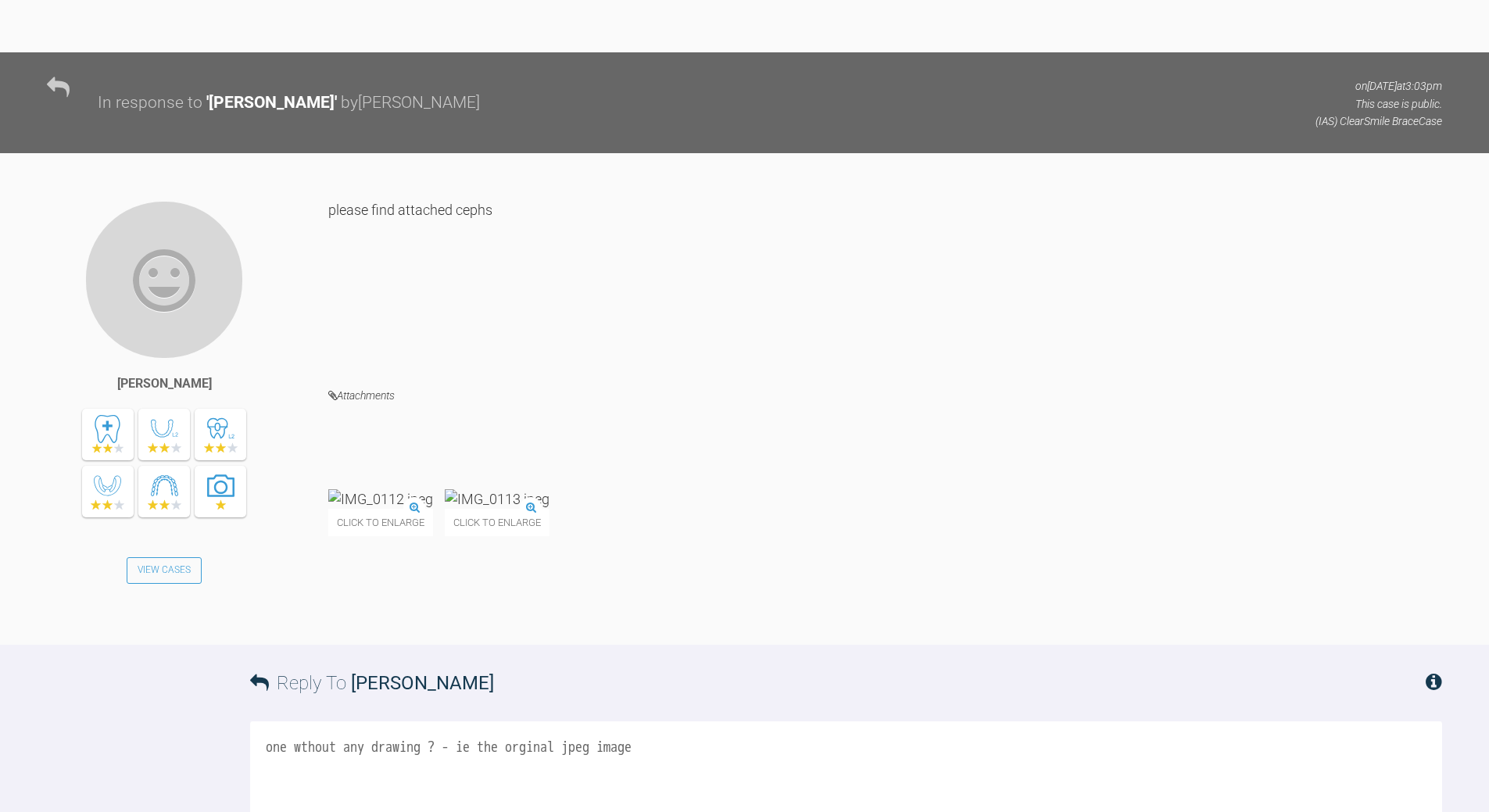 click on "one wthout any drawing ? - ie the orginal jpeg image" at bounding box center (846, 799) 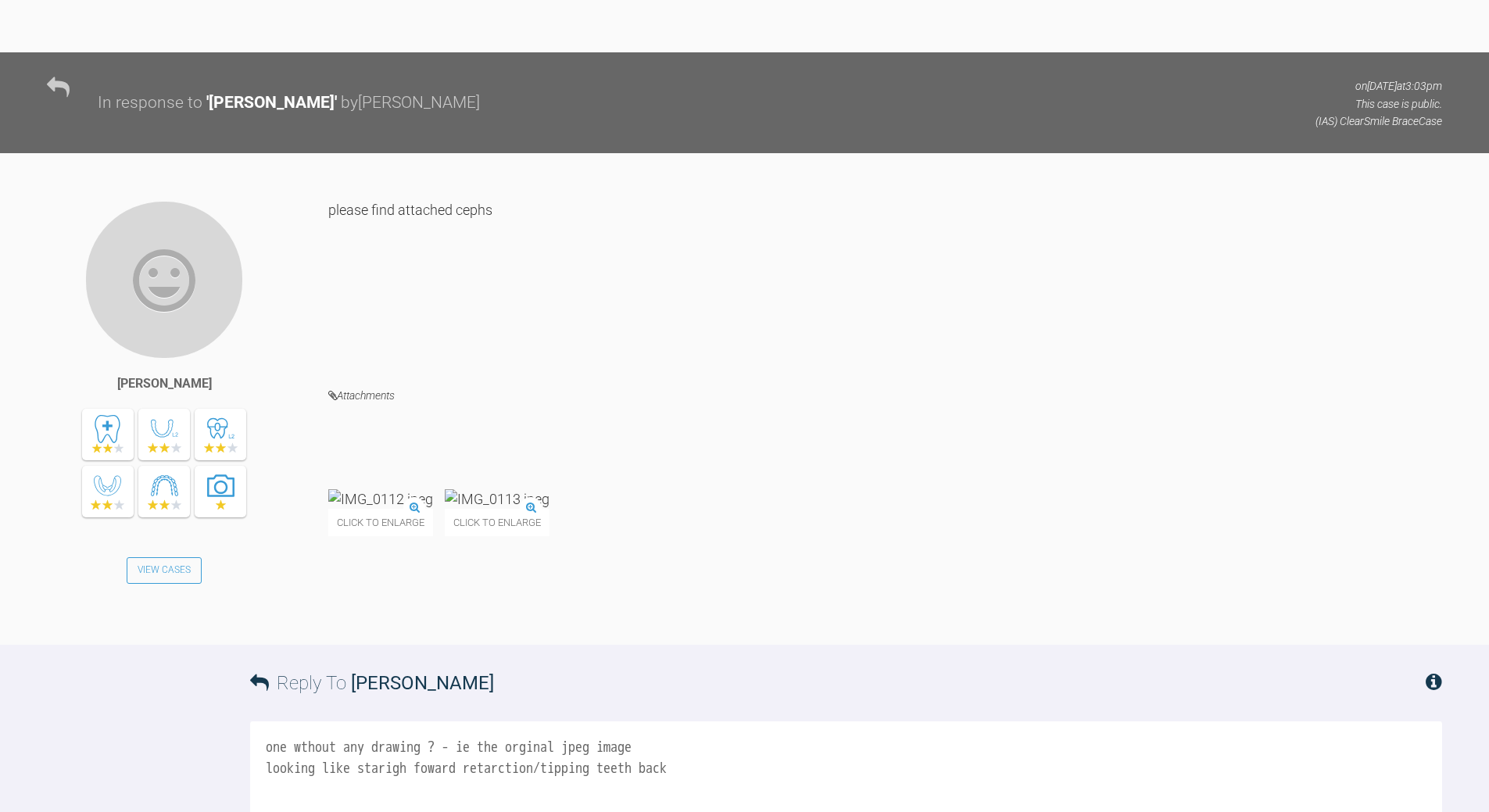click on "one wthout any drawing ? - ie the orginal jpeg image
looking like starigh foward retarction/tipping teeth back" at bounding box center [846, 799] 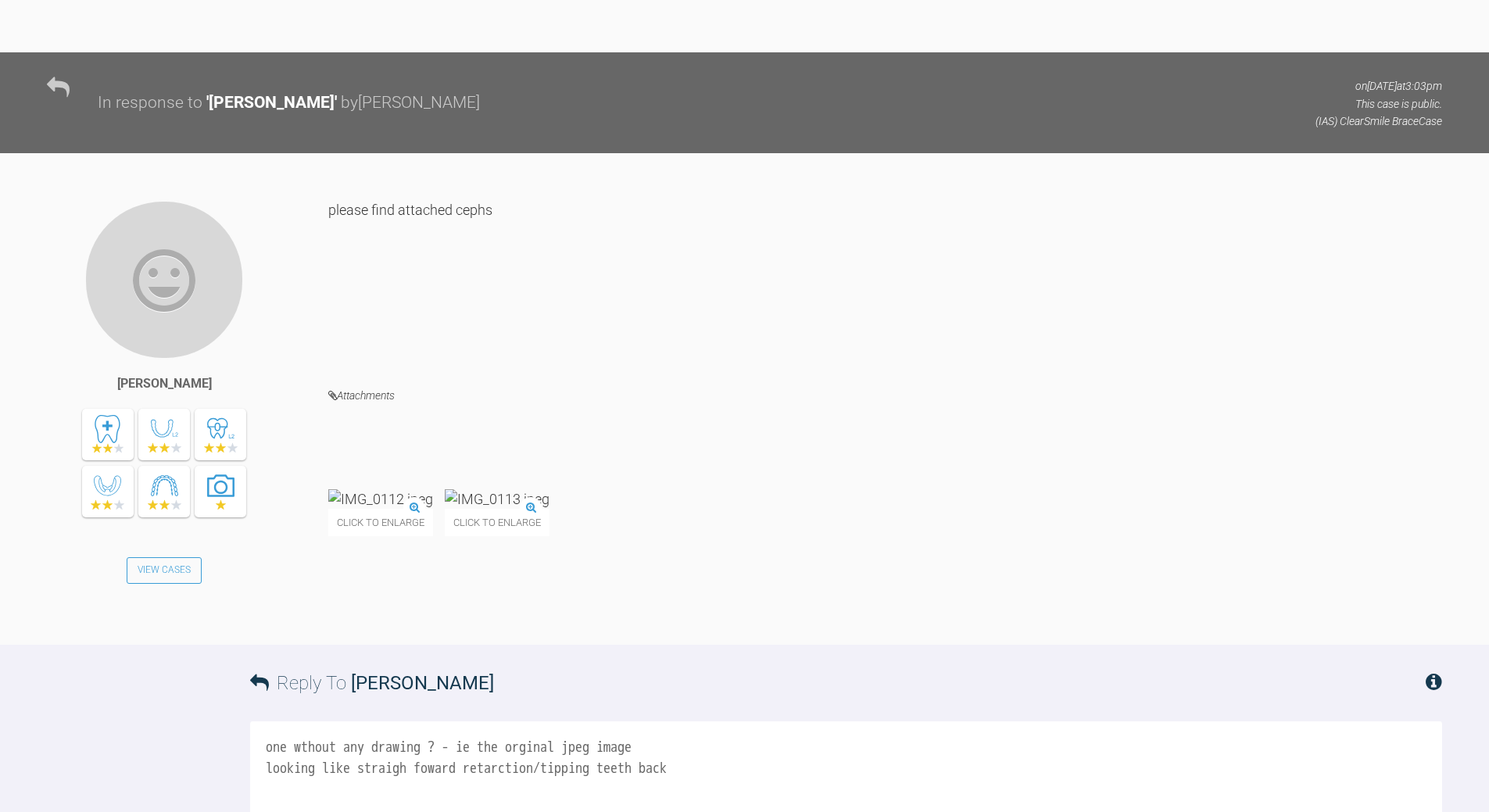 click on "one wthout any drawing ? - ie the orginal jpeg image
looking like straigh foward retarction/tipping teeth back" at bounding box center [846, 799] 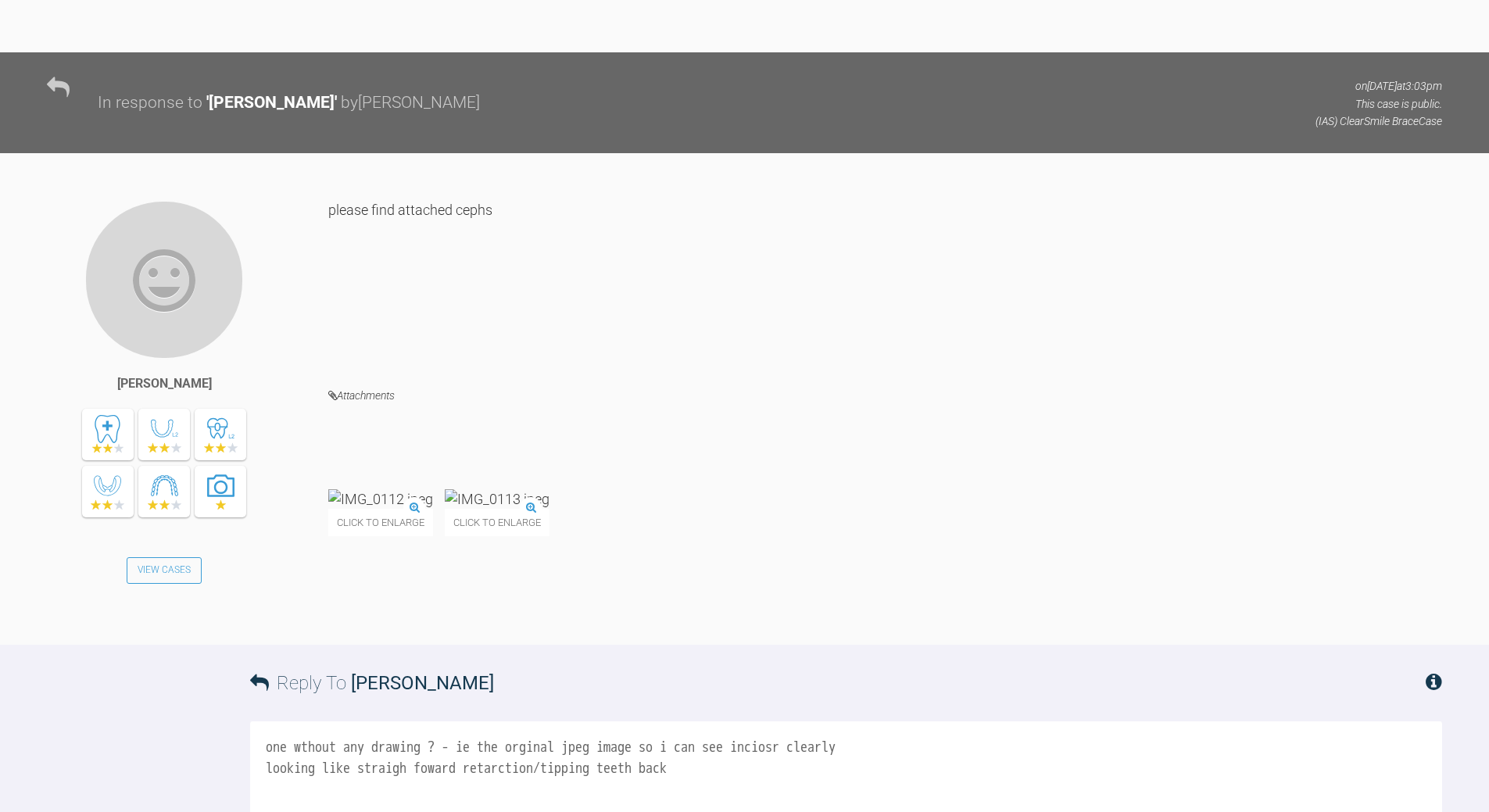 drag, startPoint x: 821, startPoint y: 684, endPoint x: 810, endPoint y: 666, distance: 21.095023 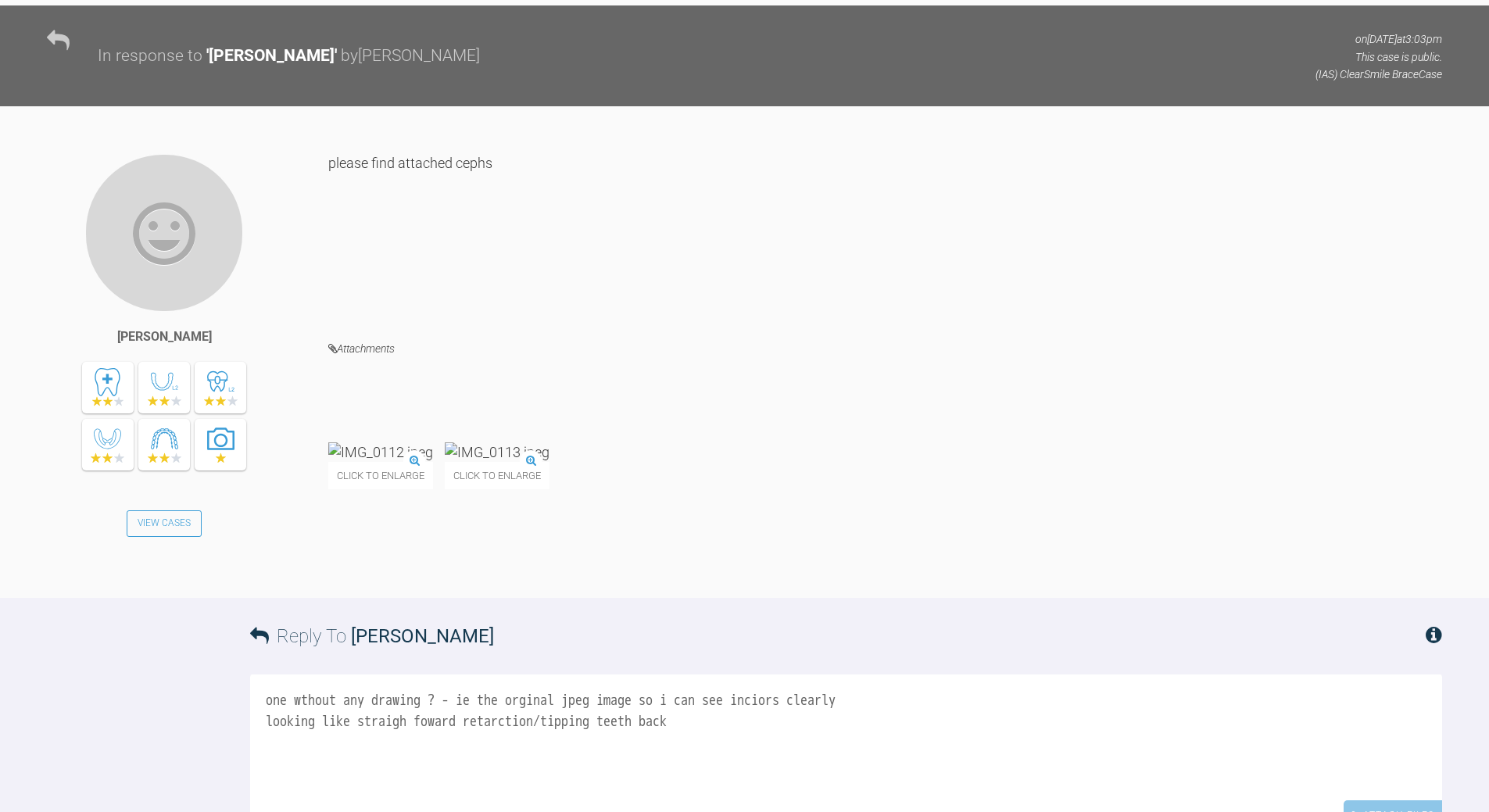scroll, scrollTop: 2993, scrollLeft: 0, axis: vertical 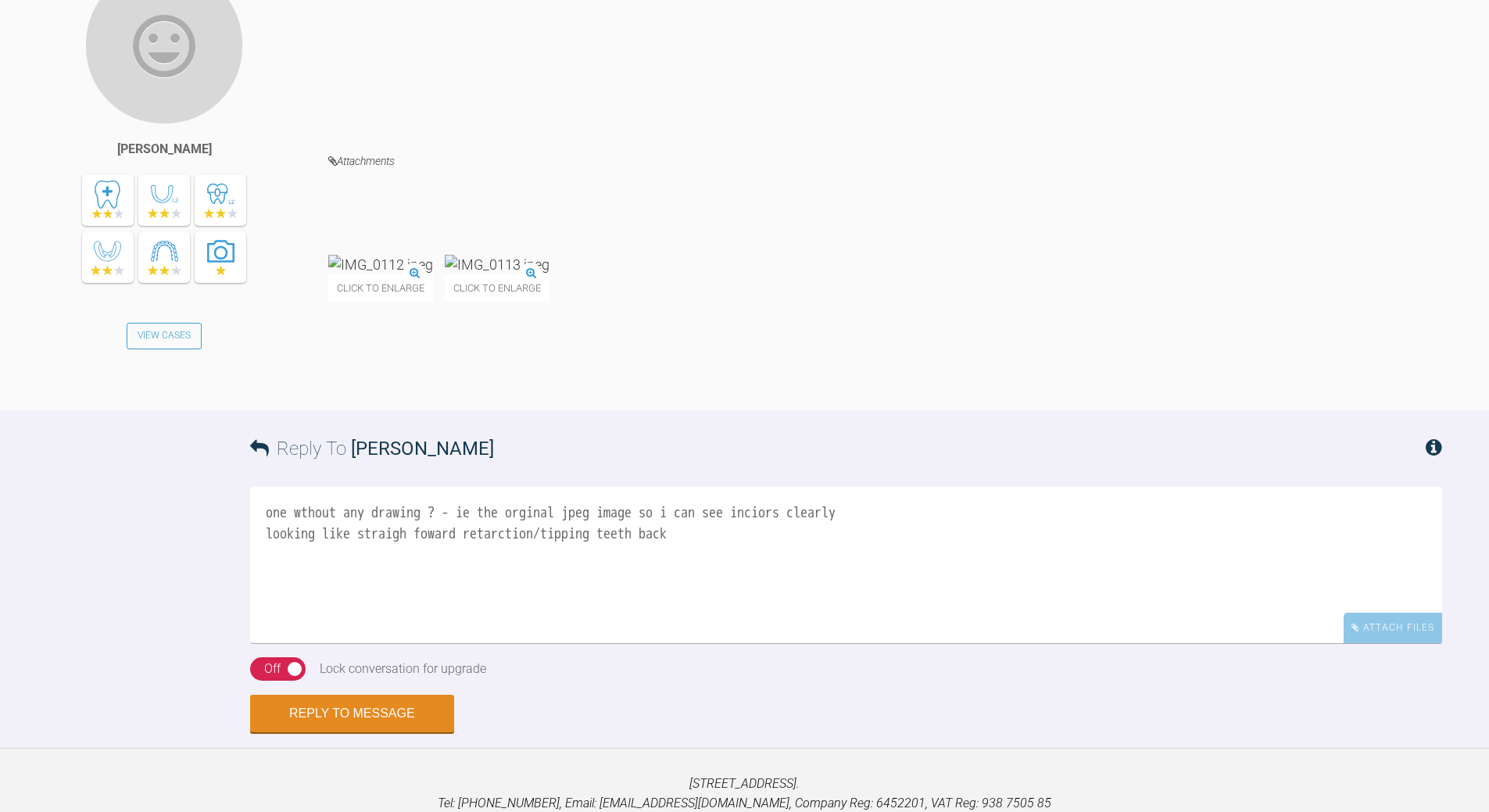 click on "one wthout any drawing ? - ie the orginal jpeg image so i can see inciors clearly
looking like straigh foward retarction/tipping teeth back" at bounding box center (846, 565) 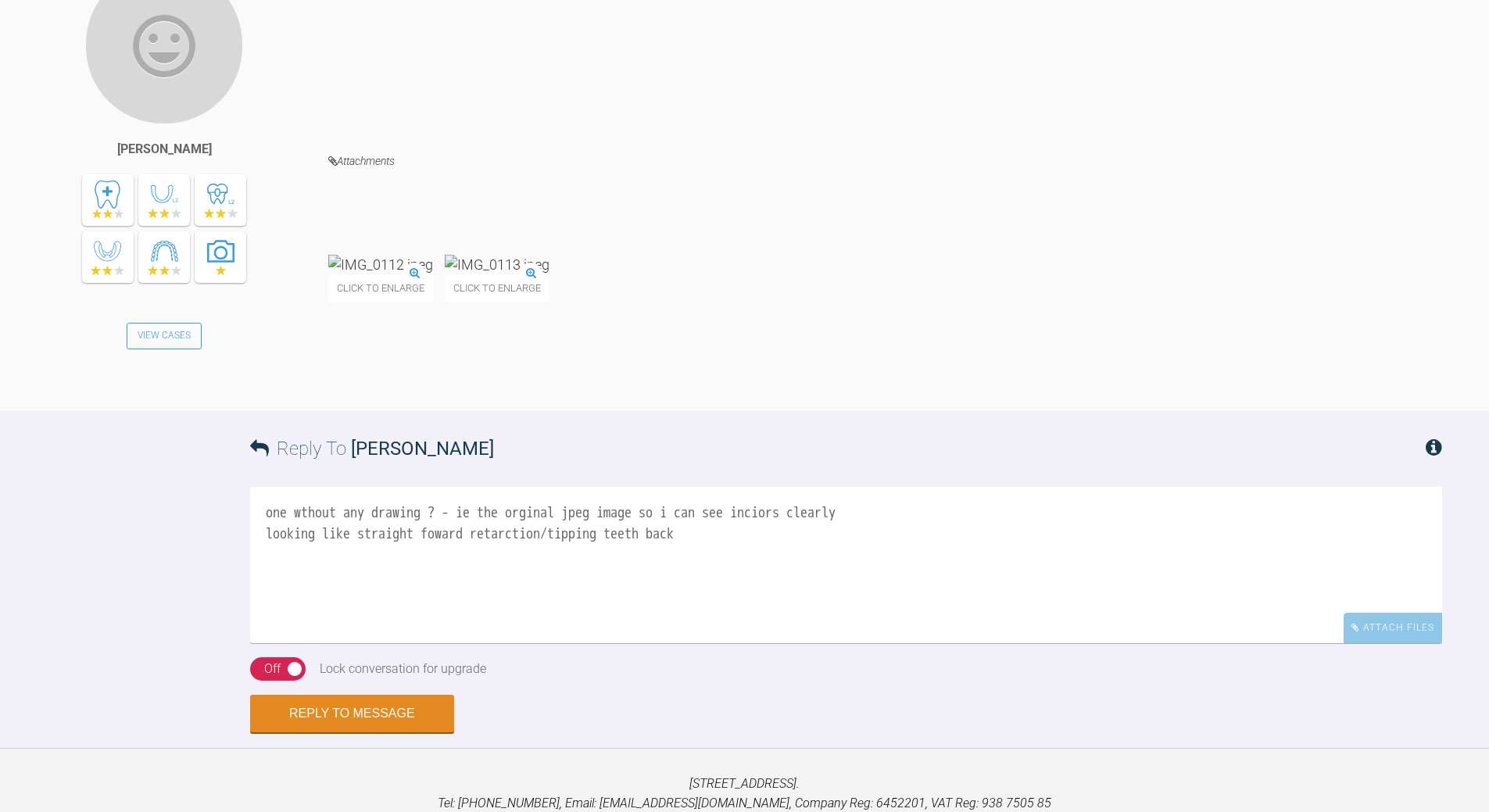 click on "one wthout any drawing ? - ie the orginal jpeg image so i can see inciors clearly
looking like straight foward retarction/tipping teeth back" at bounding box center [846, 565] 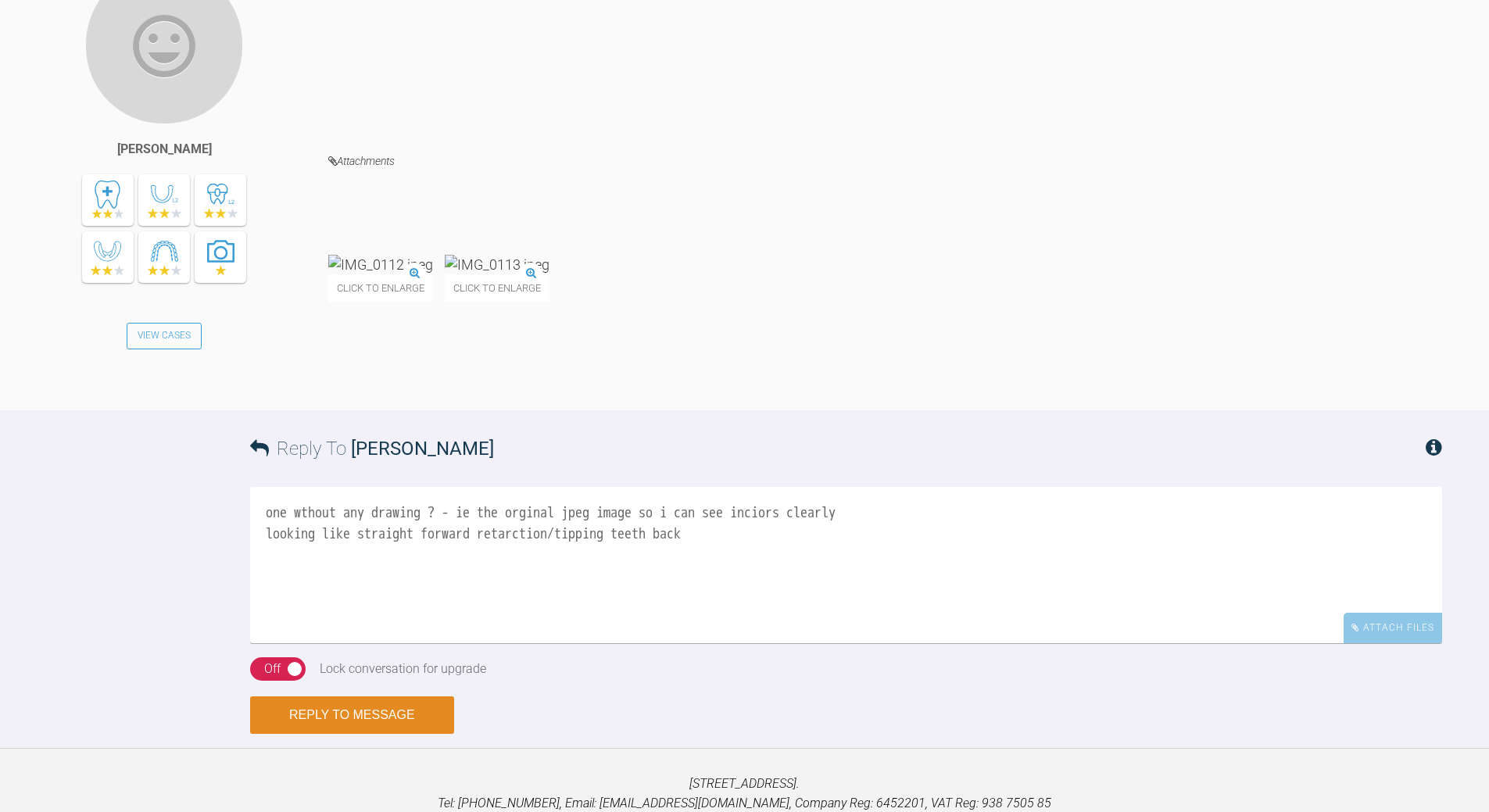 type on "one wthout any drawing ? - ie the orginal jpeg image so i can see inciors clearly
looking like straight forward retarction/tipping teeth back" 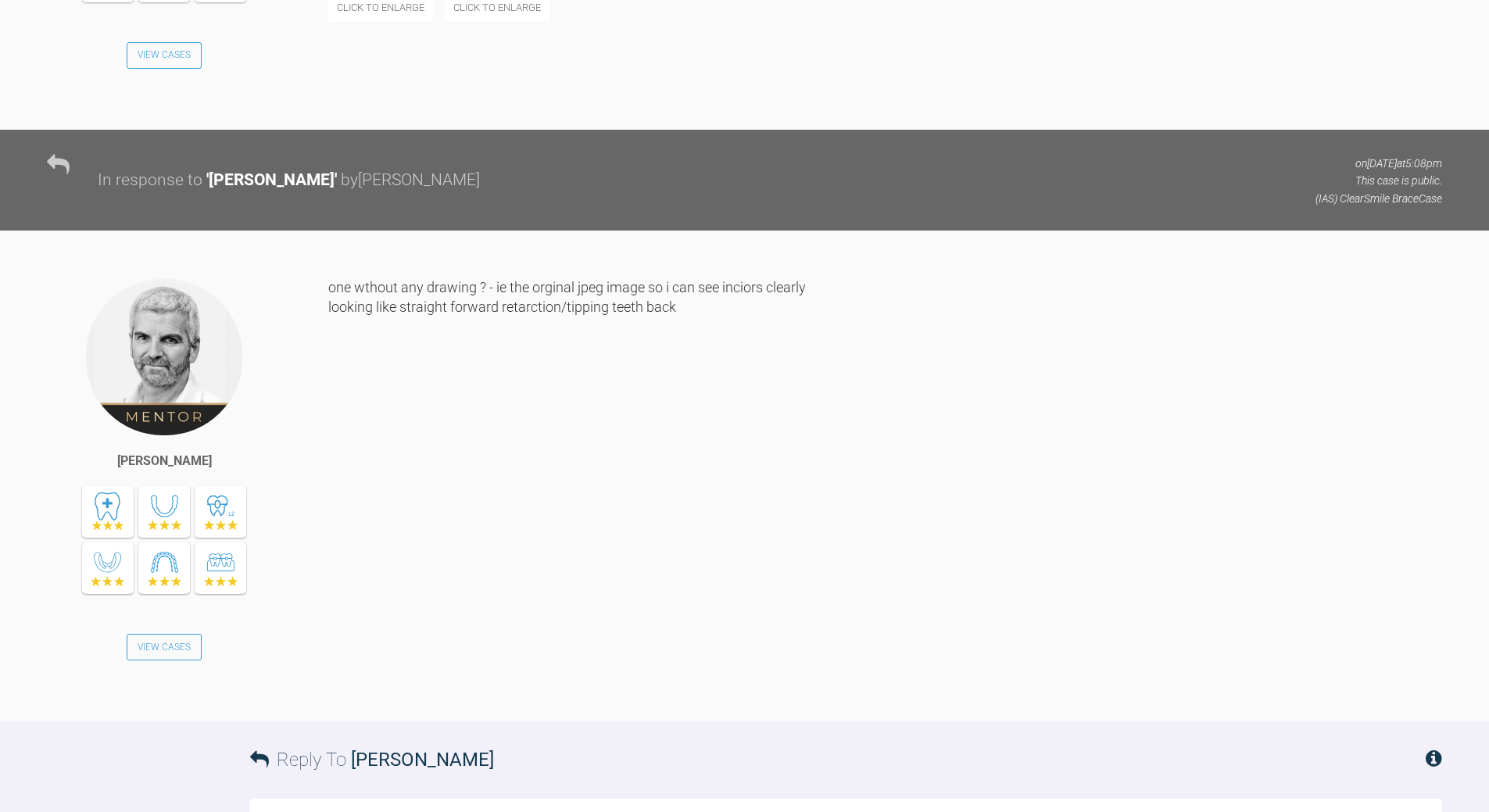 scroll, scrollTop: 3272, scrollLeft: 0, axis: vertical 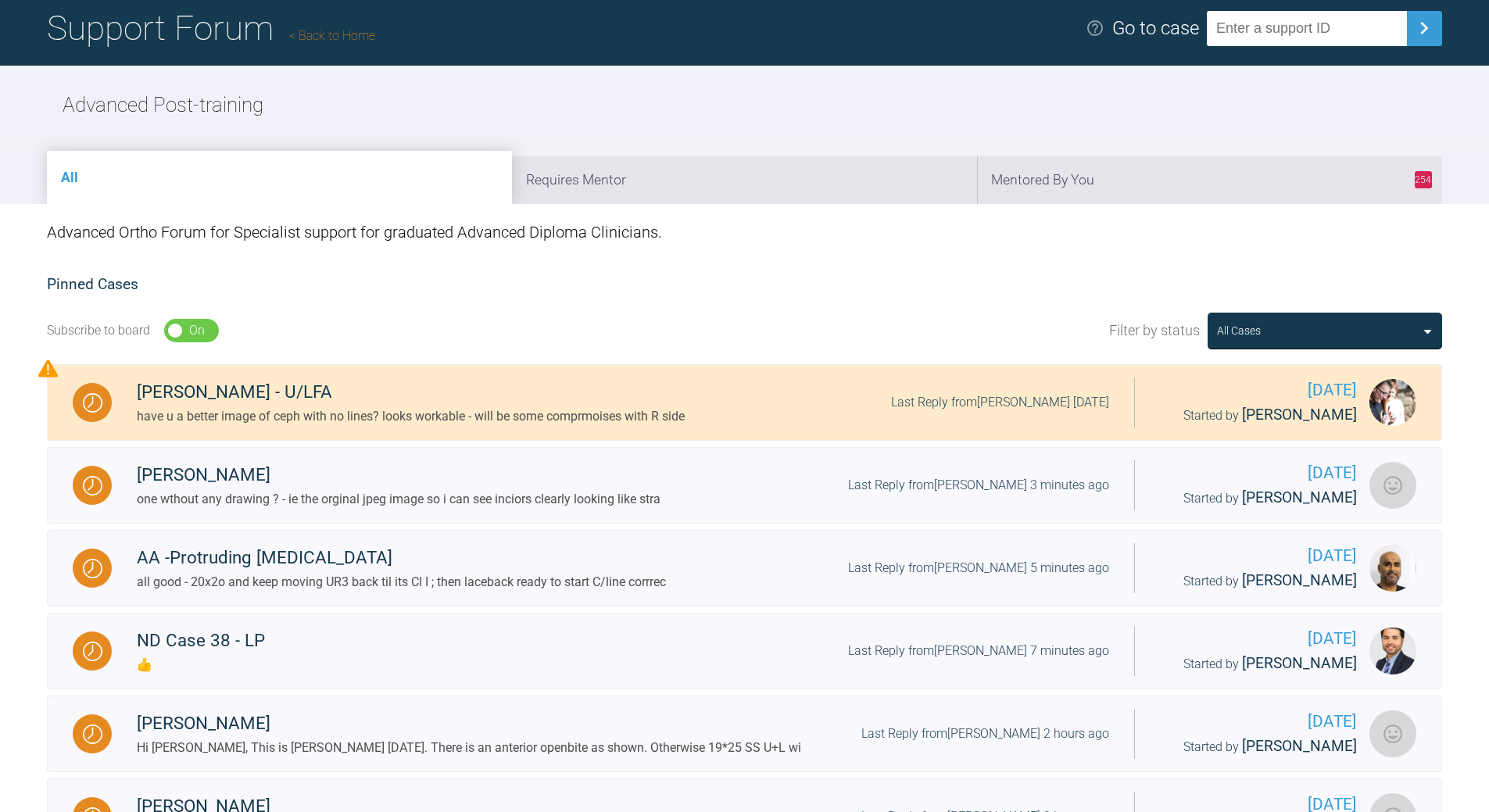 click on "254 Mentored By You" at bounding box center [1209, 180] 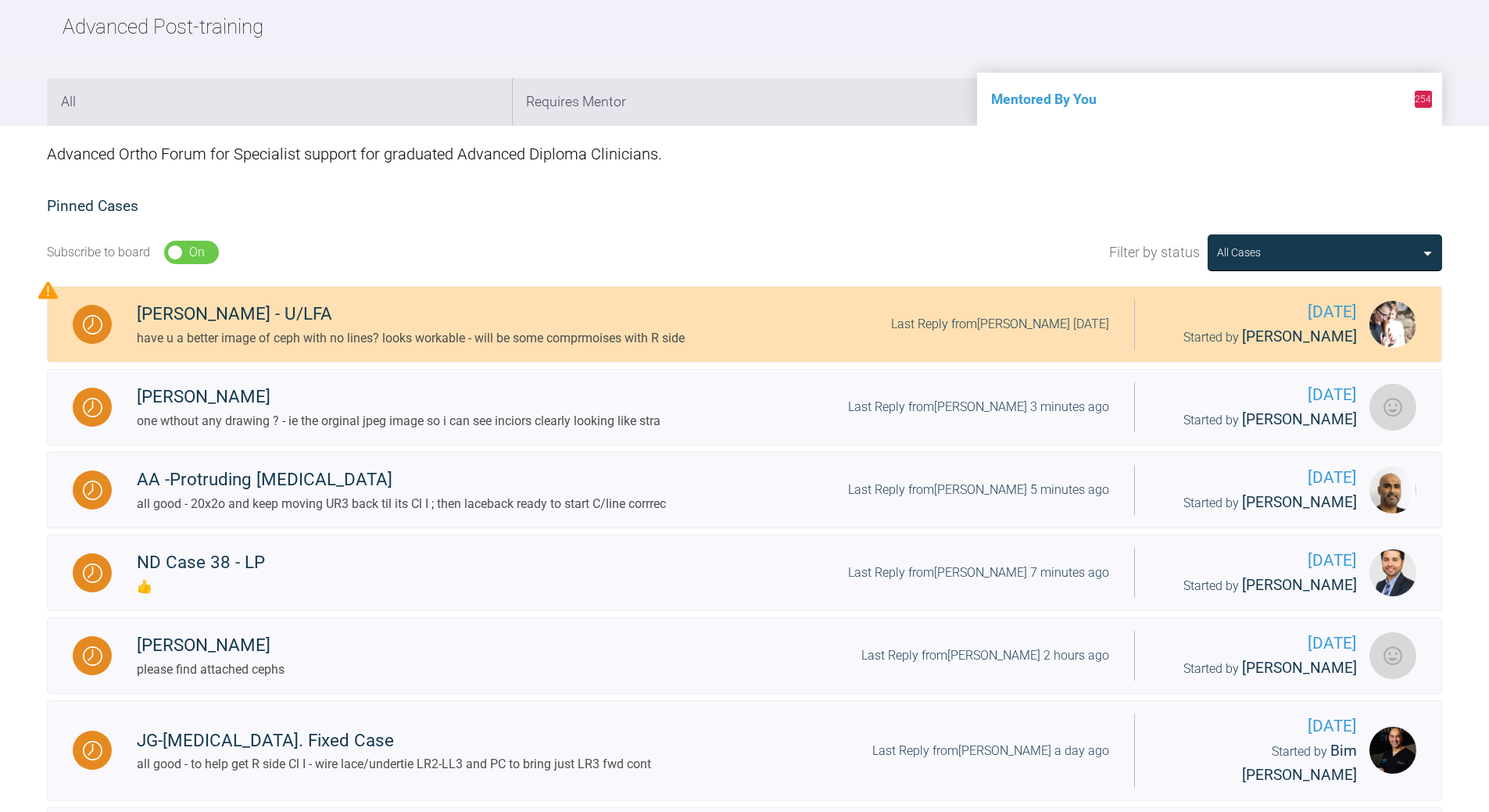scroll, scrollTop: 425, scrollLeft: 0, axis: vertical 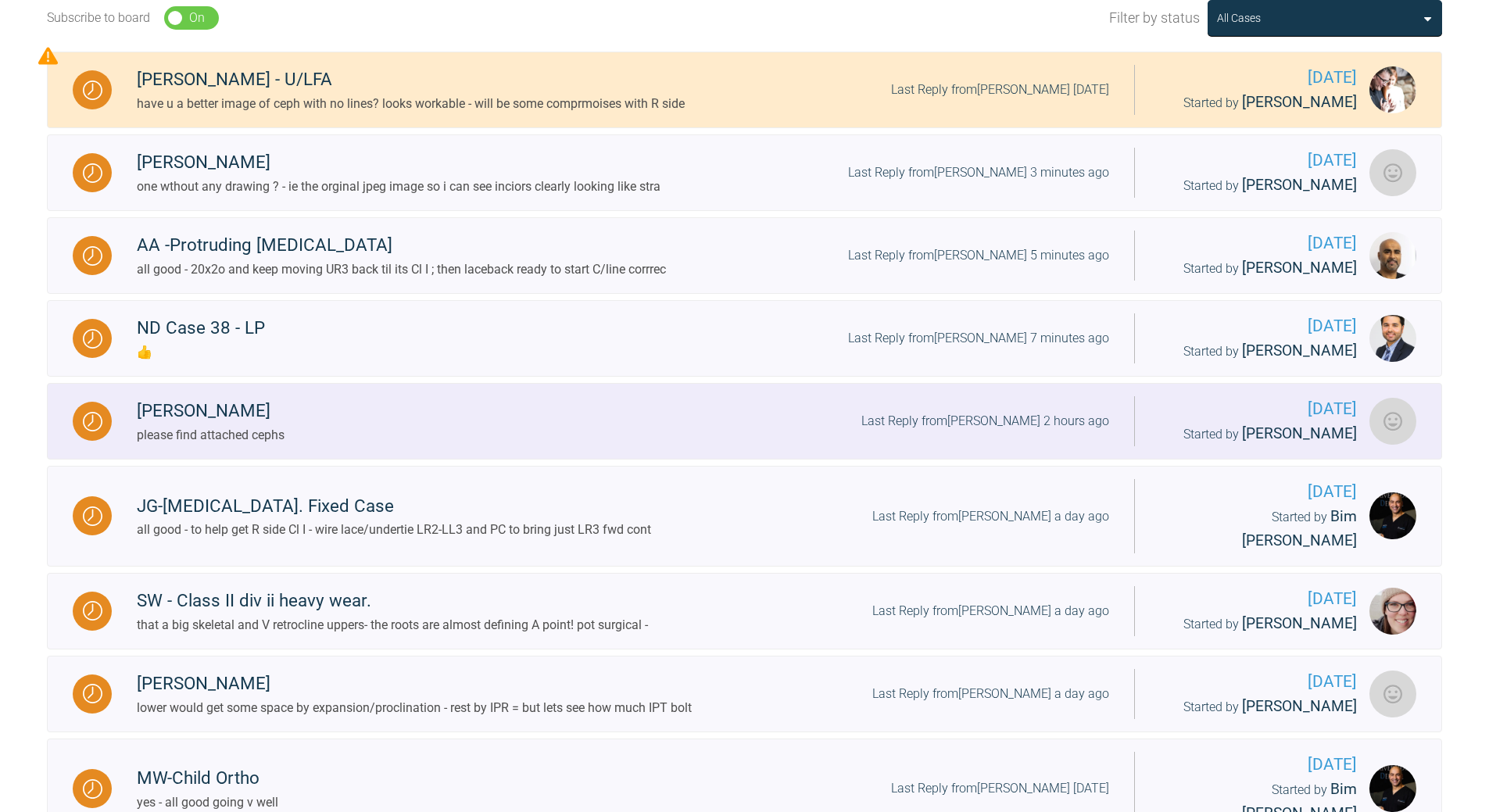 click on "Last Reply from  Mezmin Sawani   2 hours ago" at bounding box center [985, 421] 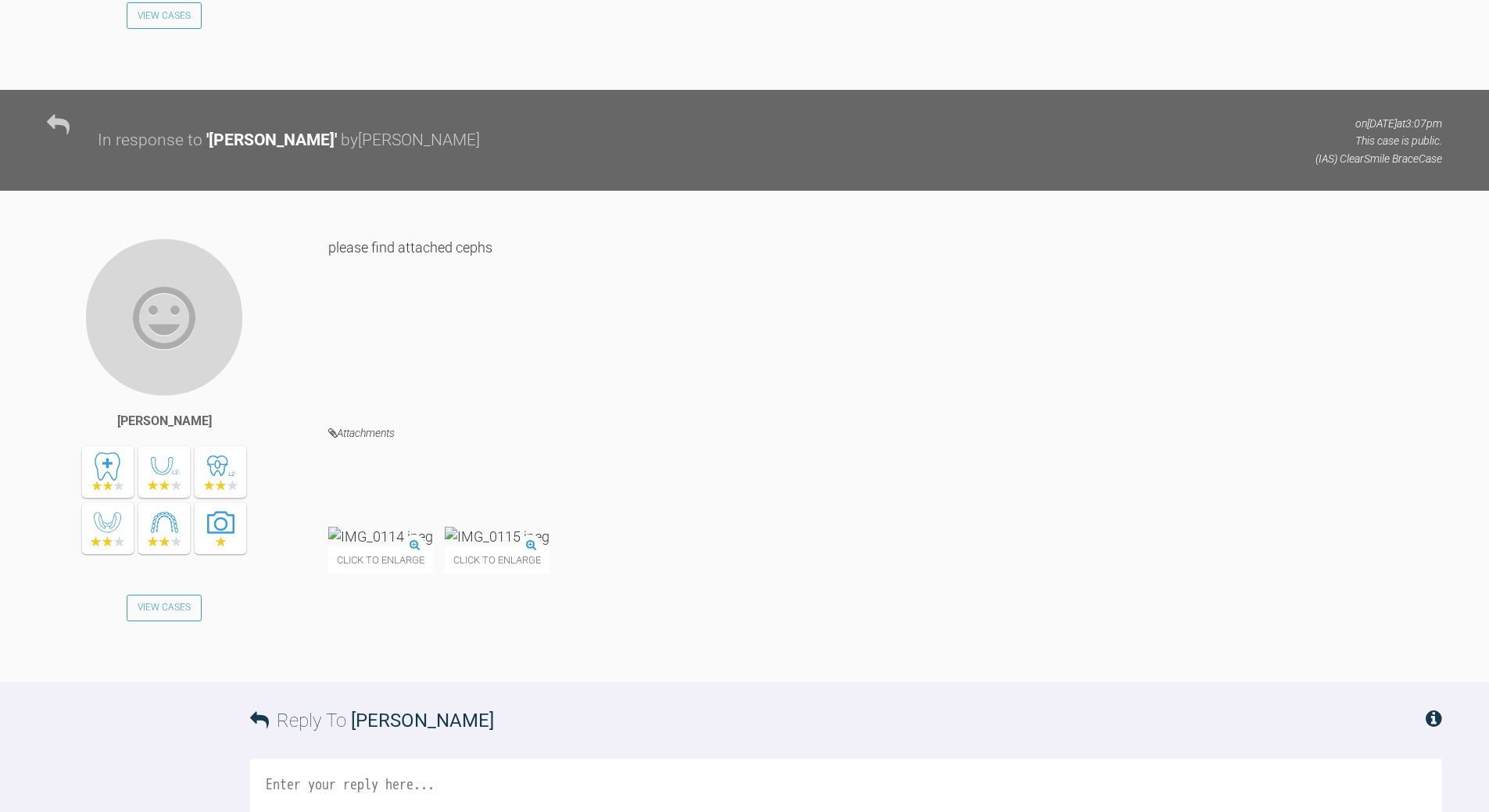 scroll, scrollTop: 1676, scrollLeft: 0, axis: vertical 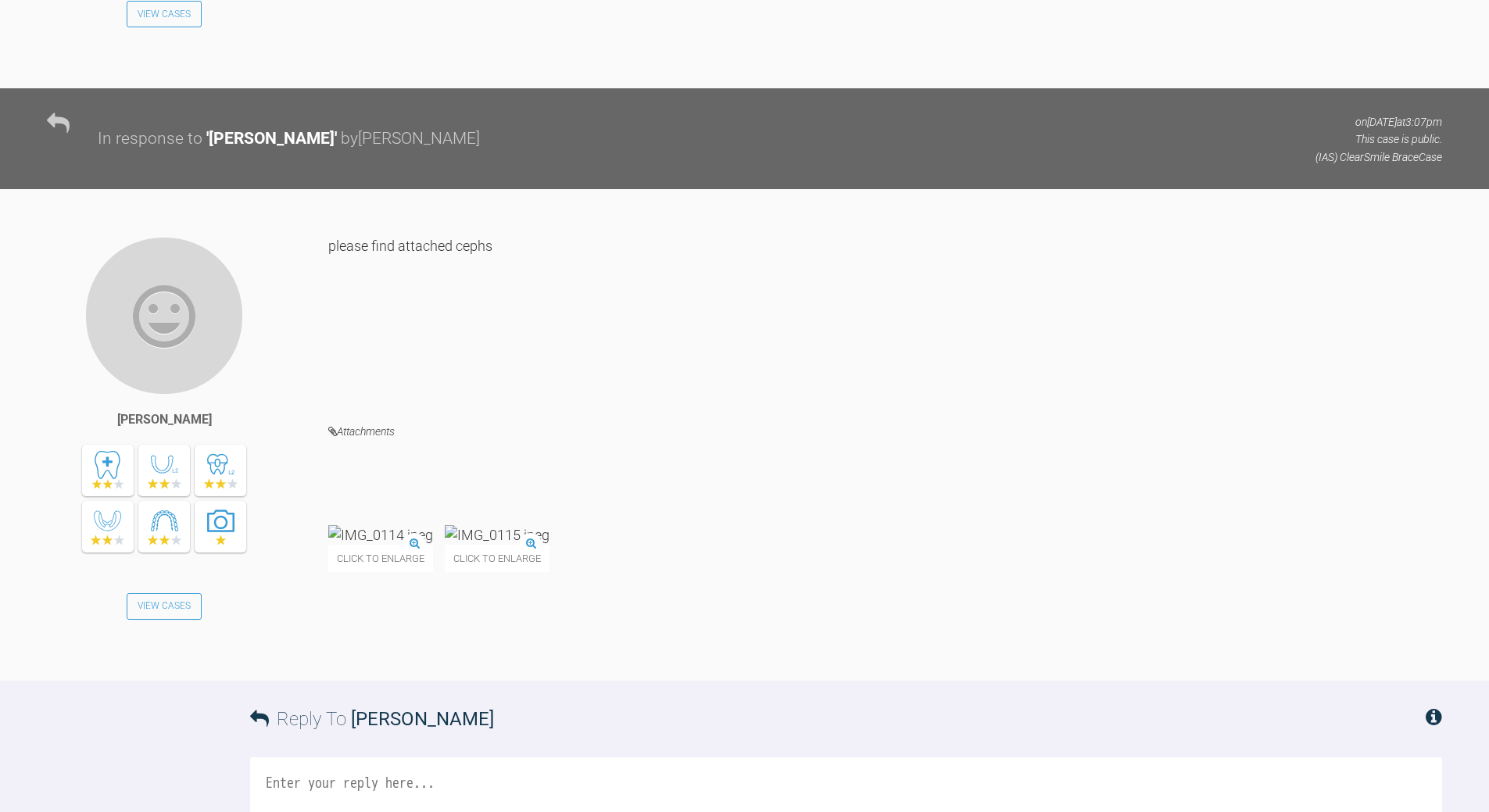 click at bounding box center (497, 535) 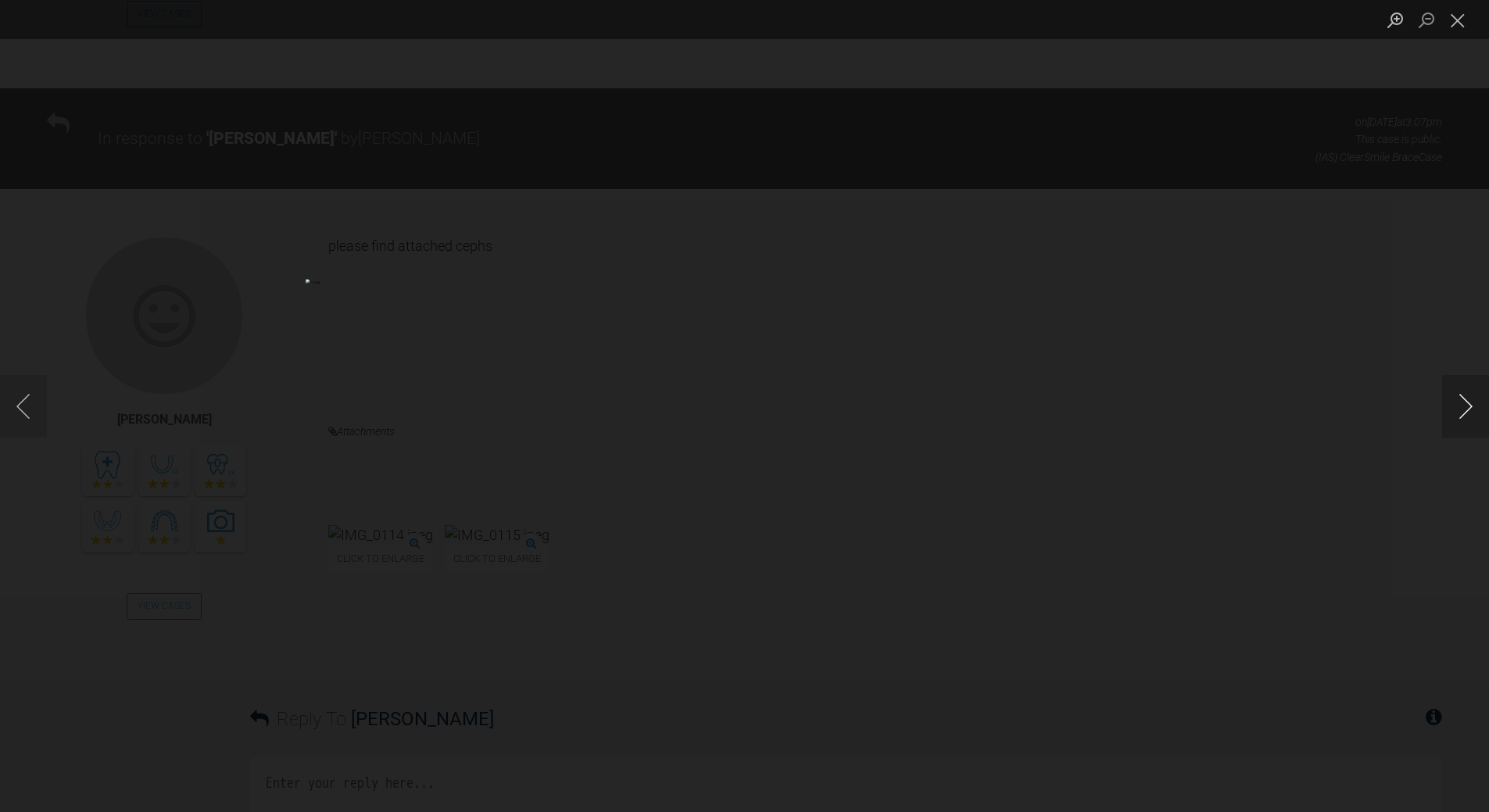 click at bounding box center [1466, 406] 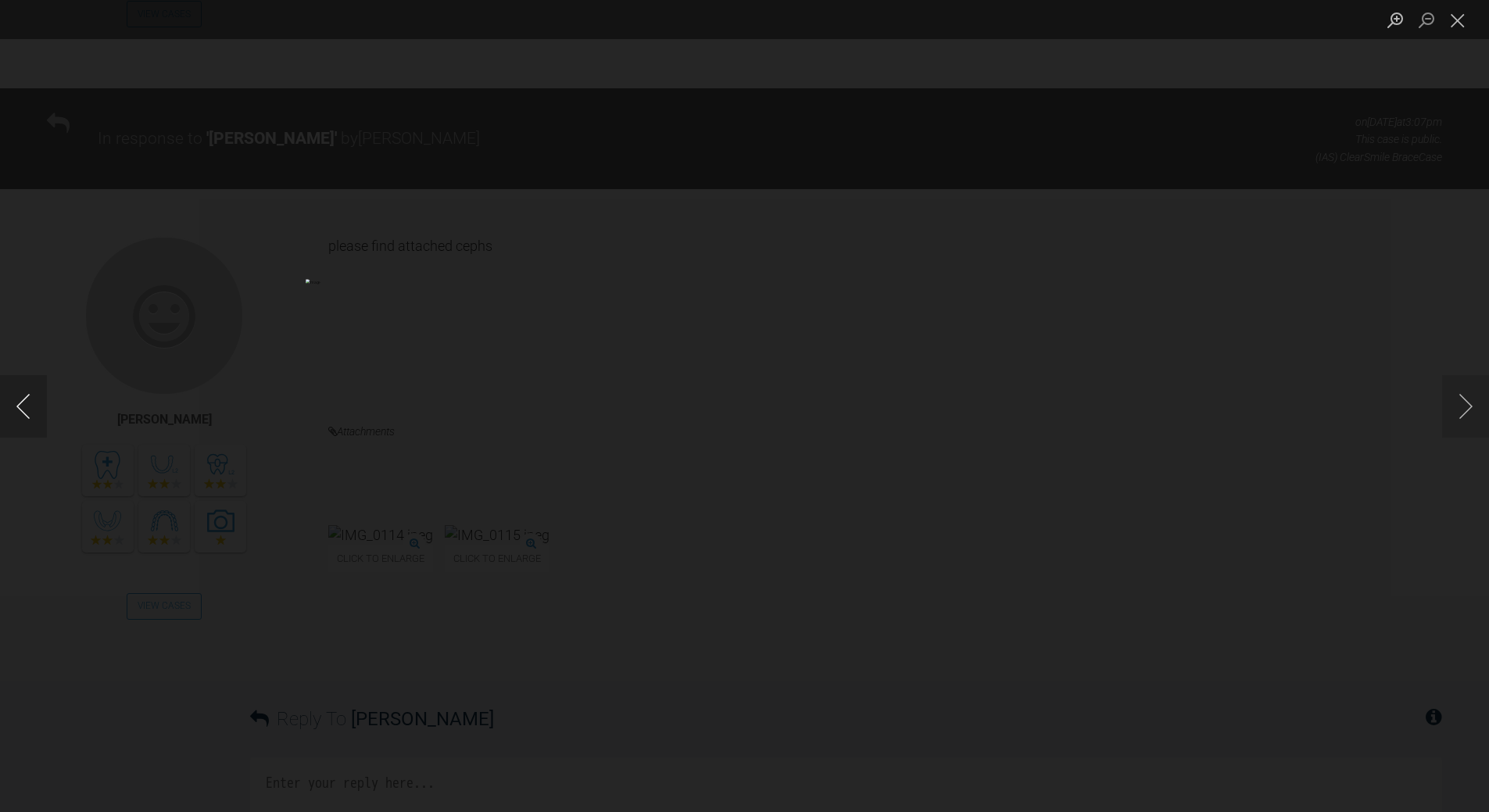 click at bounding box center (23, 406) 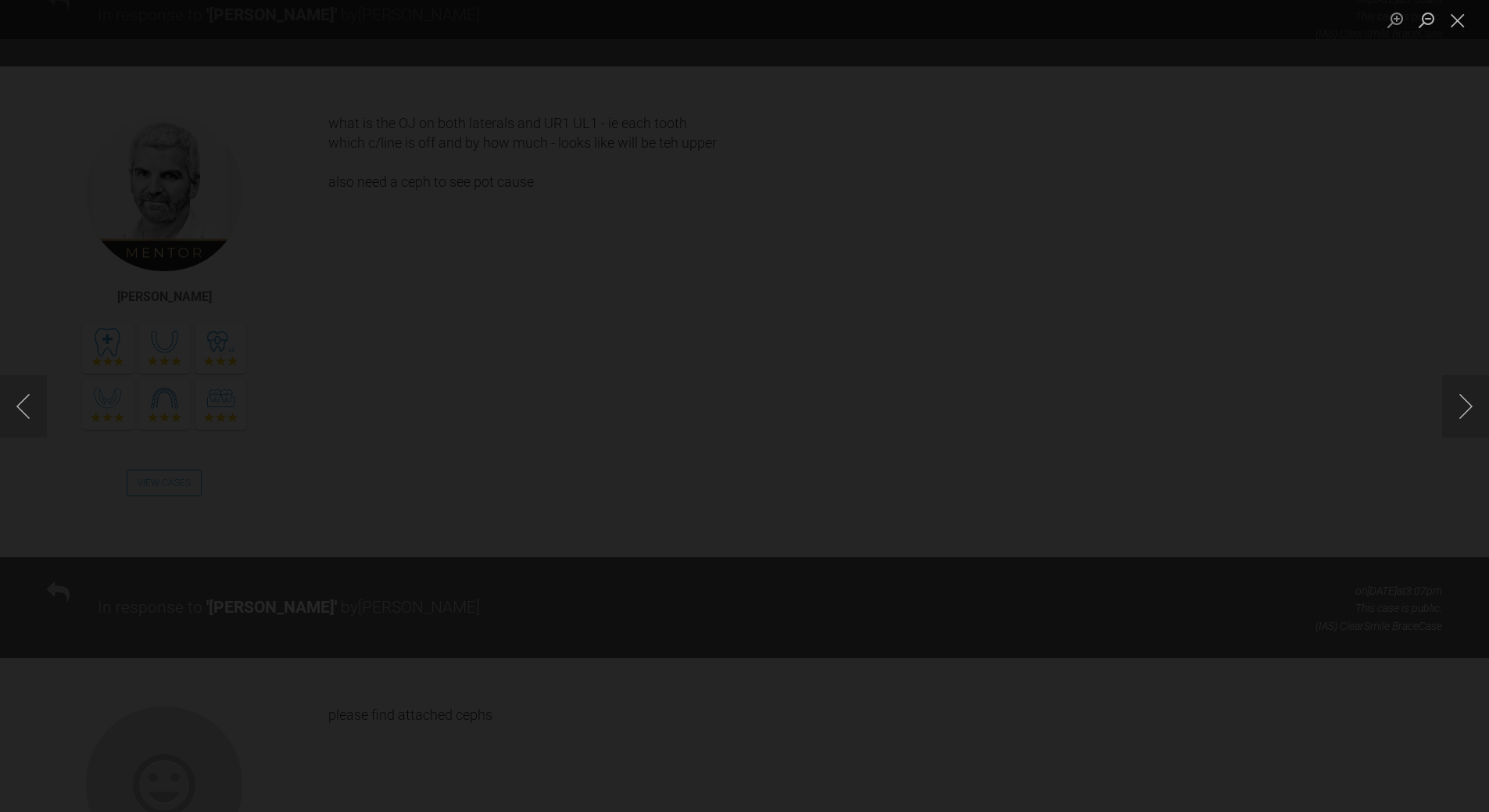 scroll, scrollTop: 1129, scrollLeft: 0, axis: vertical 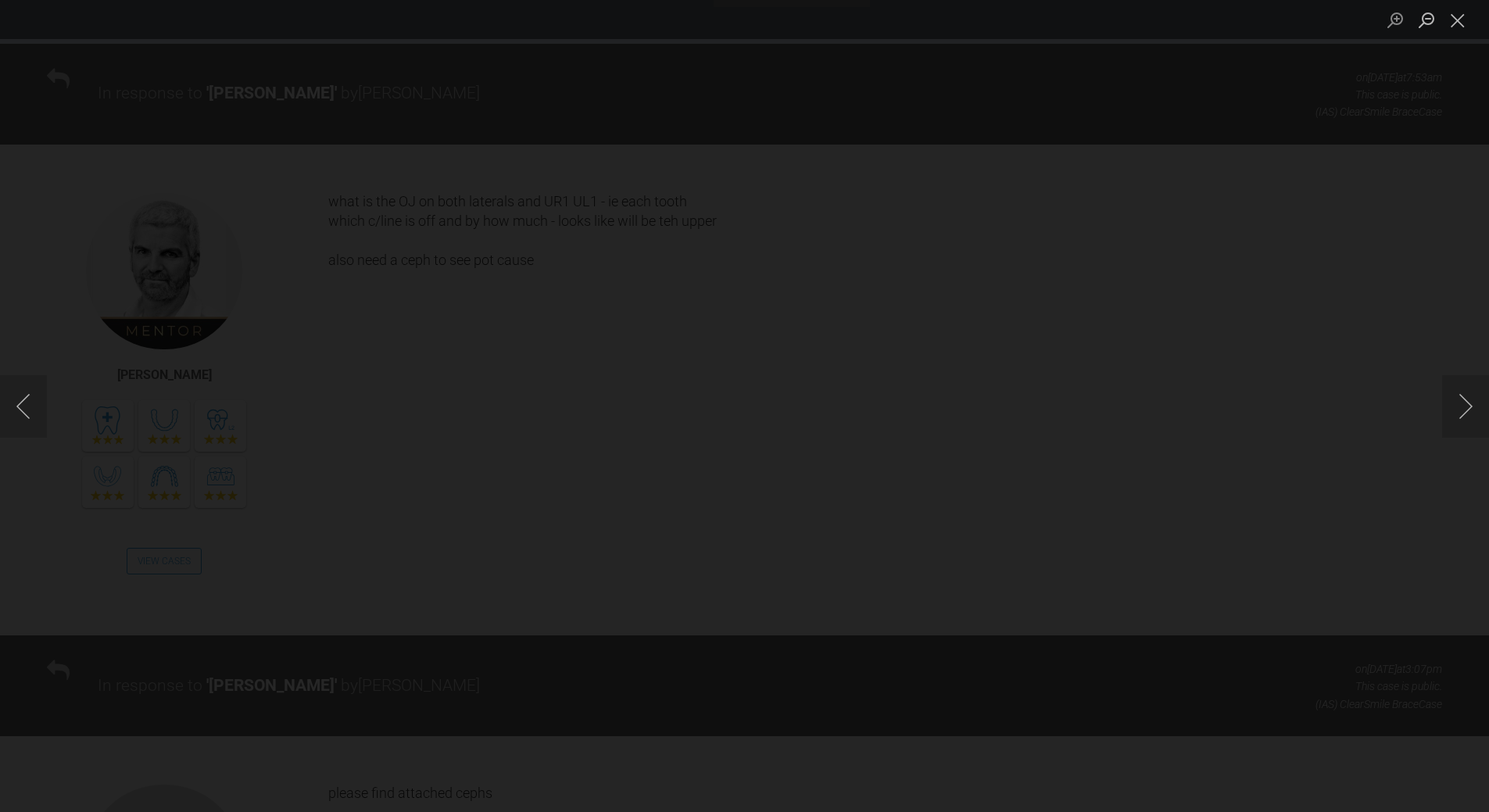 drag, startPoint x: 1463, startPoint y: 27, endPoint x: 1369, endPoint y: 23, distance: 94.08507 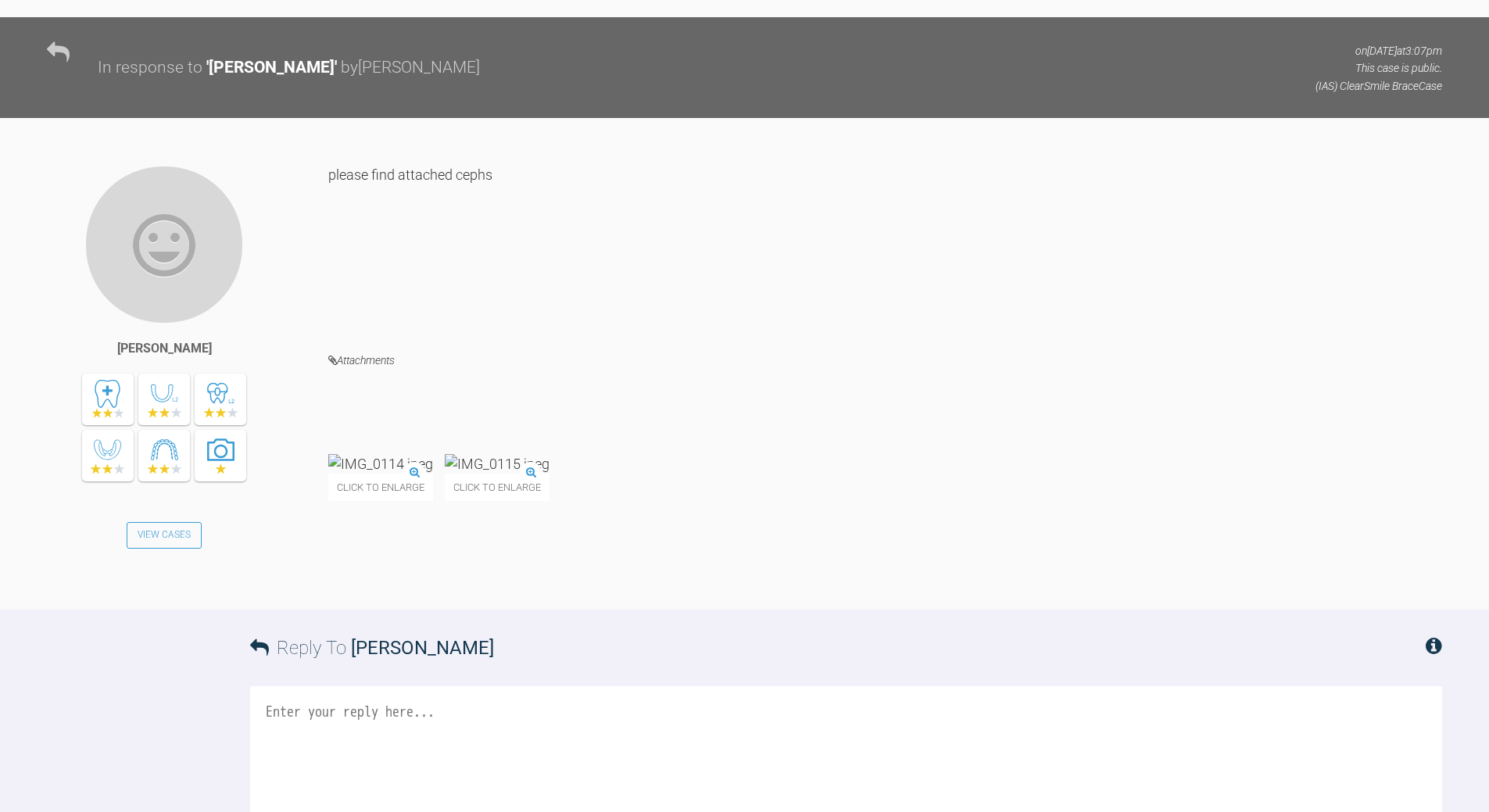scroll, scrollTop: 1862, scrollLeft: 0, axis: vertical 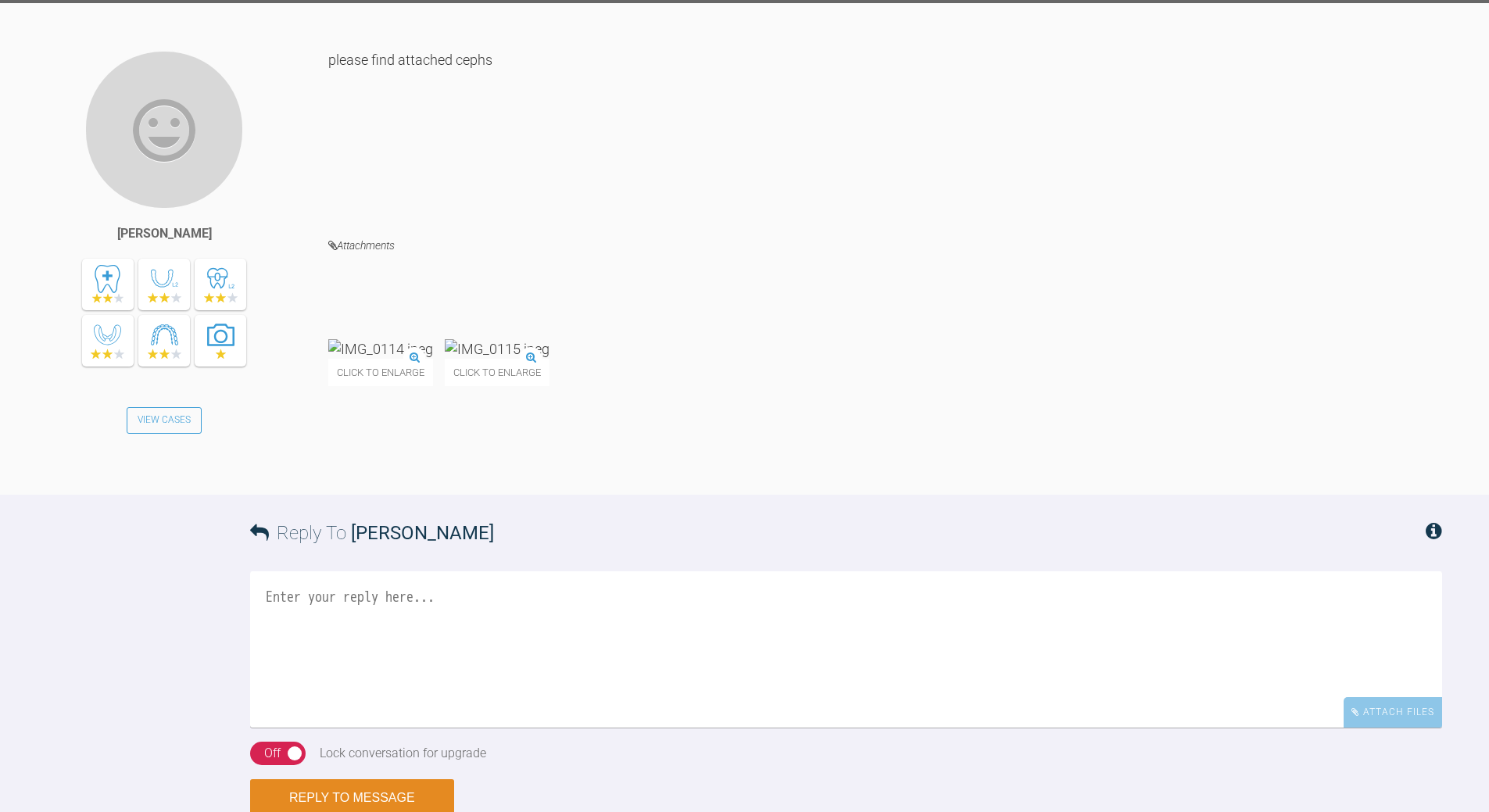 click at bounding box center (846, 649) 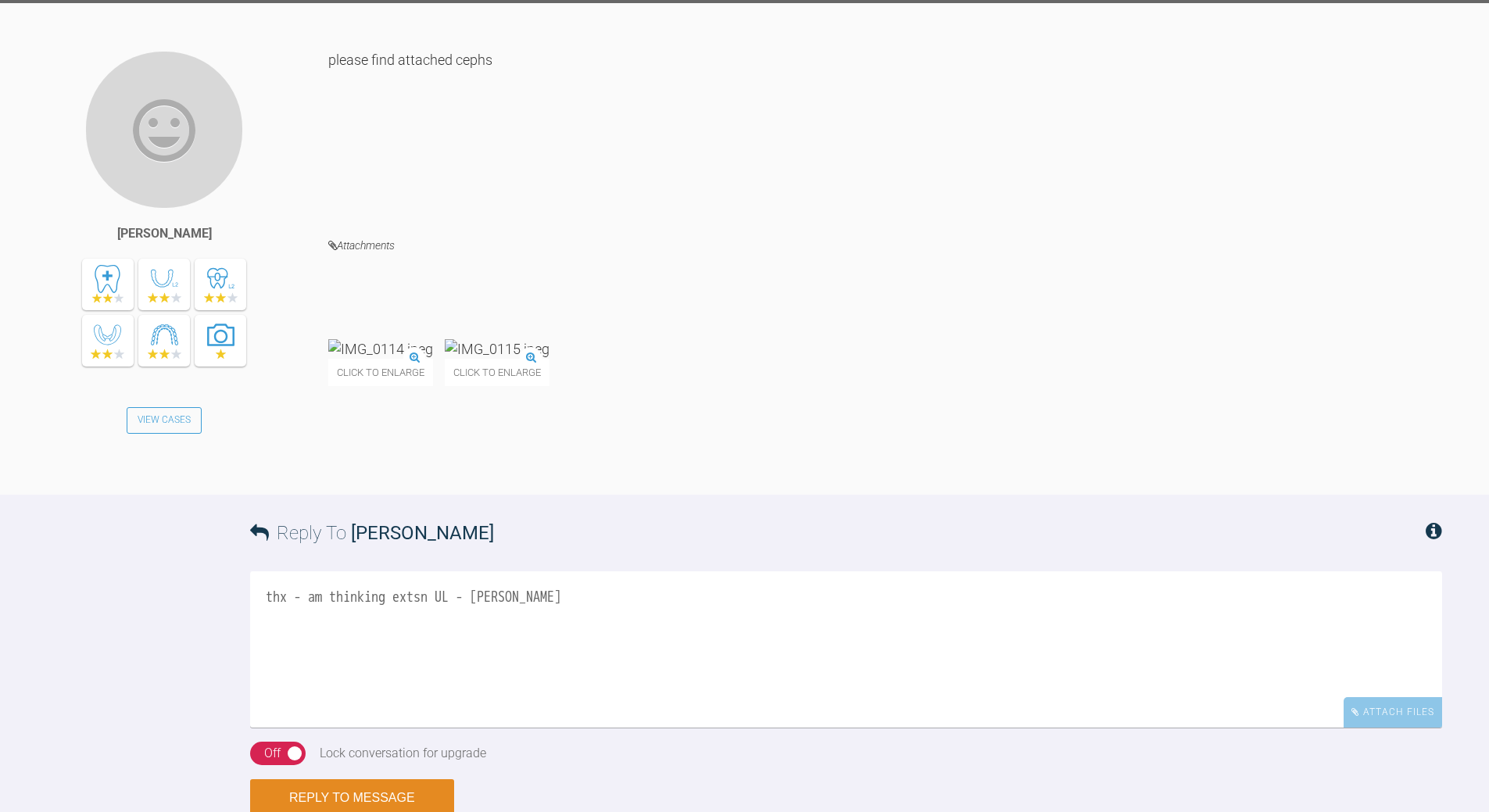 click on "thx - am thinking extsn UL - nance rach" at bounding box center [846, 649] 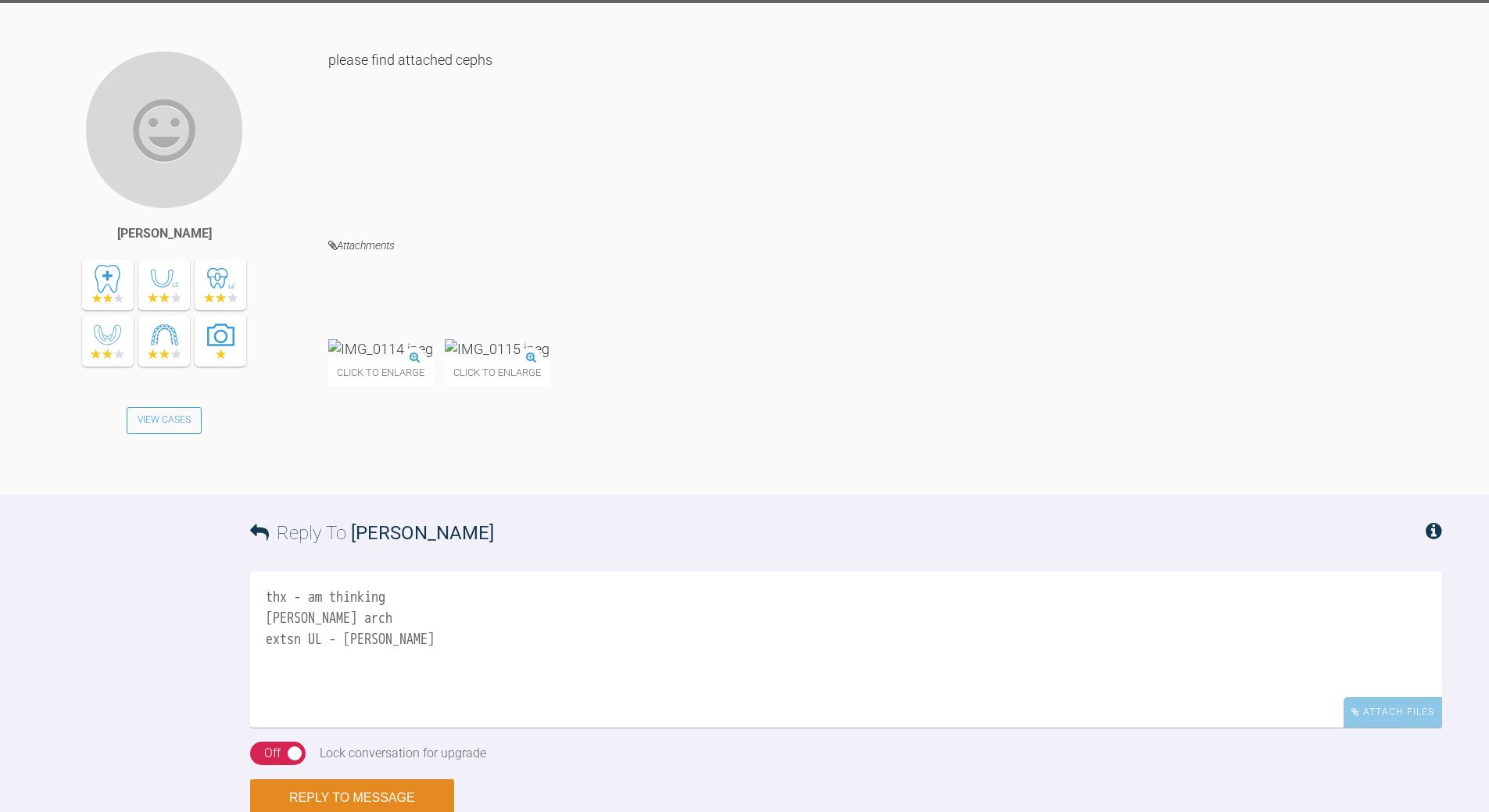 click on "thx - am thinking
nance arch
extsn UL - nance rach" at bounding box center [846, 649] 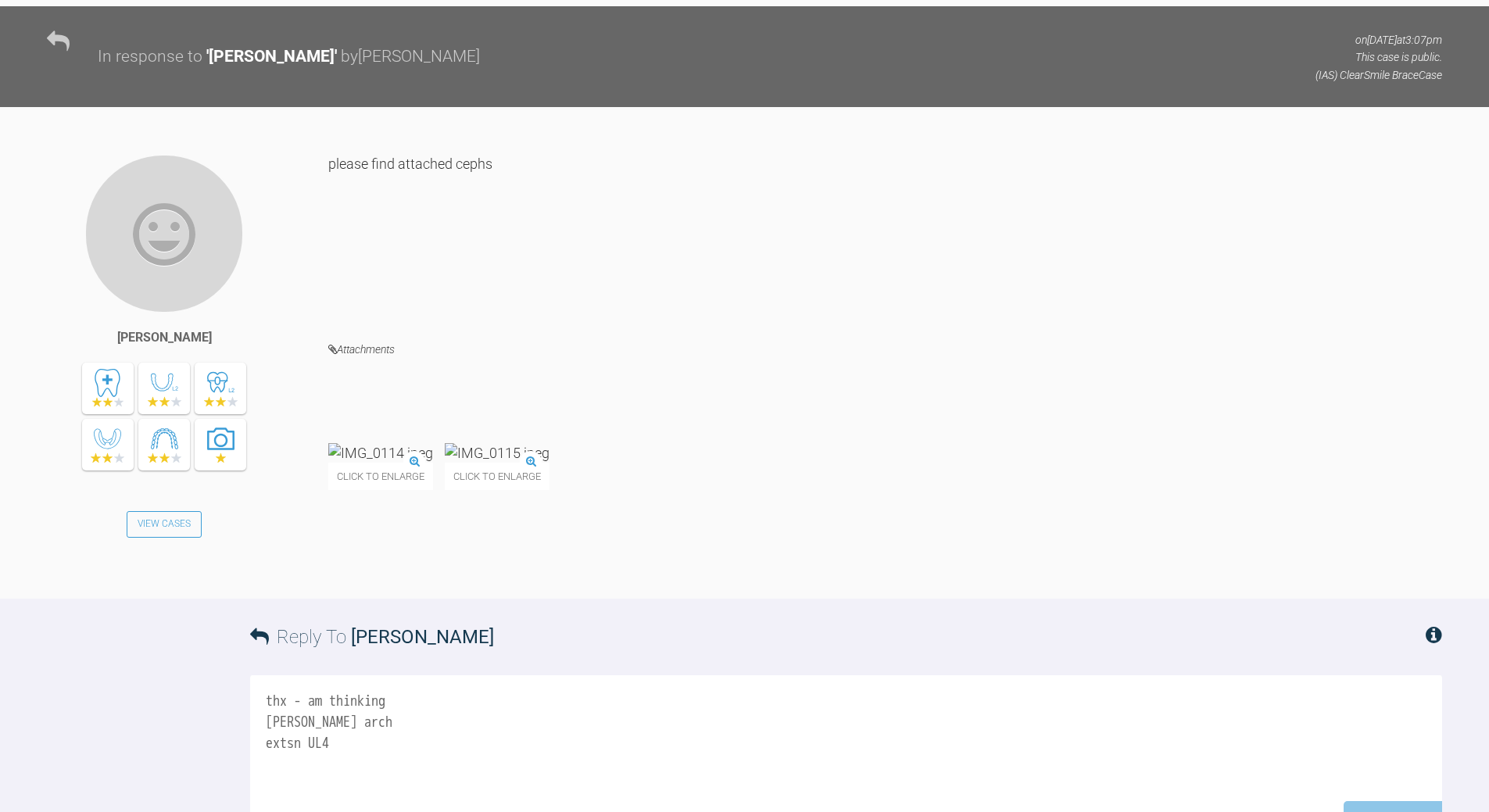 scroll, scrollTop: 1862, scrollLeft: 0, axis: vertical 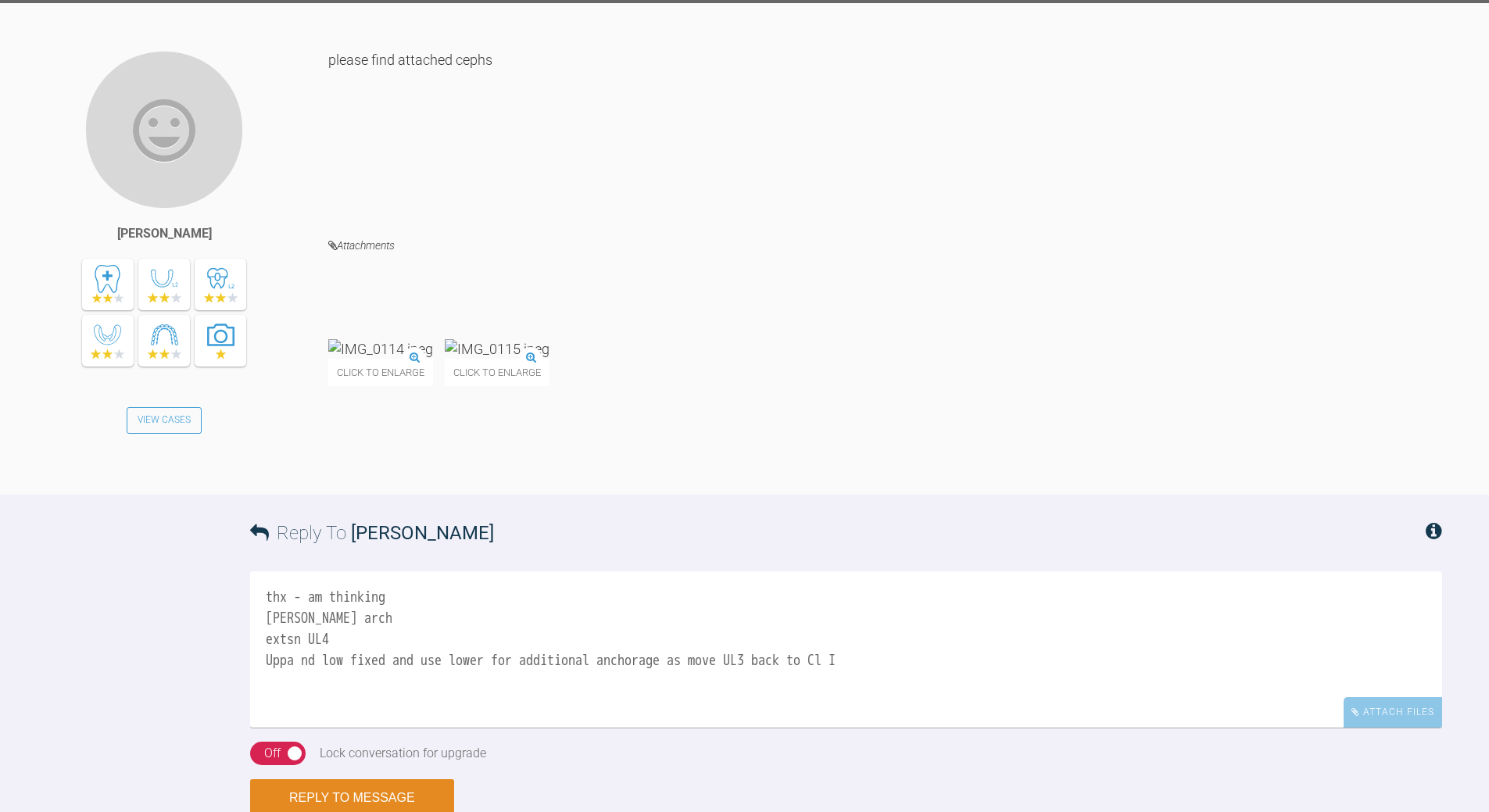 click on "thx - am thinking
nance arch
extsn UL4
Uppa nd low fixed and use lower for additional anchorage as move UL3 back to Cl I" at bounding box center (846, 649) 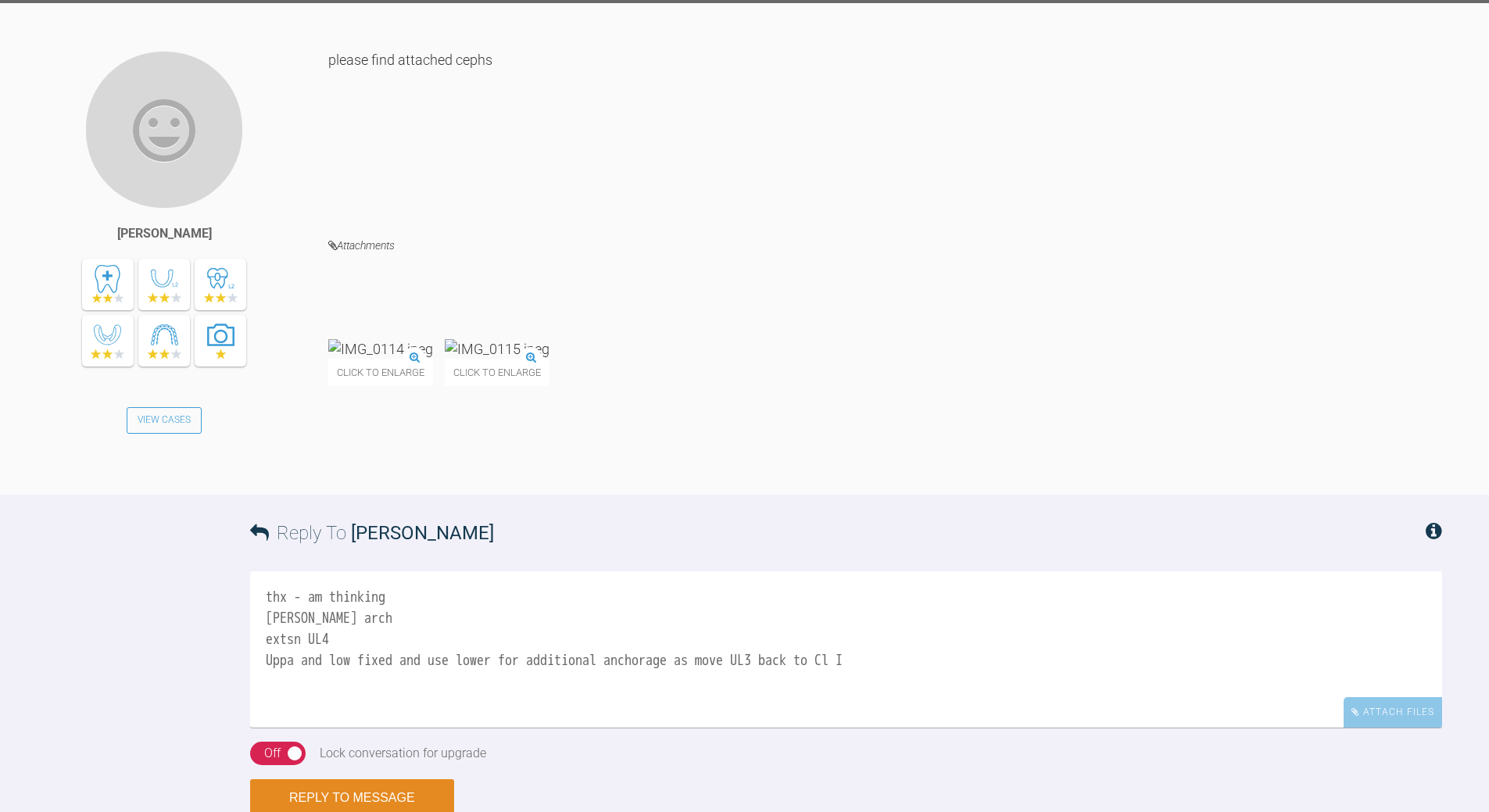 click on "thx - am thinking
nance arch
extsn UL4
Uppa and low fixed and use lower for additional anchorage as move UL3 back to Cl I" at bounding box center (846, 649) 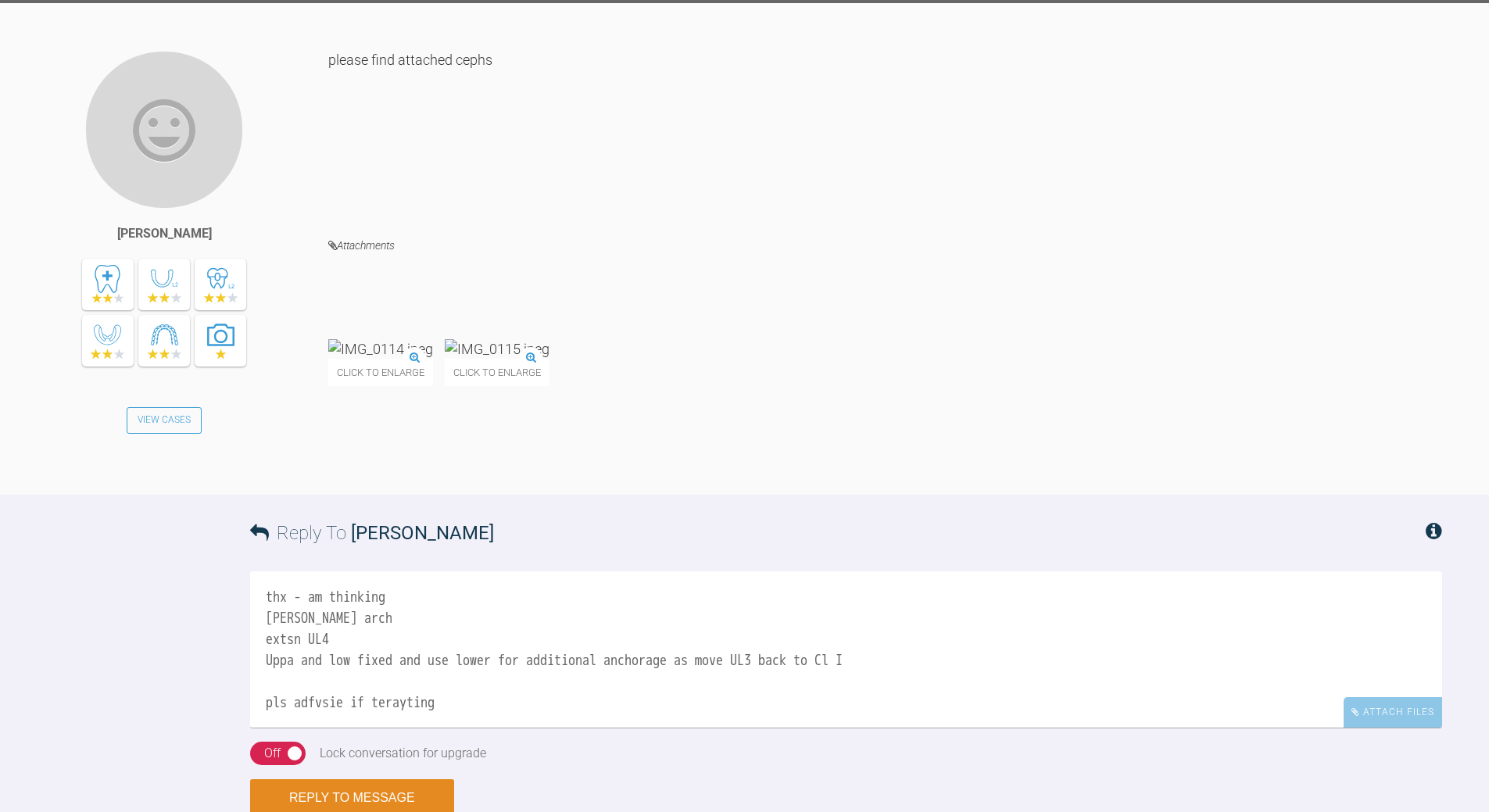 scroll, scrollTop: 5, scrollLeft: 0, axis: vertical 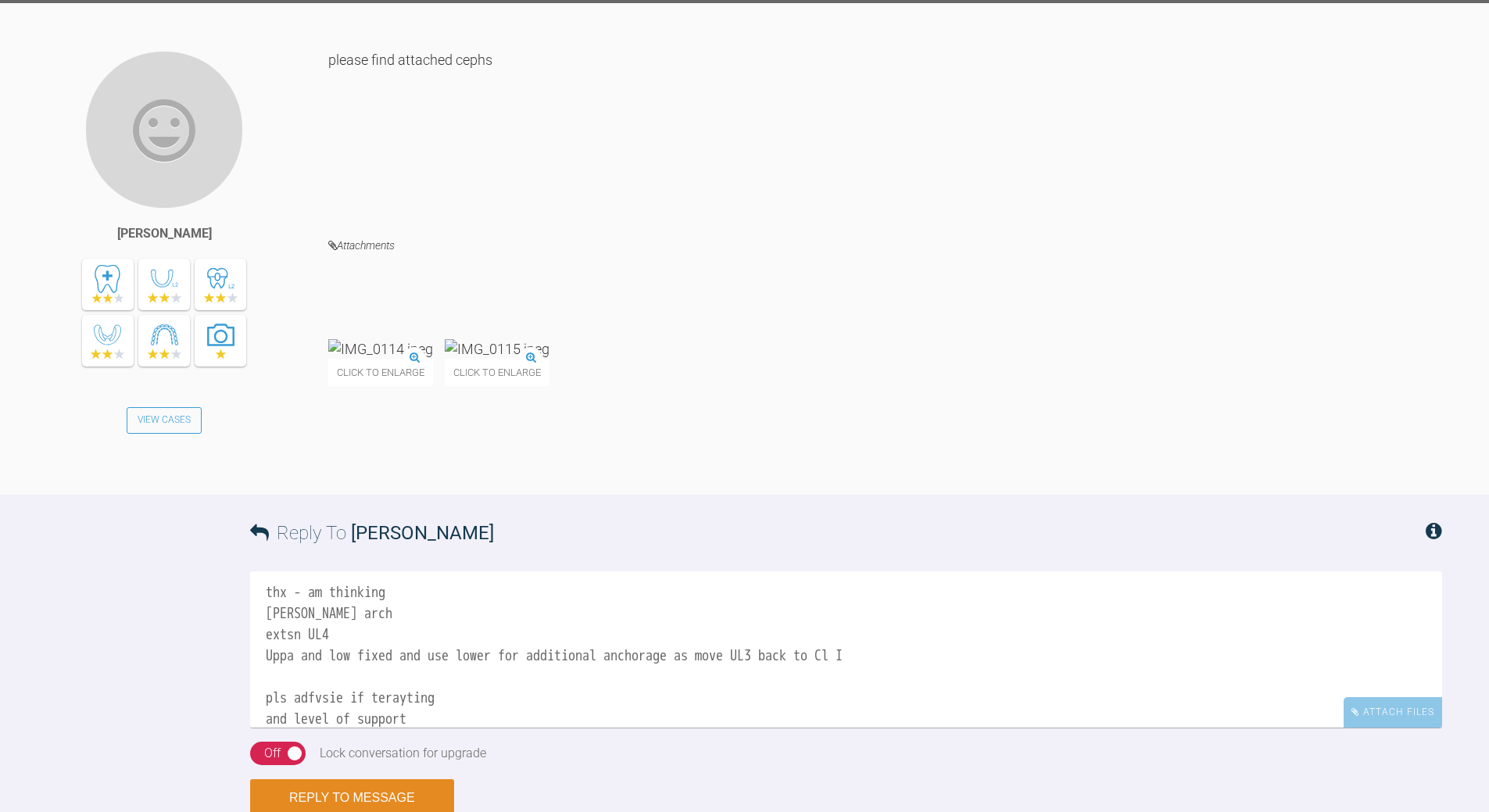 click on "thx - am thinking
nance arch
extsn UL4
Uppa and low fixed and use lower for additional anchorage as move UL3 back to Cl I
pls adfvsie if terayting
and level of support" at bounding box center [846, 649] 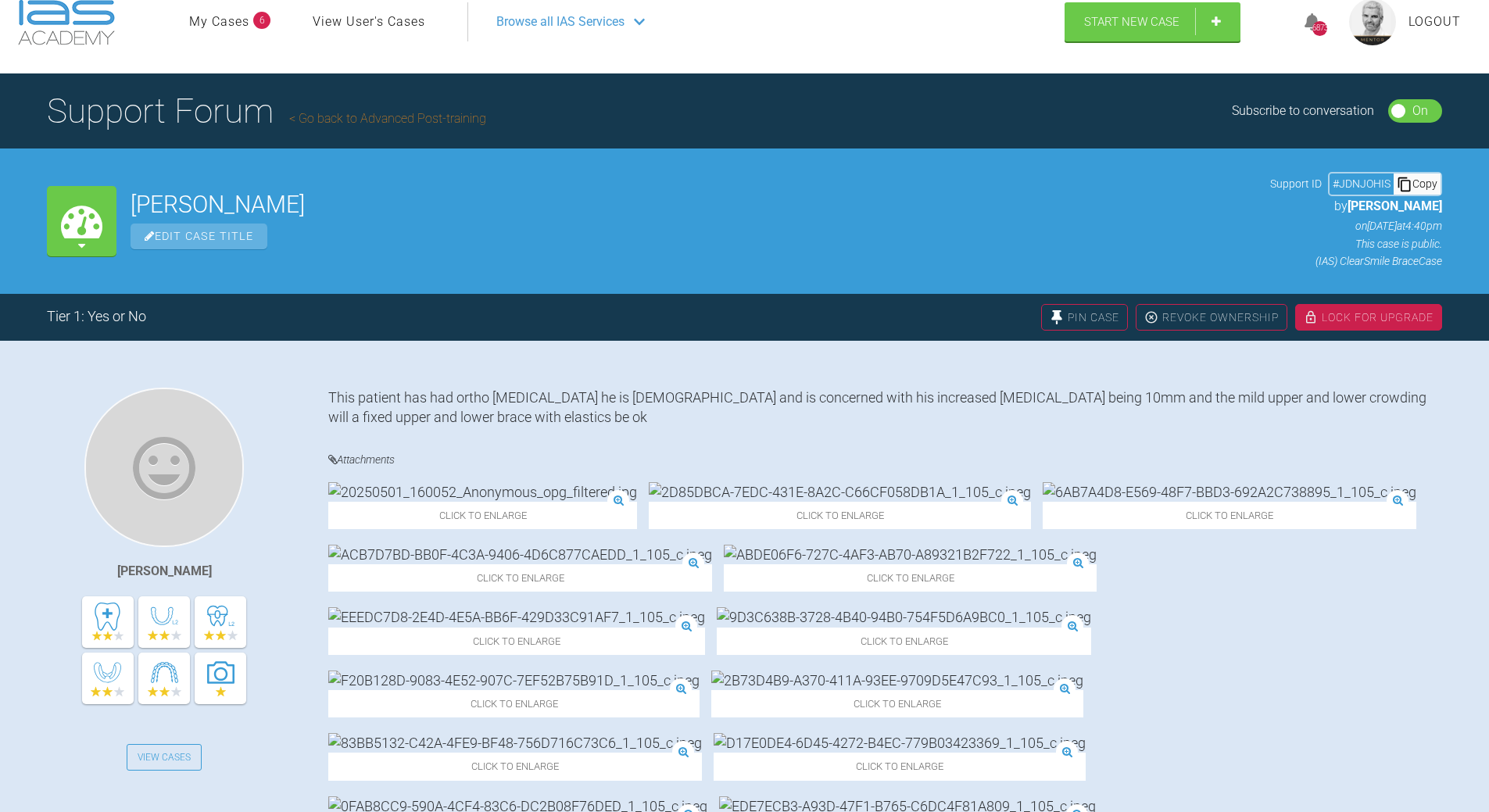 scroll, scrollTop: 0, scrollLeft: 0, axis: both 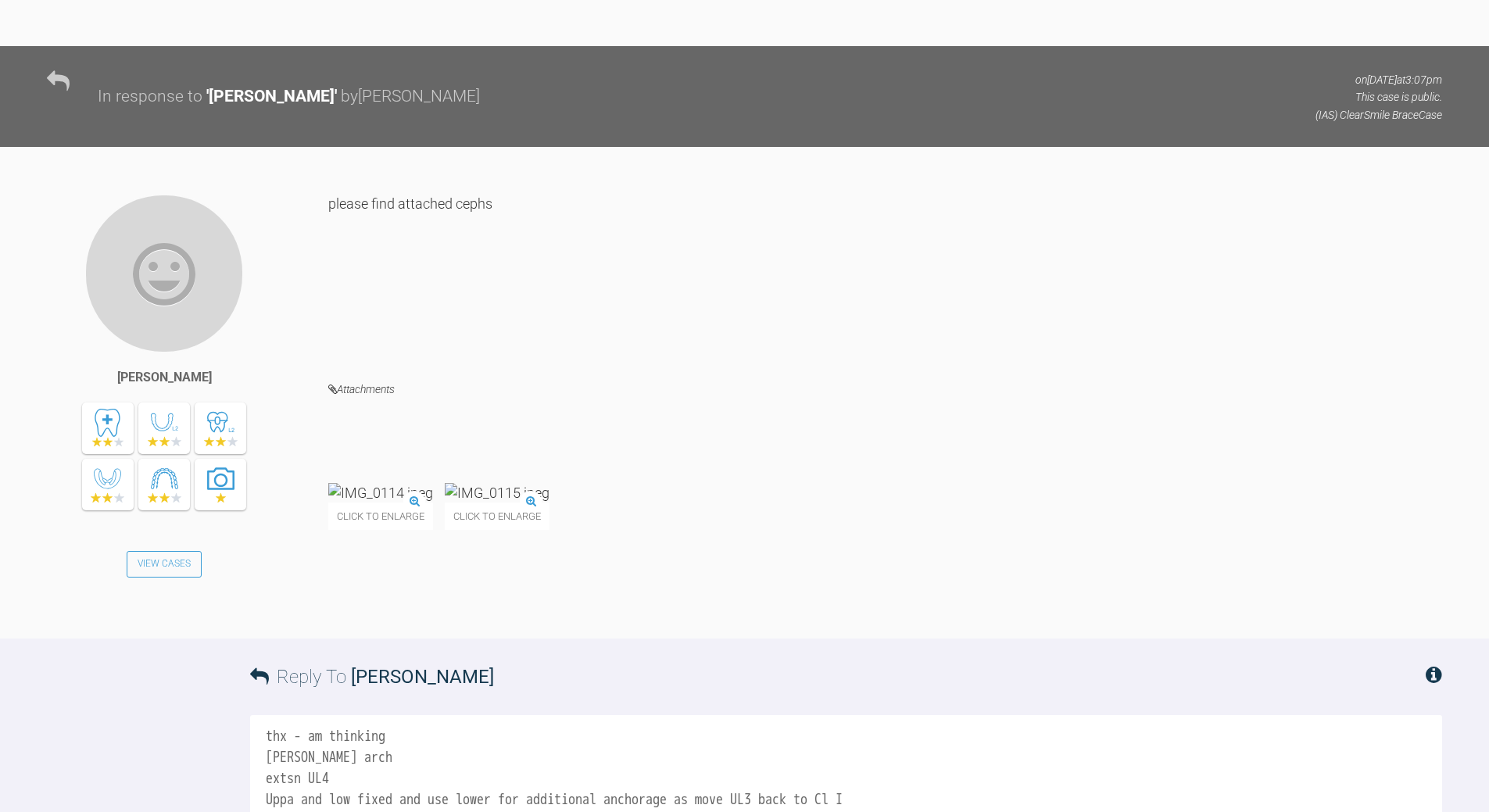 type on "thx - am thinking
nance arch
extsn UL4
Uppa and low fixed and use lower for additional anchorage as move UL3 back to Cl I
pls adfvsie if treating
and level of support" 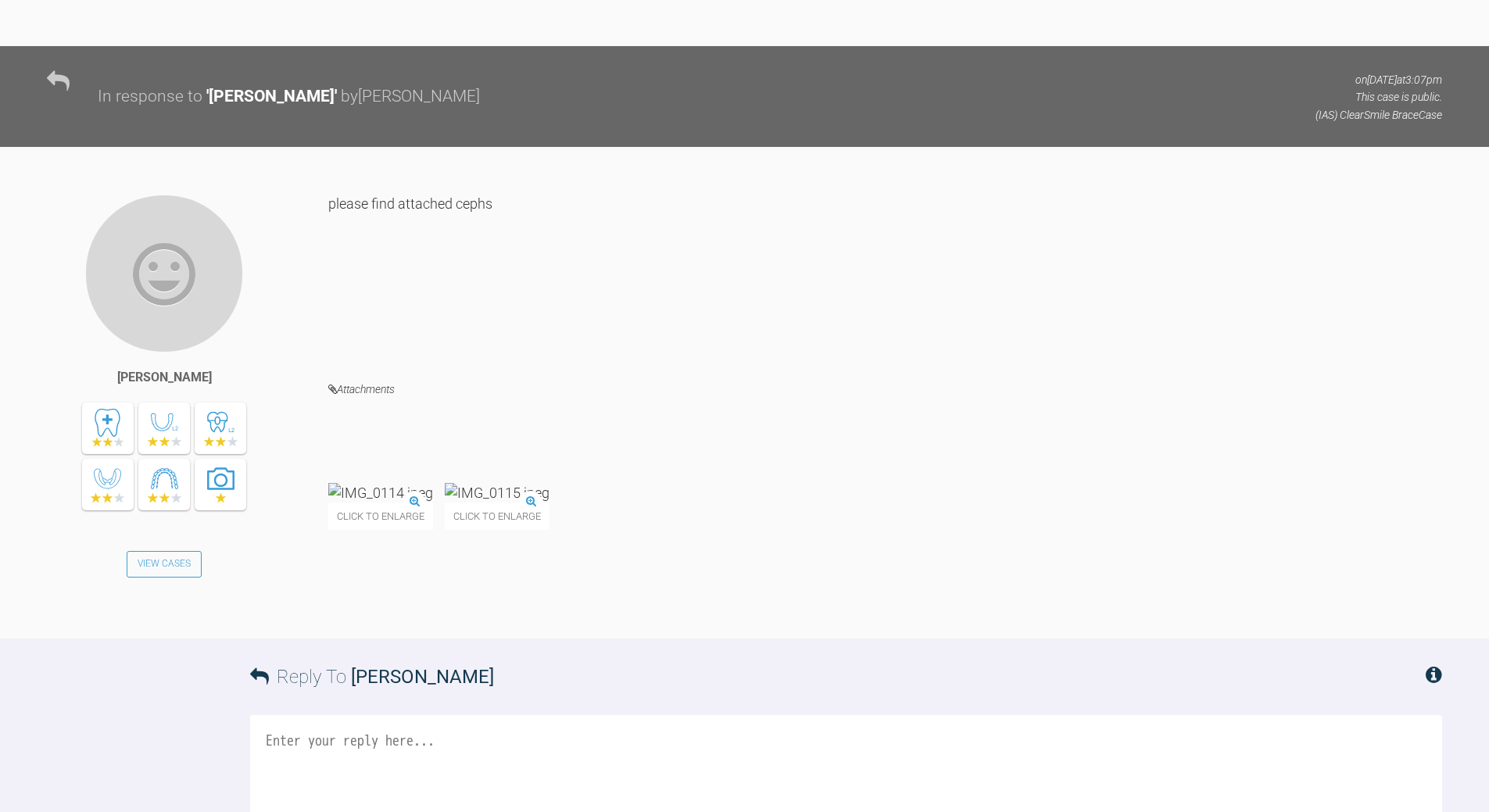 scroll, scrollTop: 0, scrollLeft: 0, axis: both 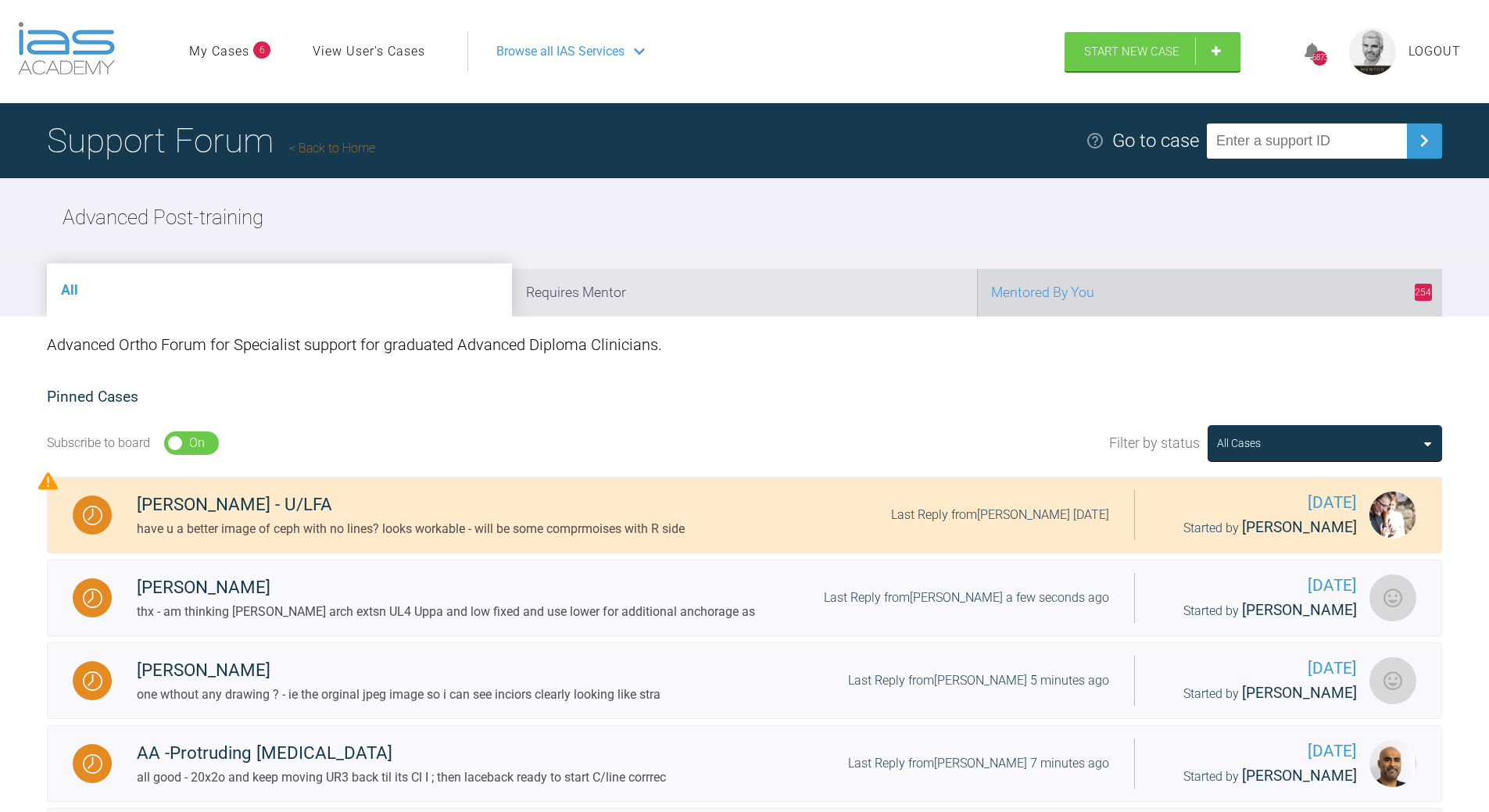 click on "254 Mentored By You" at bounding box center (1209, 292) 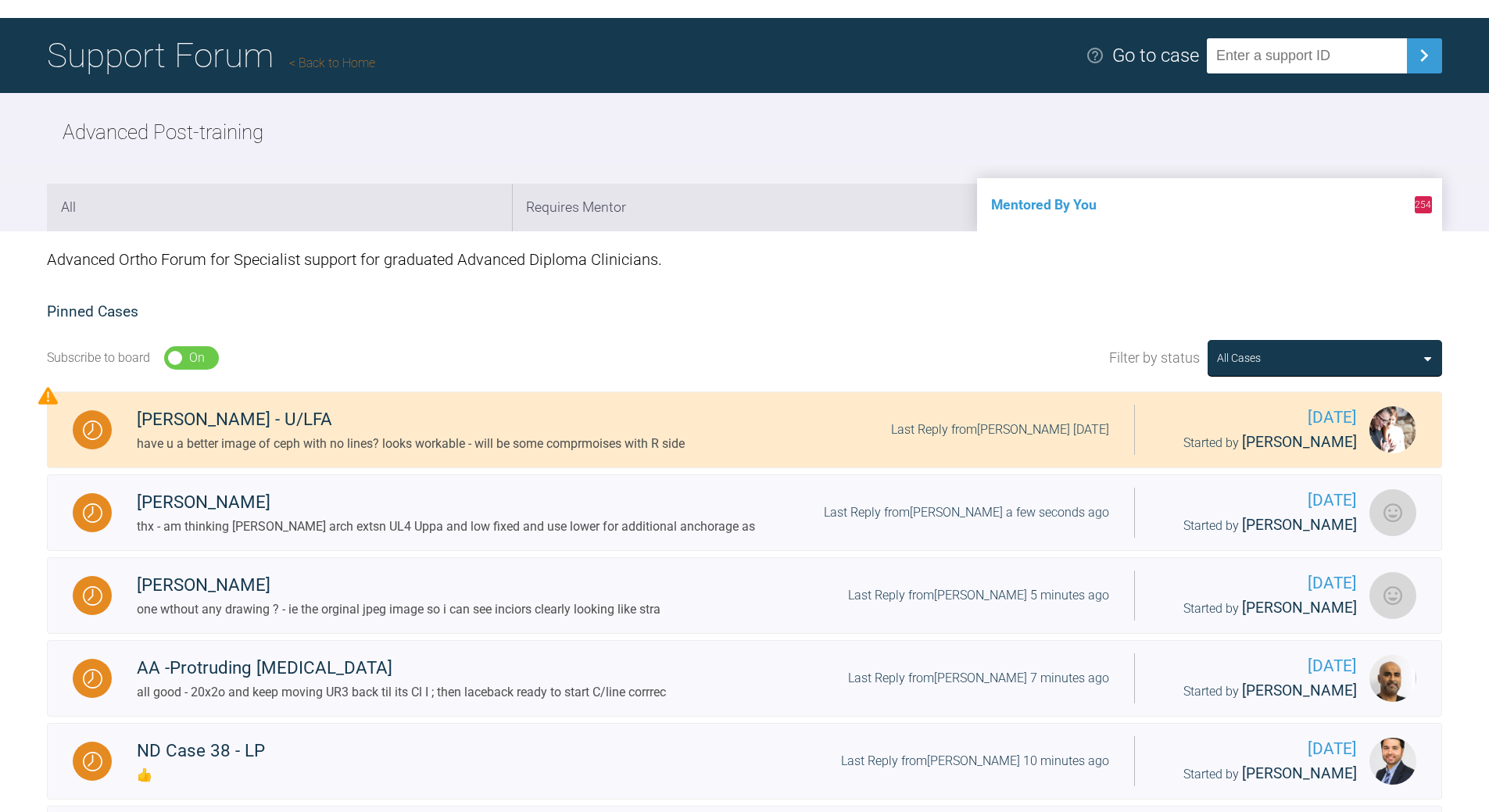 scroll, scrollTop: 0, scrollLeft: 0, axis: both 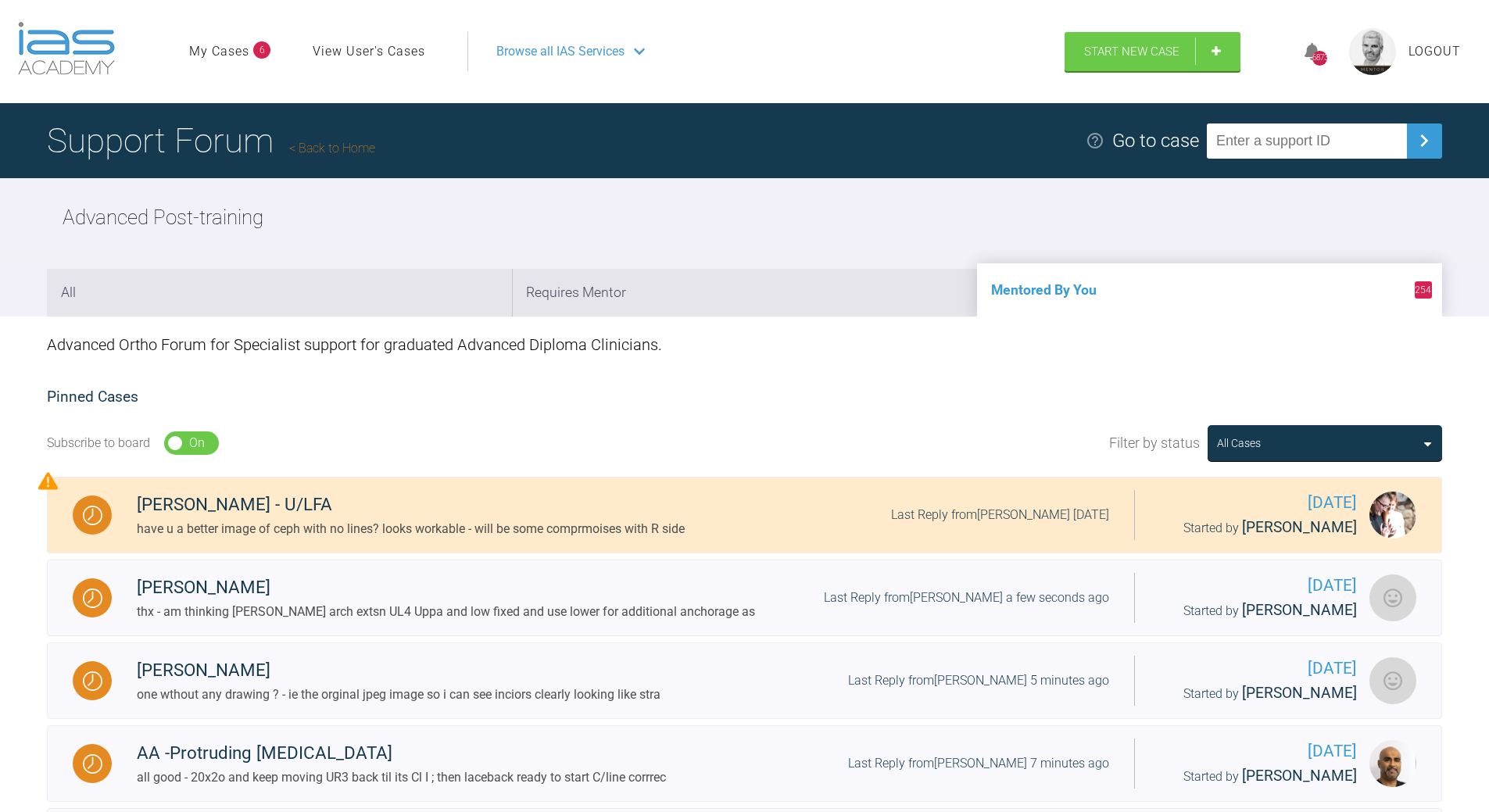 click on "Back to Home" at bounding box center (332, 148) 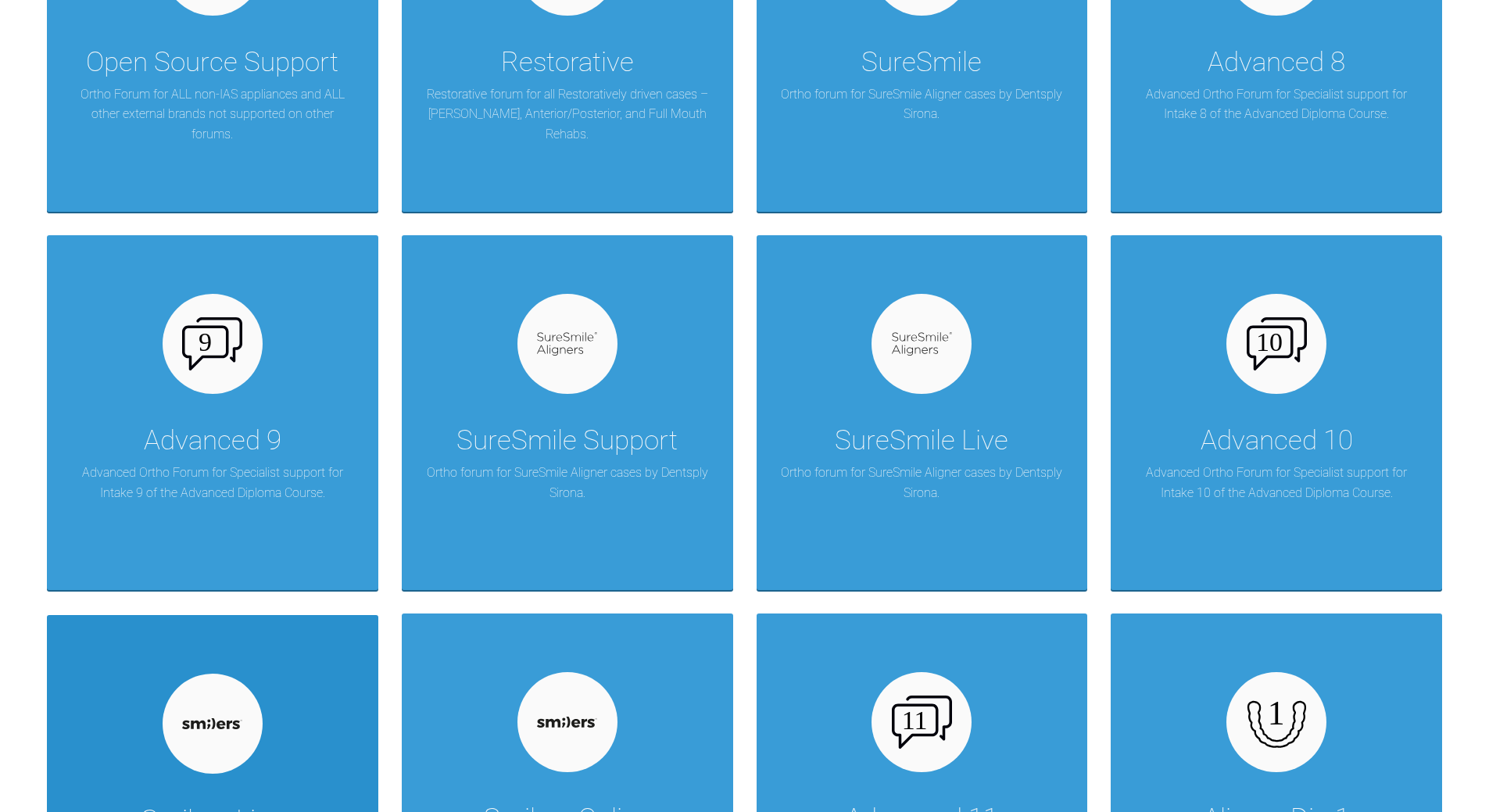 scroll, scrollTop: 1407, scrollLeft: 0, axis: vertical 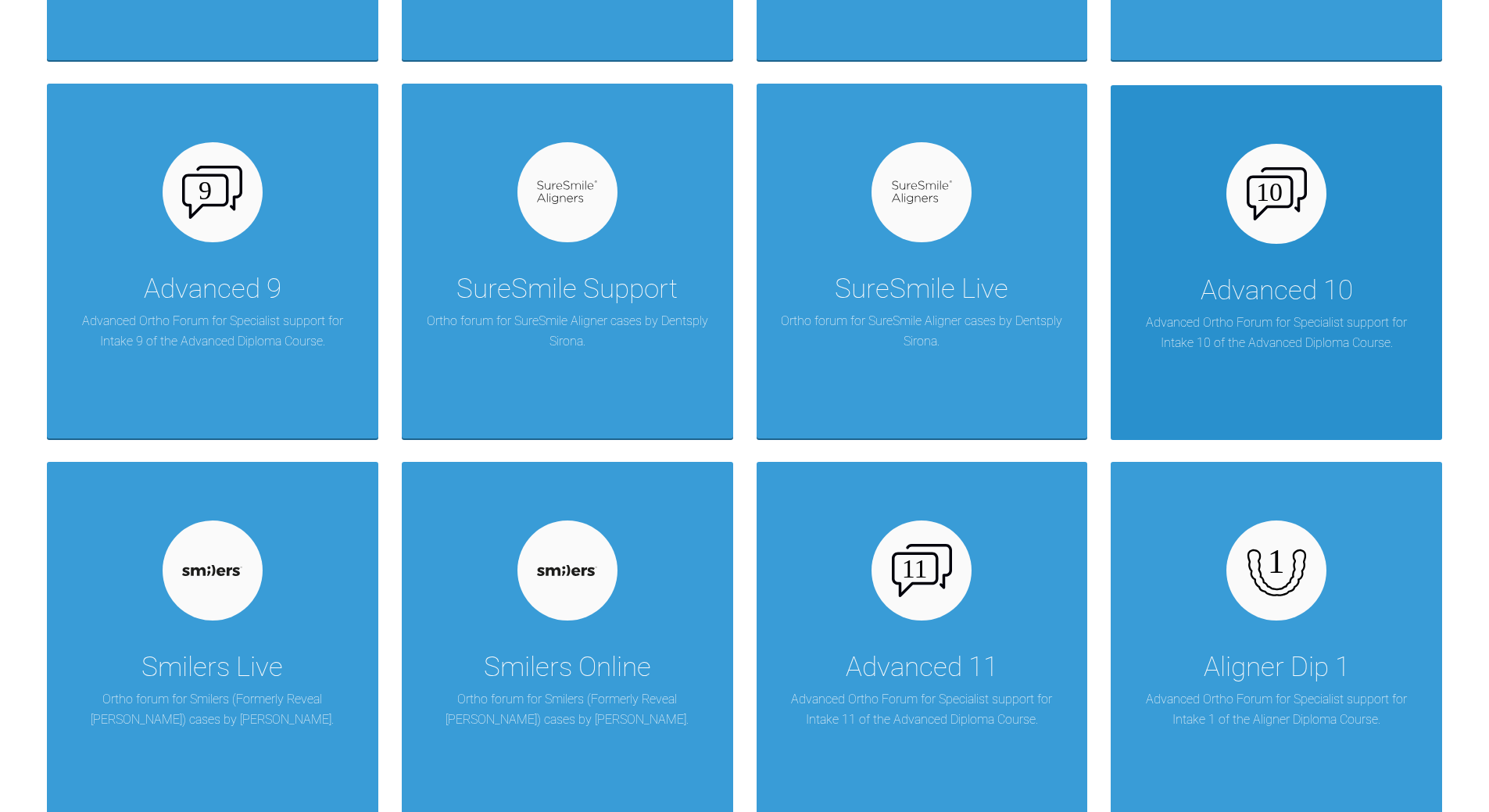 click on "Advanced 10" at bounding box center [1276, 291] 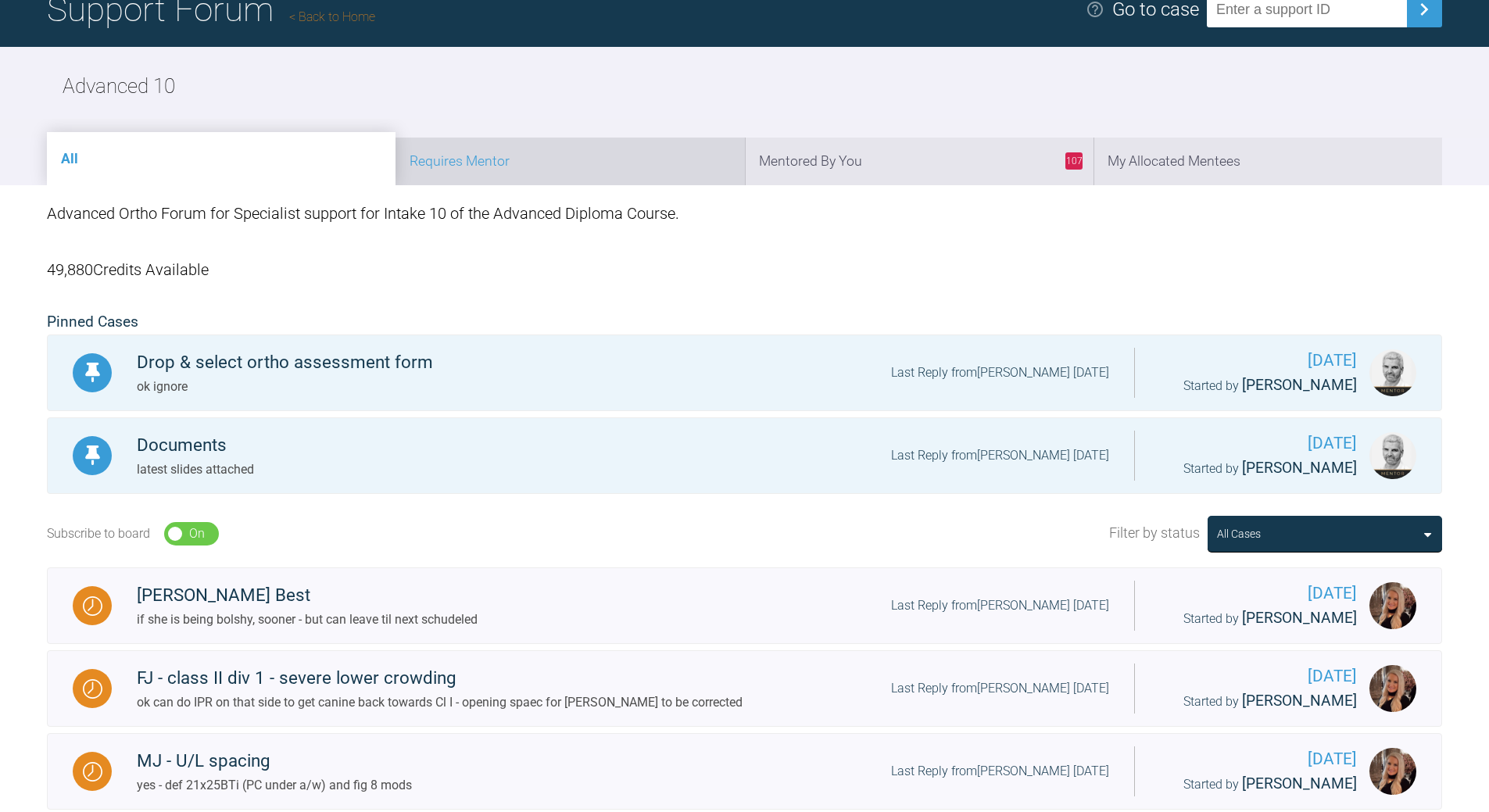 scroll, scrollTop: 78, scrollLeft: 0, axis: vertical 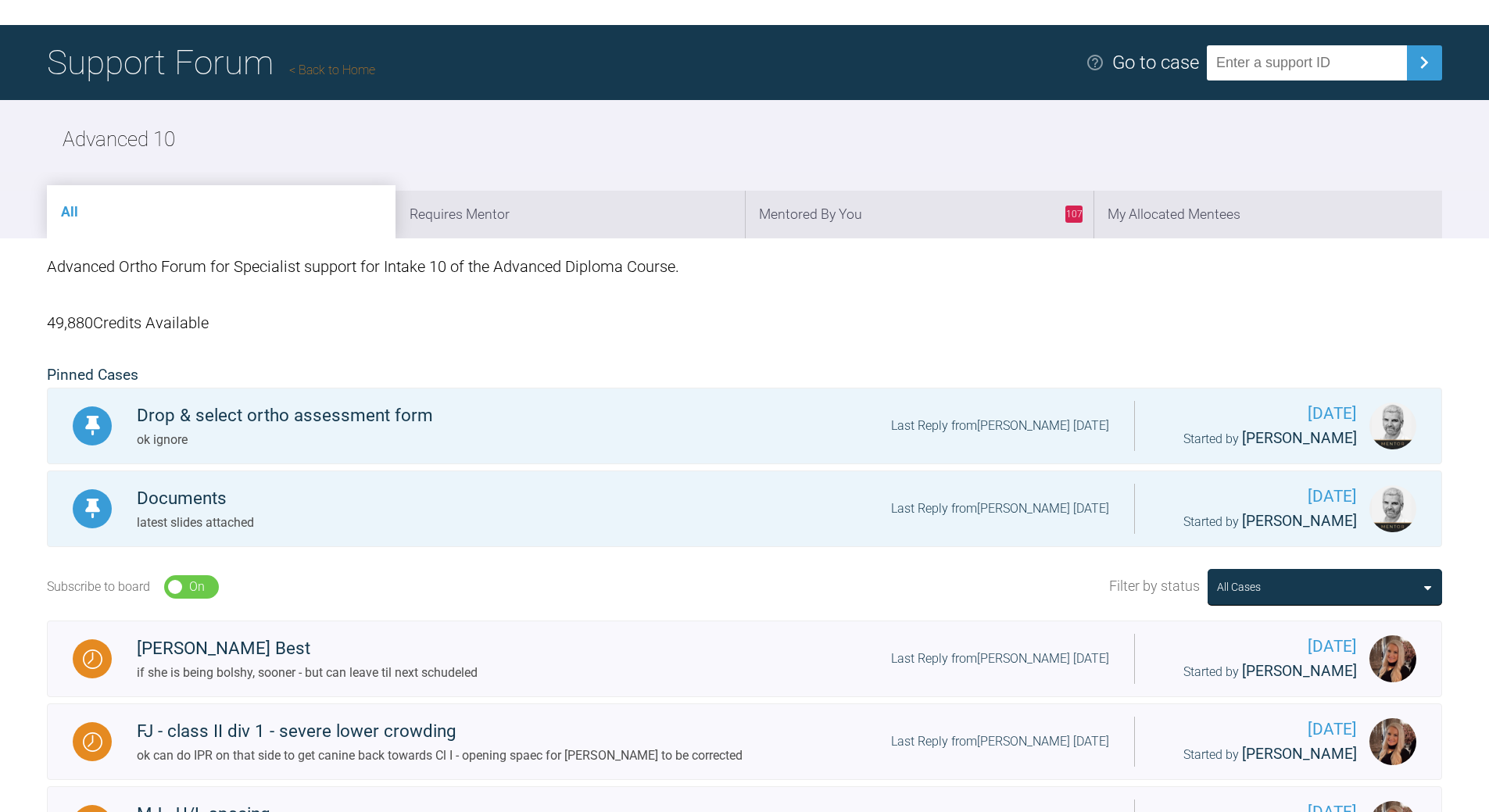 click on "Back to Home" at bounding box center [332, 70] 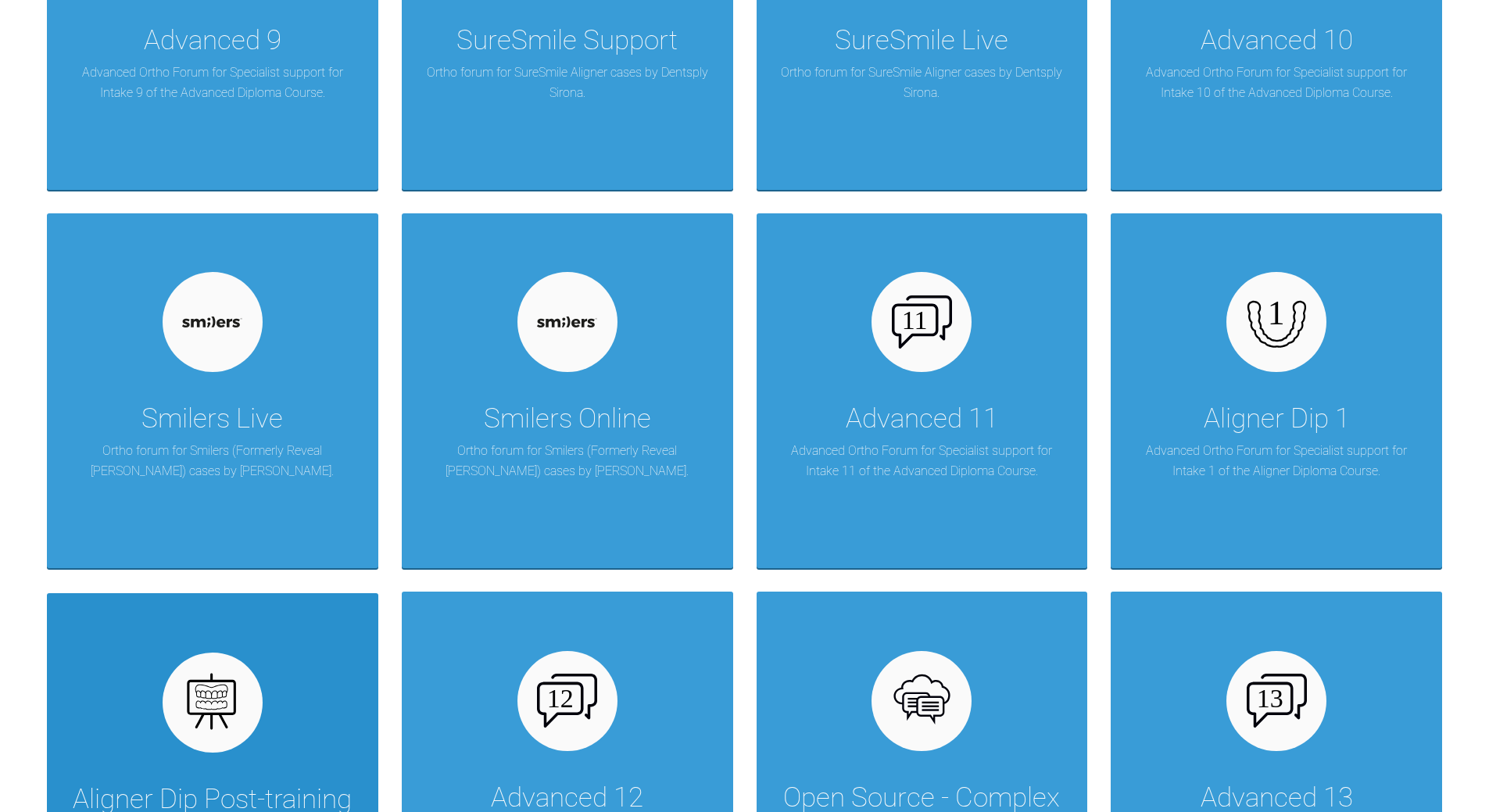 scroll, scrollTop: 1876, scrollLeft: 0, axis: vertical 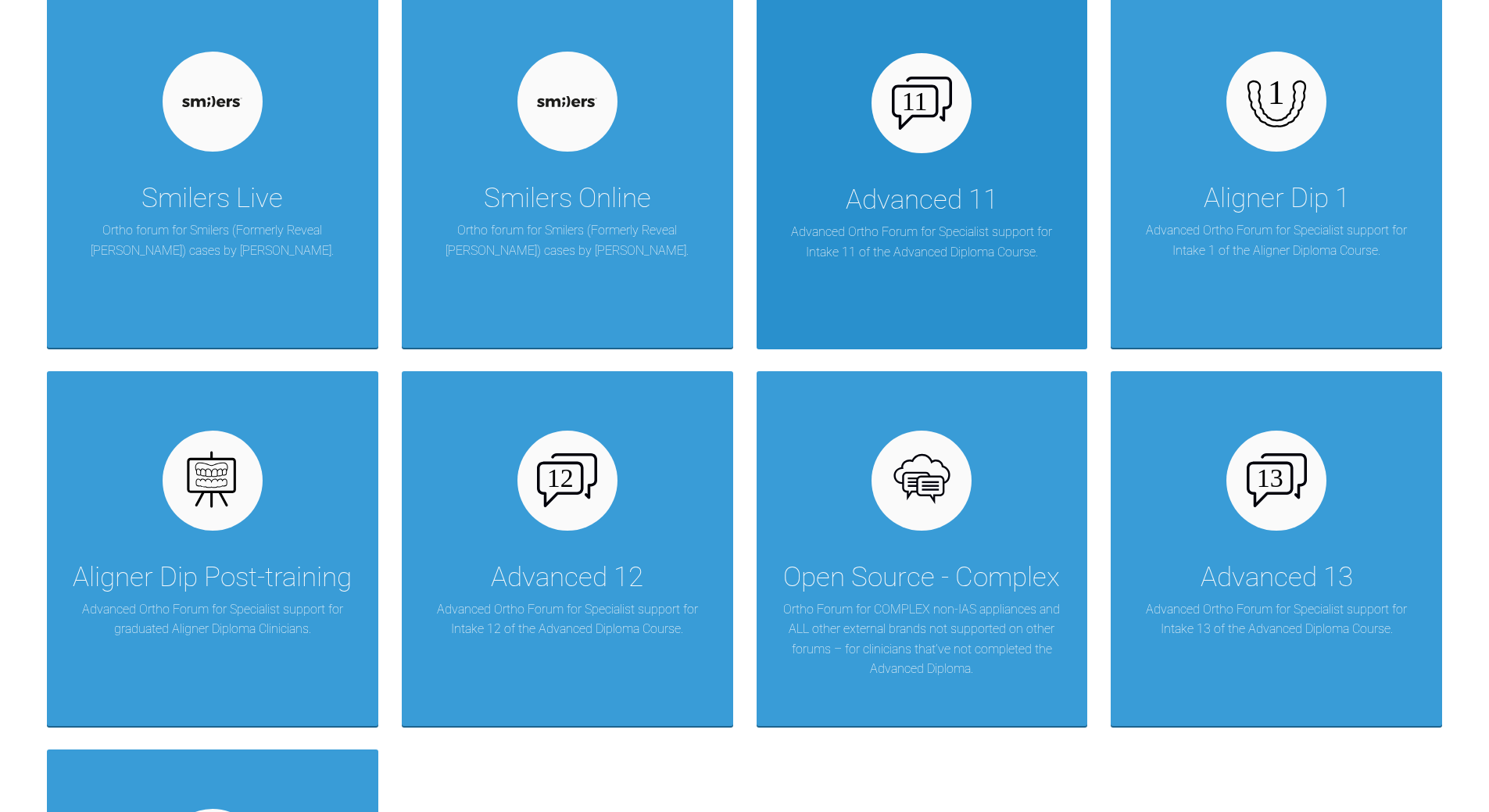 click on "Advanced 11" at bounding box center (922, 200) 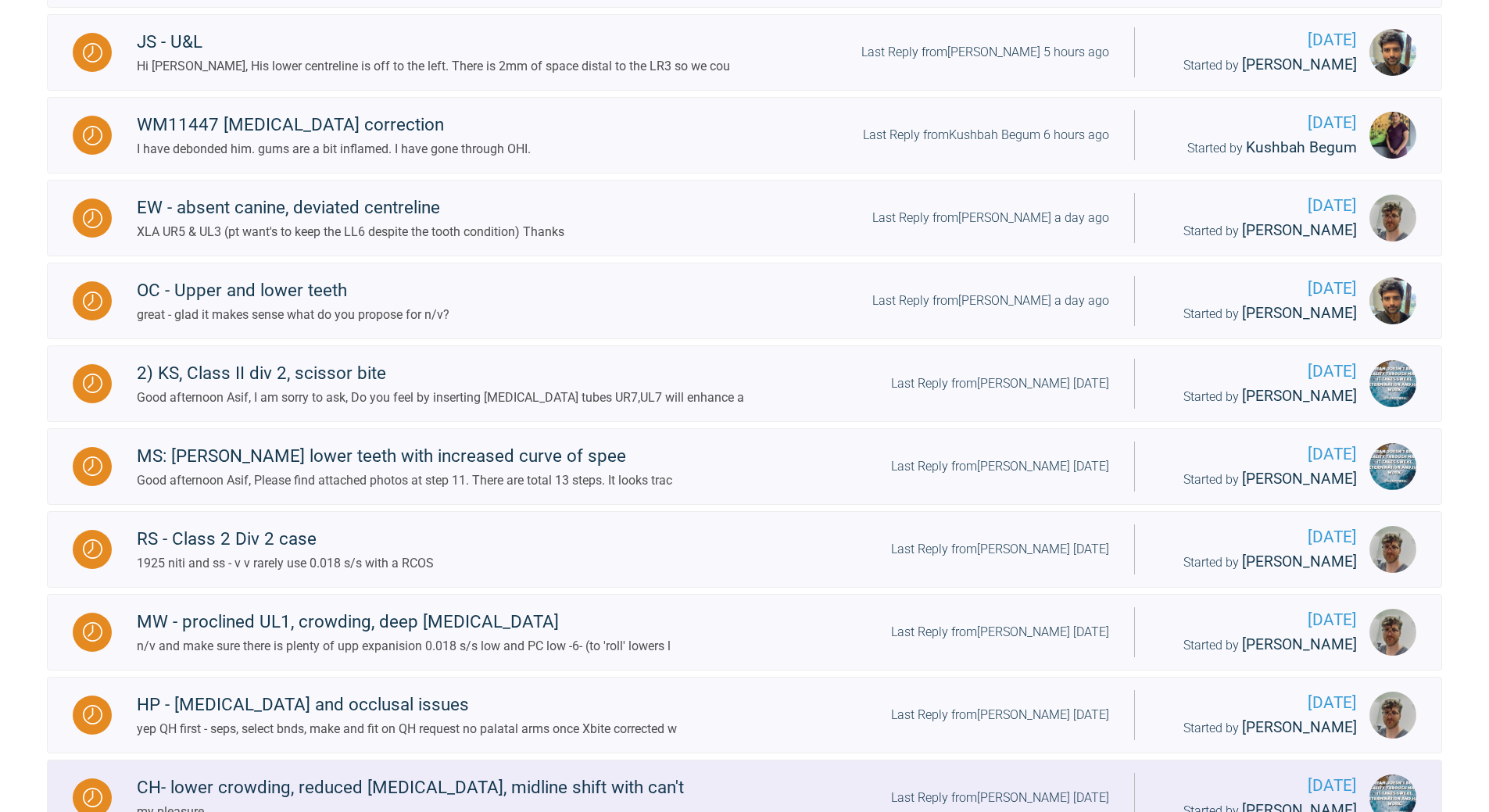 scroll, scrollTop: 481, scrollLeft: 0, axis: vertical 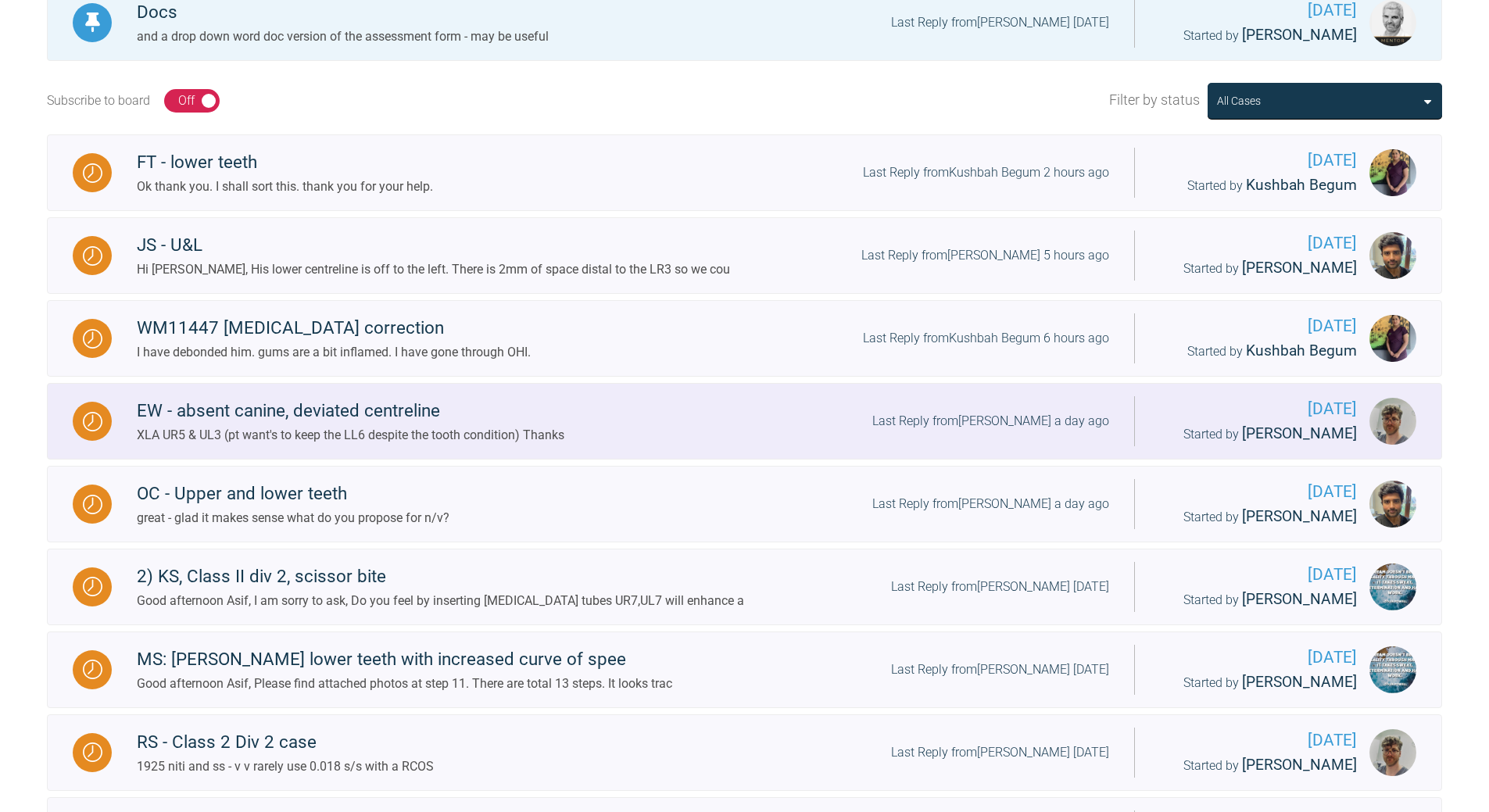 click on "Last Reply from  Thomas Friar   a day ago" at bounding box center (990, 421) 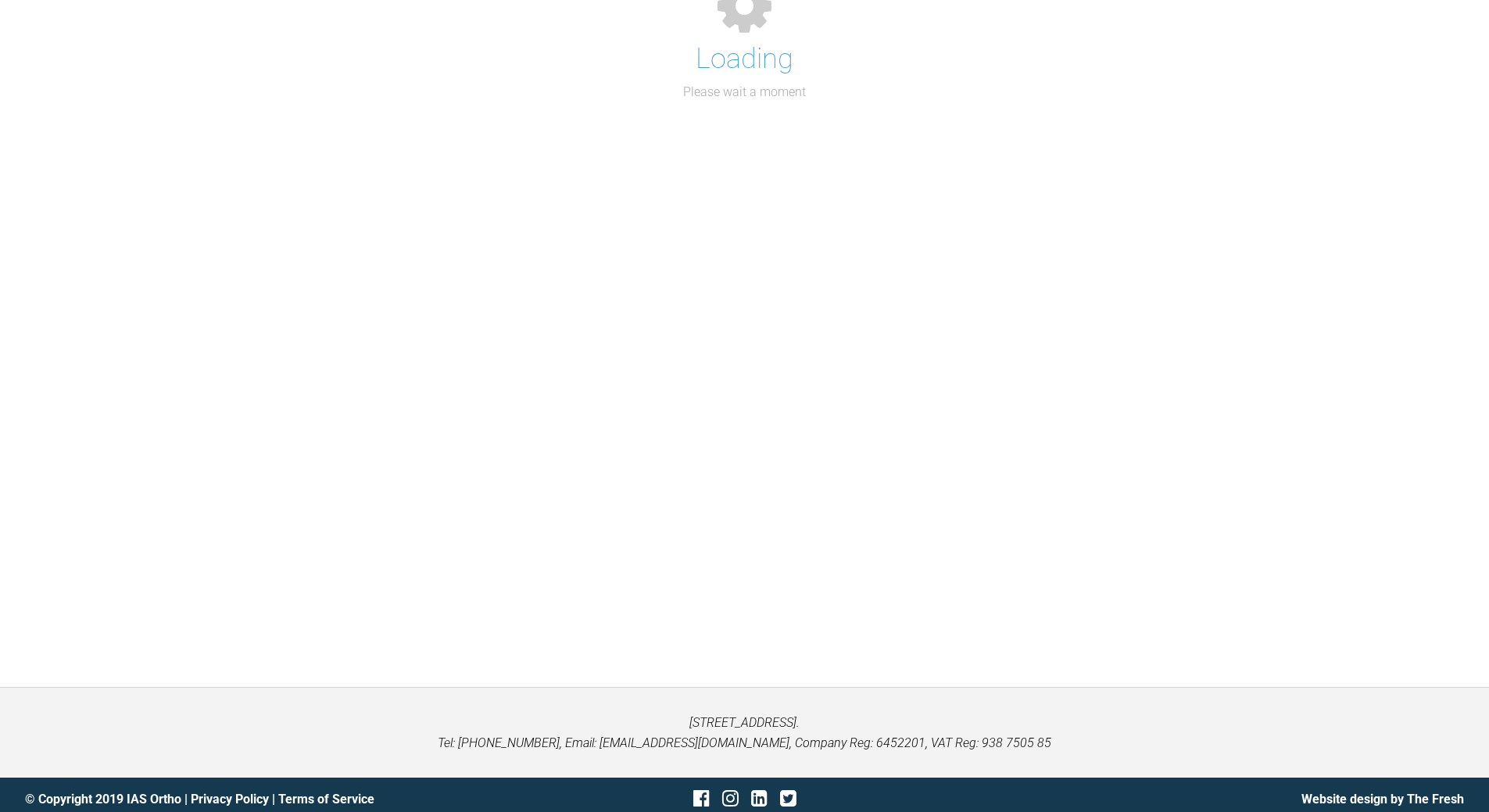 scroll, scrollTop: 481, scrollLeft: 0, axis: vertical 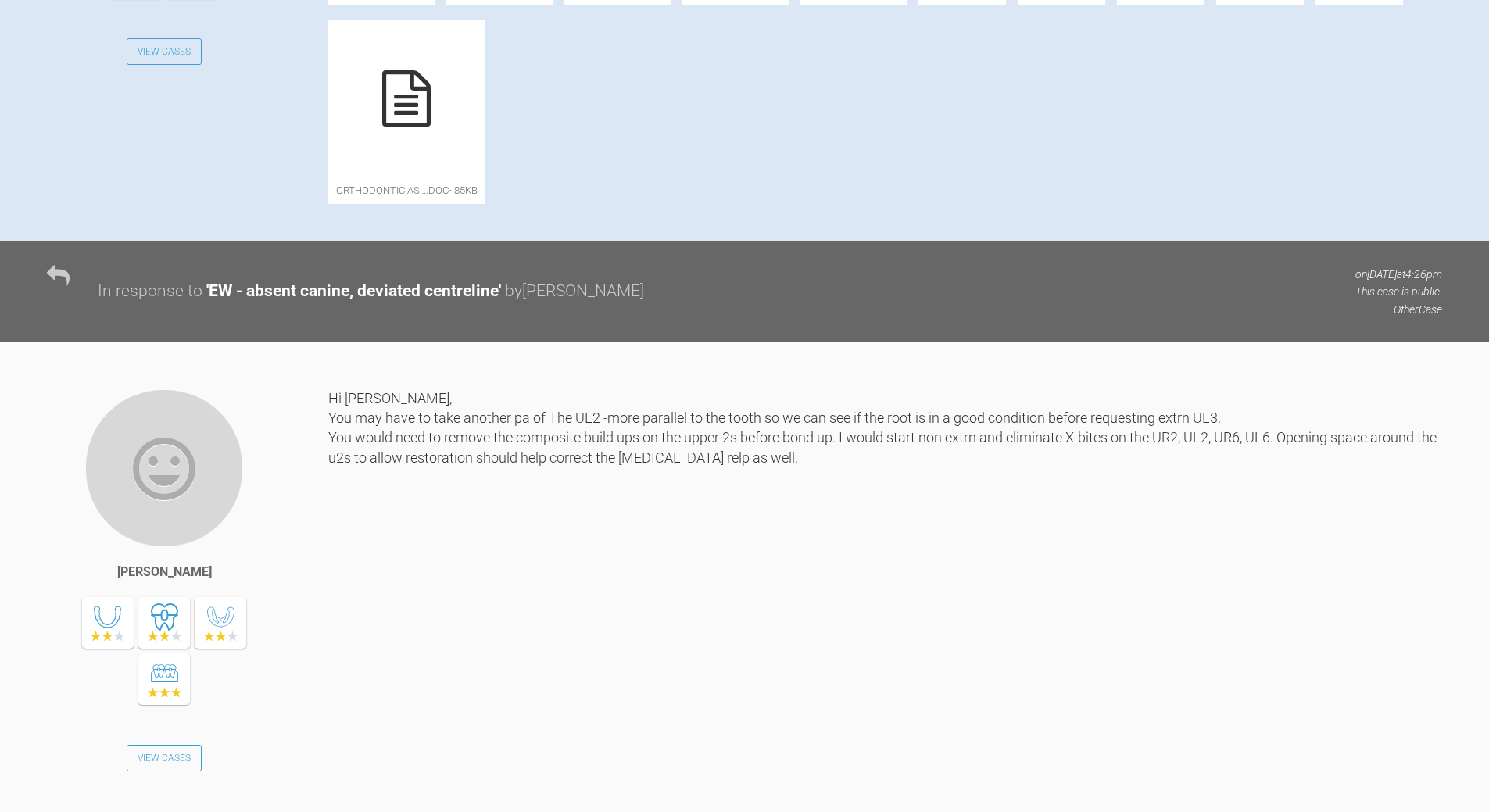 click at bounding box center (406, 98) 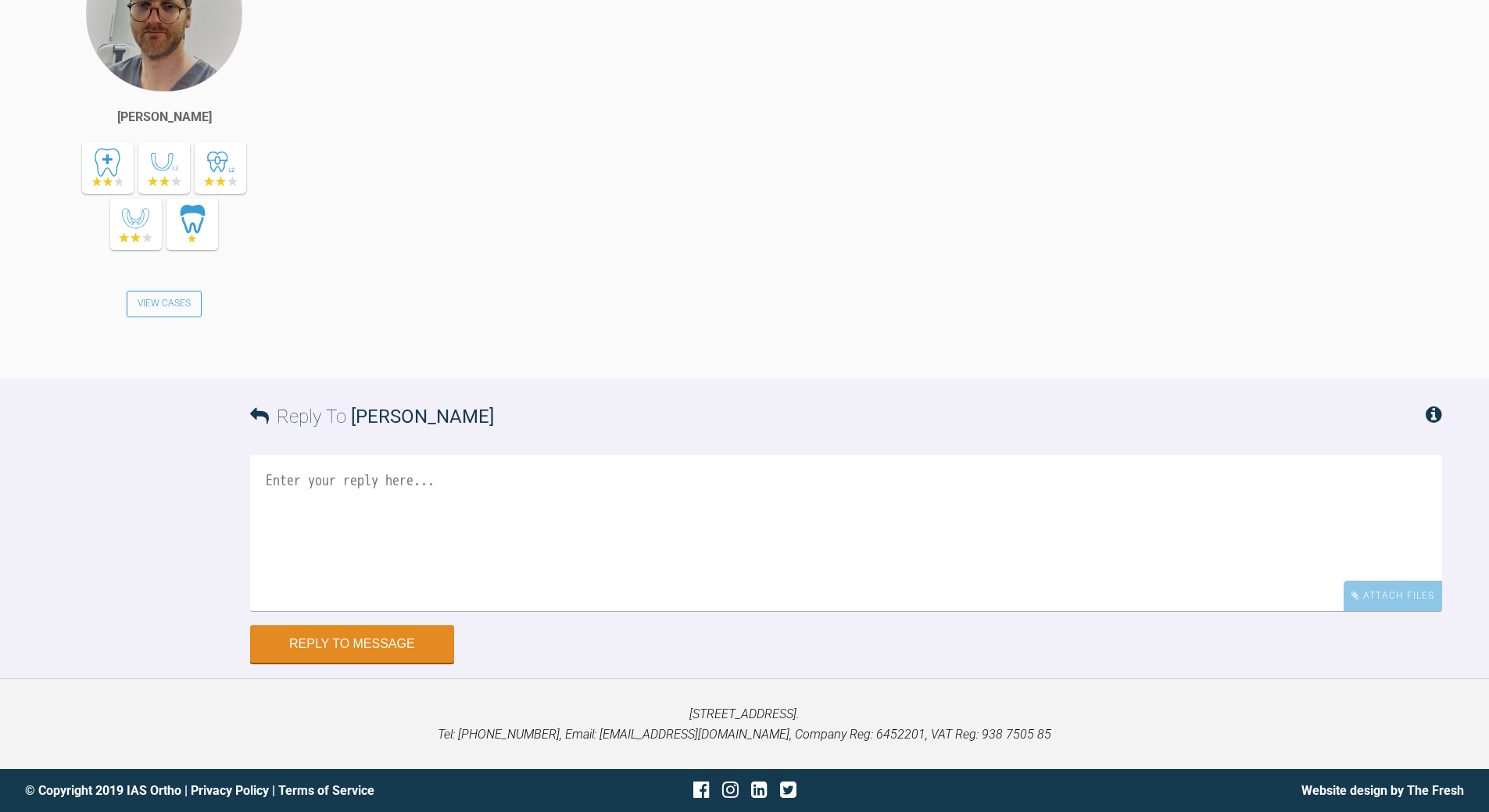 scroll, scrollTop: 9357, scrollLeft: 0, axis: vertical 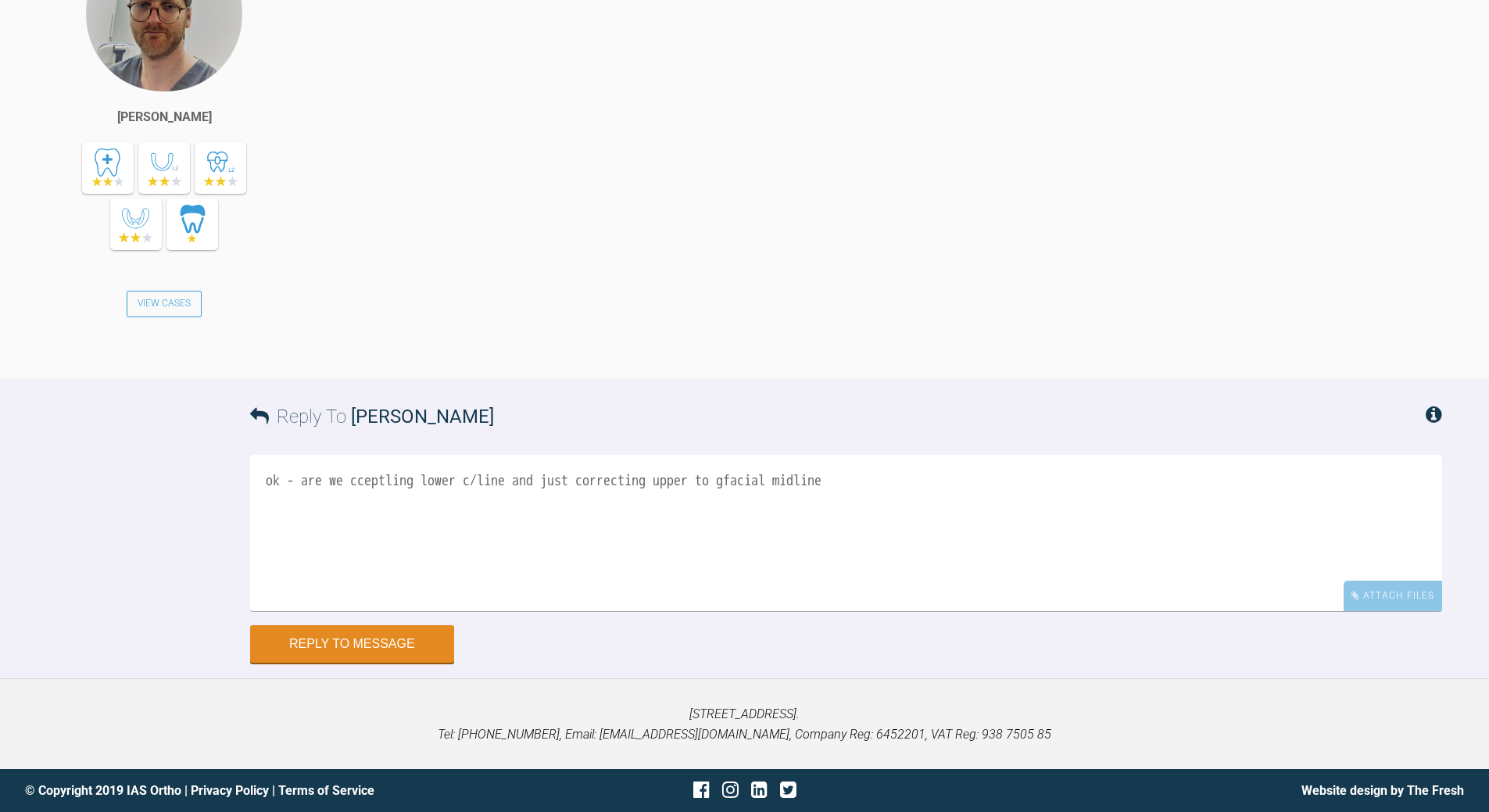 click on "ok - are we cceptling lower c/line and just correcting upper to gfacial midline" at bounding box center [846, 533] 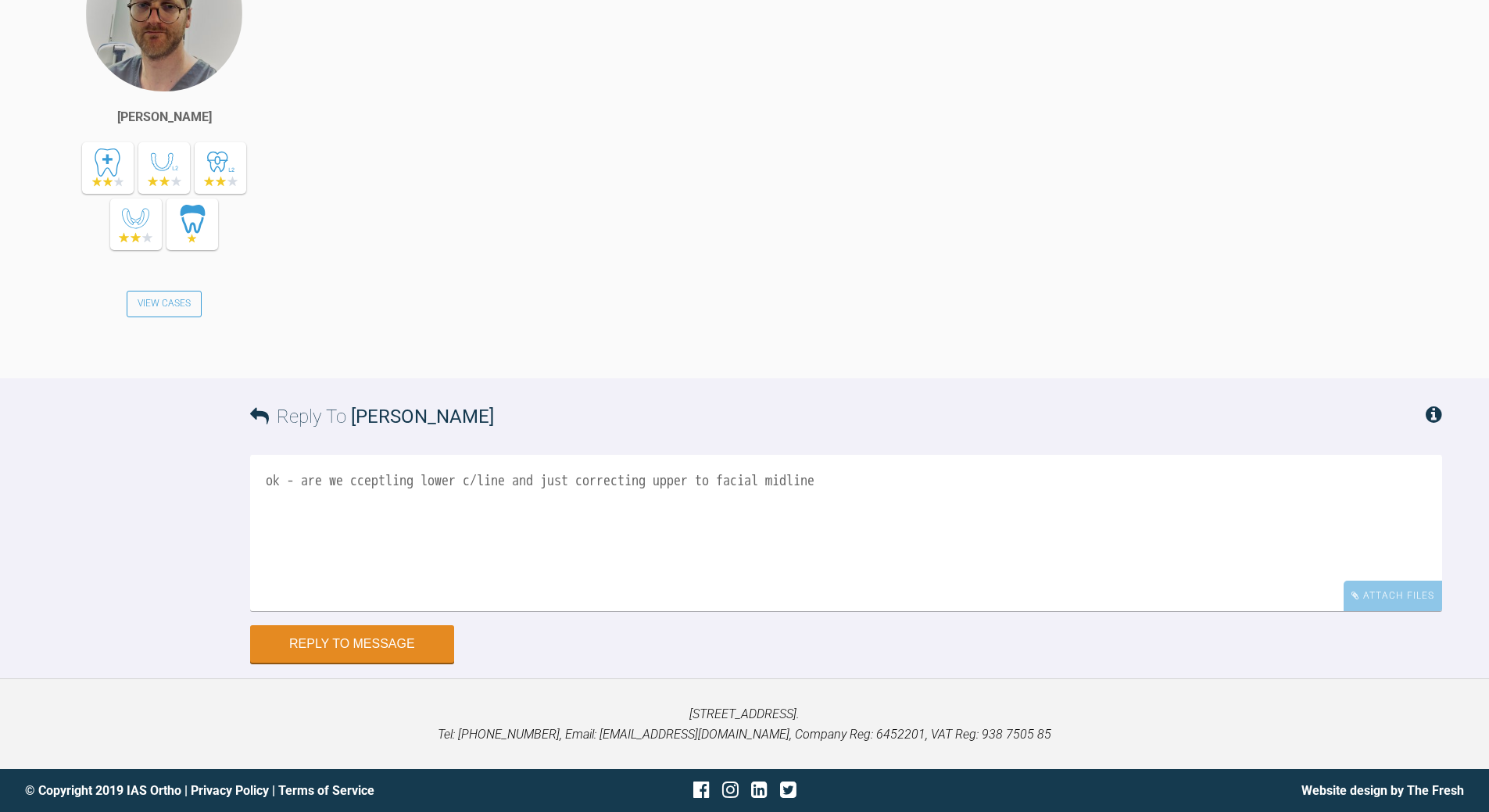 click on "ok - are we cceptling lower c/line and just correcting upper to facial midline" at bounding box center (846, 533) 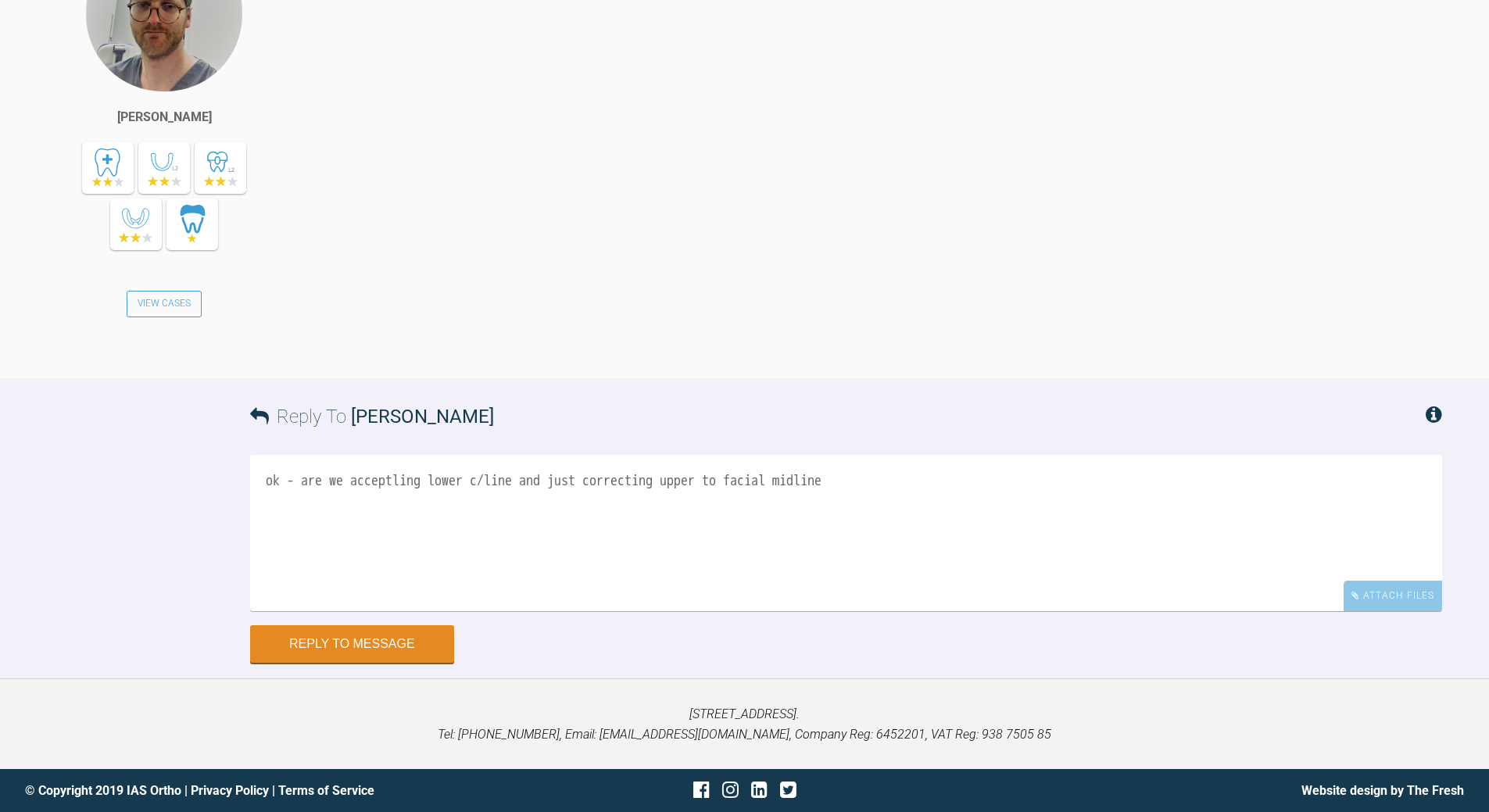 click on "ok - are we acceptling lower c/line and just correcting upper to facial midline" at bounding box center [846, 533] 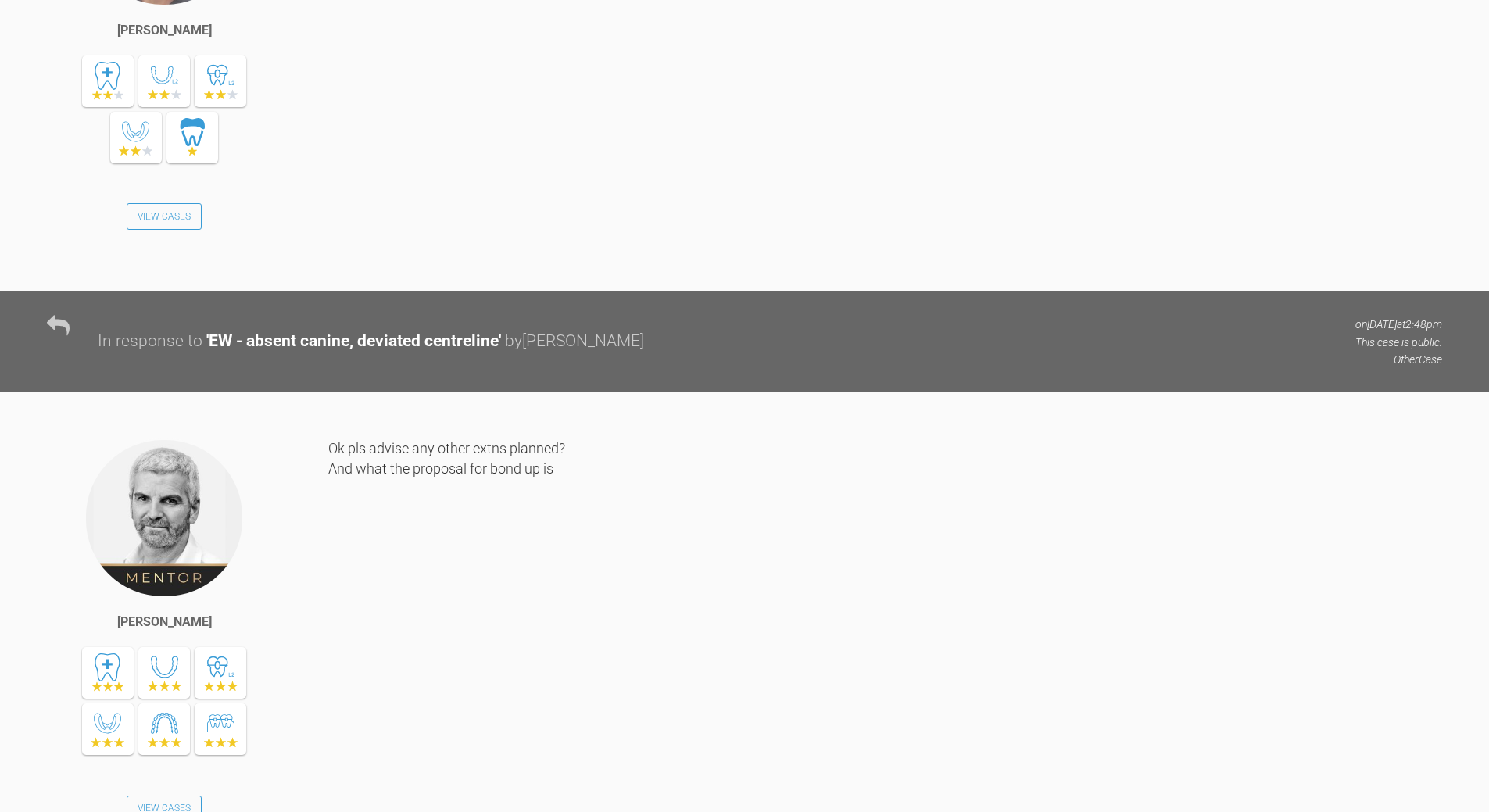 scroll, scrollTop: 5840, scrollLeft: 0, axis: vertical 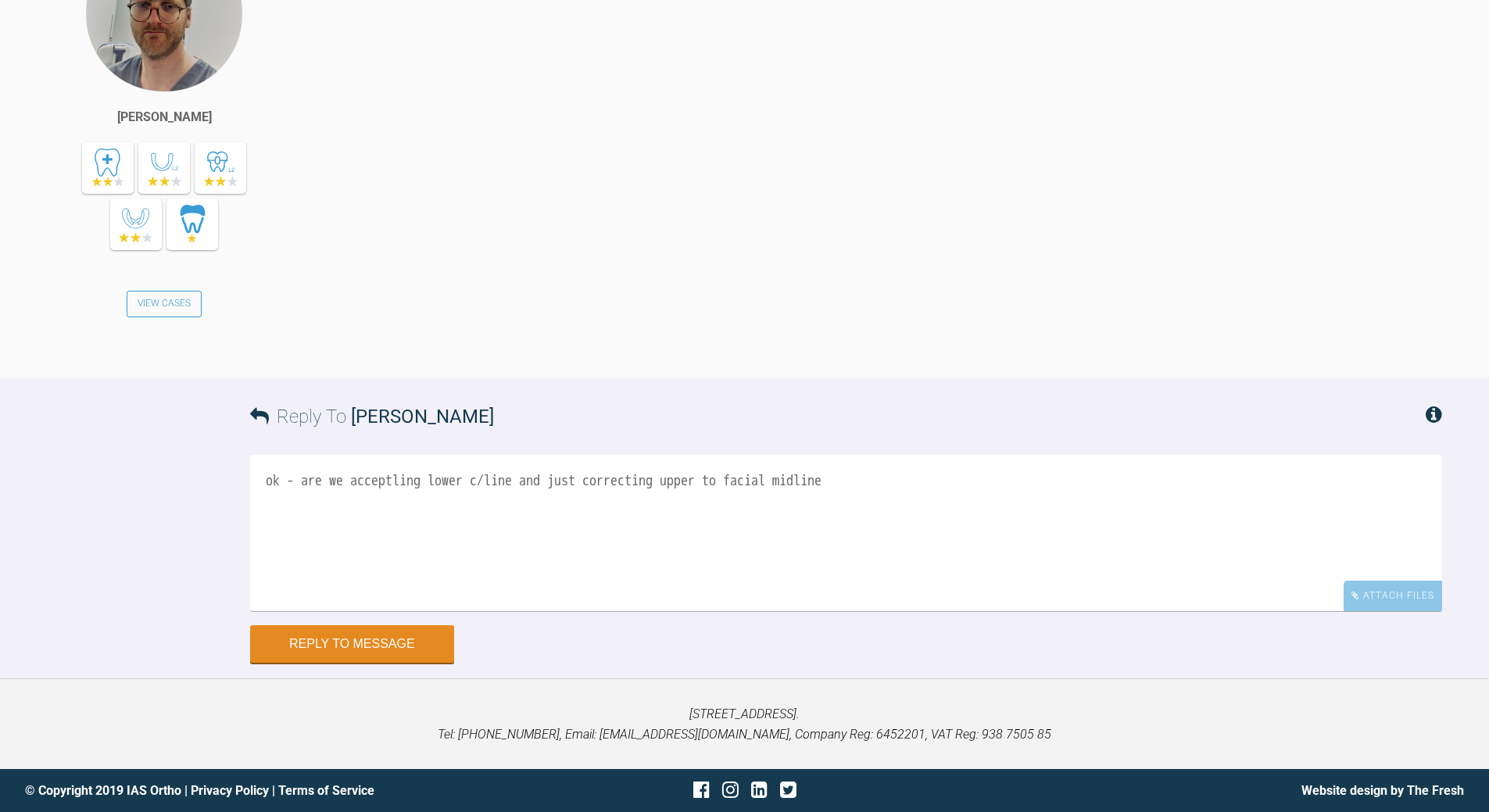 drag, startPoint x: 905, startPoint y: 488, endPoint x: 237, endPoint y: 495, distance: 668.03668 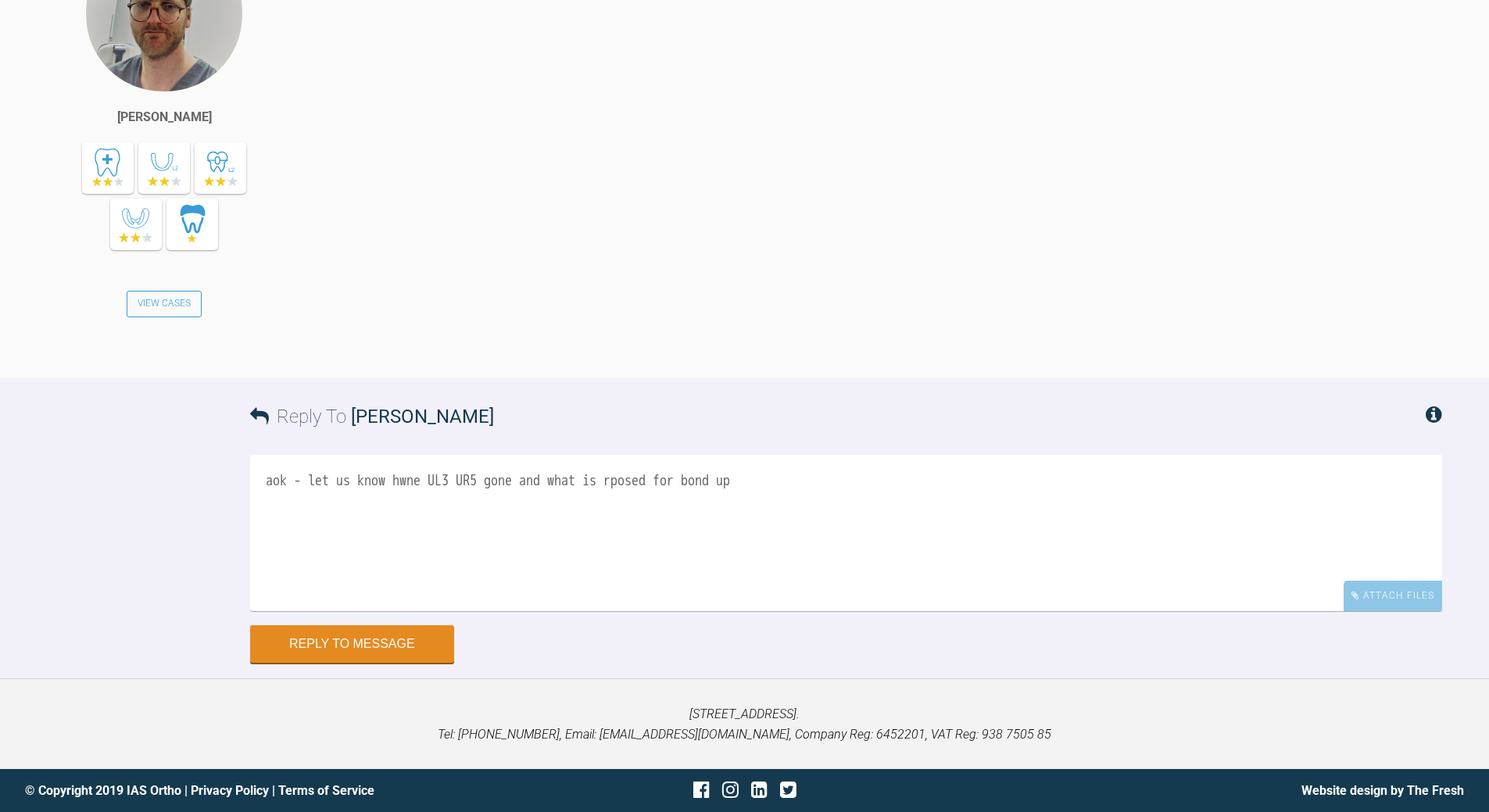 click on "aok - let us know hwne UL3 UR5 gone and what is rposed for bond up" at bounding box center (846, 533) 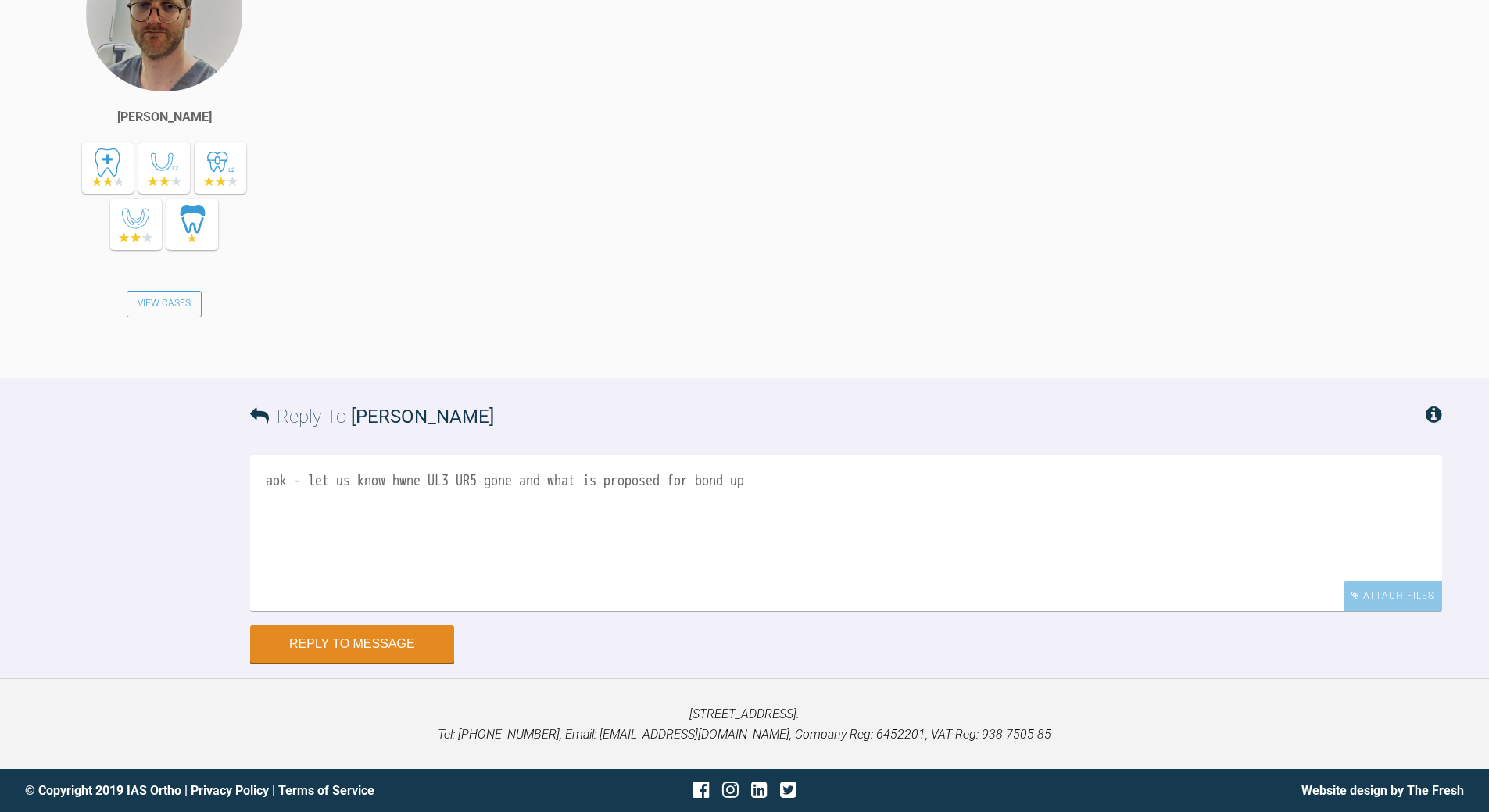 click on "aok - let us know hwne UL3 UR5 gone and what is proposed for bond up" at bounding box center (846, 533) 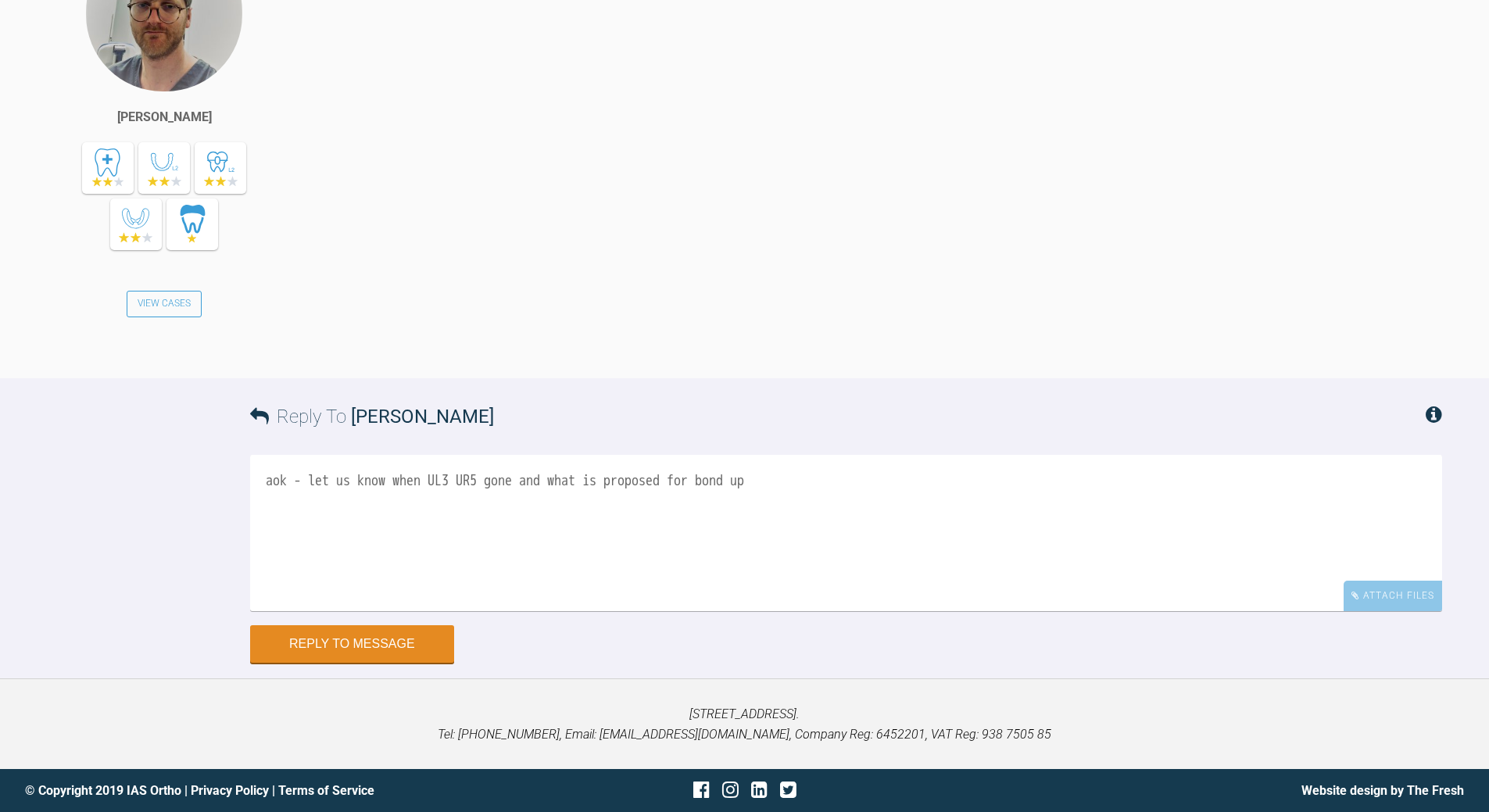 click on "aok - let us know when UL3 UR5 gone and what is proposed for bond up" at bounding box center (846, 533) 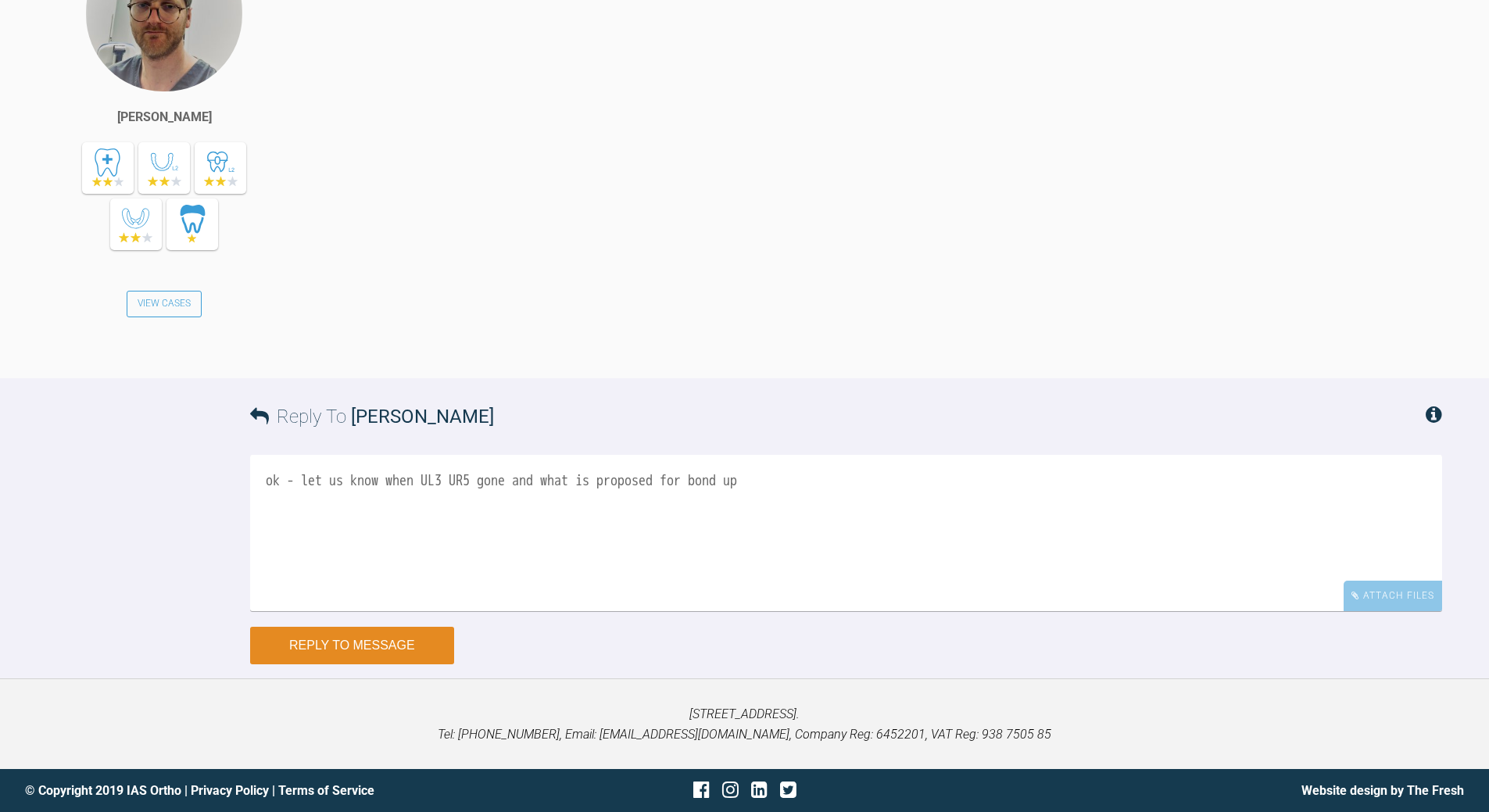 type on "ok - let us know when UL3 UR5 gone and what is proposed for bond up" 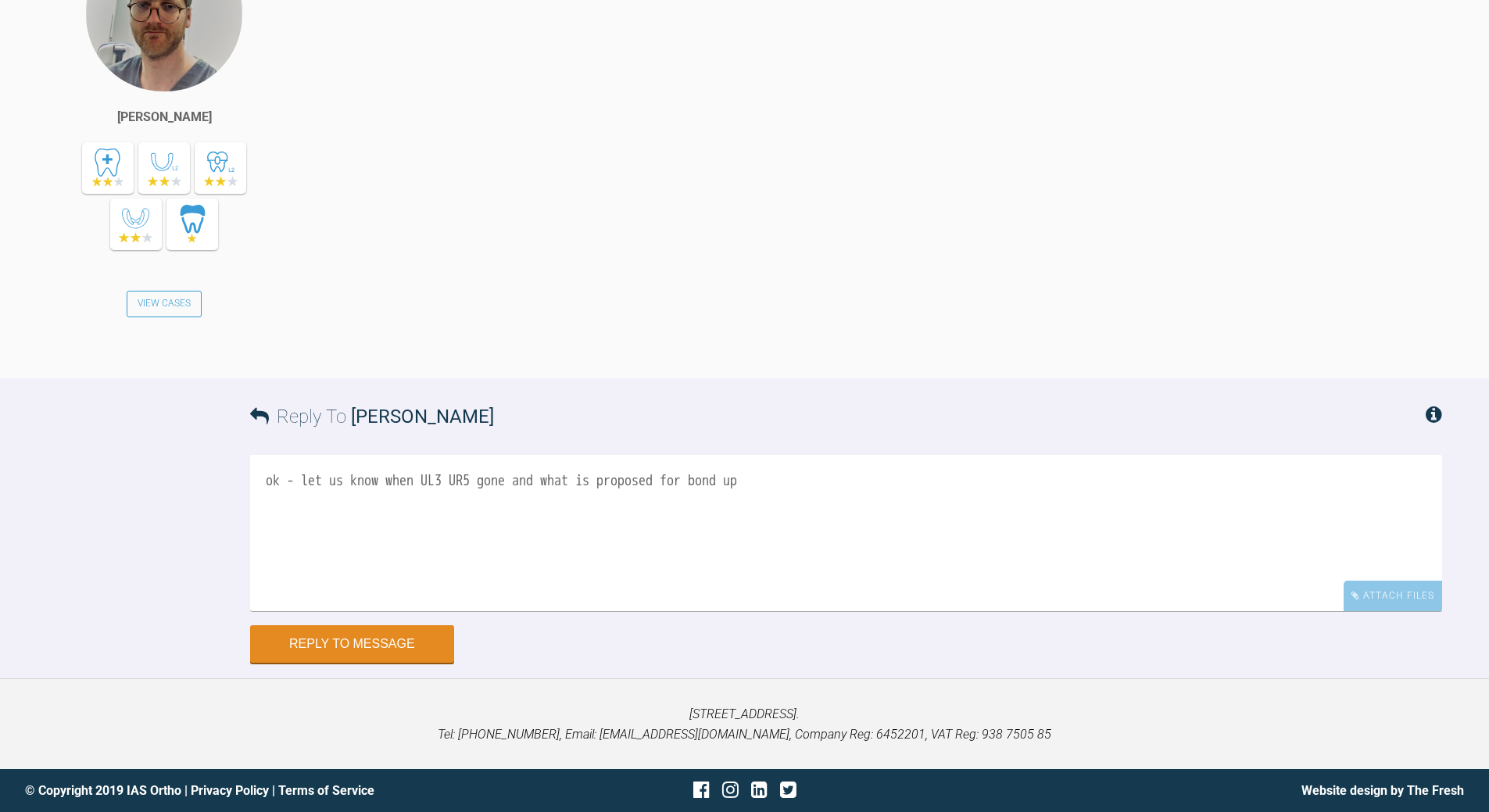 drag, startPoint x: 367, startPoint y: 653, endPoint x: 410, endPoint y: 612, distance: 59.413803 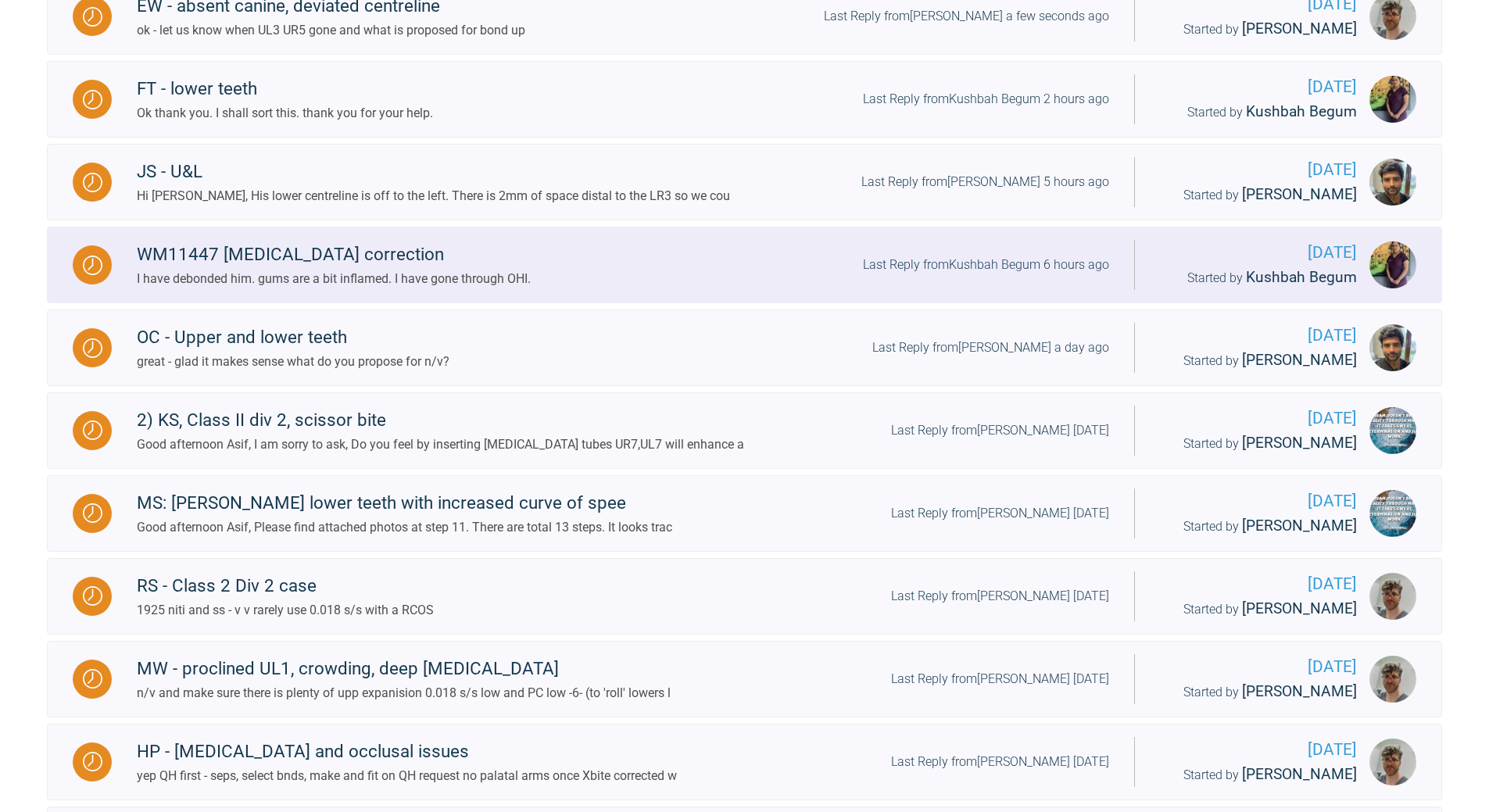 scroll, scrollTop: 403, scrollLeft: 0, axis: vertical 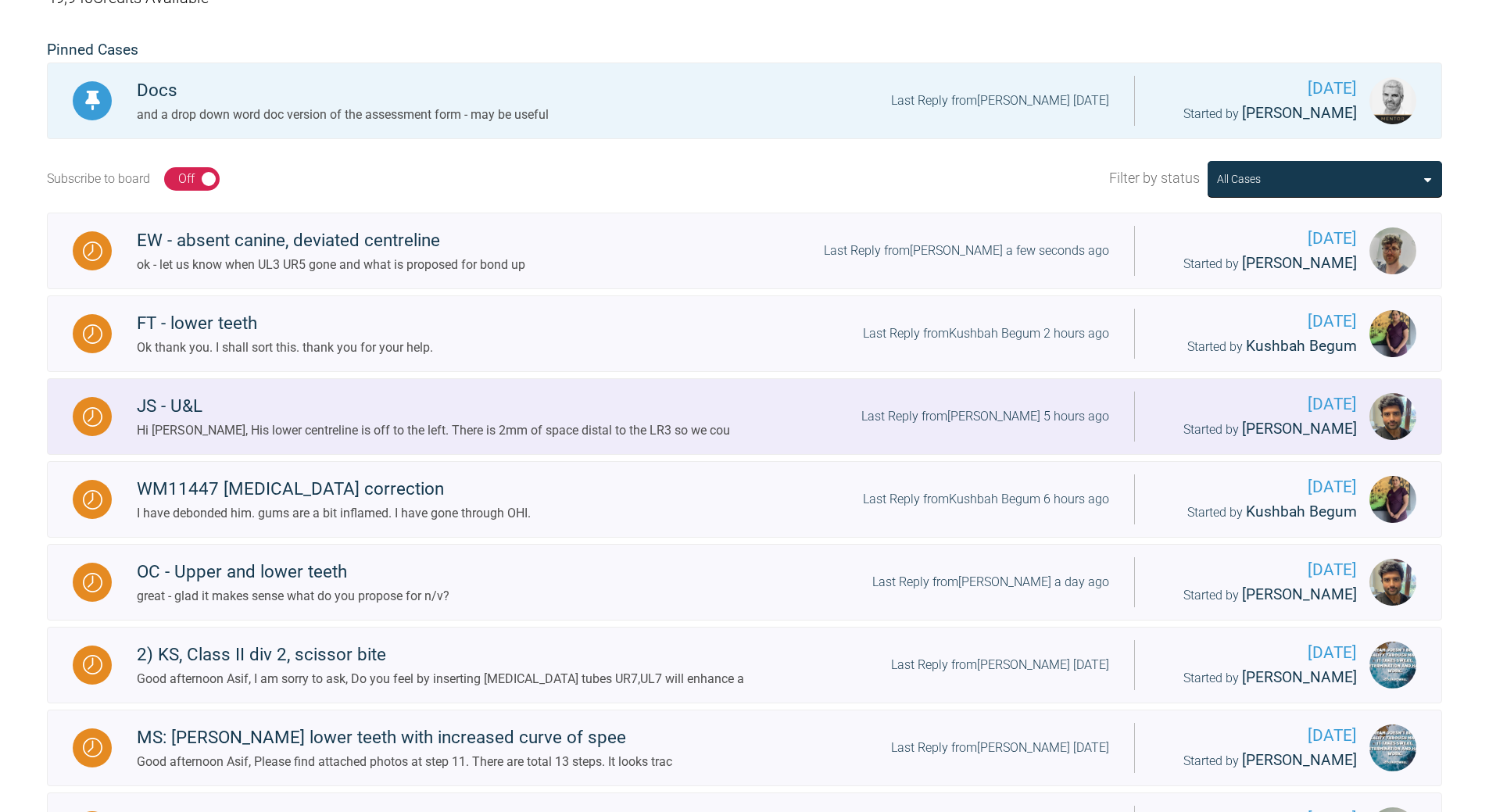 click on "Last Reply from  Shravan Tewary   5 hours ago" at bounding box center [985, 417] 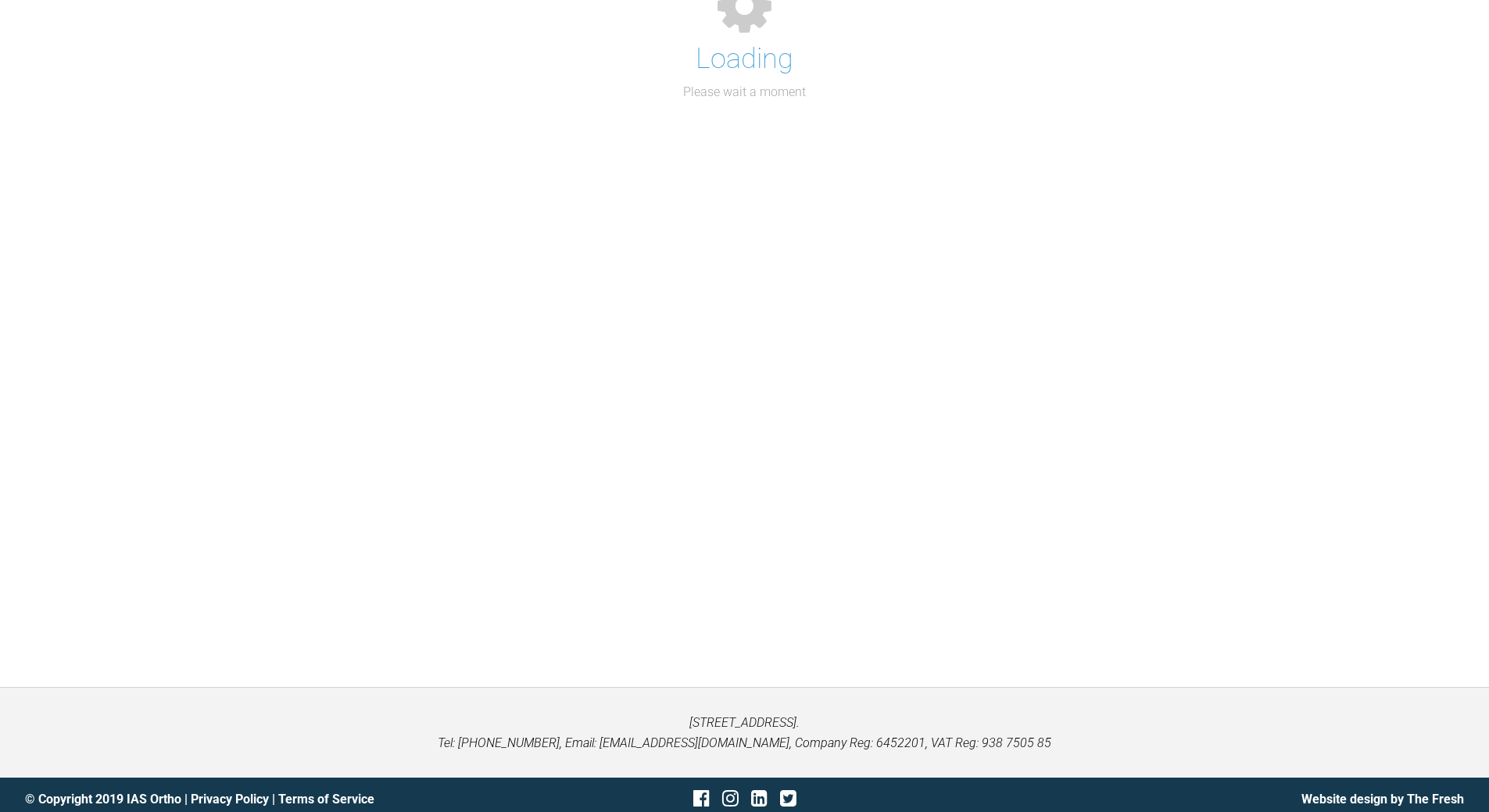 scroll, scrollTop: 403, scrollLeft: 0, axis: vertical 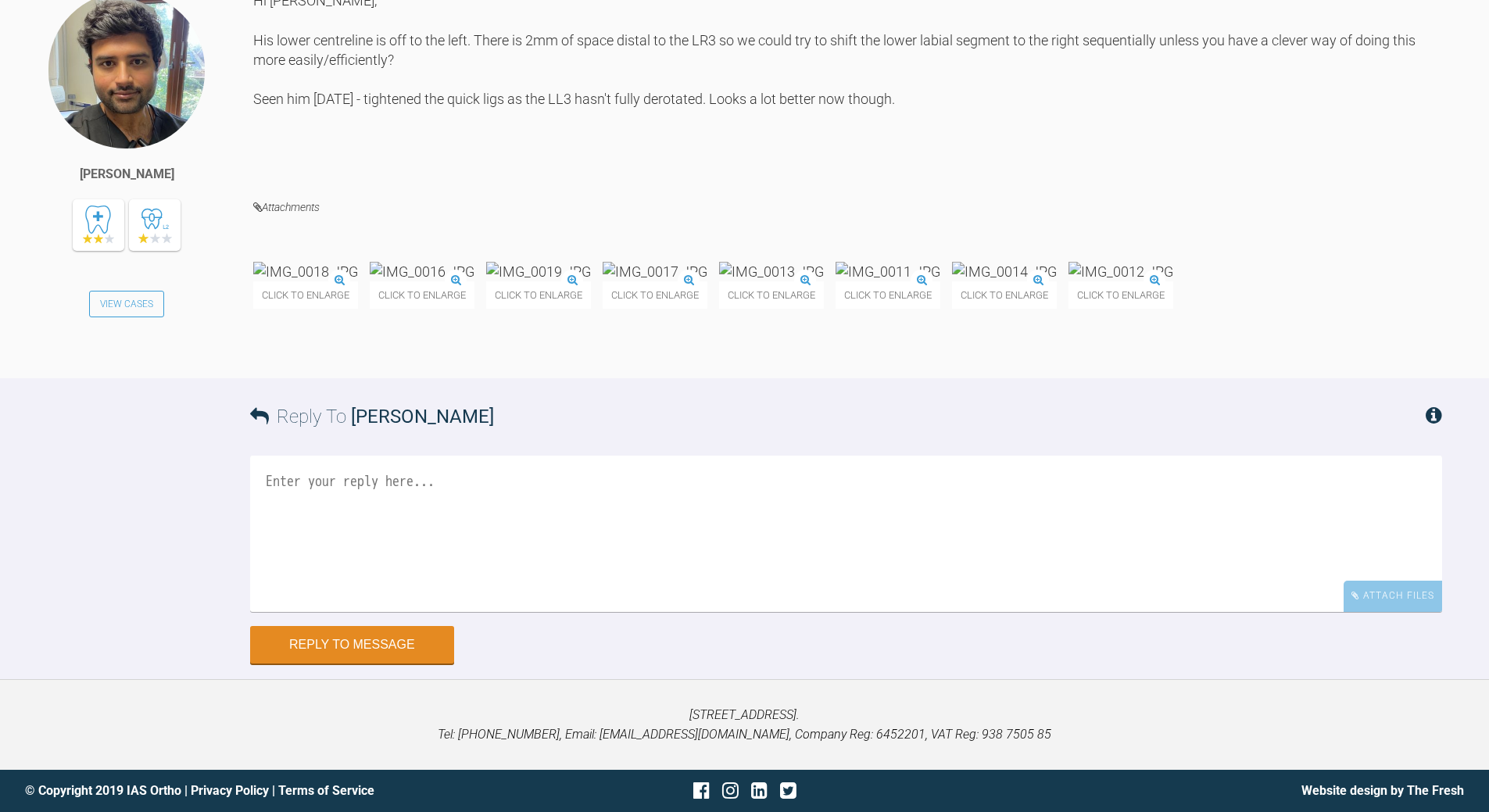 click at bounding box center [846, 534] 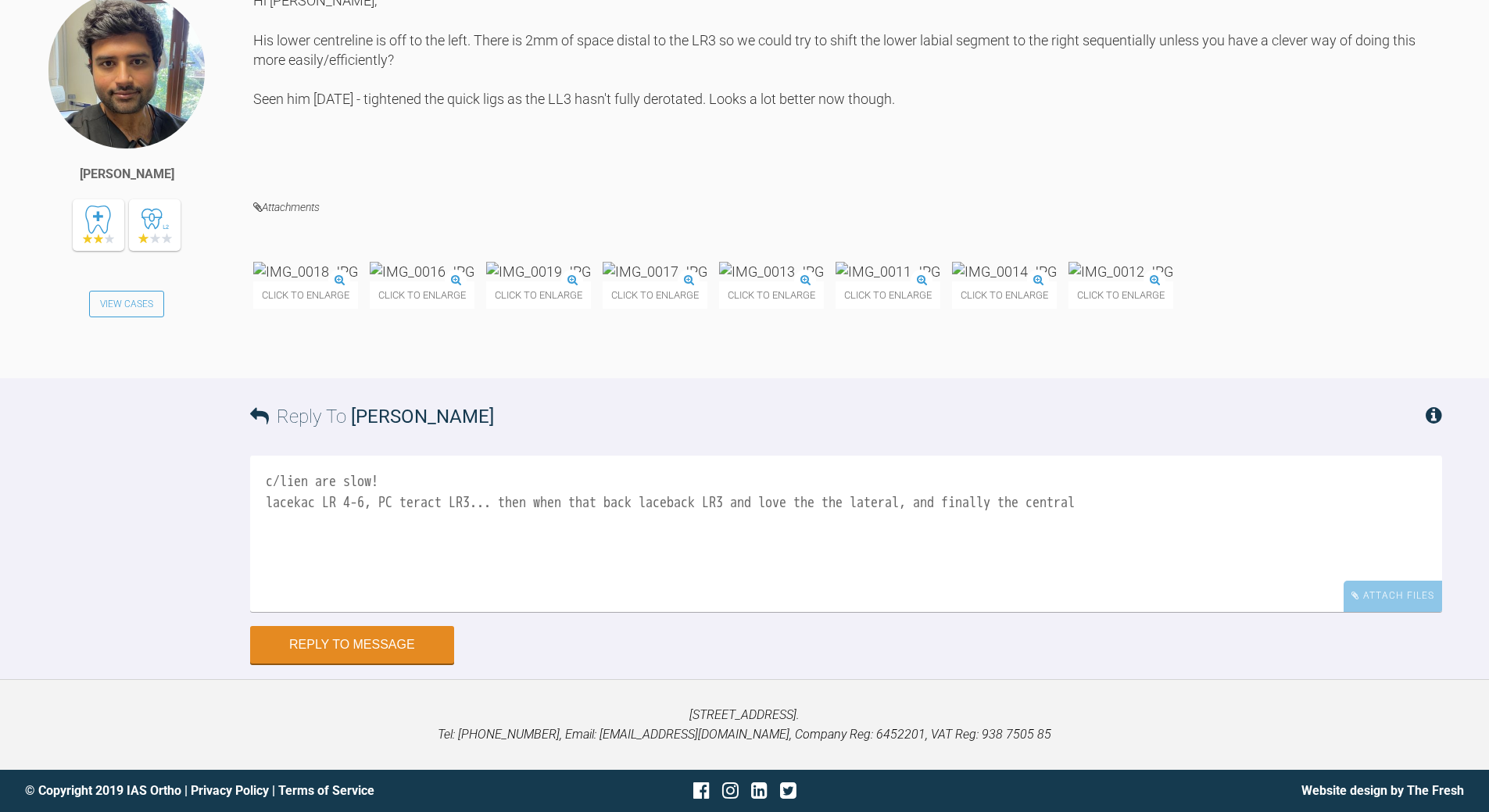 click on "c/lien are slow!
lacekac LR 4-6, PC teract LR3... then when that back laceback LR3 and love the the lateral, and finally the central" at bounding box center (846, 534) 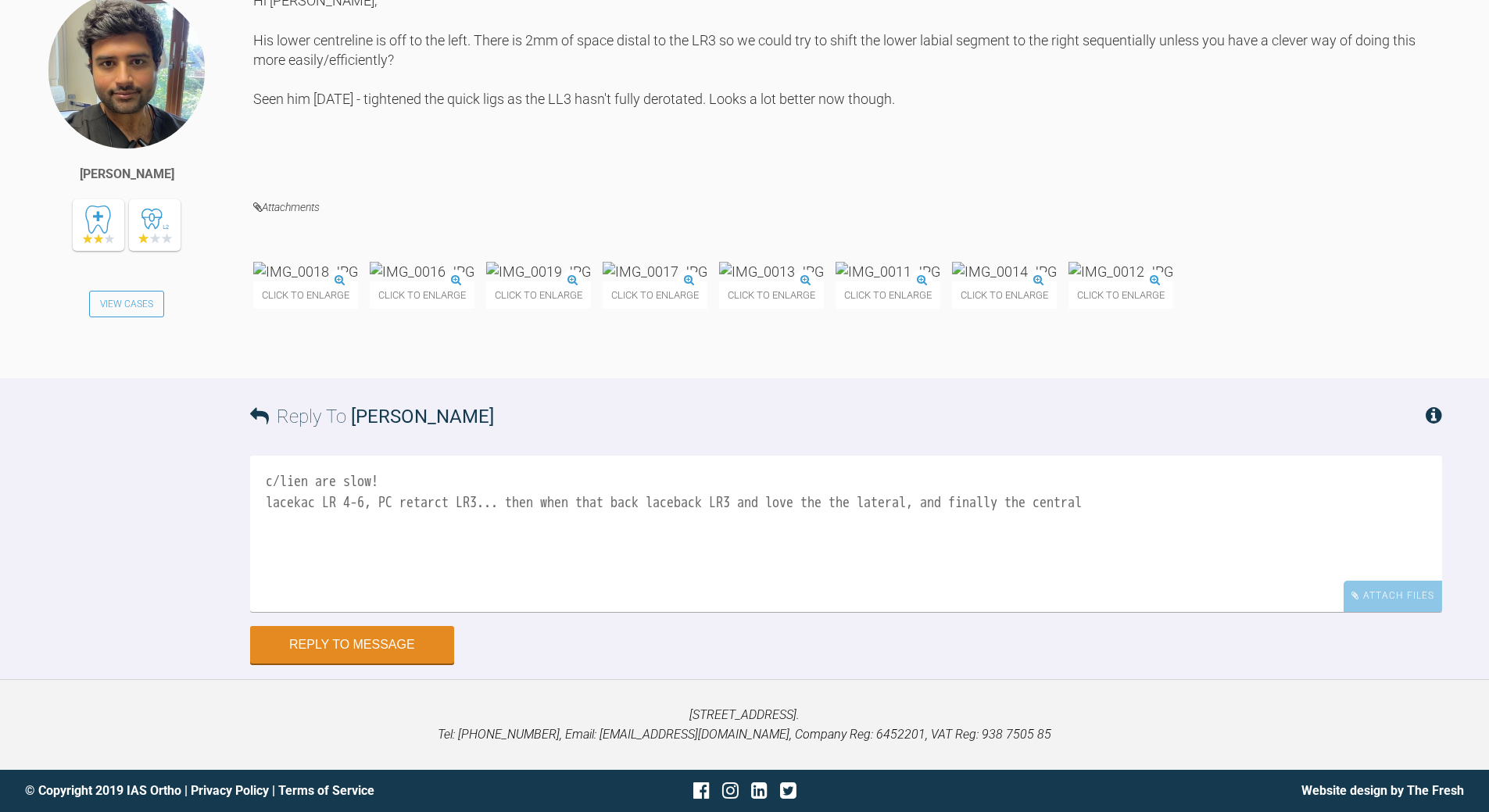 type on "c/lien are slow!
lacekac LR 4-6, PC retarct LR3... then when that back laceback LR3 and love the the lateral, and finally the central" 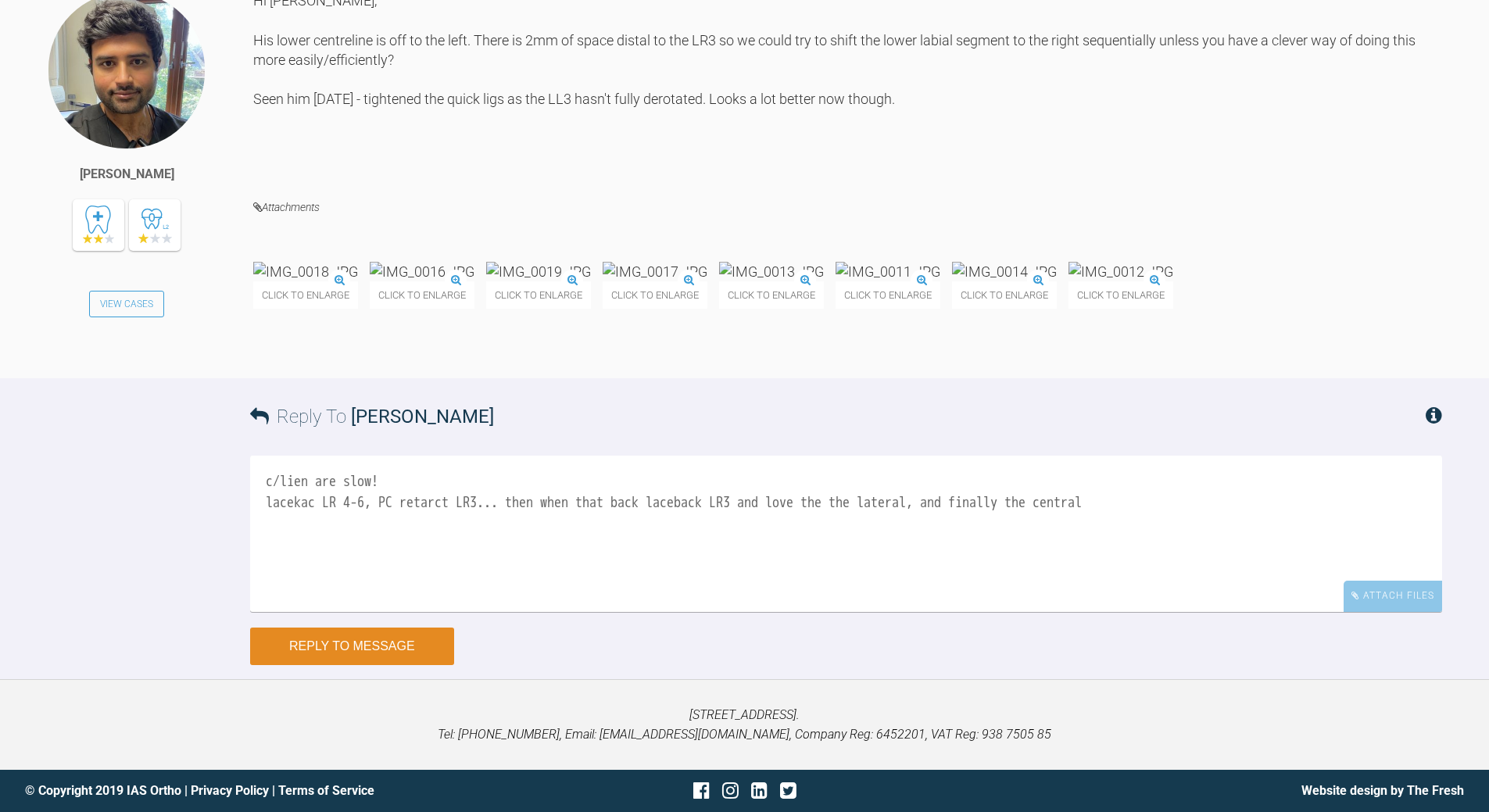 scroll, scrollTop: 23055, scrollLeft: 0, axis: vertical 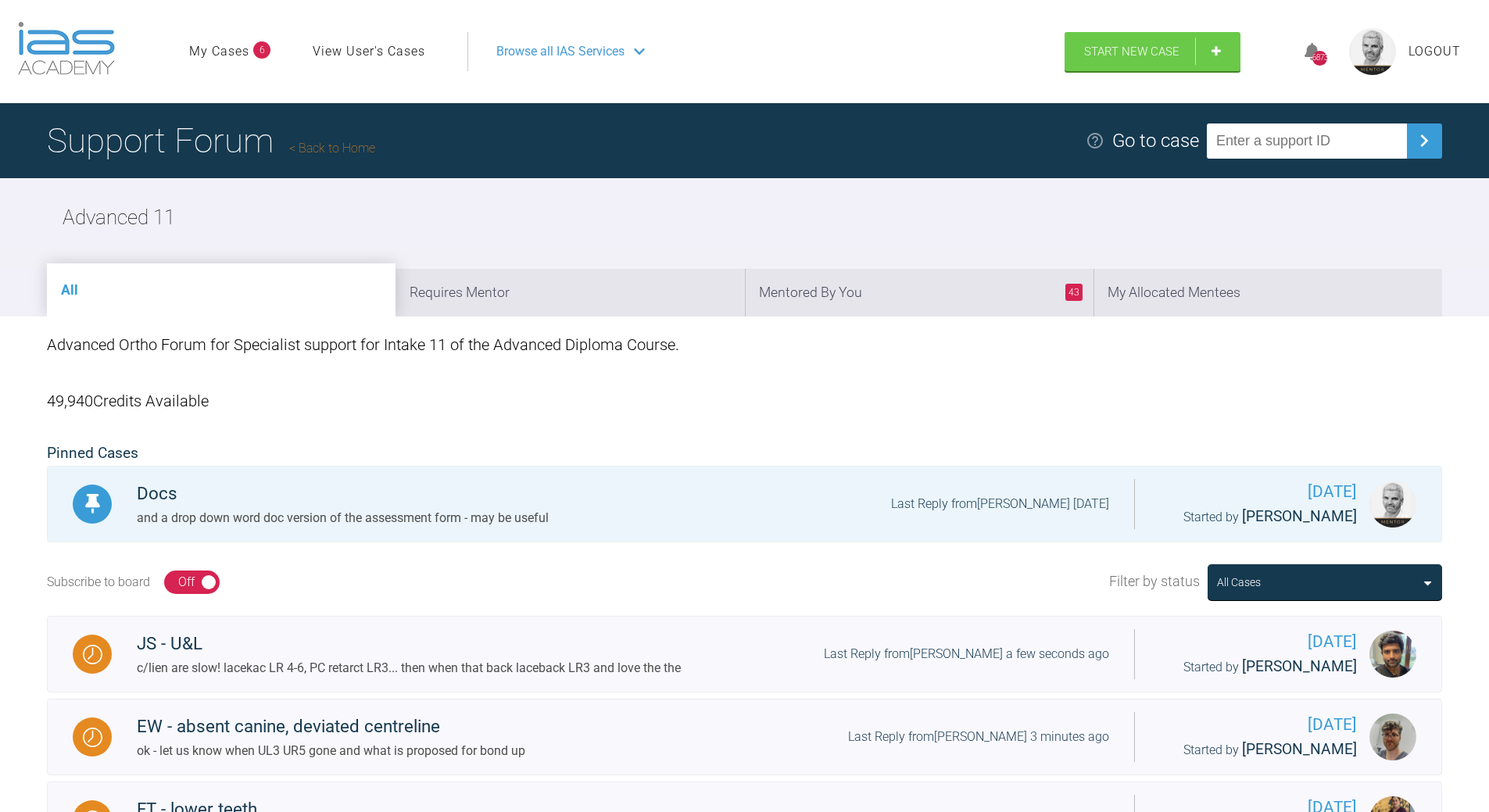 click on "Back to Home" at bounding box center (332, 148) 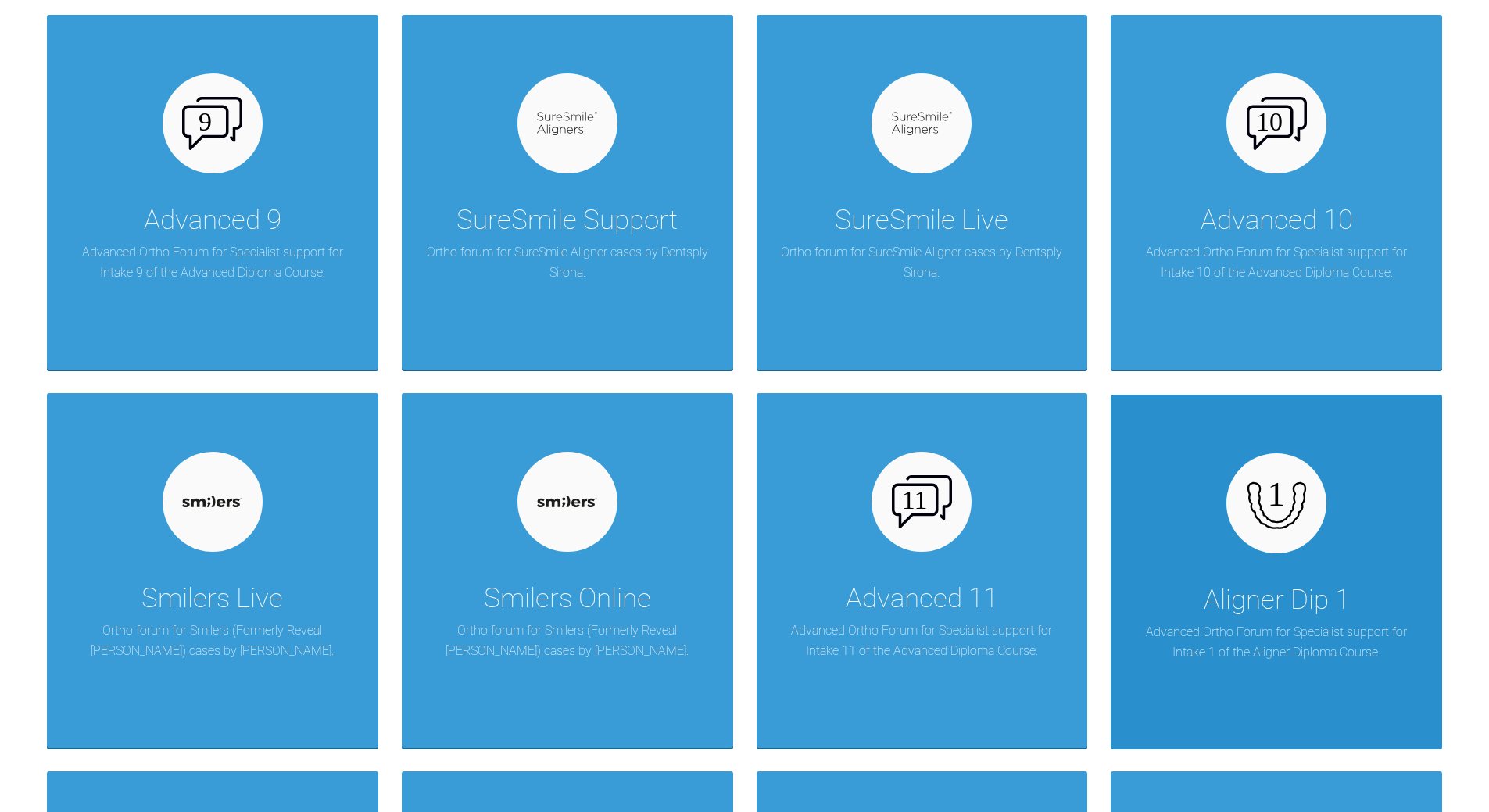scroll, scrollTop: 1485, scrollLeft: 0, axis: vertical 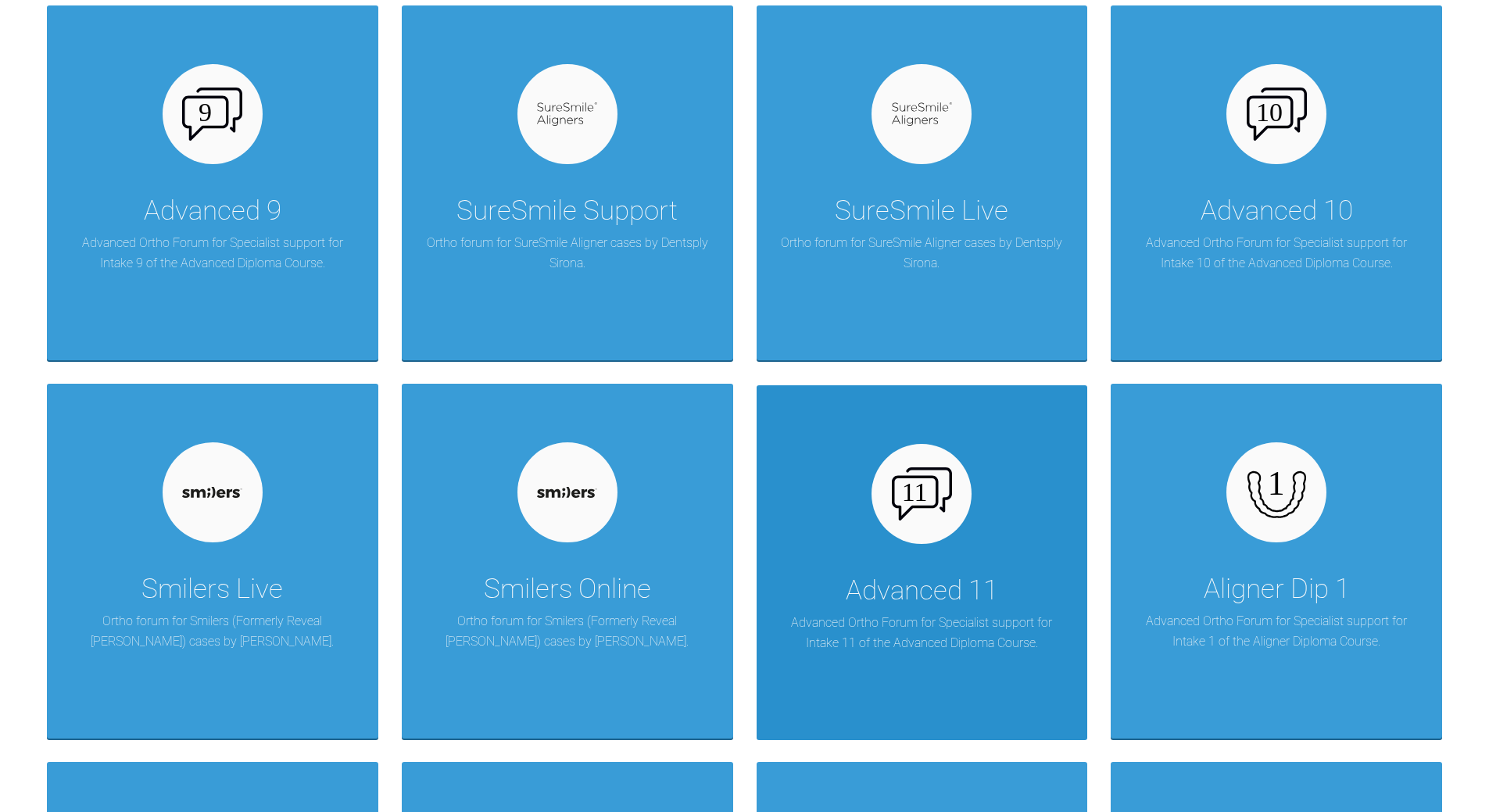 click at bounding box center (922, 494) 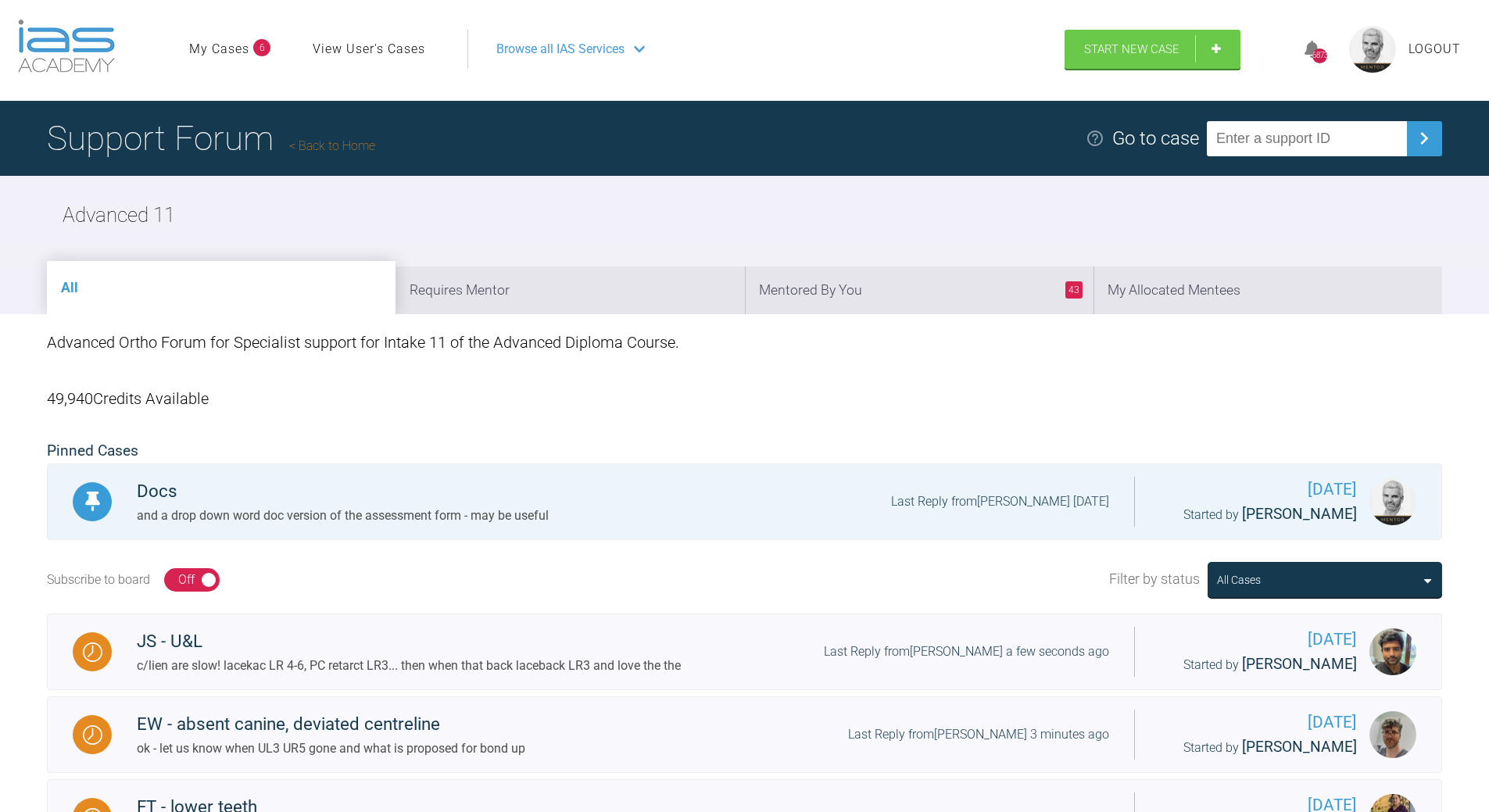 scroll, scrollTop: 0, scrollLeft: 0, axis: both 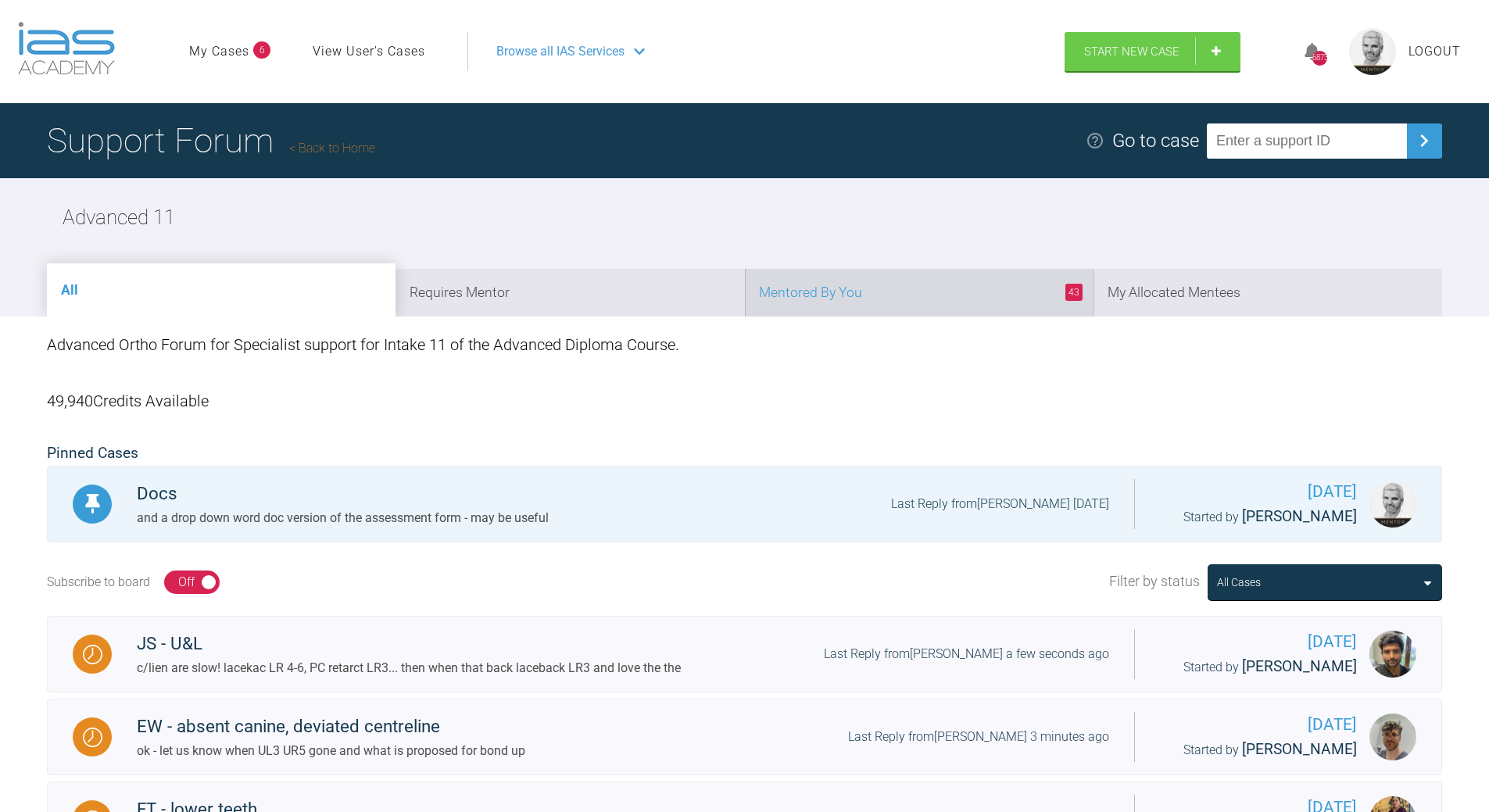 click on "43 Mentored By You" at bounding box center [919, 292] 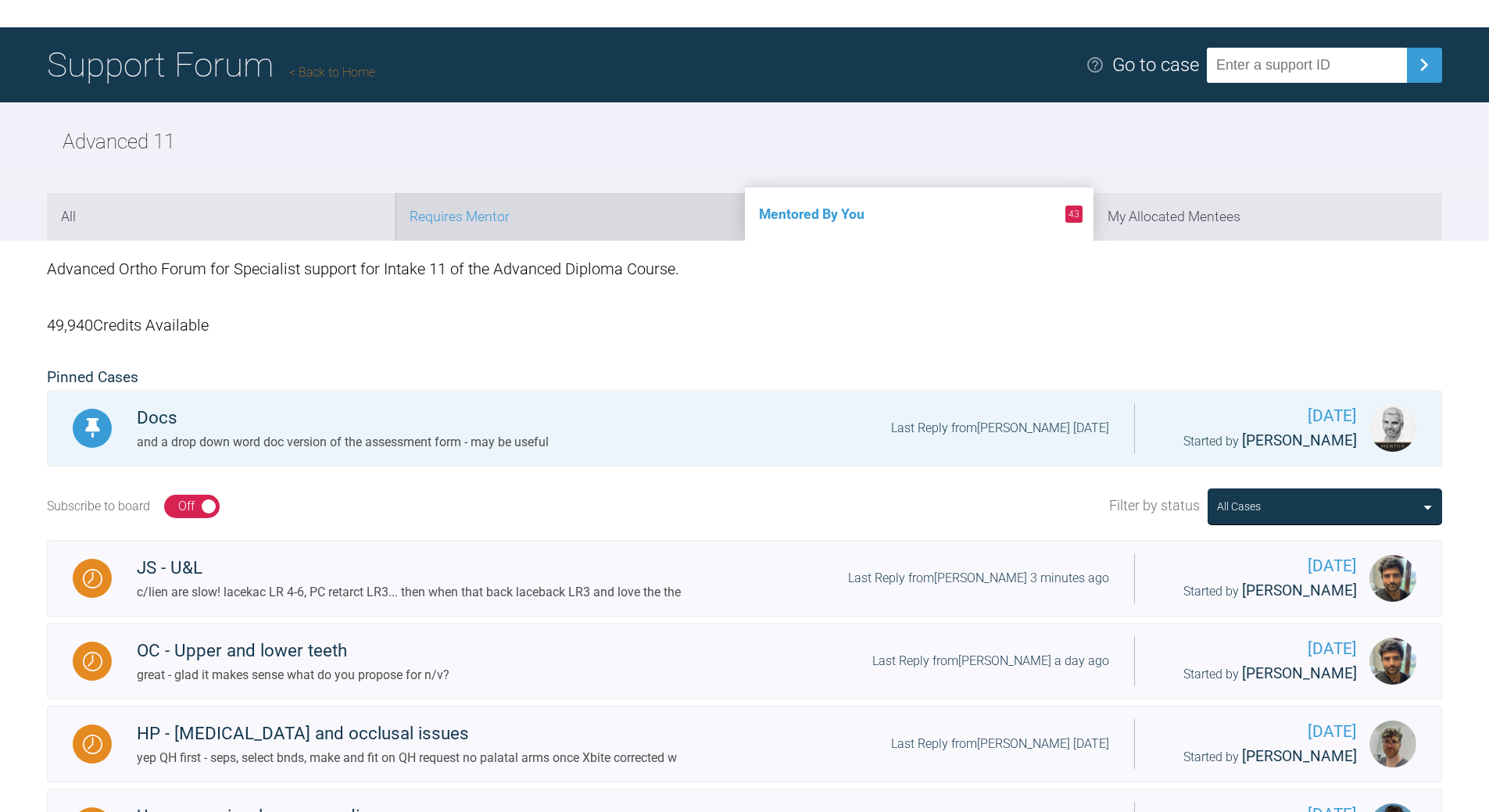scroll, scrollTop: 0, scrollLeft: 0, axis: both 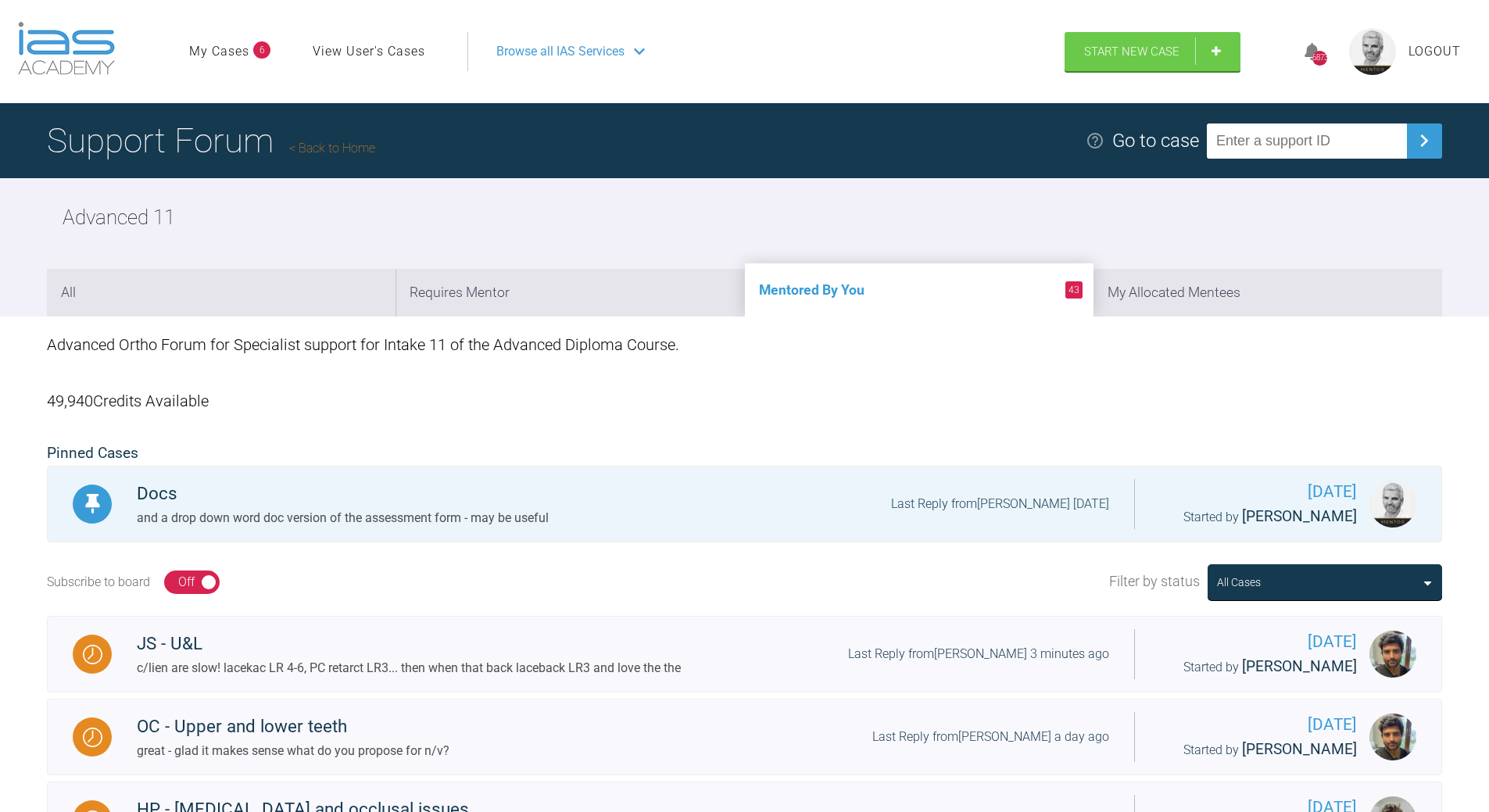 click on "Back to Home" at bounding box center [332, 148] 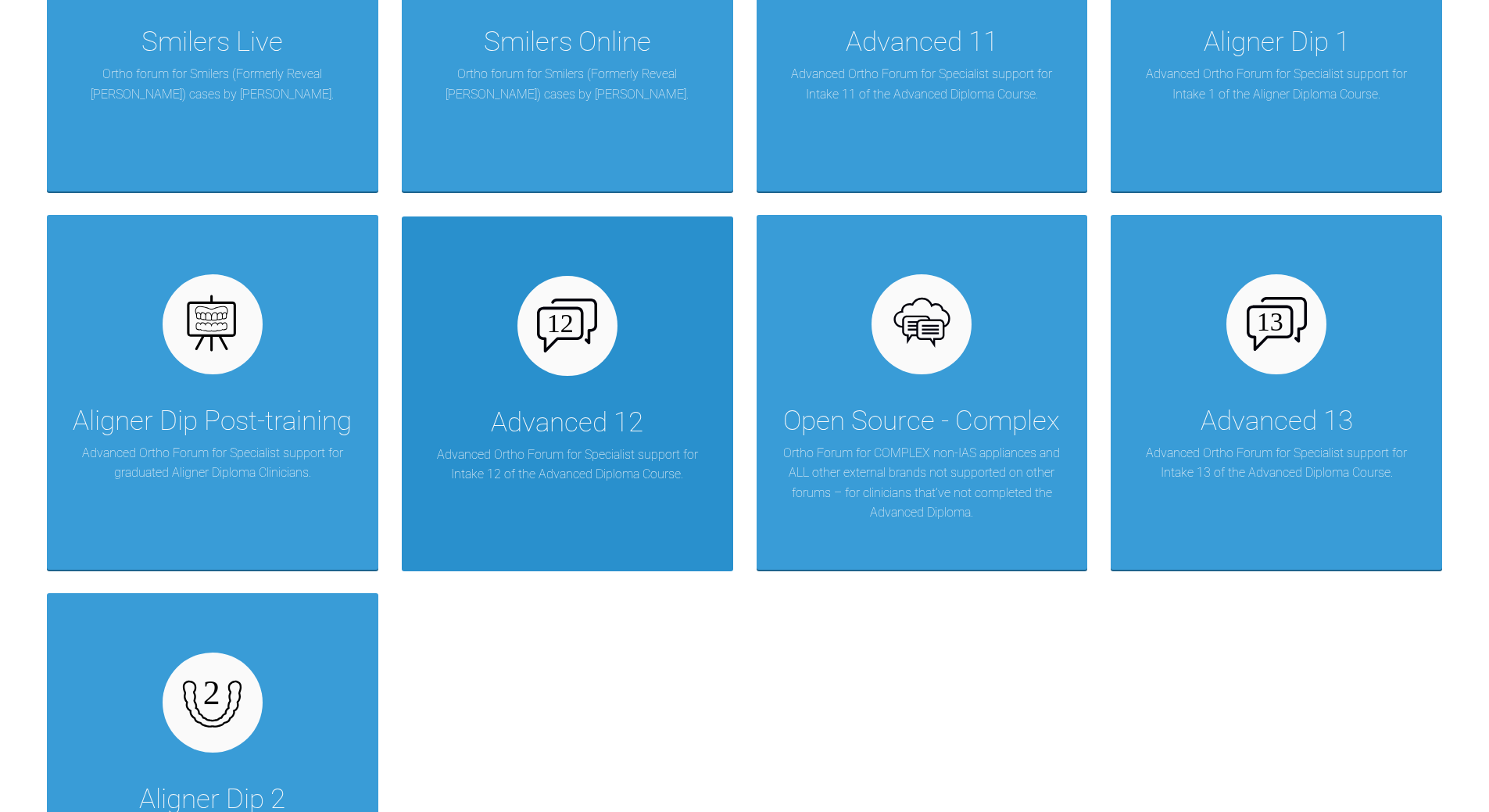 click on "Advanced 12 Advanced Ortho Forum for Specialist support for Intake 12 of the Advanced Diploma Course." at bounding box center [567, 394] 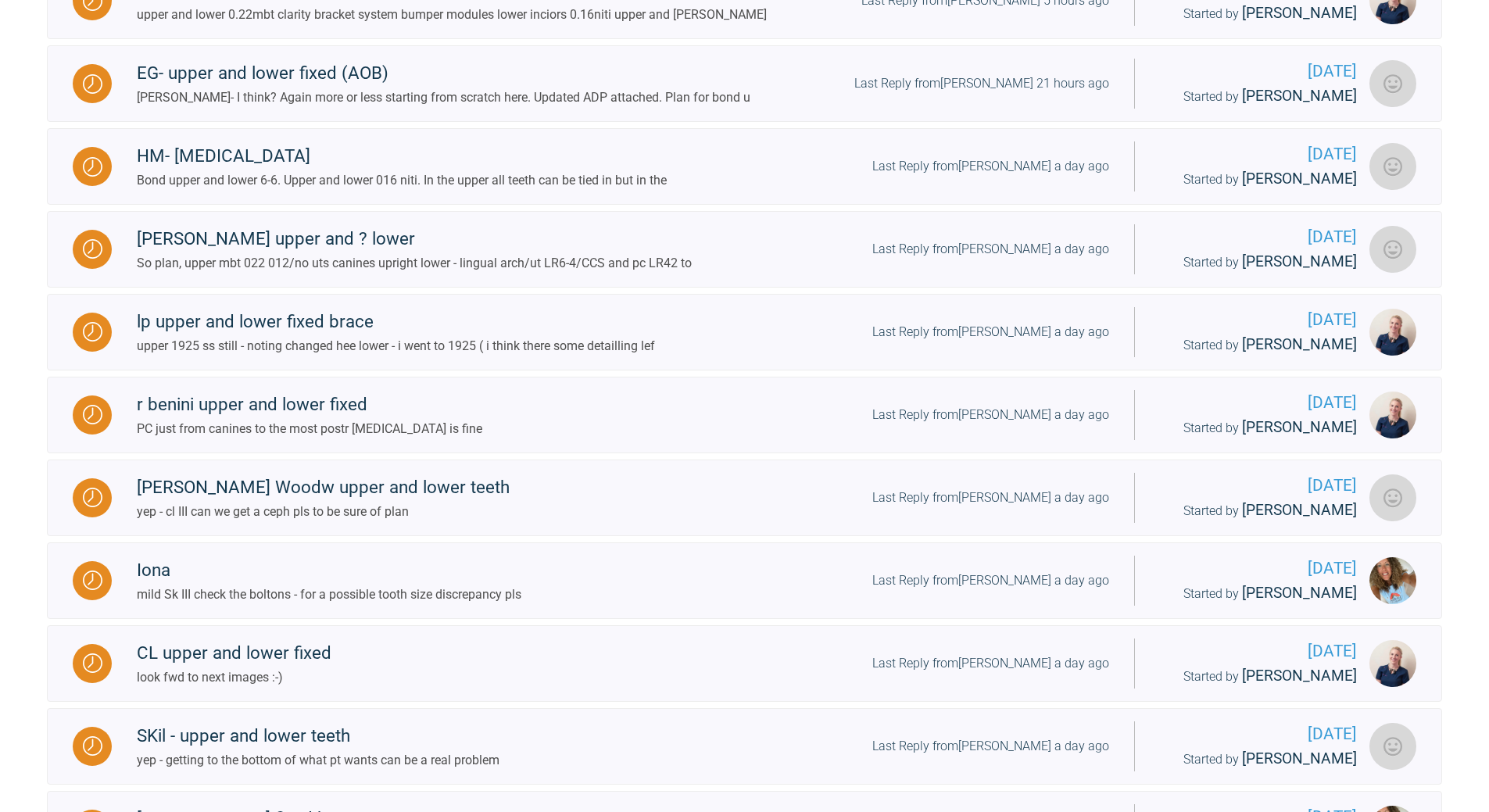 scroll, scrollTop: 782, scrollLeft: 0, axis: vertical 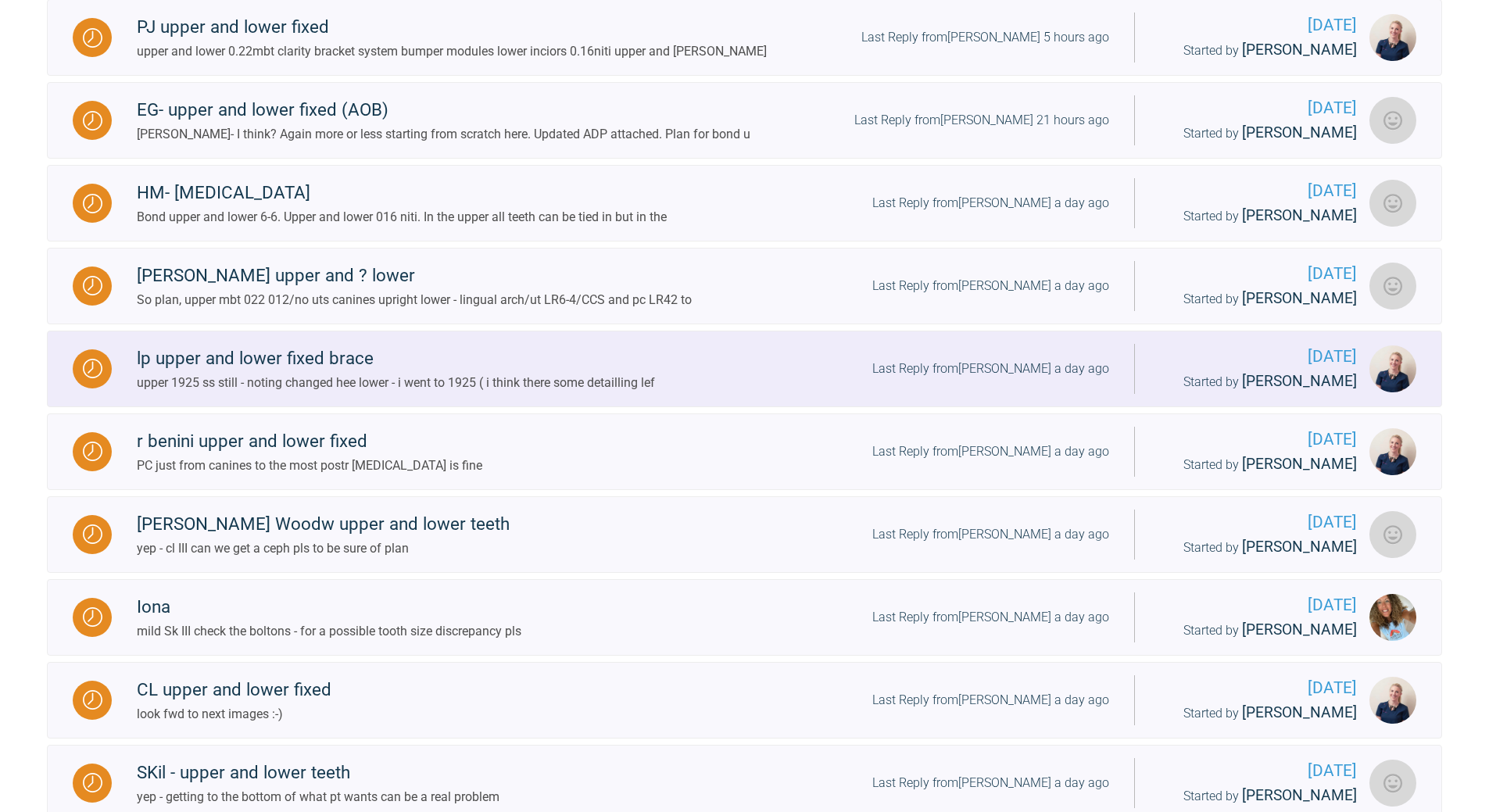 click on "Last Reply from  Olivia Nixon   a day ago" at bounding box center [990, 369] 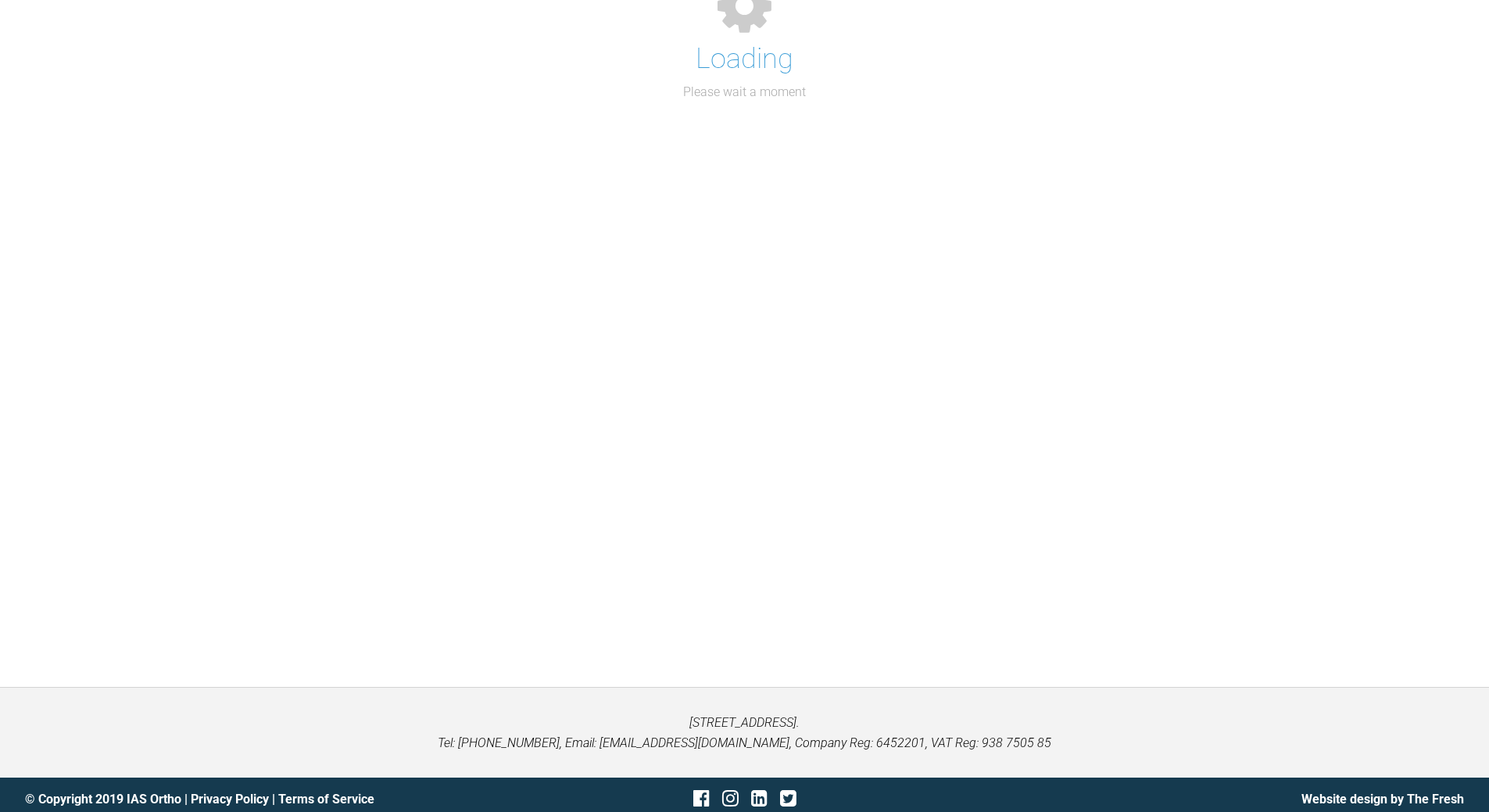 scroll, scrollTop: 782, scrollLeft: 0, axis: vertical 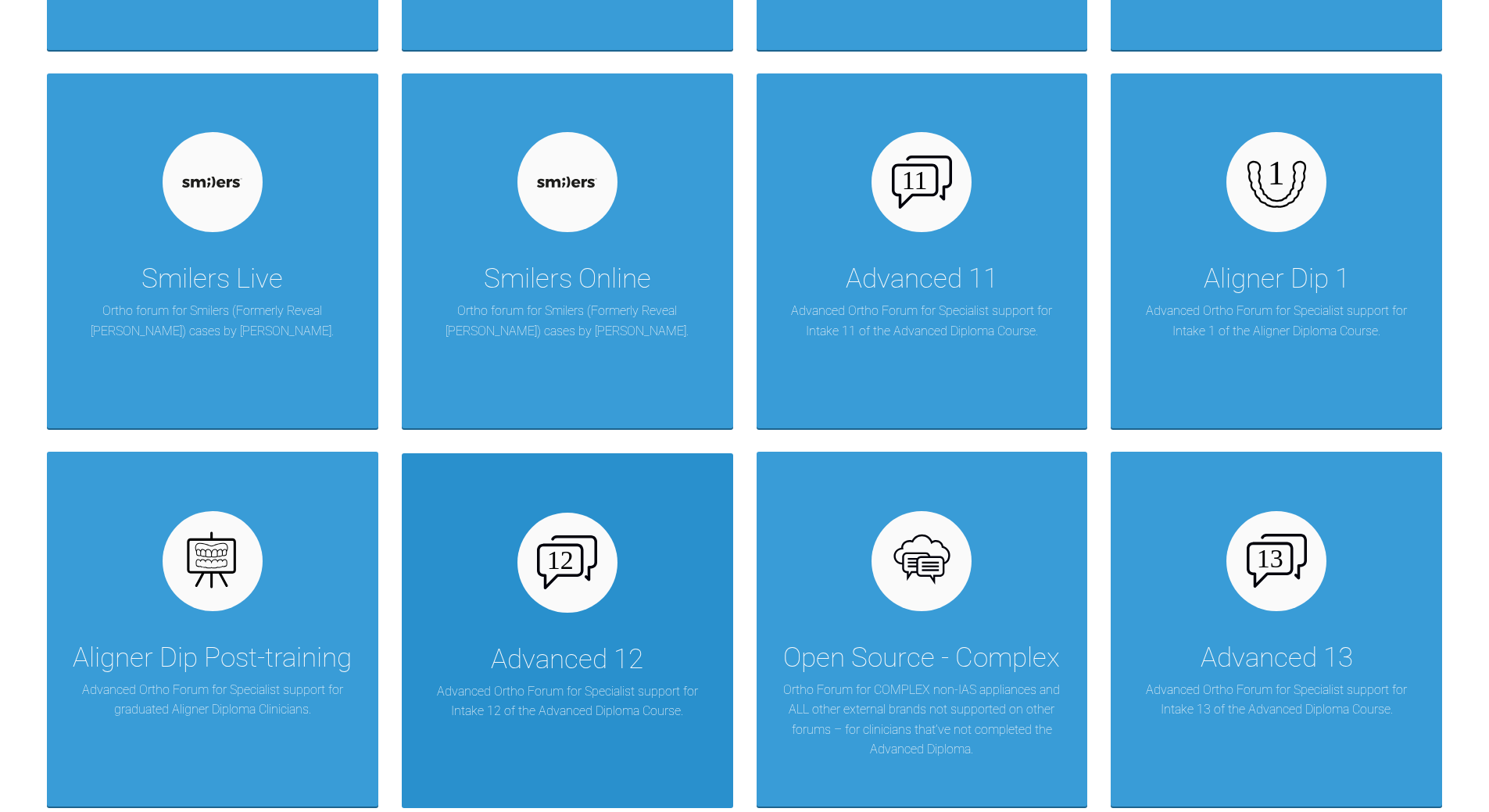click at bounding box center (567, 563) 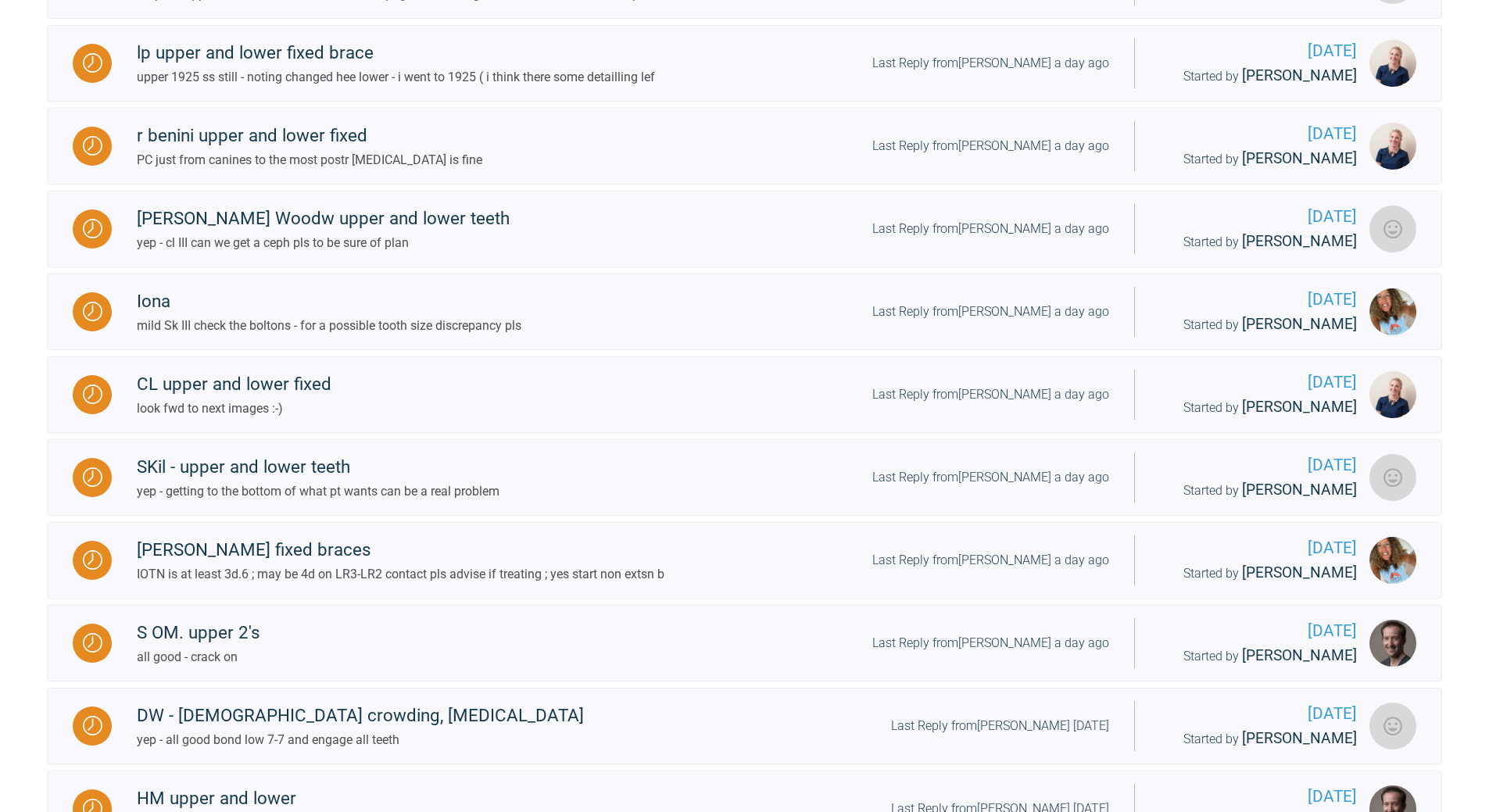 scroll, scrollTop: 860, scrollLeft: 0, axis: vertical 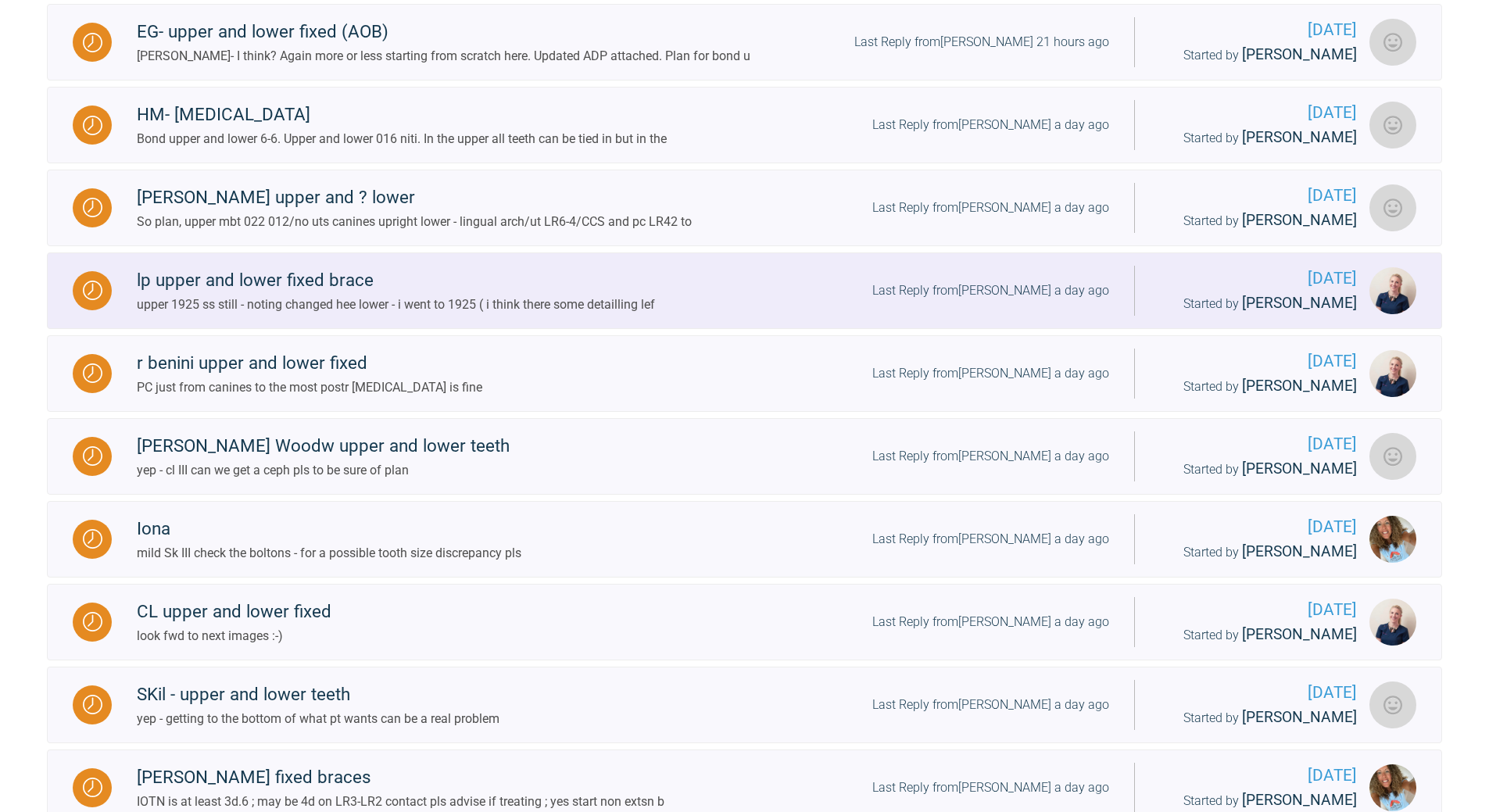 click on "Last Reply from  Olivia Nixon   a day ago" at bounding box center [990, 291] 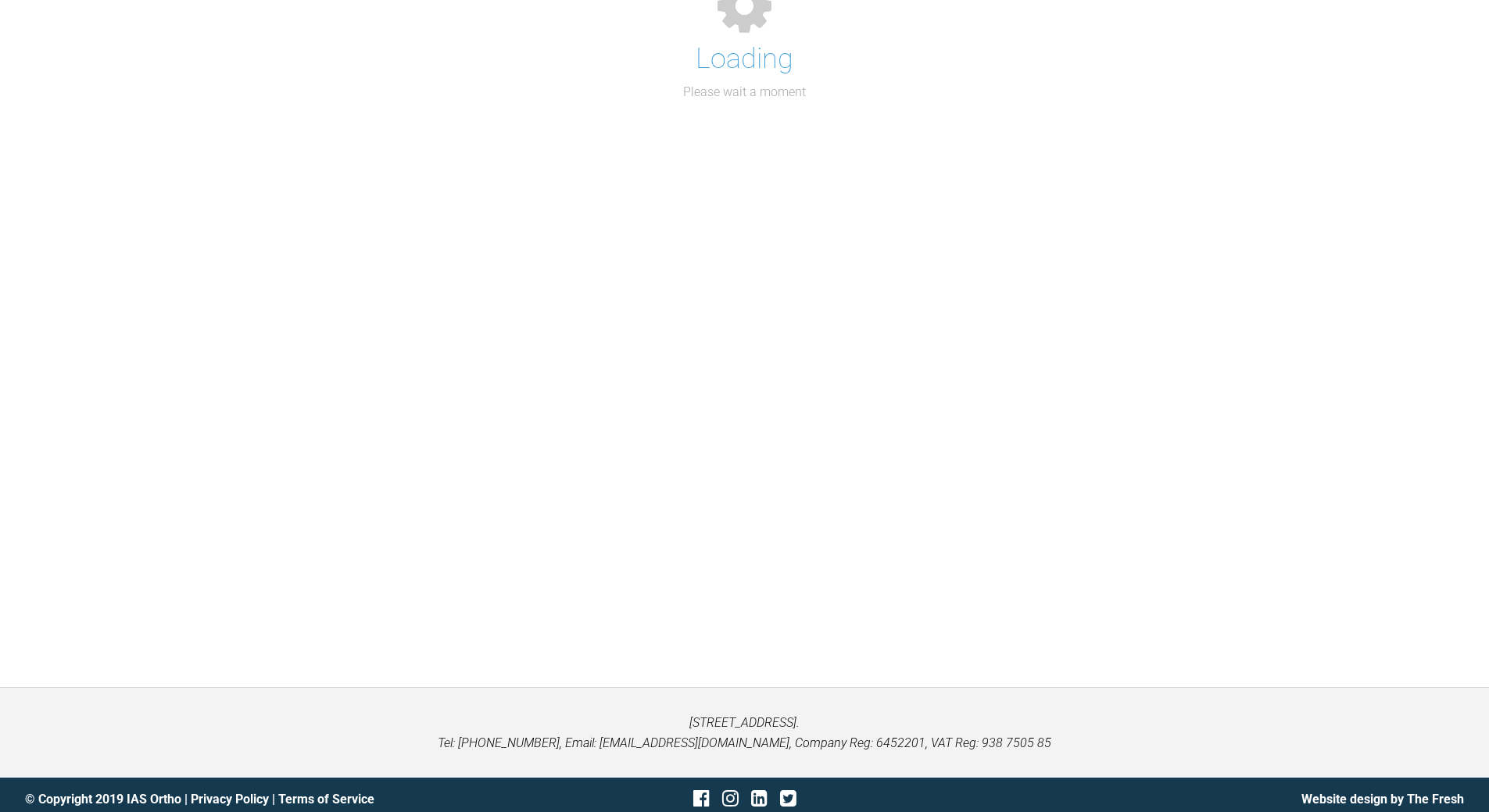 scroll, scrollTop: 860, scrollLeft: 0, axis: vertical 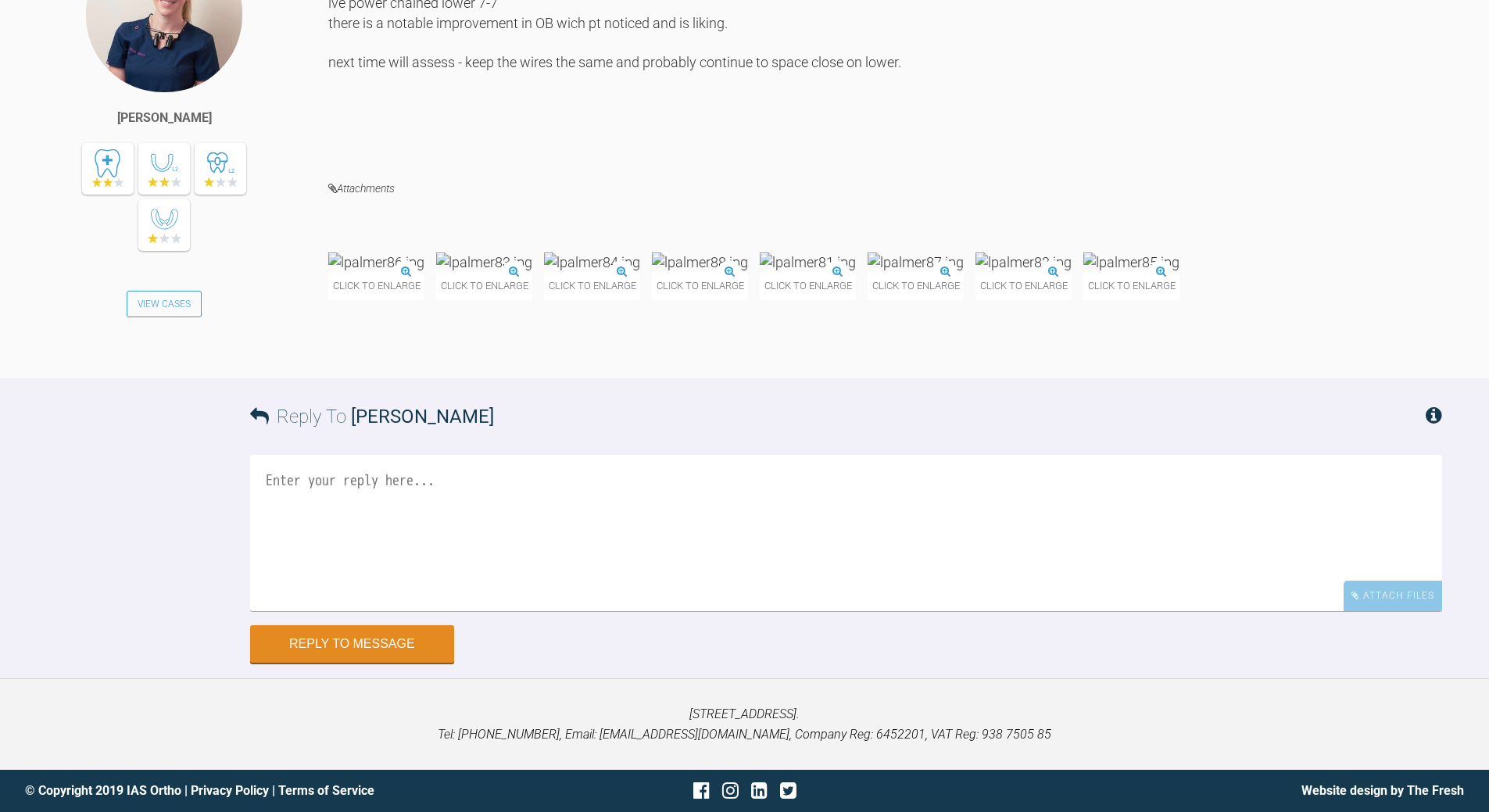 click at bounding box center (376, 262) 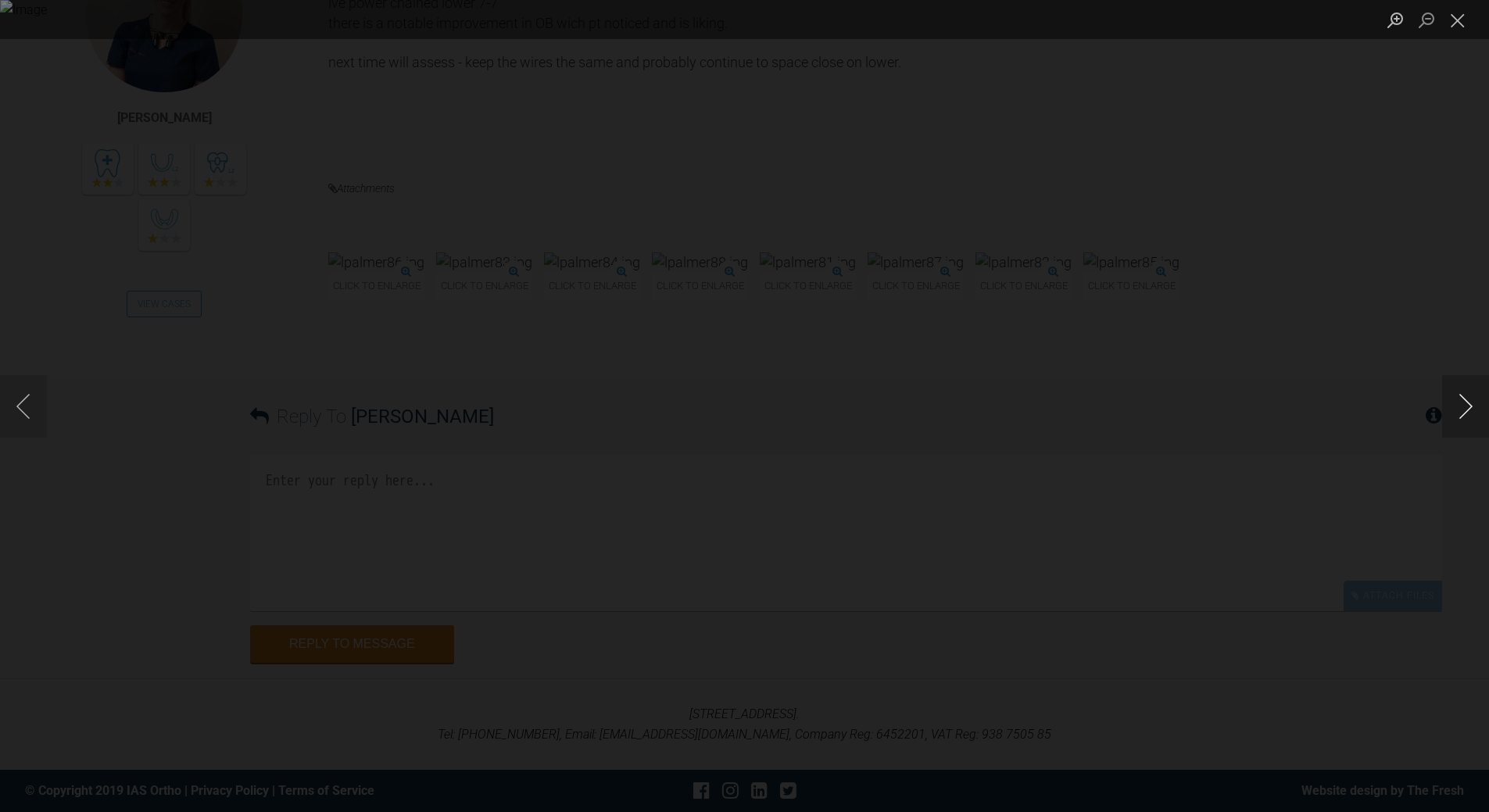 click at bounding box center [1466, 406] 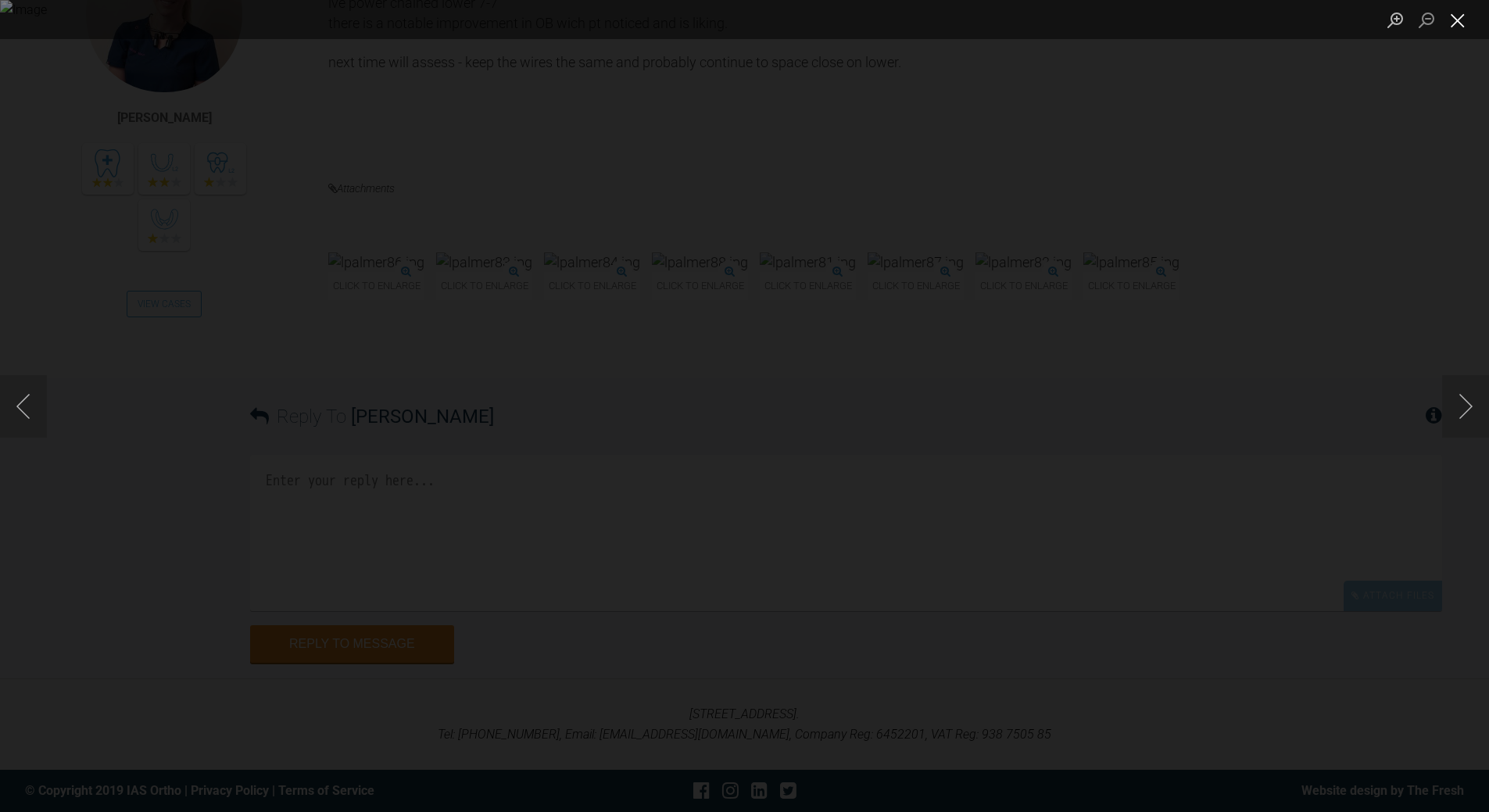click at bounding box center (1458, 20) 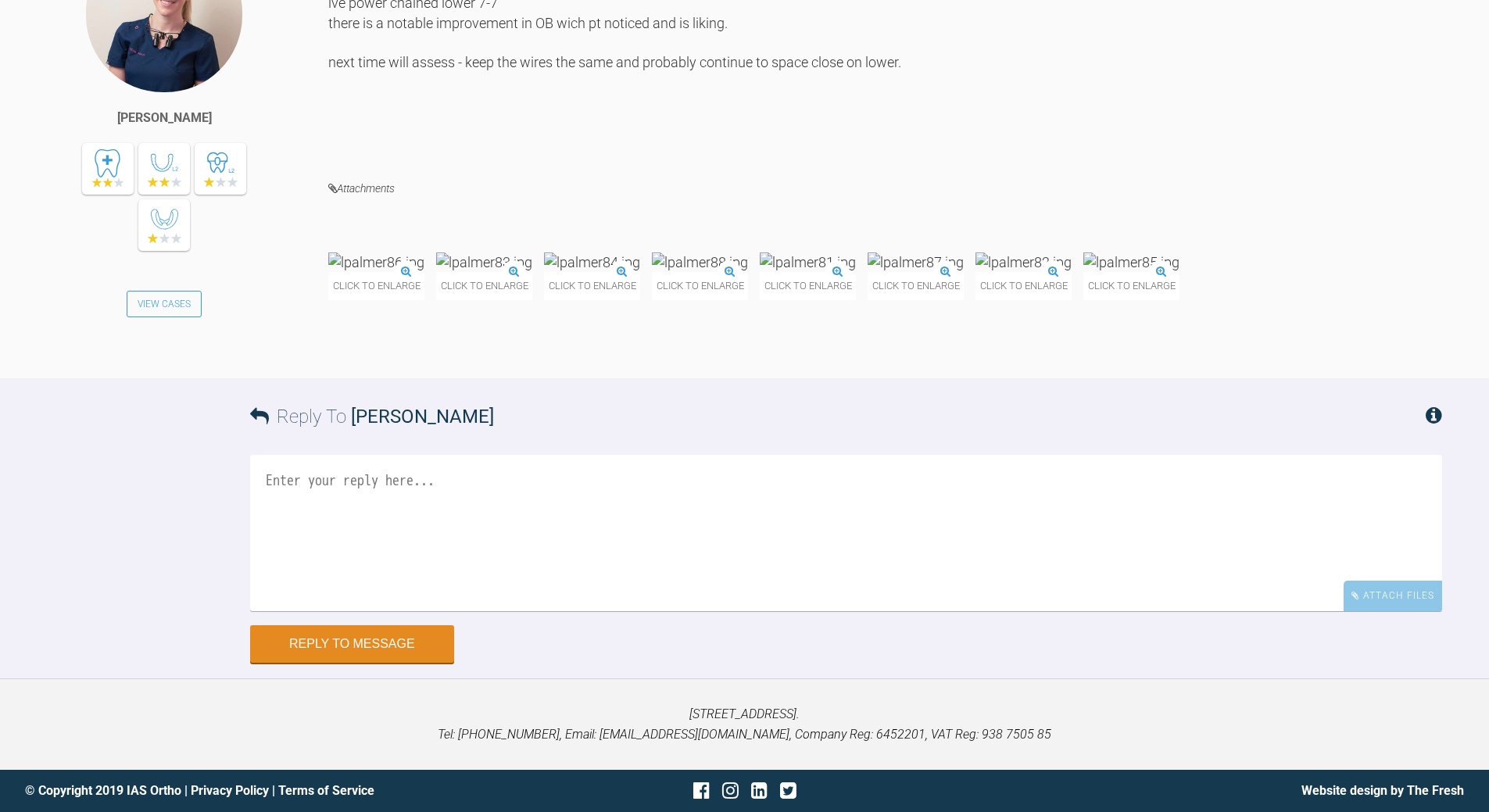 scroll, scrollTop: 16263, scrollLeft: 0, axis: vertical 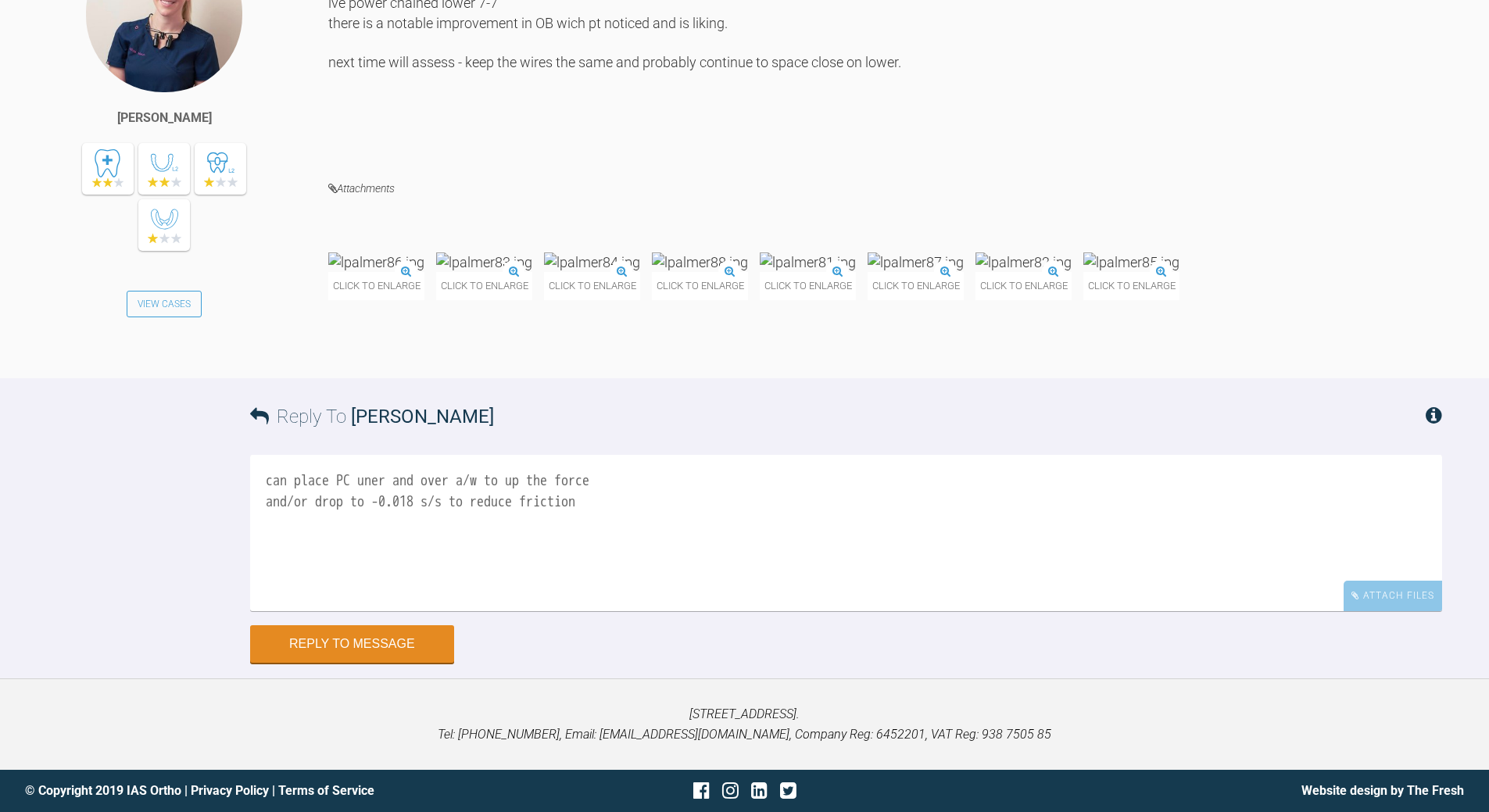 drag, startPoint x: 388, startPoint y: 571, endPoint x: 396, endPoint y: 559, distance: 14.422205 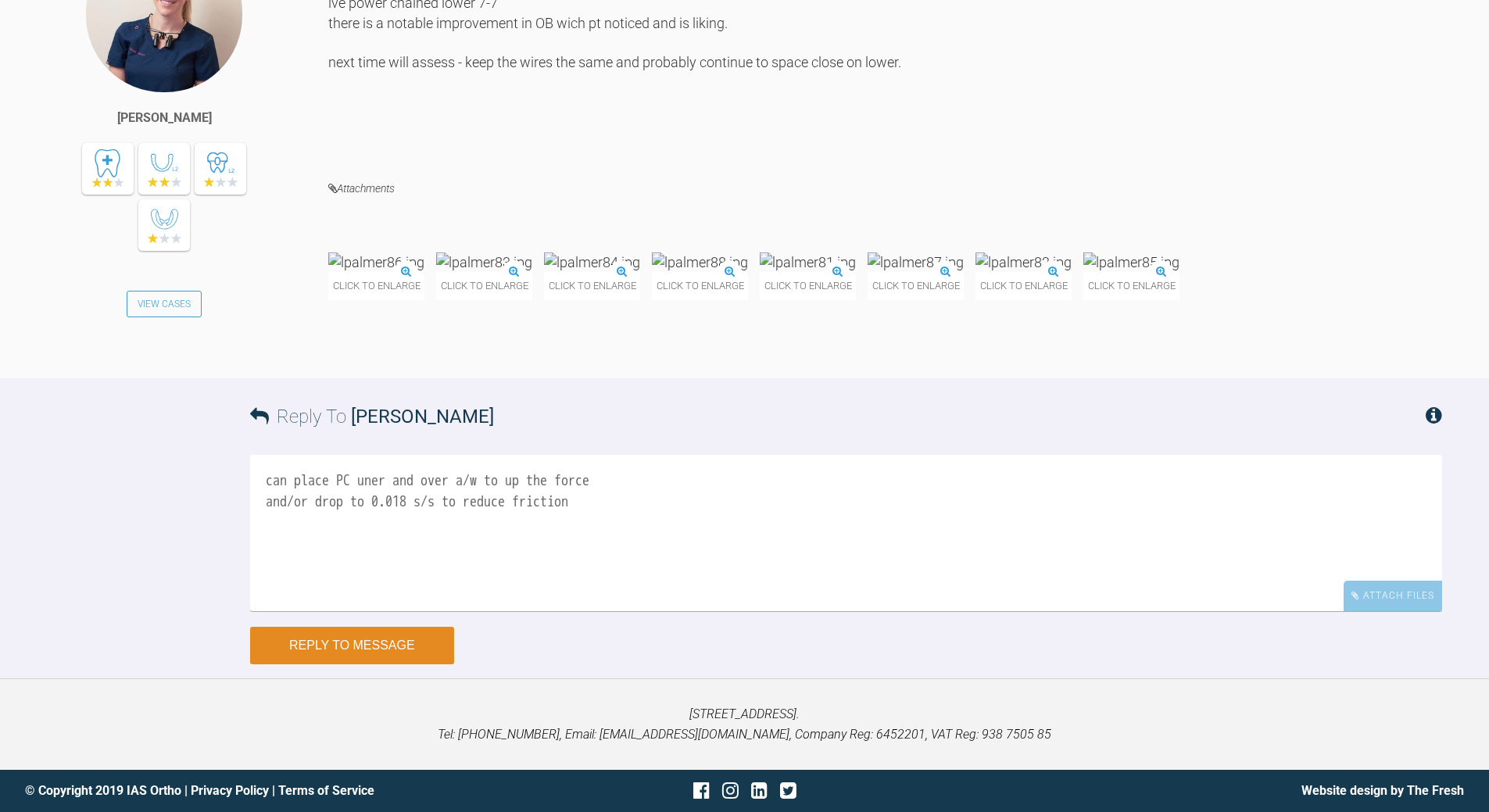 type on "can place PC uner and over a/w to up the force
and/or drop to 0.018 s/s to reduce friction" 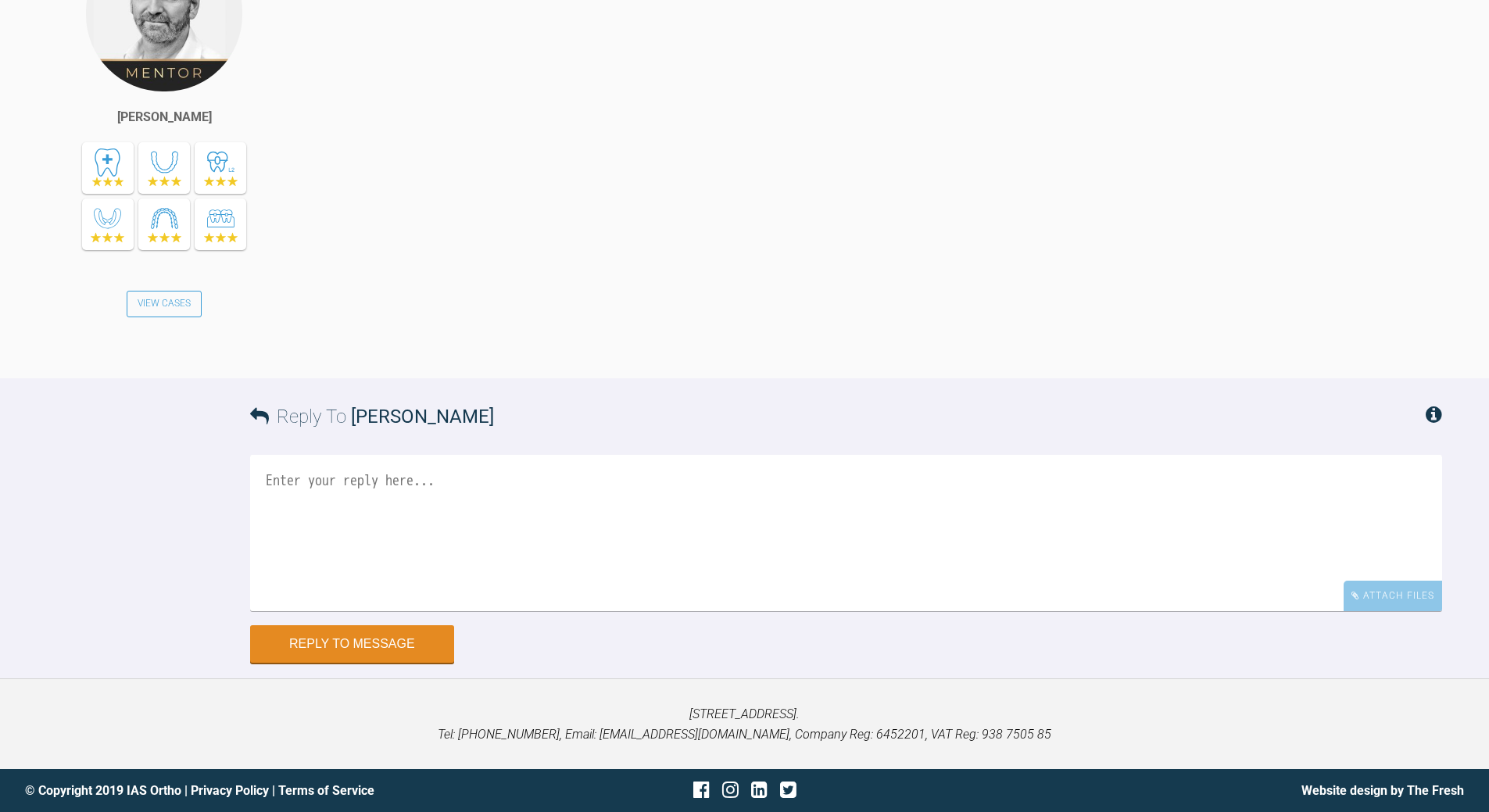 scroll, scrollTop: 16918, scrollLeft: 0, axis: vertical 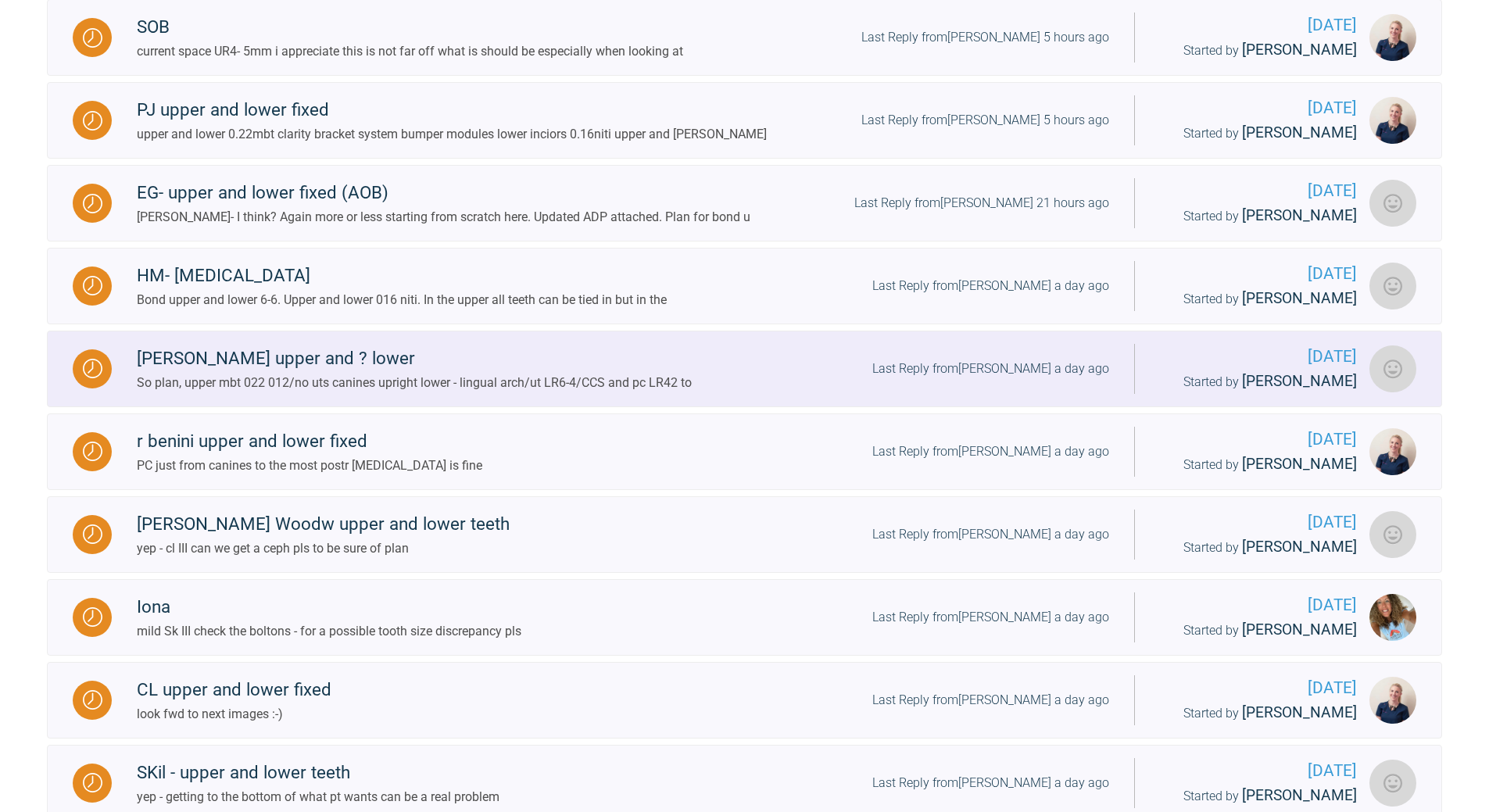 click on "Last Reply from  Neil Fearns   a day ago" at bounding box center [990, 369] 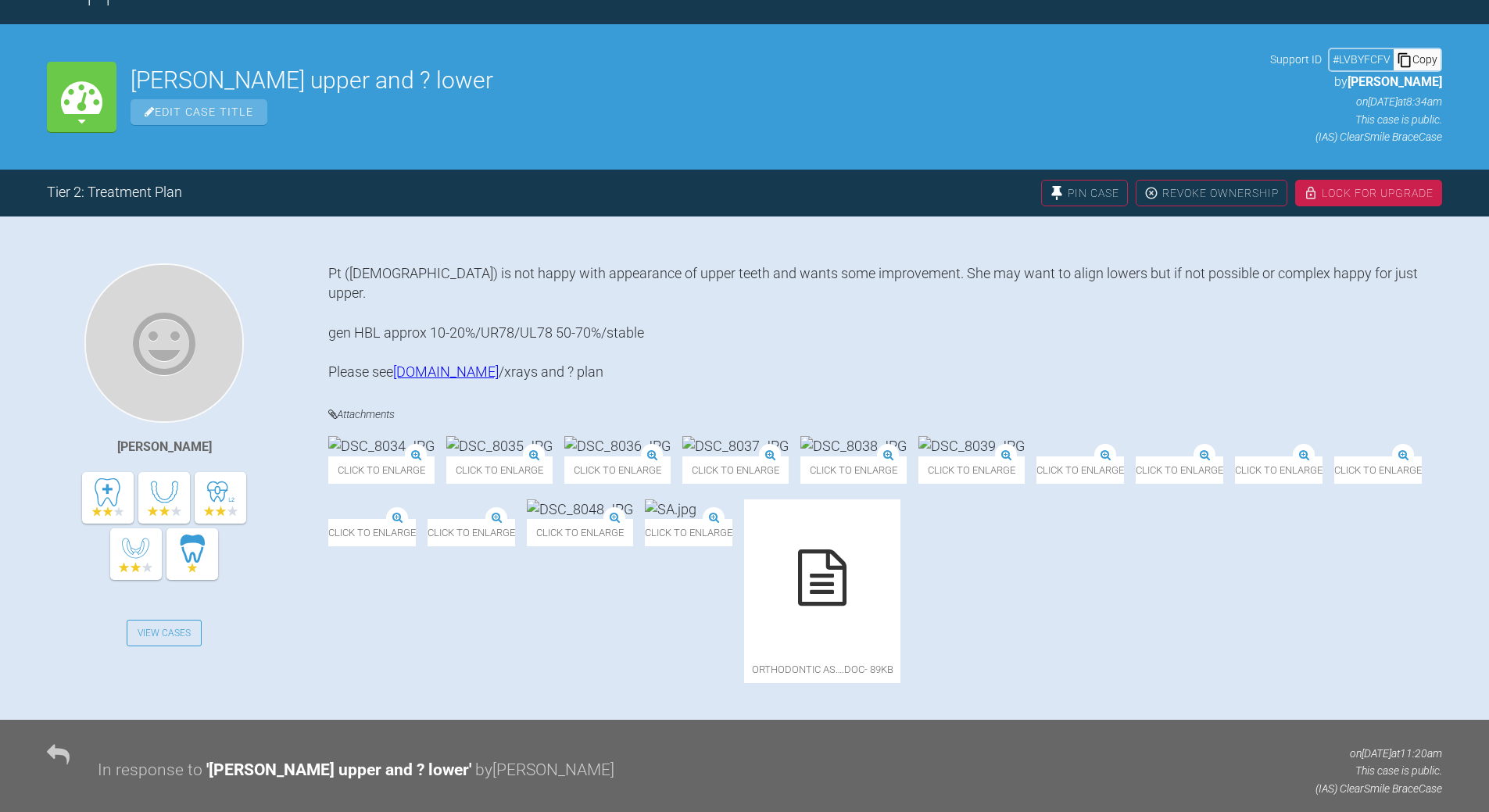 scroll, scrollTop: 782, scrollLeft: 0, axis: vertical 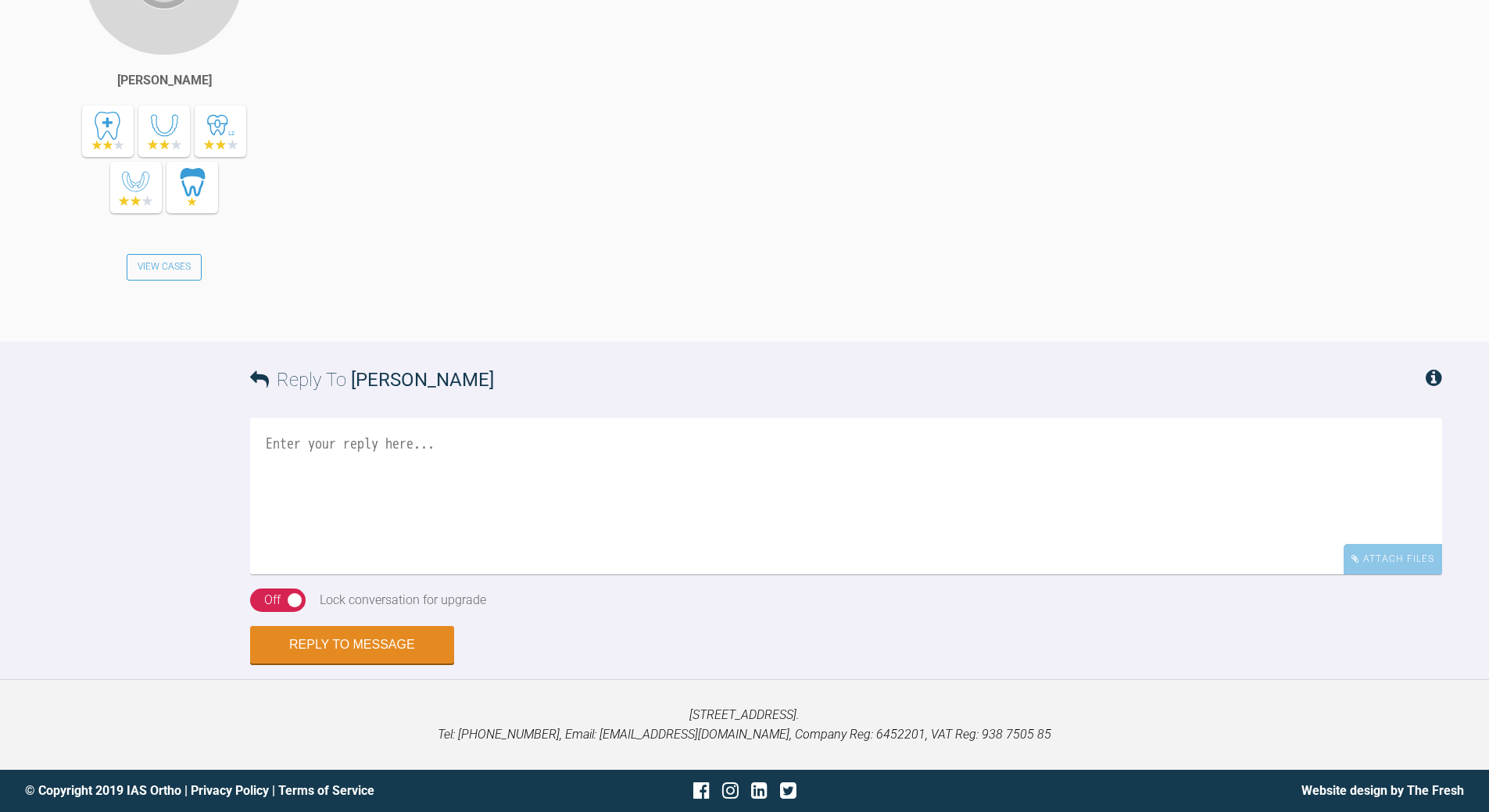 click at bounding box center [846, 496] 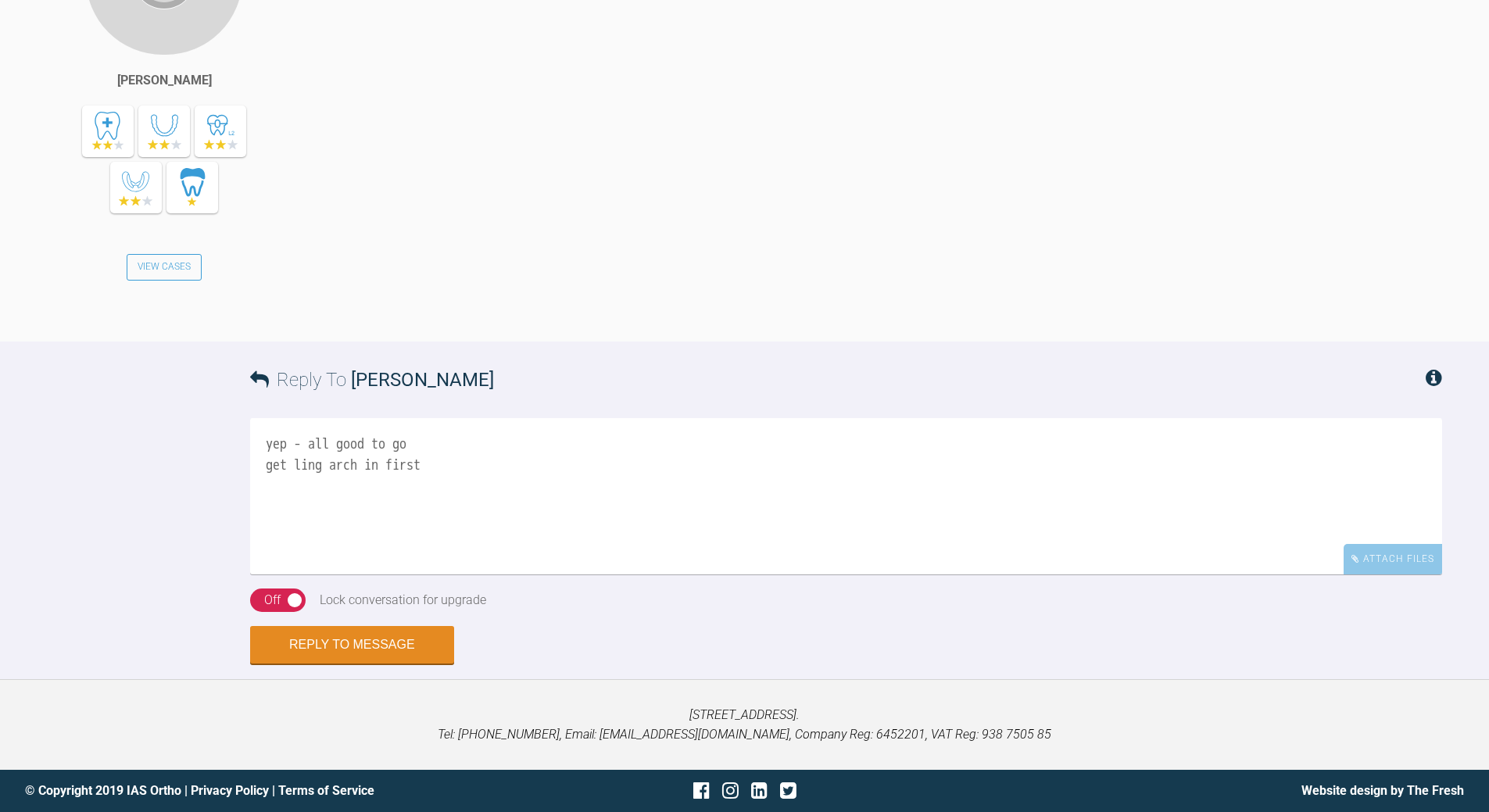 click on "yep - all good to go
get ling arch in first" at bounding box center [846, 496] 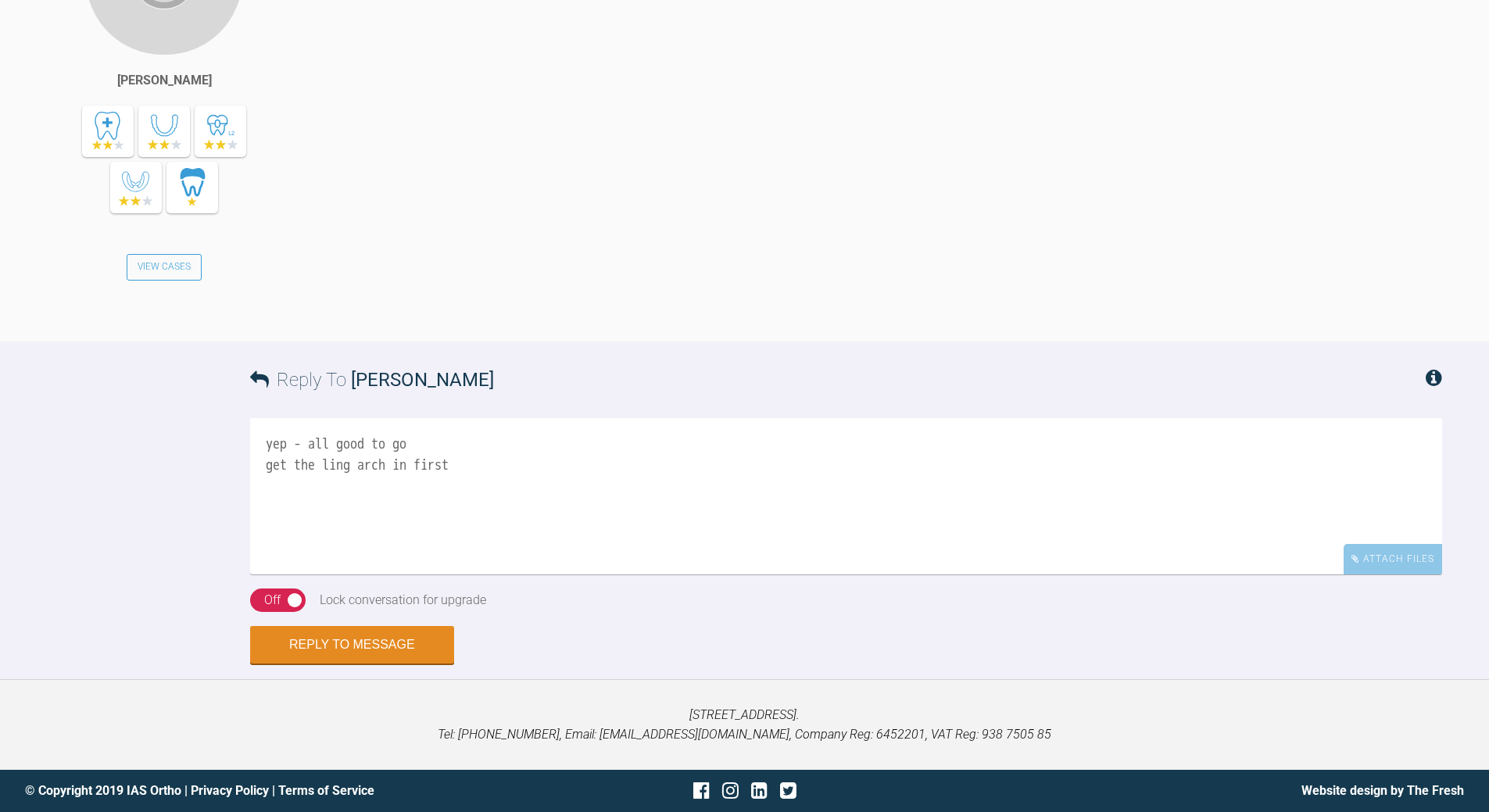 type on "yep - all good to go
get the ling arch in first" 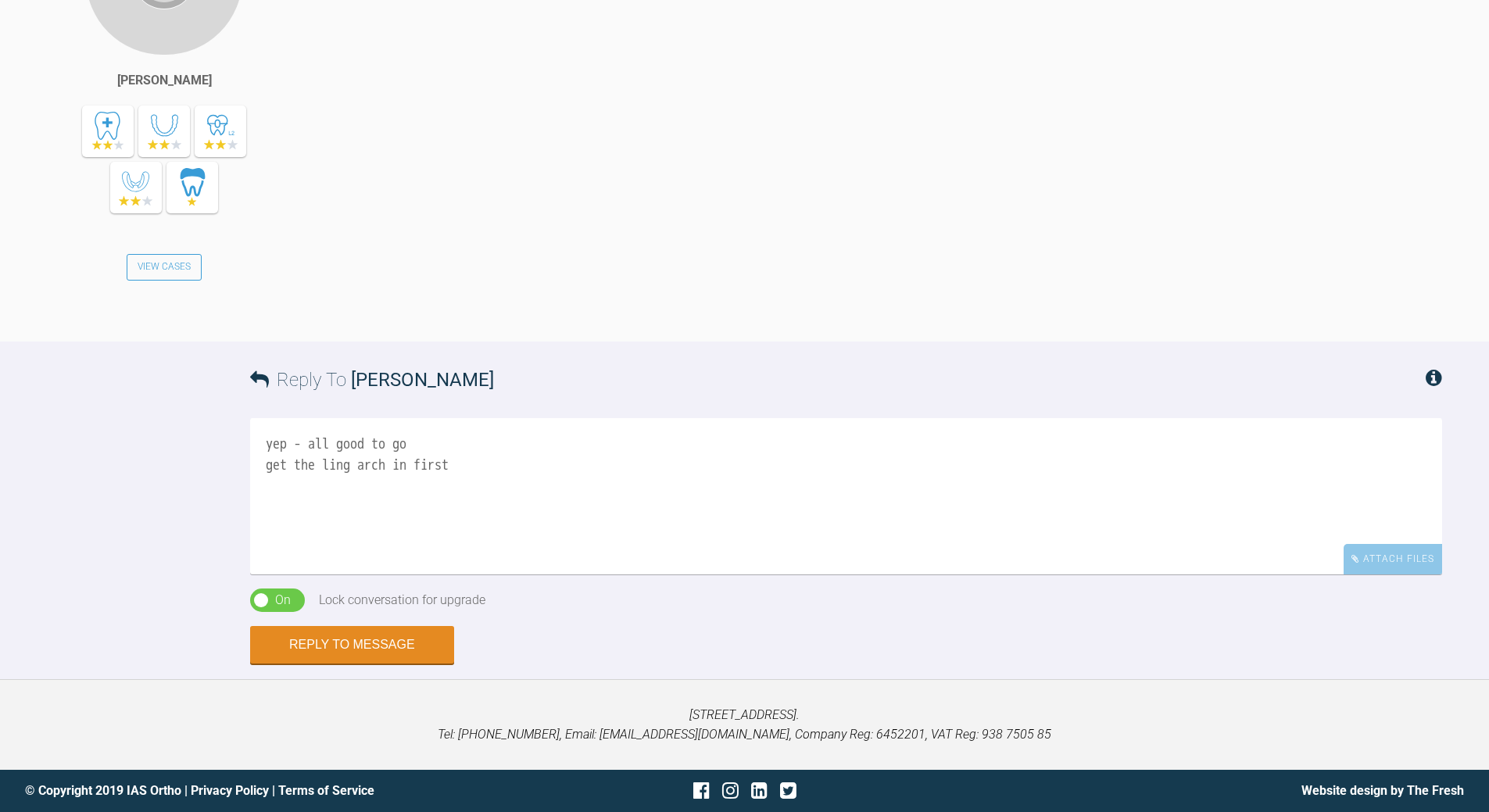 scroll, scrollTop: 16130, scrollLeft: 0, axis: vertical 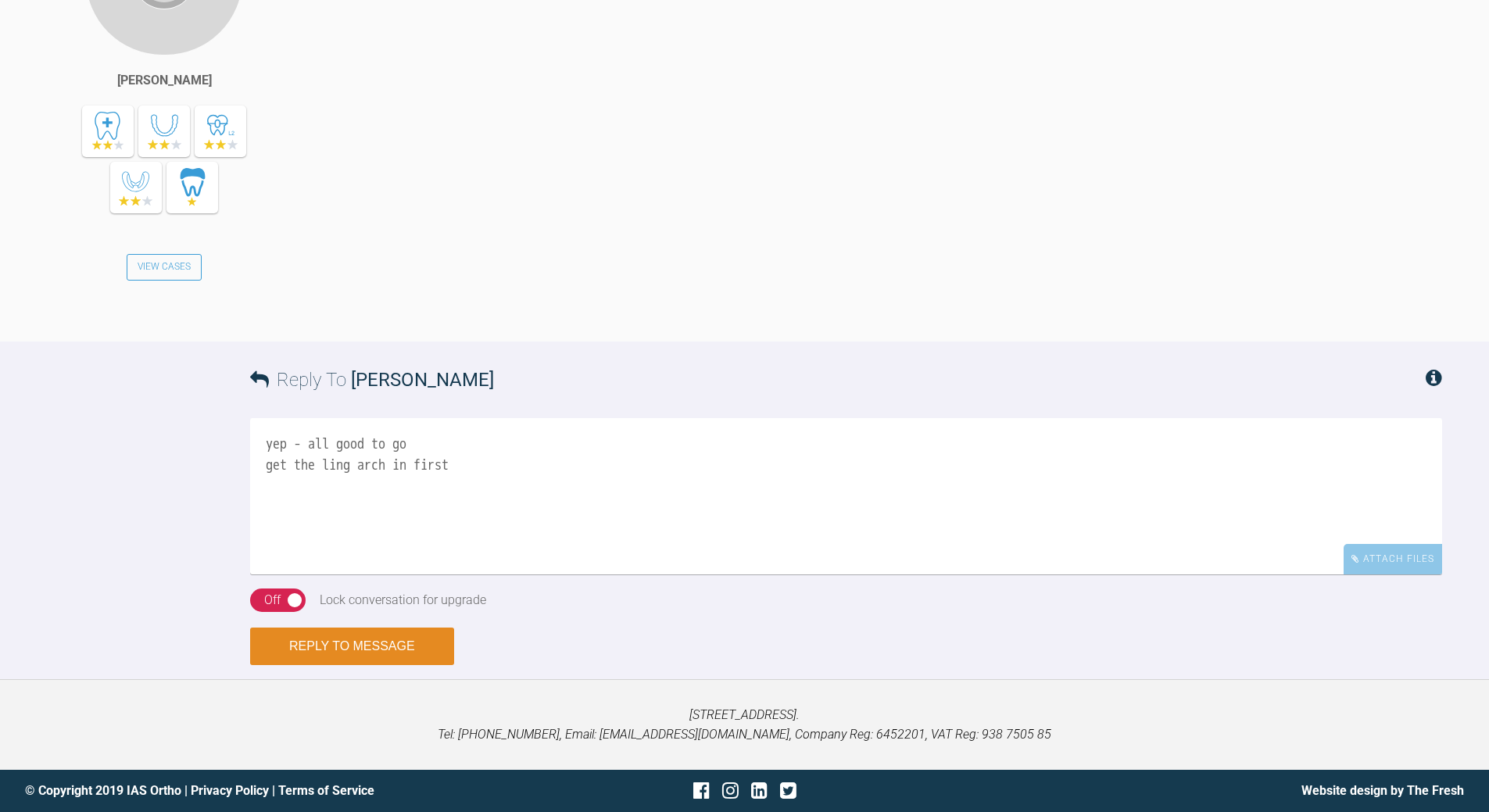 click on "Reply to Message" at bounding box center [352, 646] 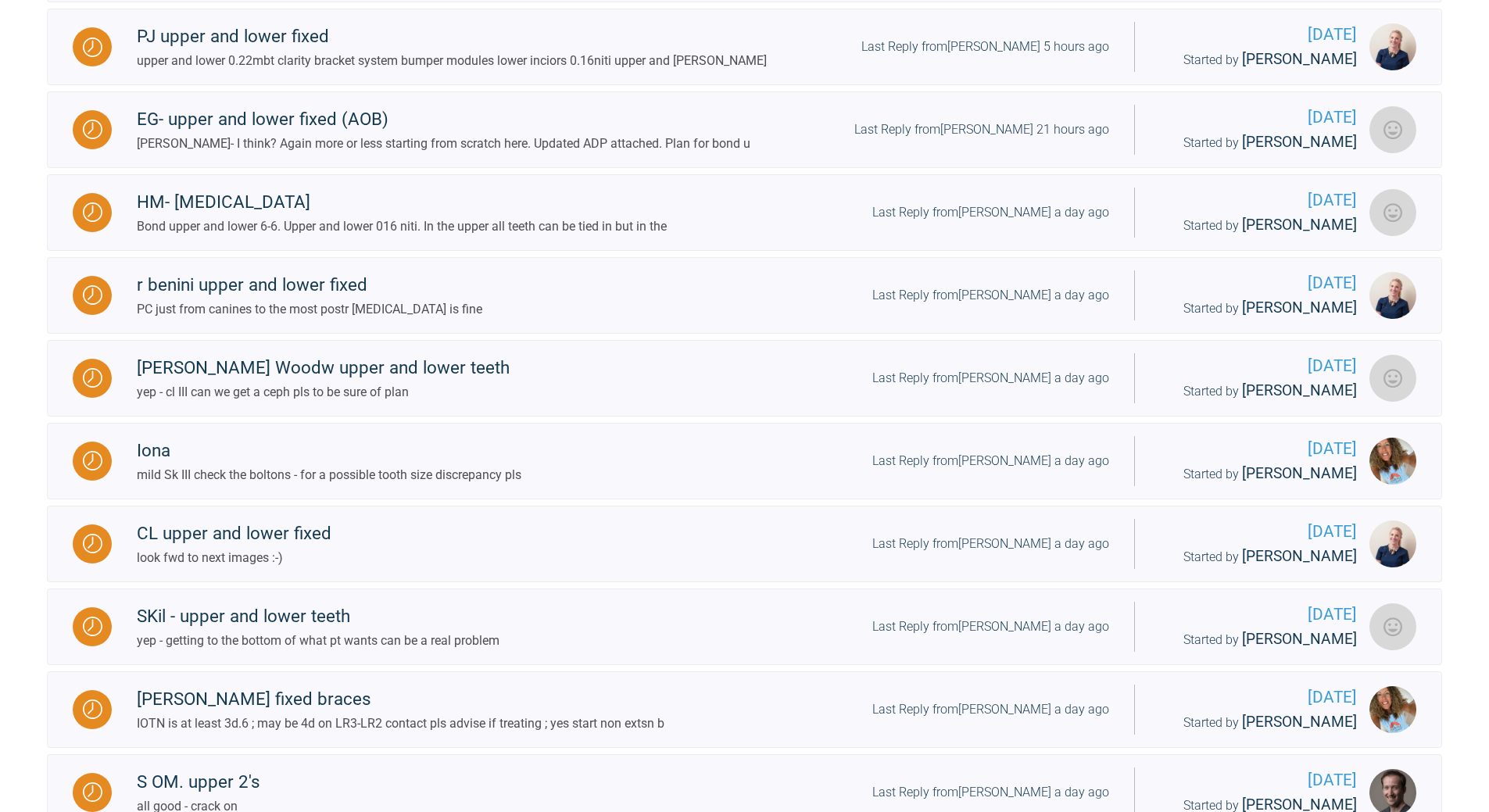 scroll, scrollTop: 860, scrollLeft: 0, axis: vertical 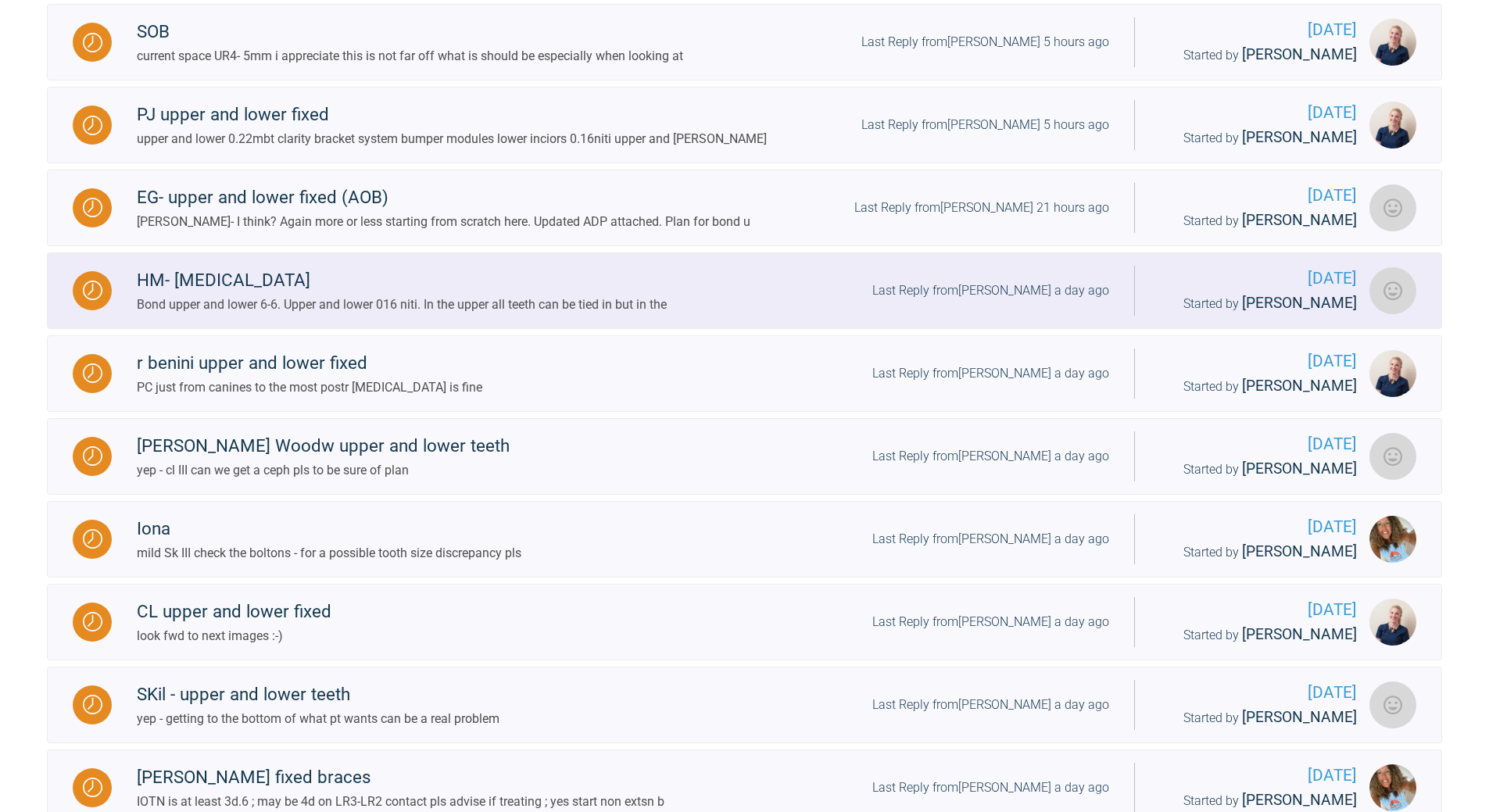 click on "Last Reply from  Jessica Nethercote   a day ago" at bounding box center [990, 291] 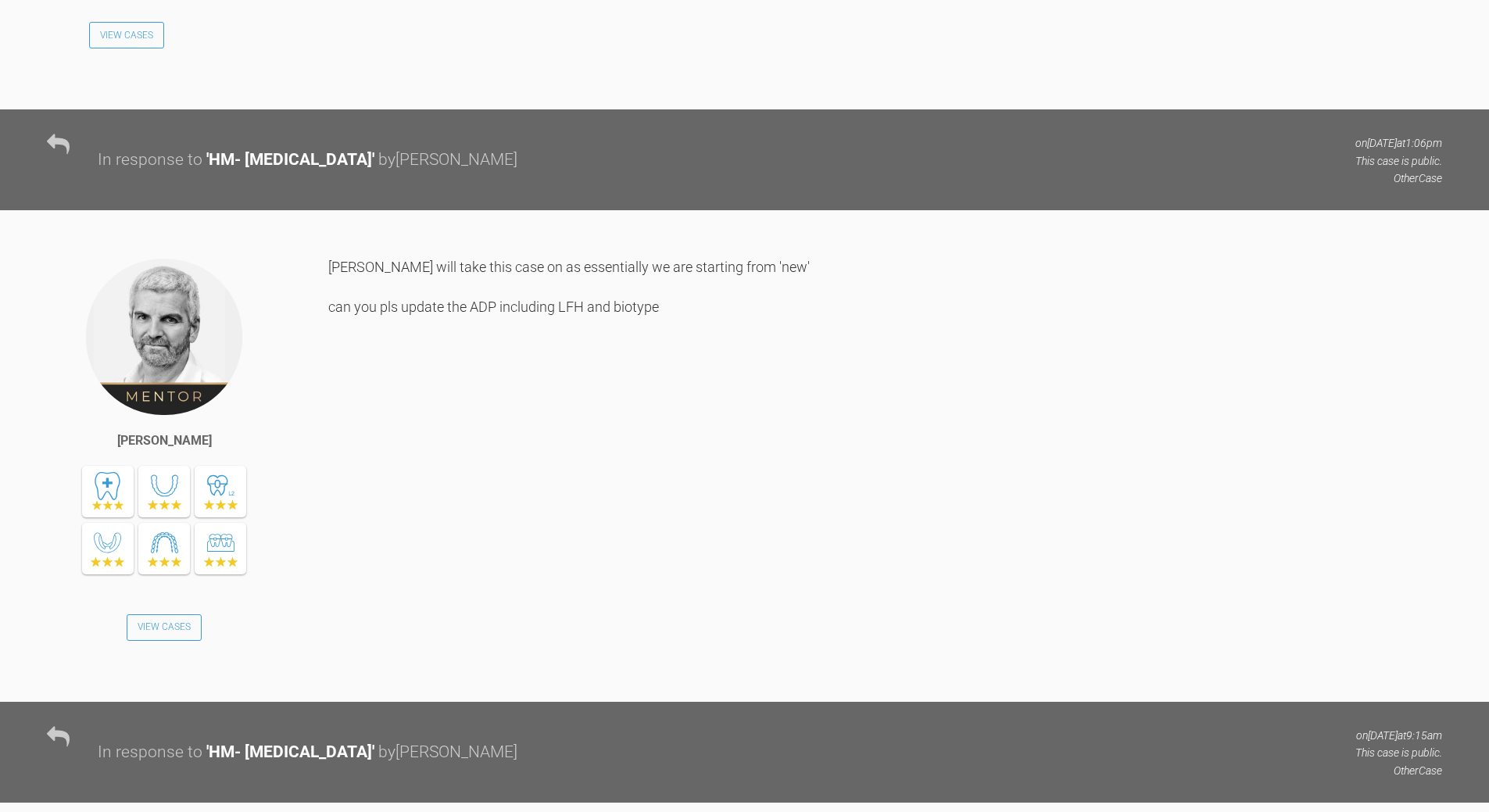 scroll, scrollTop: 2189, scrollLeft: 0, axis: vertical 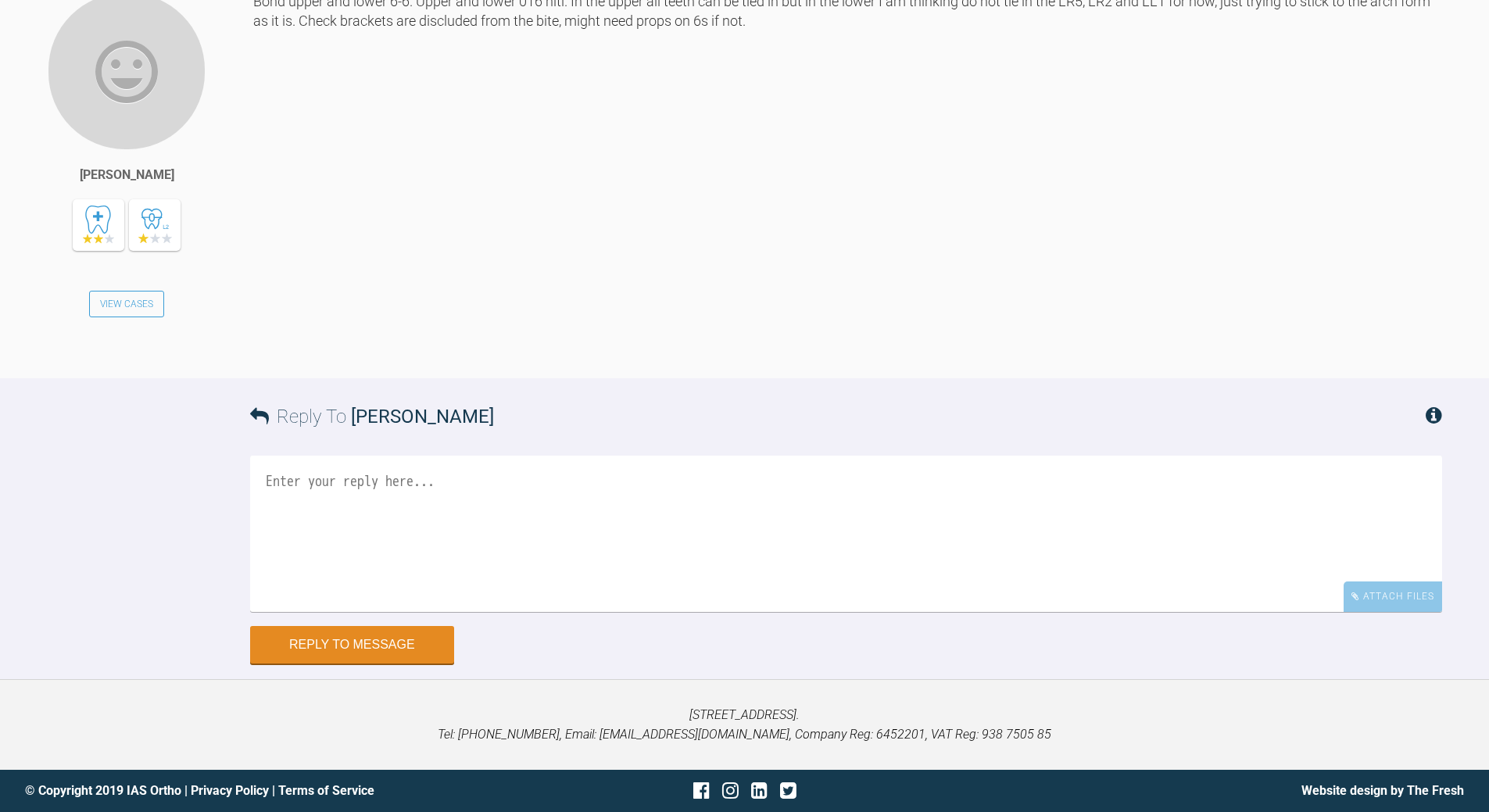 click at bounding box center [846, 534] 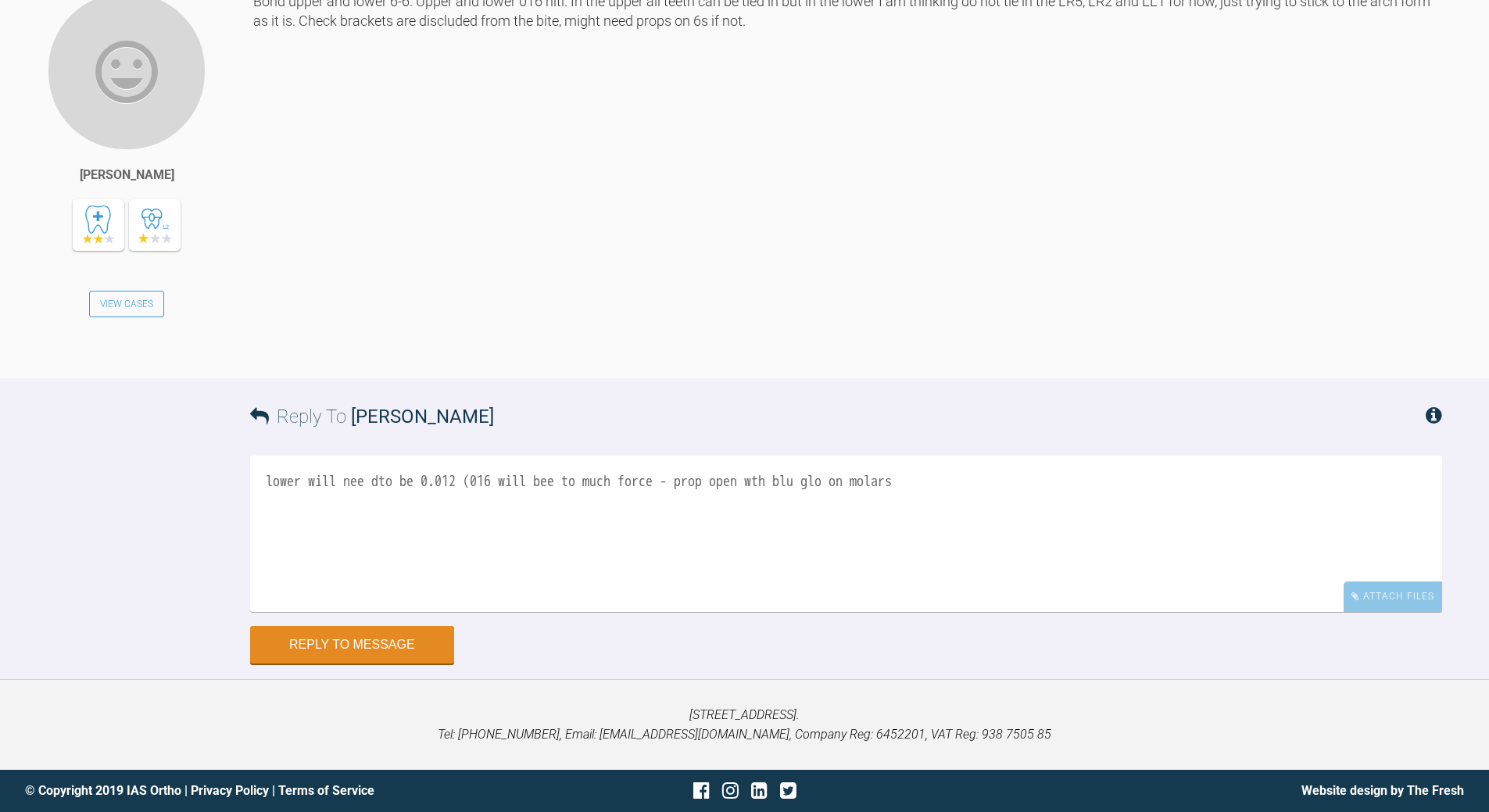 click on "lower will nee dto be 0.012 (016 will bee to much force - prop open wth blu glo on molars" at bounding box center (846, 534) 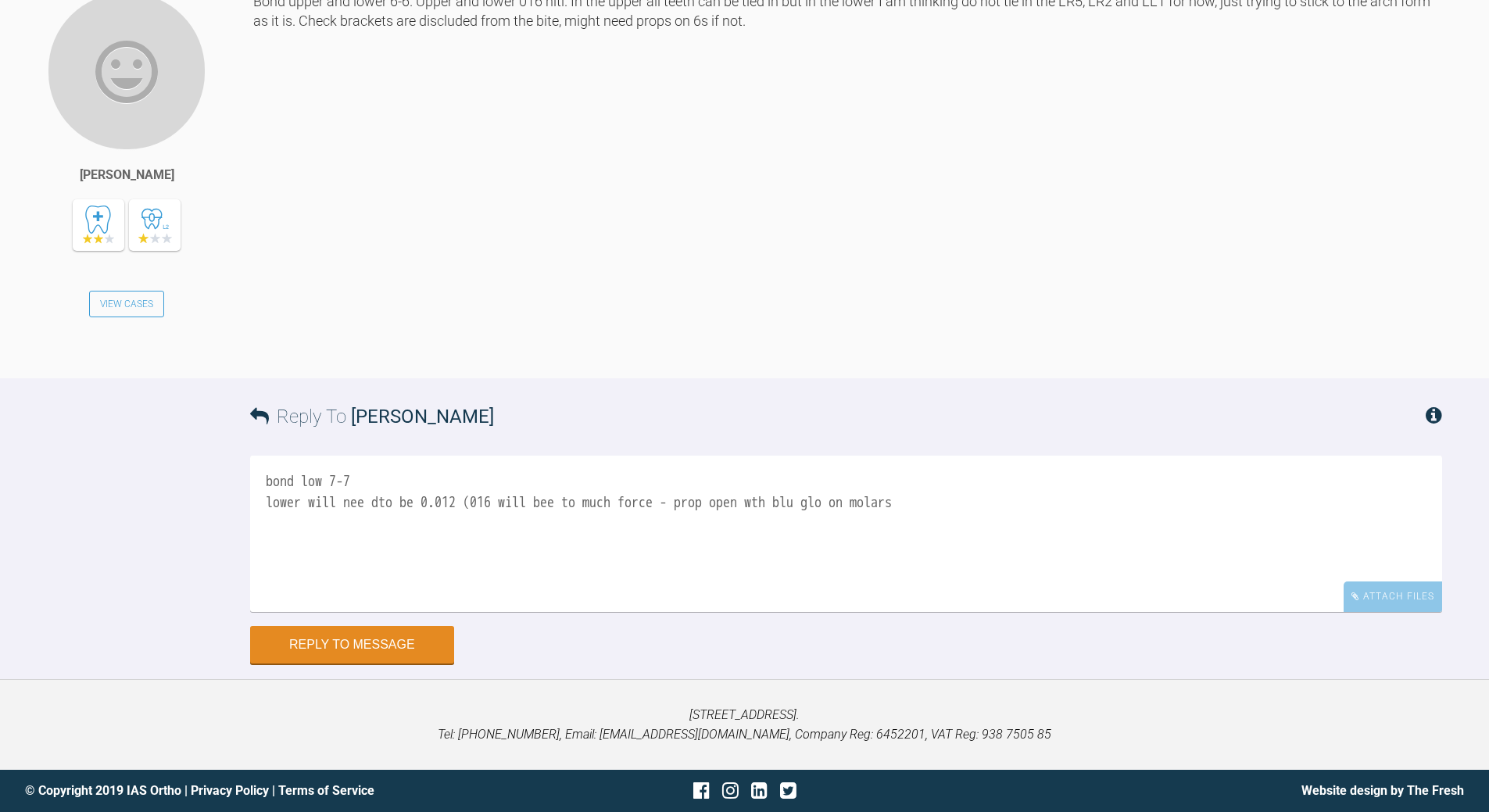 click on "bond low 7-7
lower will nee dto be 0.012 (016 will bee to much force - prop open wth blu glo on molars" at bounding box center [846, 534] 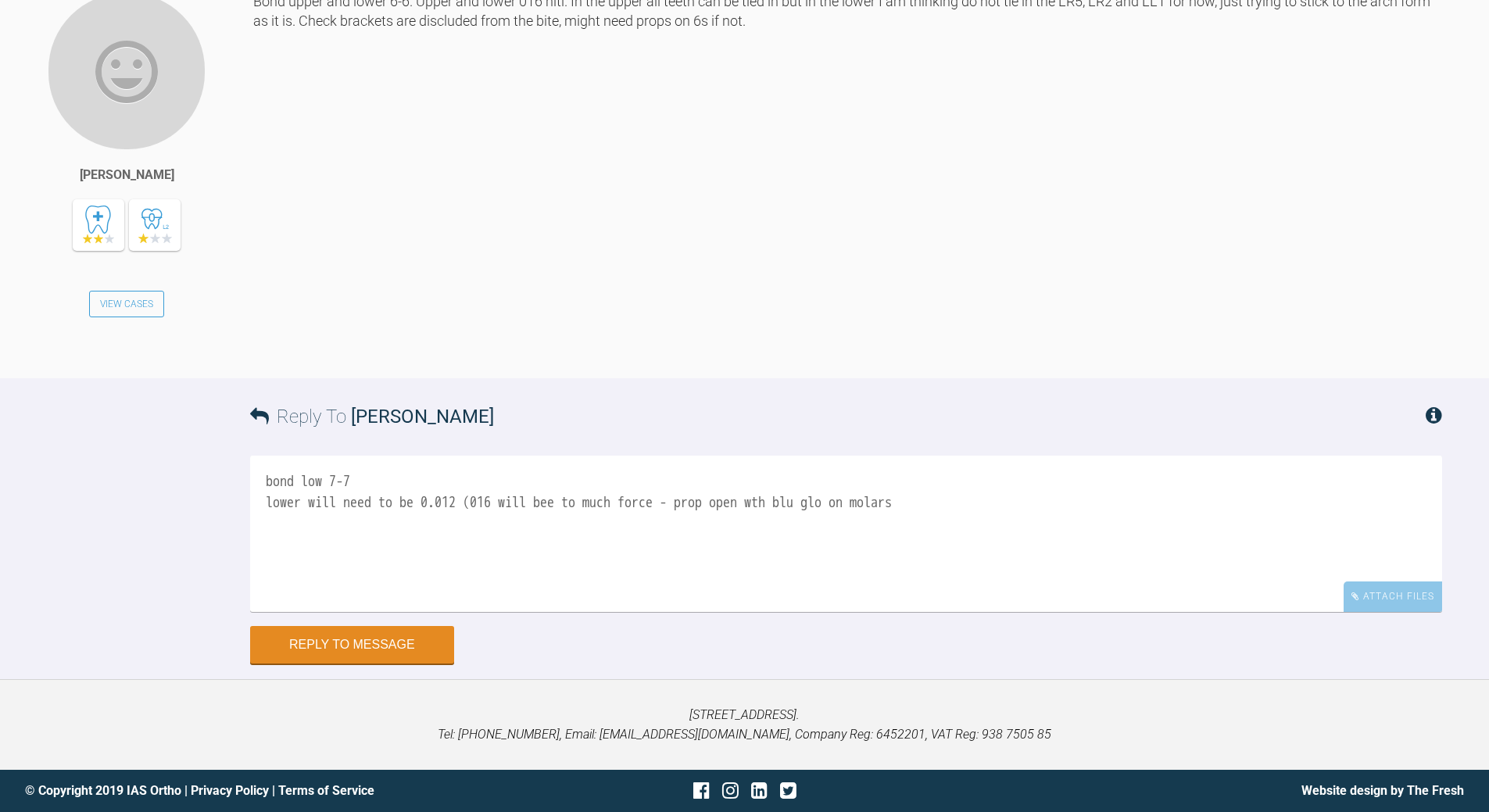 click on "bond low 7-7
lower will need to be 0.012 (016 will bee to much force - prop open wth blu glo on molars" at bounding box center [846, 534] 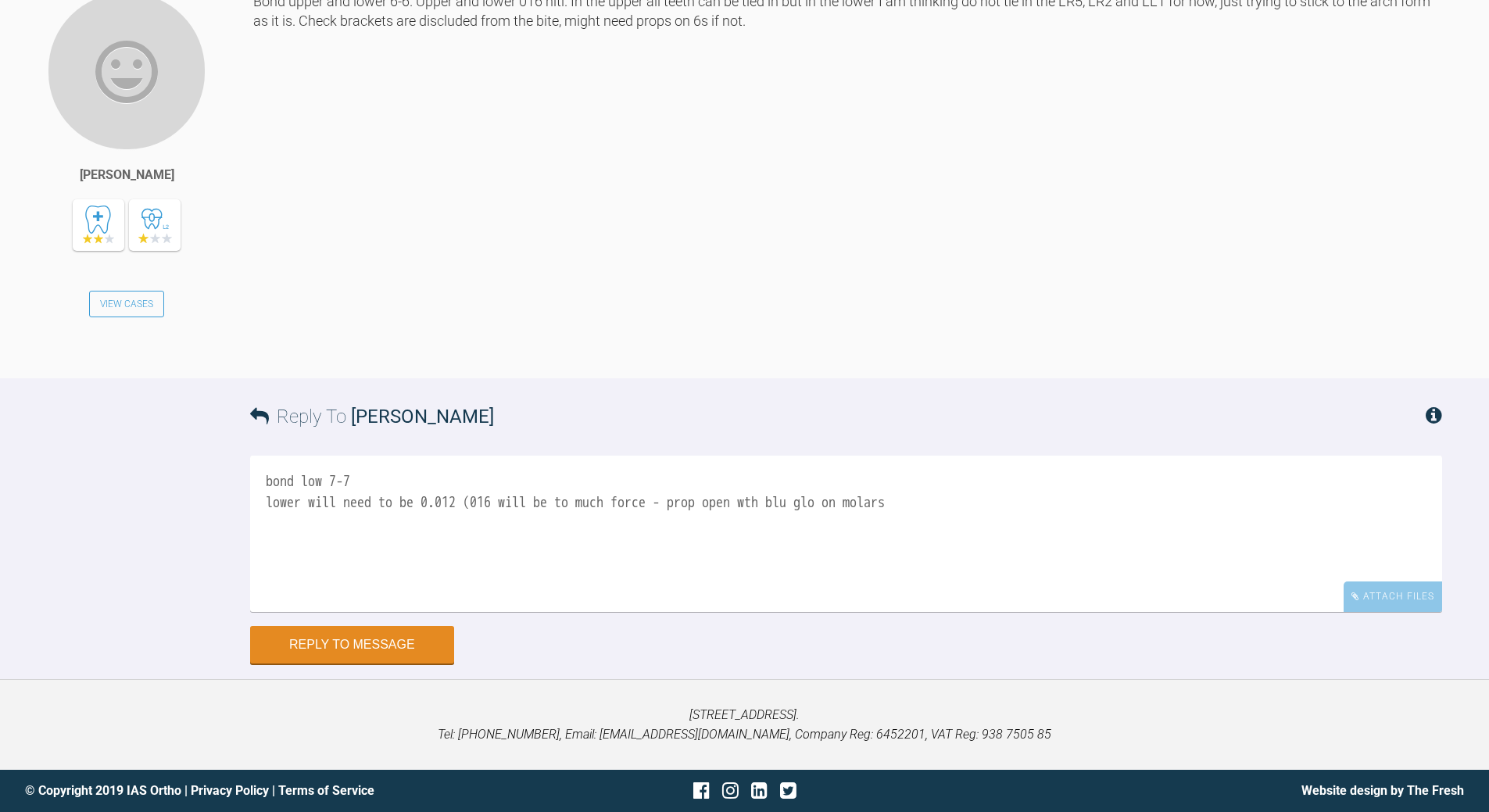 click on "bond low 7-7
lower will need to be 0.012 (016 will be to much force - prop open wth blu glo on molars" at bounding box center (846, 534) 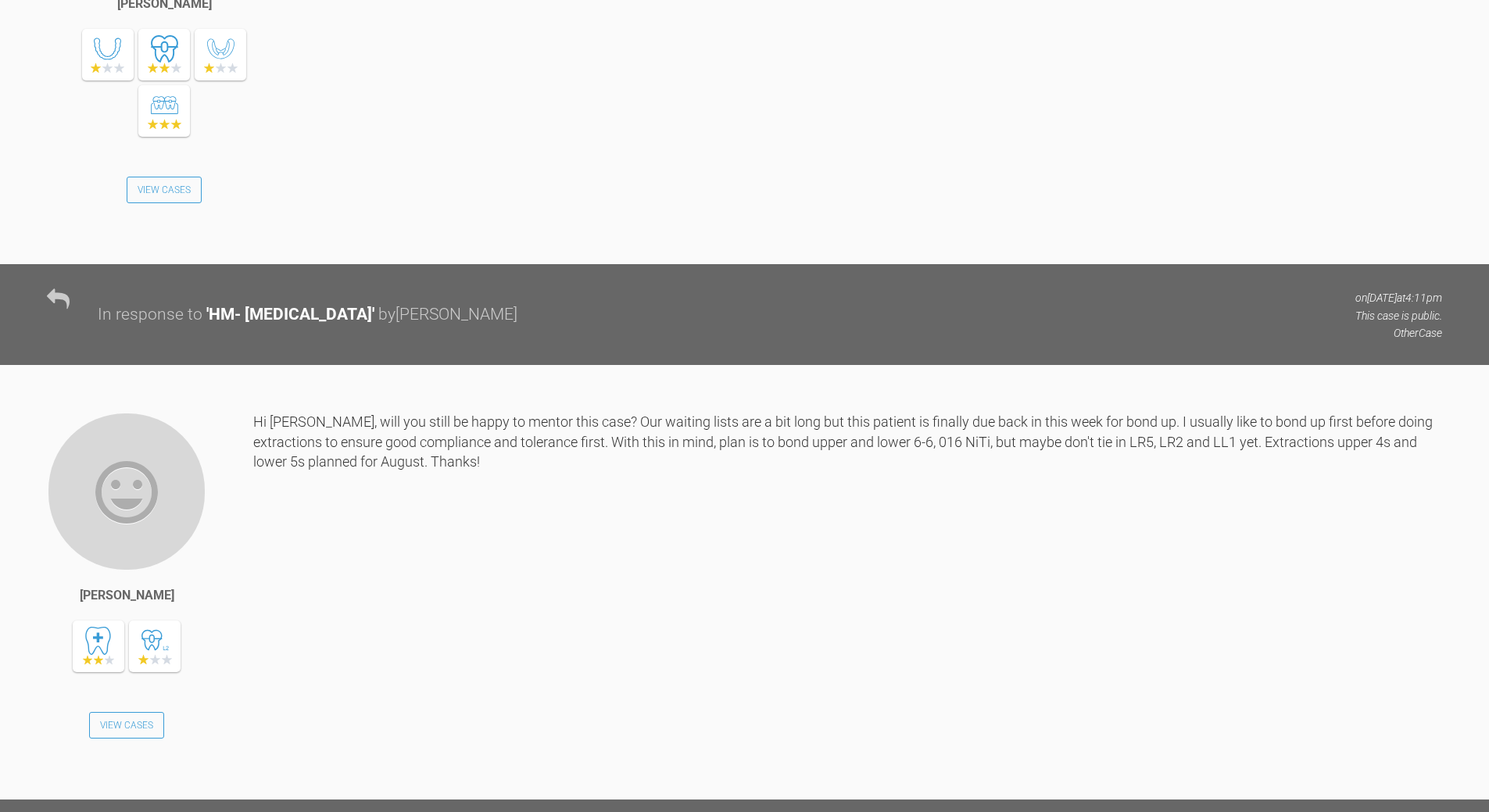 scroll, scrollTop: 966, scrollLeft: 0, axis: vertical 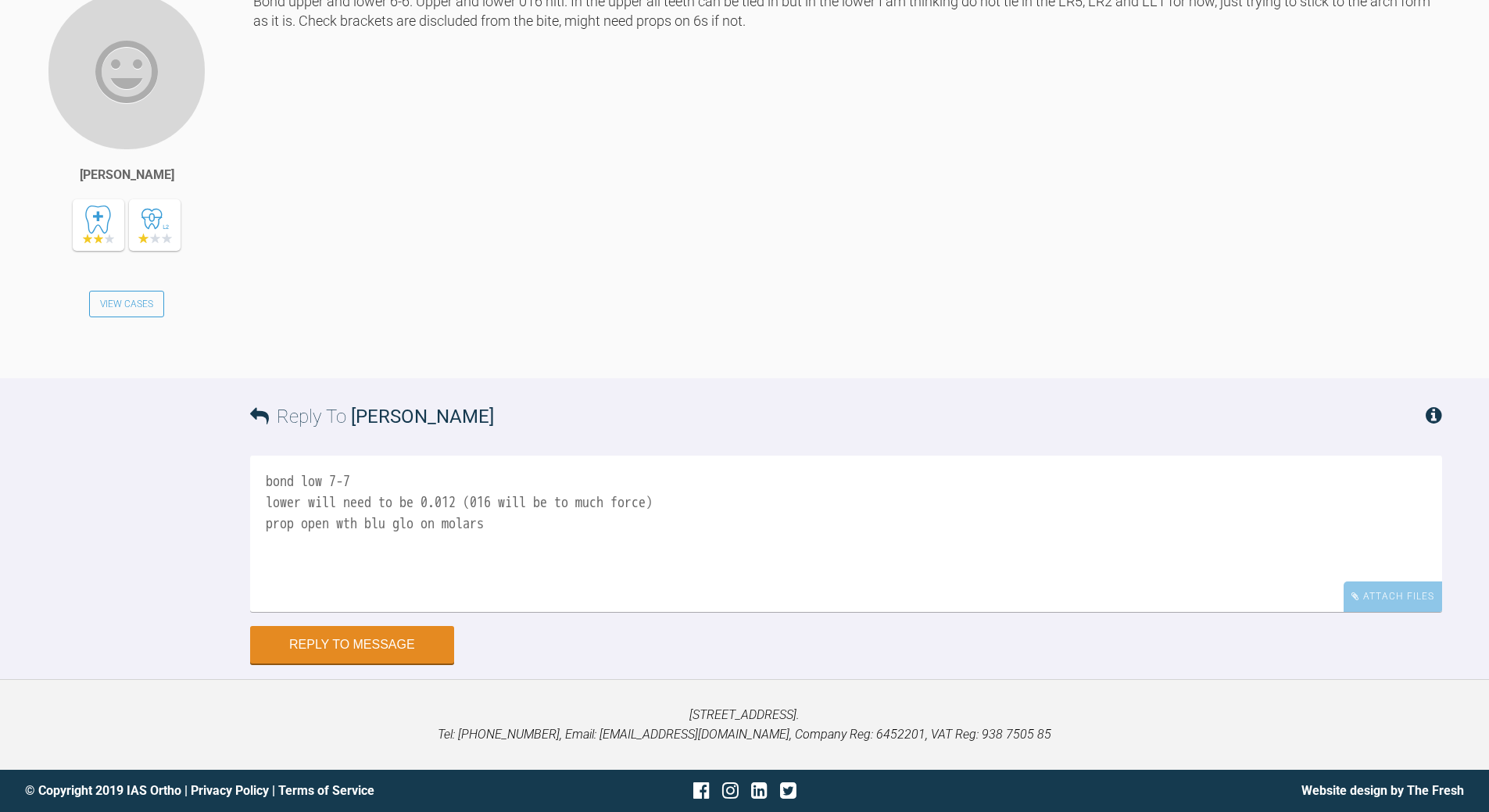 click on "bond low 7-7
lower will need to be 0.012 (016 will be to much force)
prop open wth blu glo on molars" at bounding box center (846, 534) 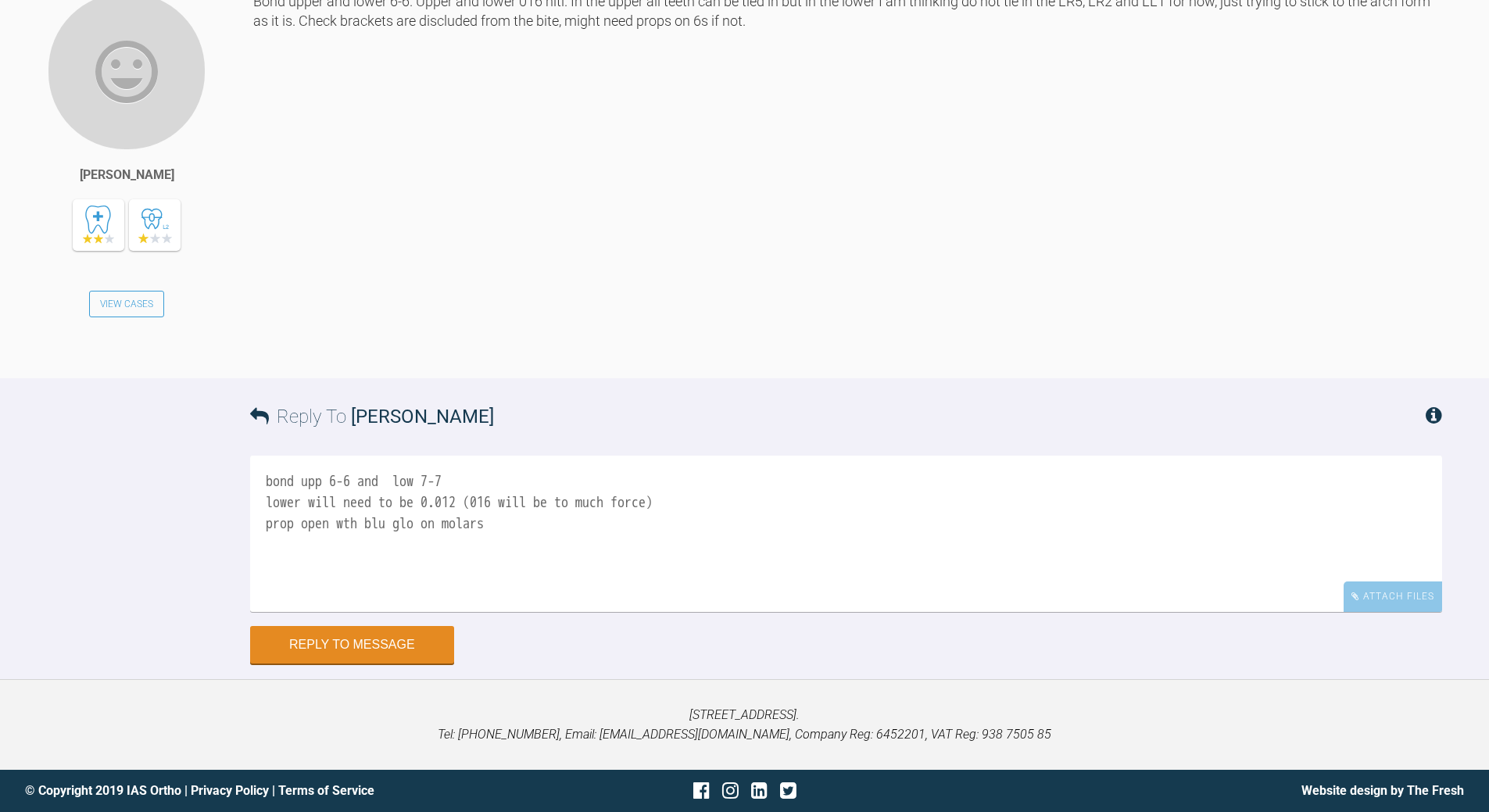 click on "bond upp 6-6 and  low 7-7
lower will need to be 0.012 (016 will be to much force)
prop open wth blu glo on molars" at bounding box center [846, 534] 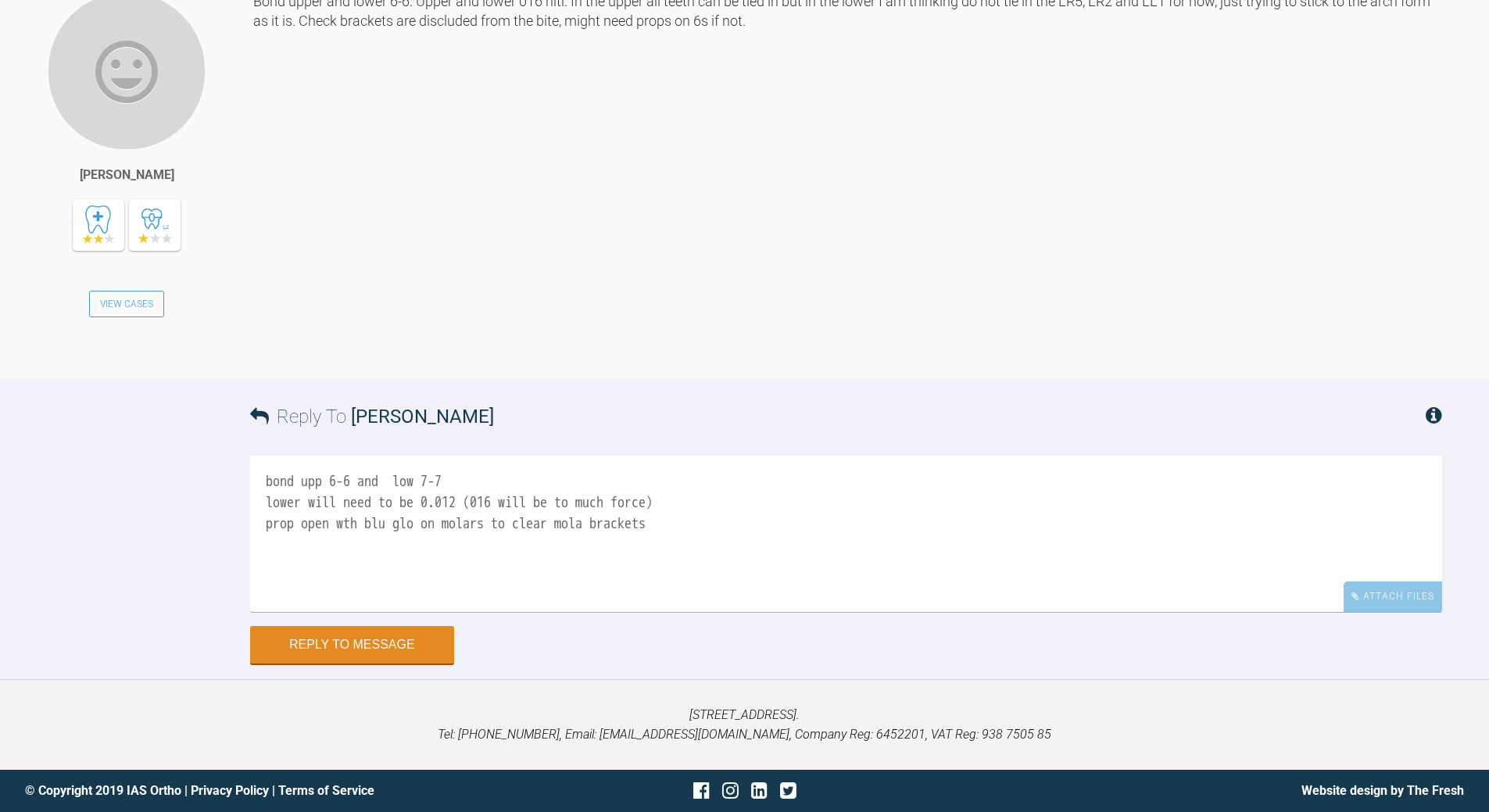 click on "bond upp 6-6 and  low 7-7
lower will need to be 0.012 (016 will be to much force)
prop open wth blu glo on molars to clear mola brackets" at bounding box center [846, 534] 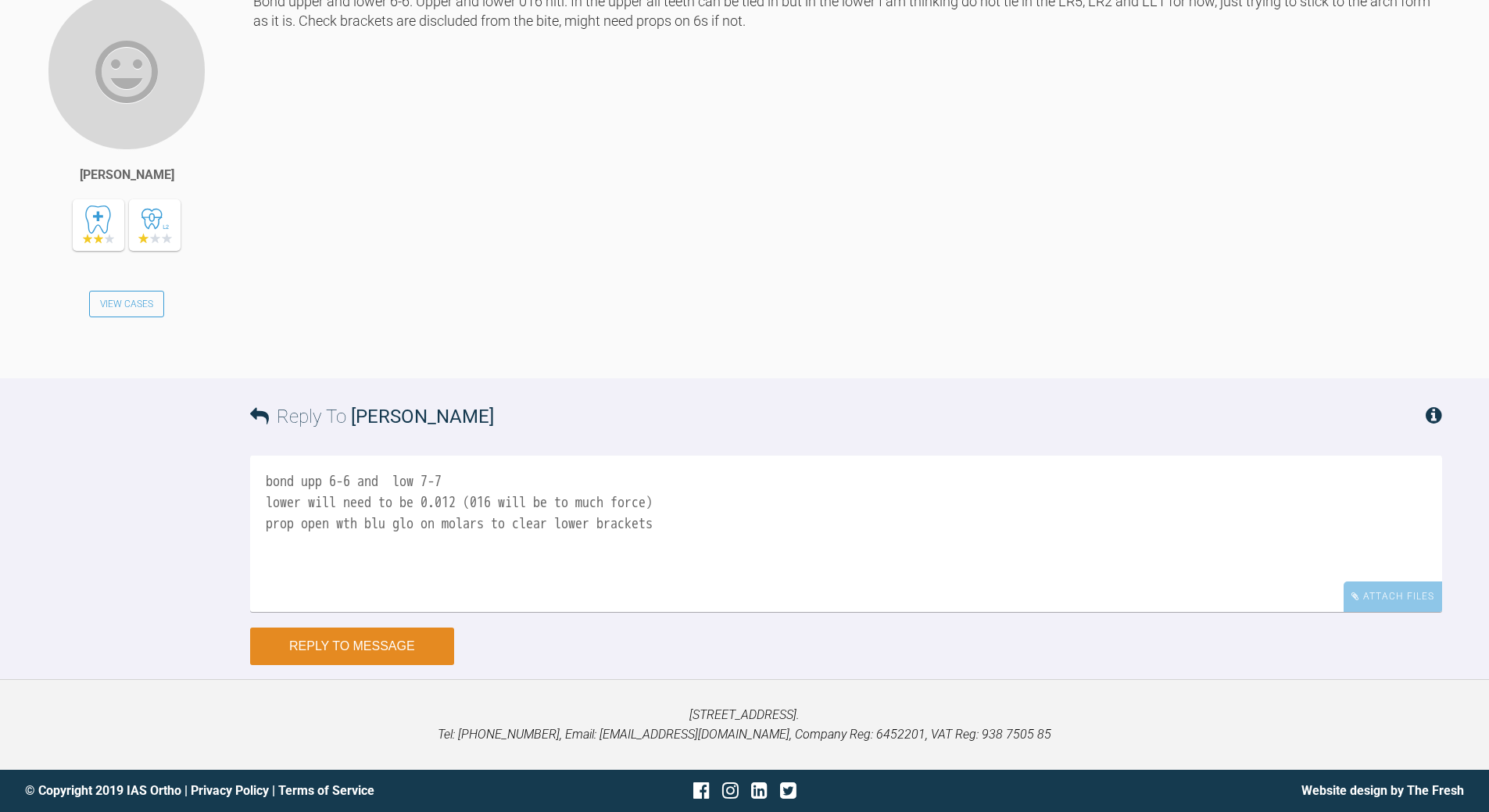 type on "bond upp 6-6 and  low 7-7
lower will need to be 0.012 (016 will be to much force)
prop open wth blu glo on molars to clear lower brackets" 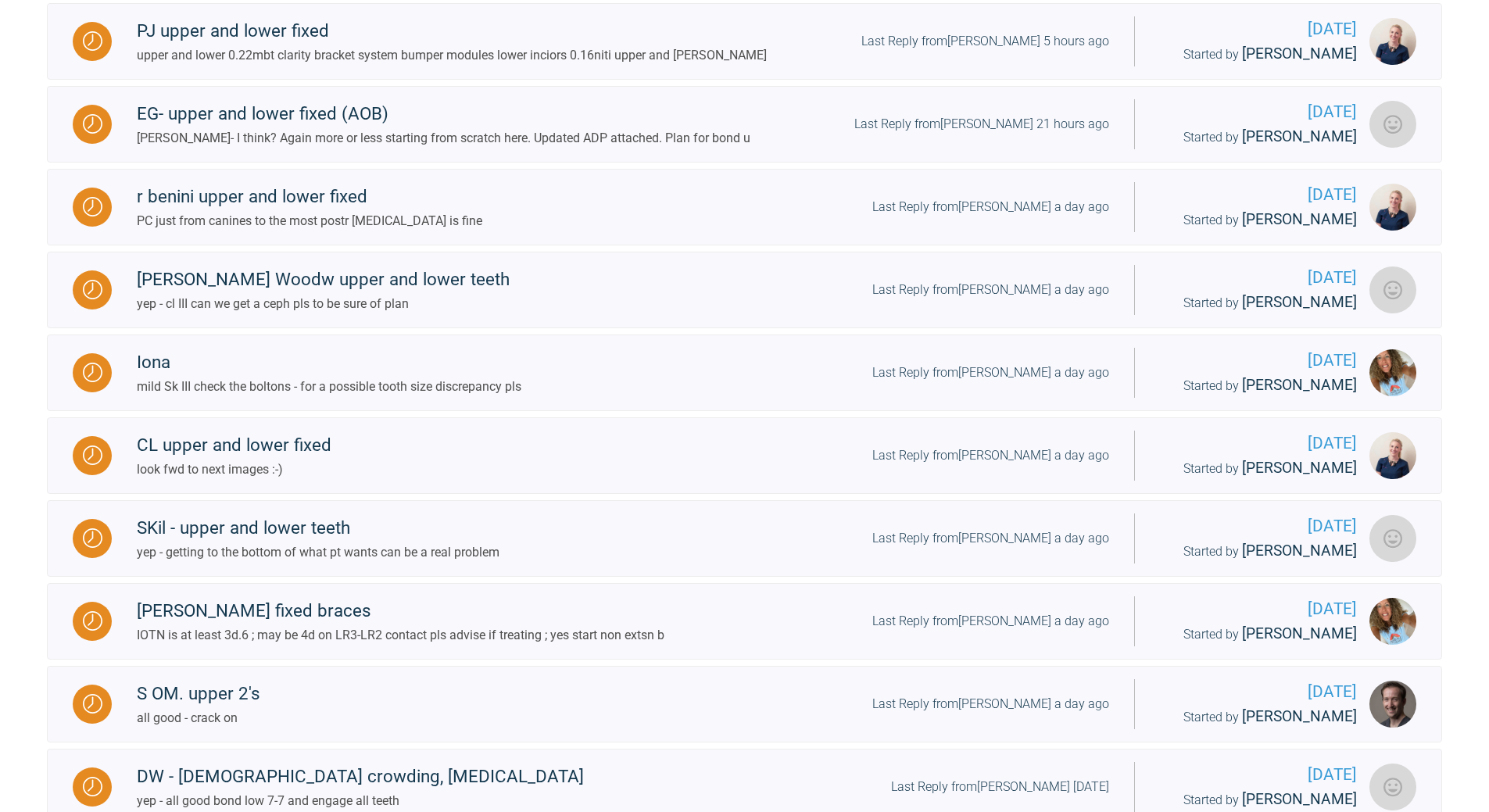 scroll, scrollTop: 782, scrollLeft: 0, axis: vertical 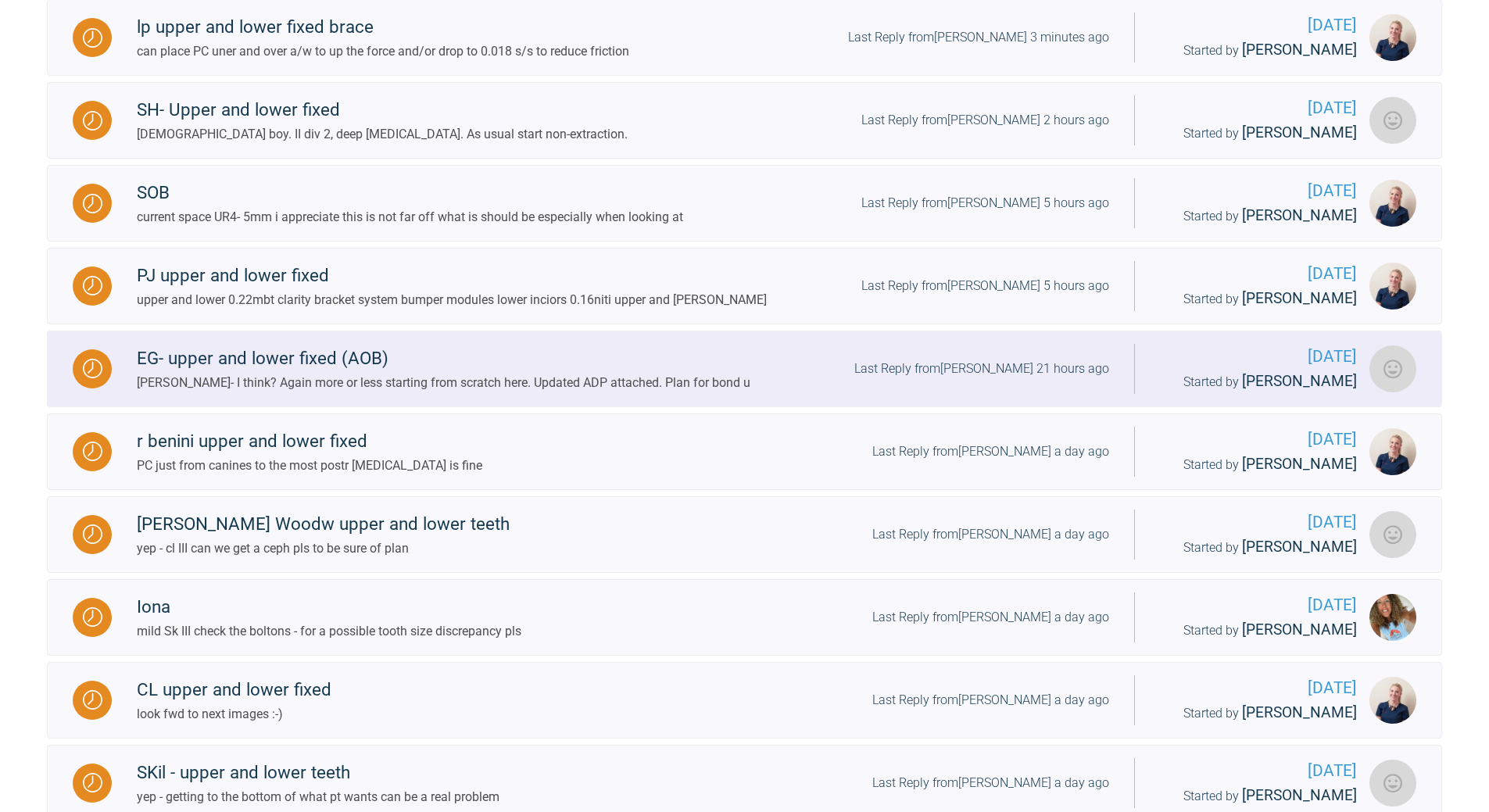 click on "Last Reply from  Jessica Nethercote   21 hours ago" at bounding box center [982, 369] 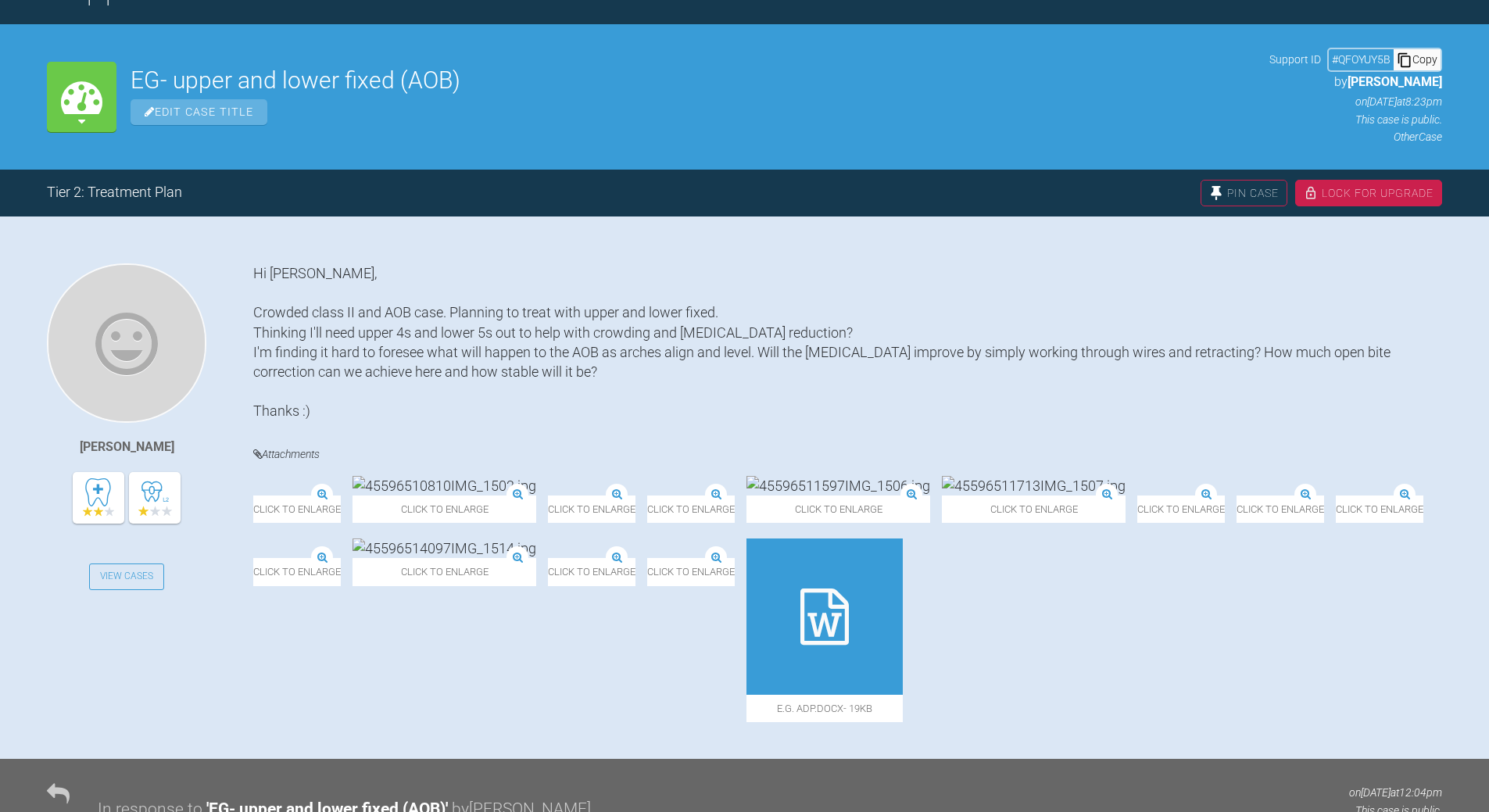 scroll, scrollTop: 782, scrollLeft: 0, axis: vertical 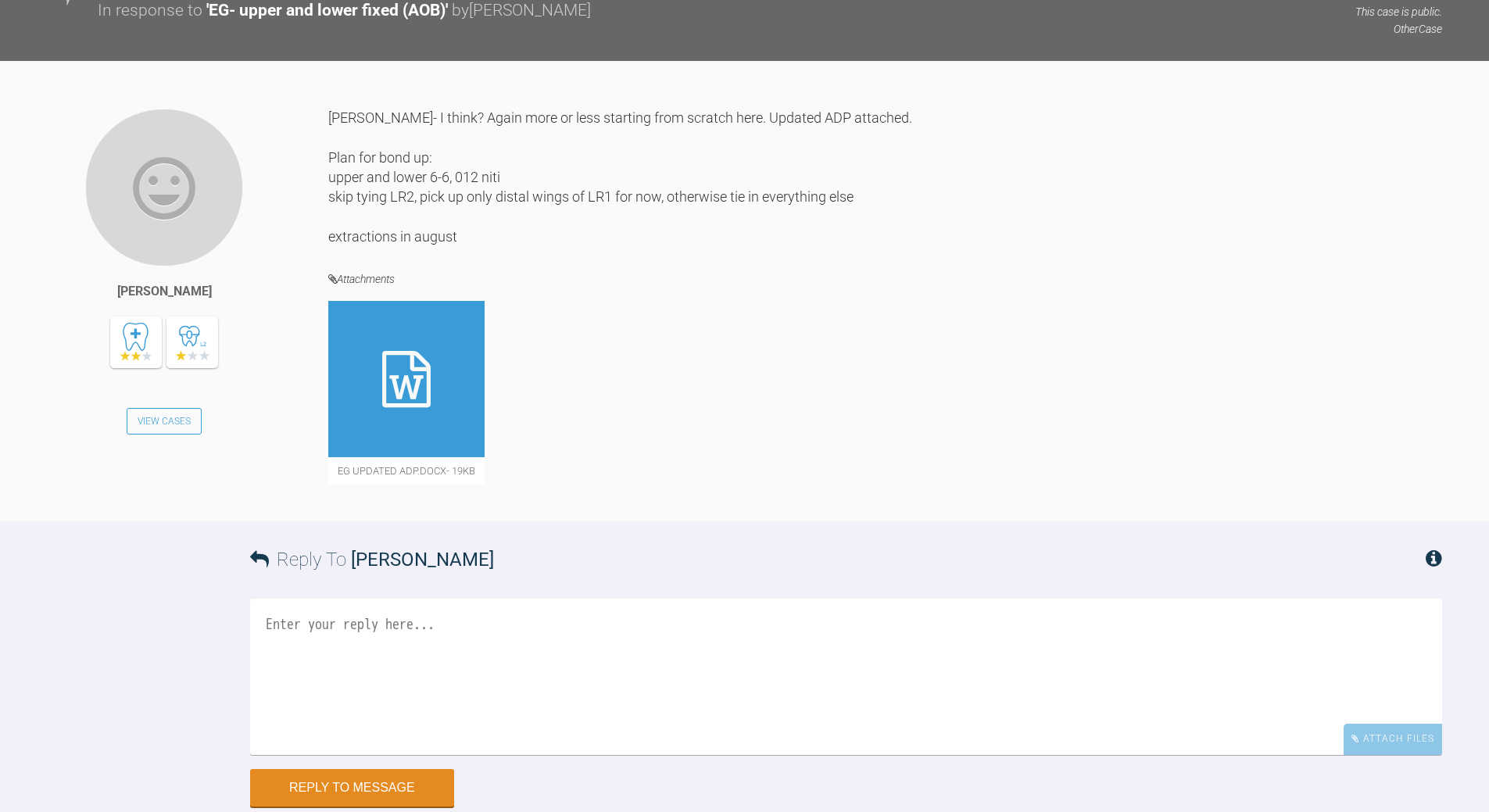 click at bounding box center [406, 379] 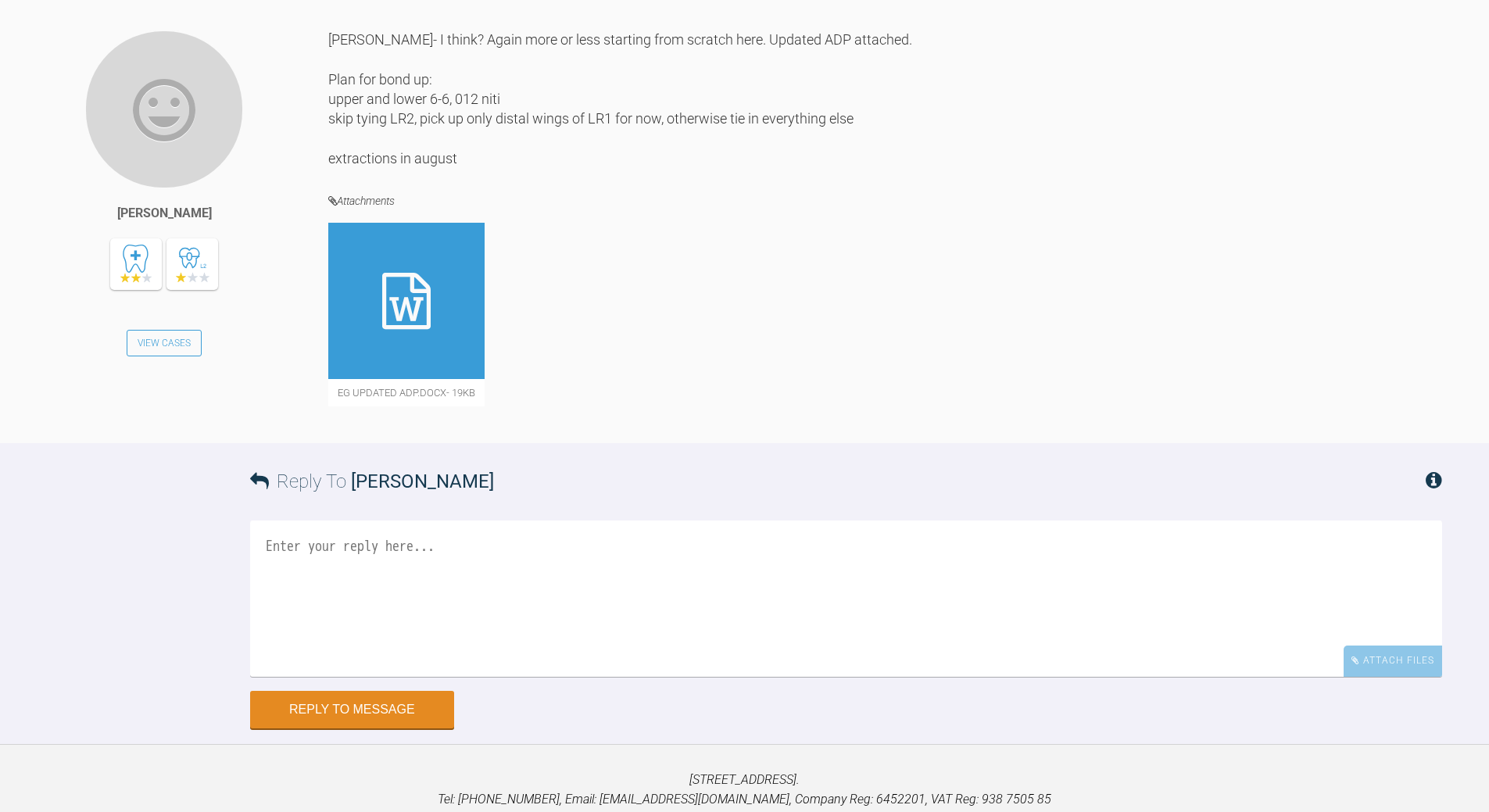 click at bounding box center [846, 599] 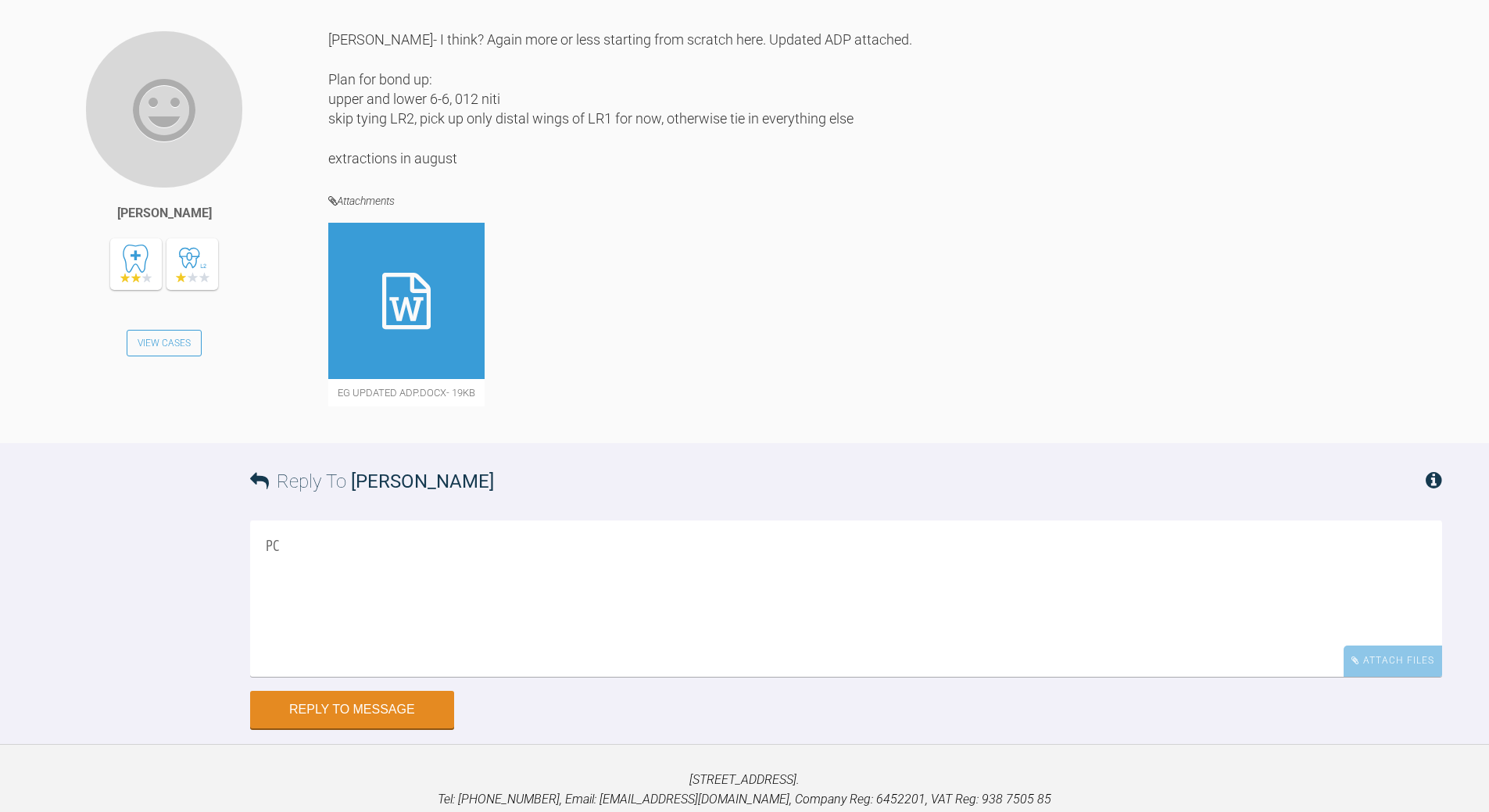 type on "P" 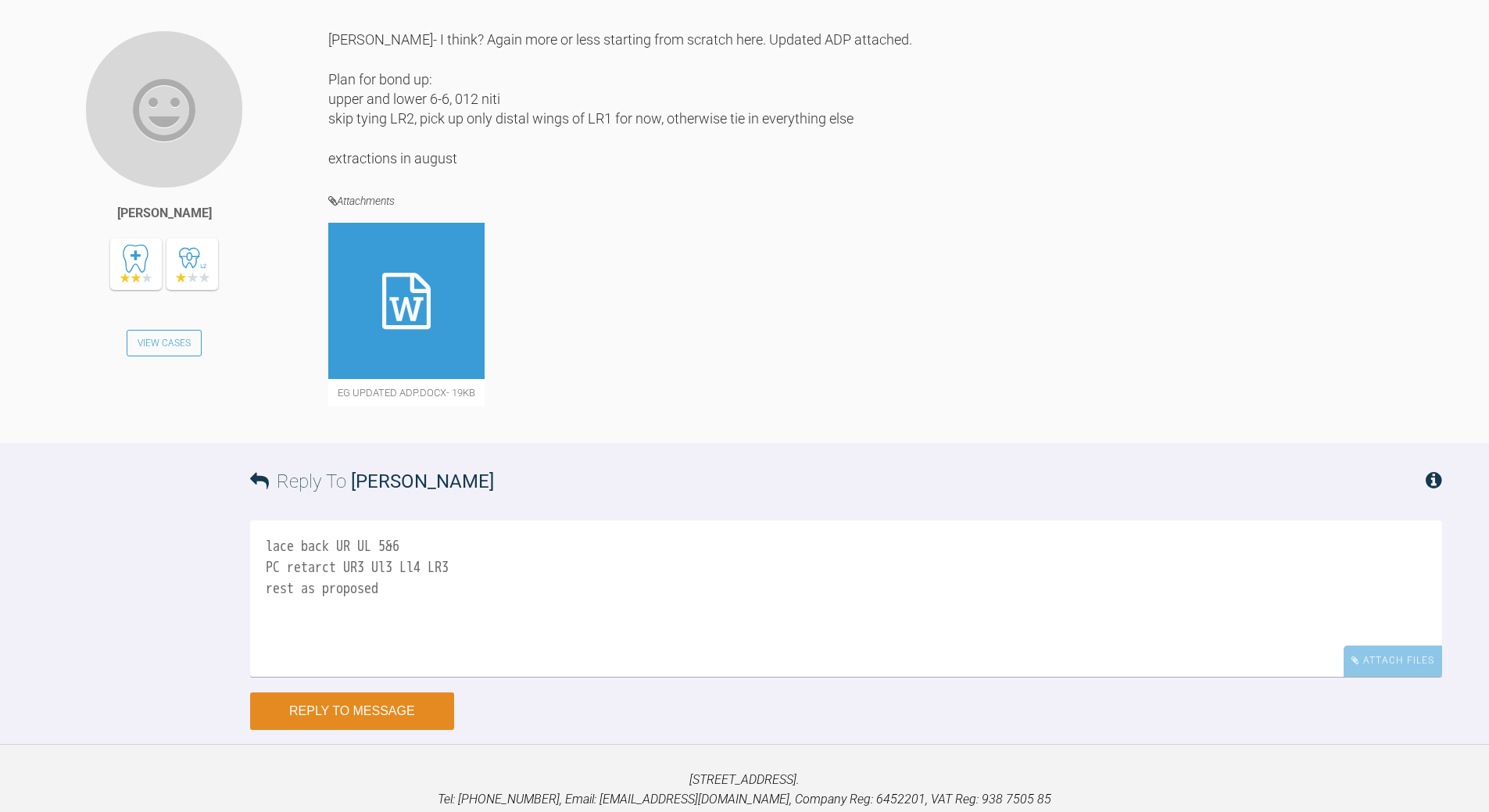 type on "lace back UR UL 5&6
PC retarct UR3 Ul3 Ll4 LR3
rest as proposed" 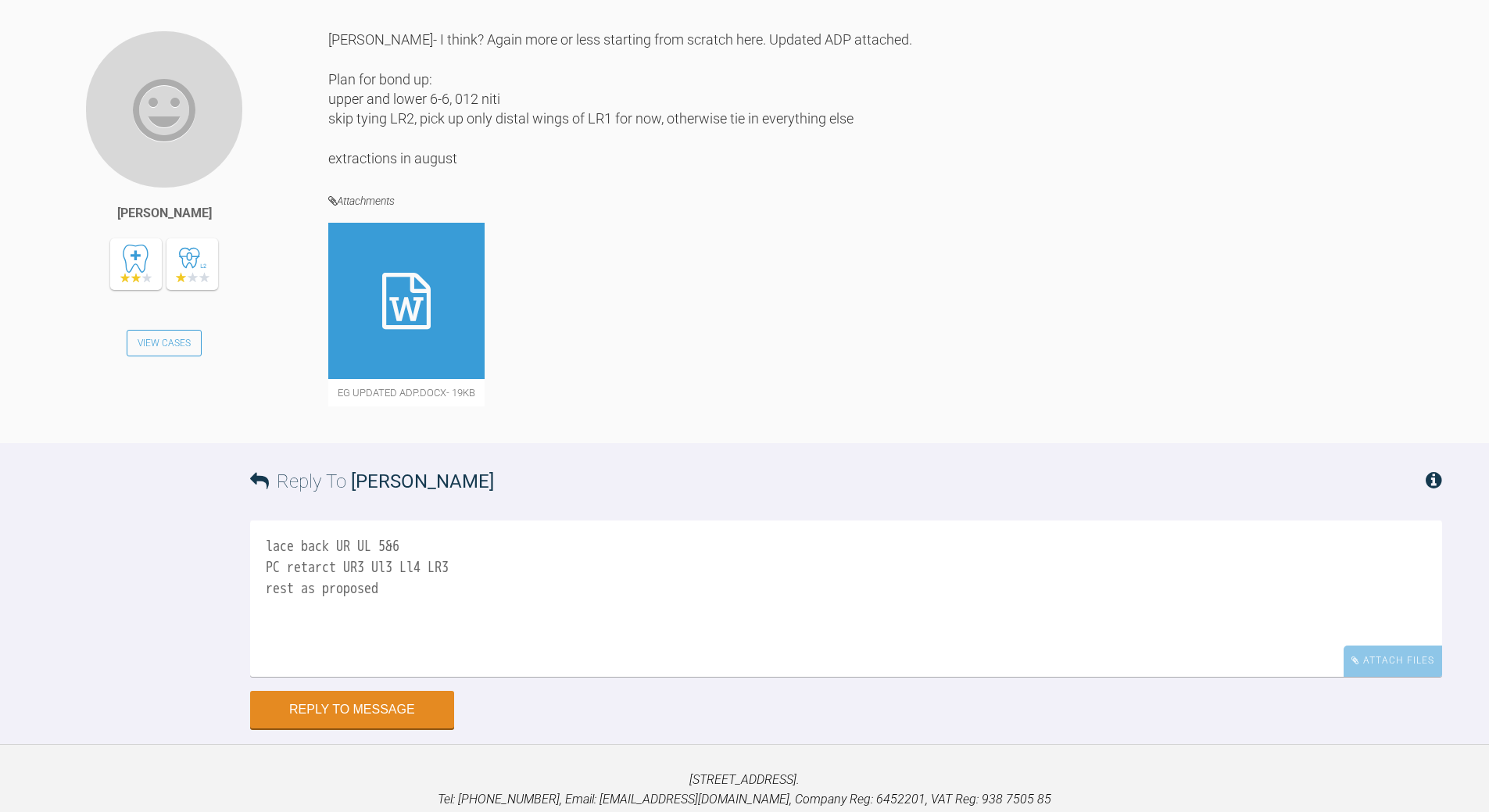 type 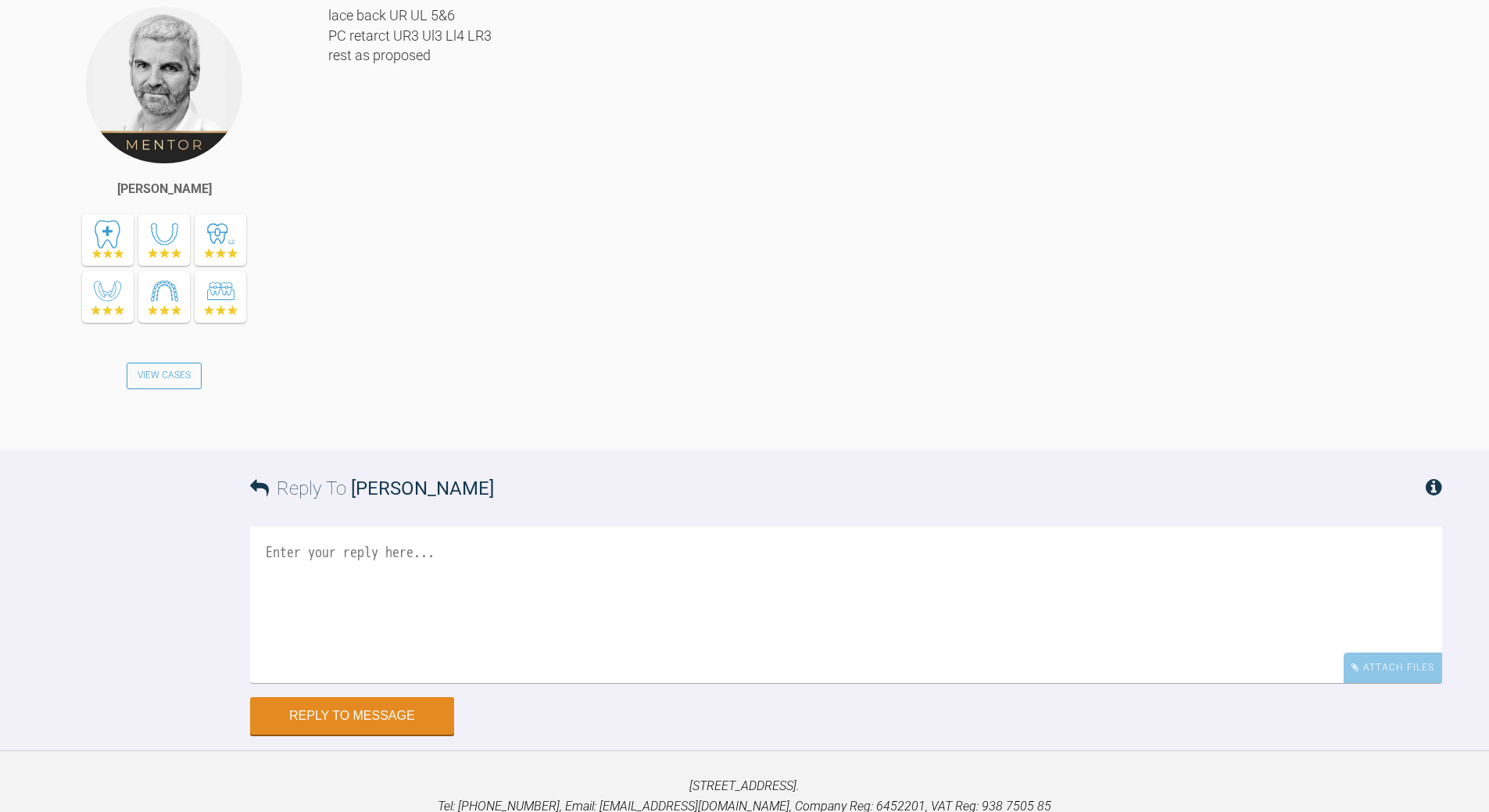 scroll, scrollTop: 2356, scrollLeft: 0, axis: vertical 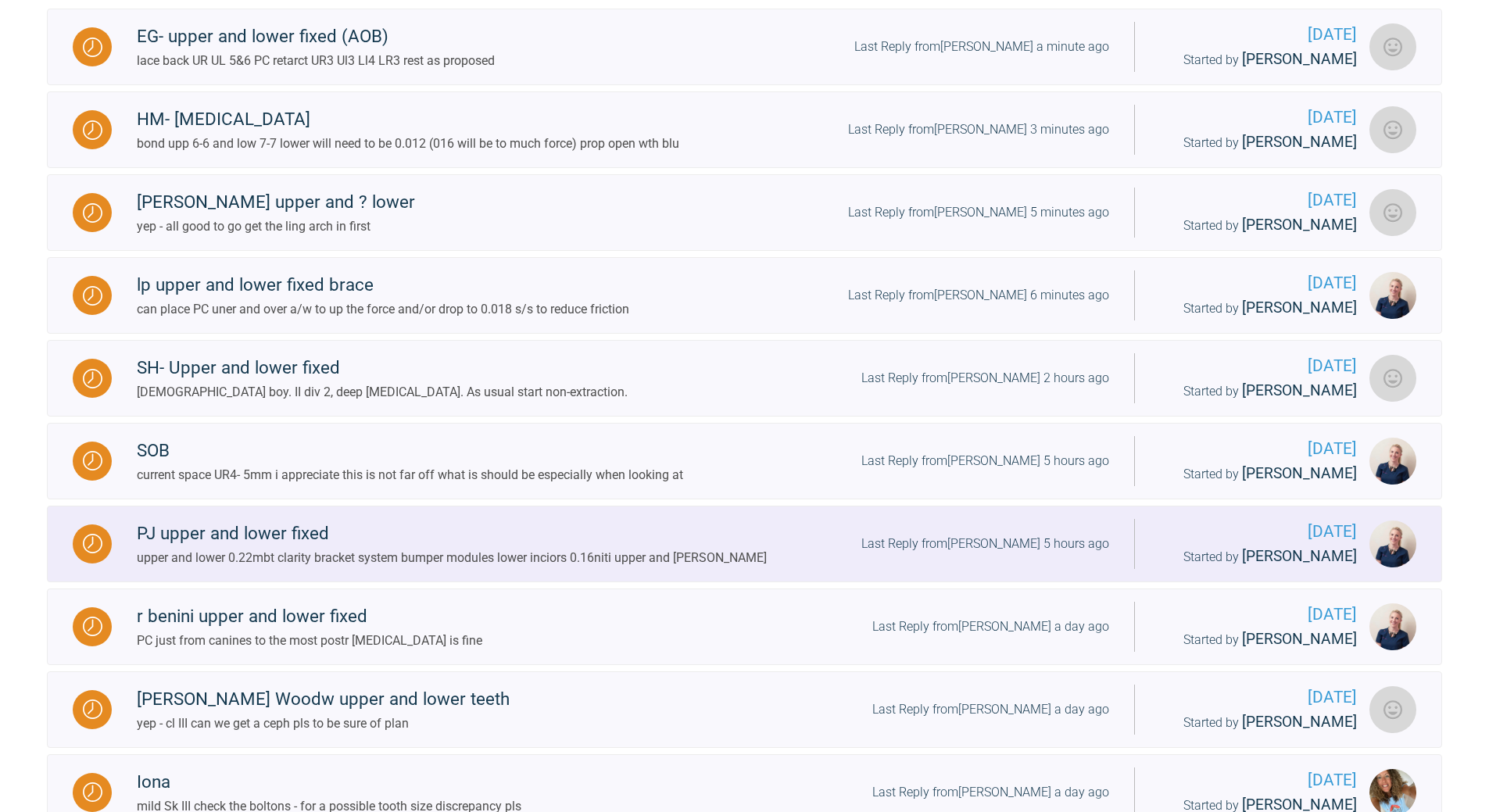 click on "Last Reply from  Olivia Nixon   5 hours ago" at bounding box center (985, 544) 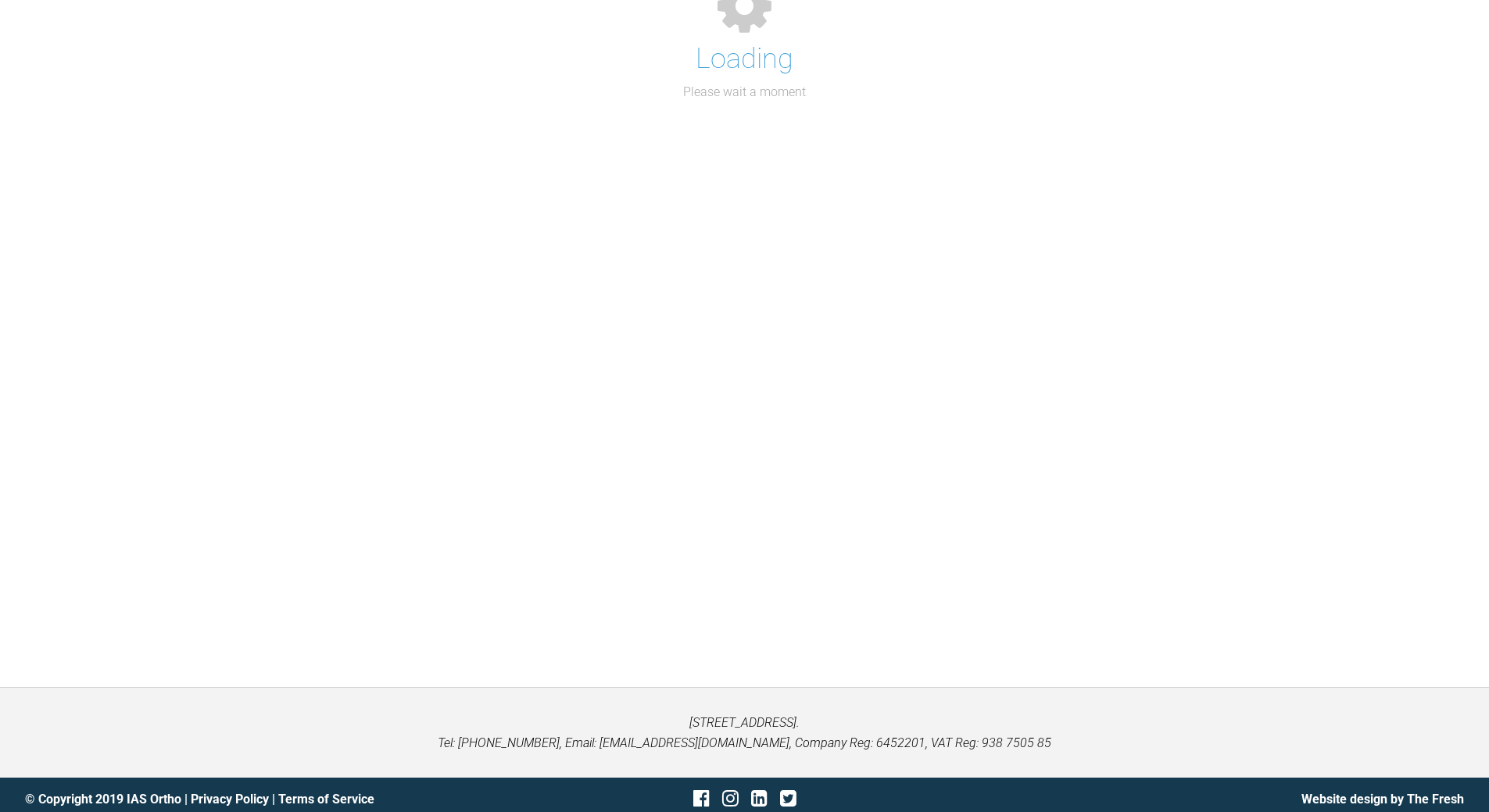scroll, scrollTop: 607, scrollLeft: 0, axis: vertical 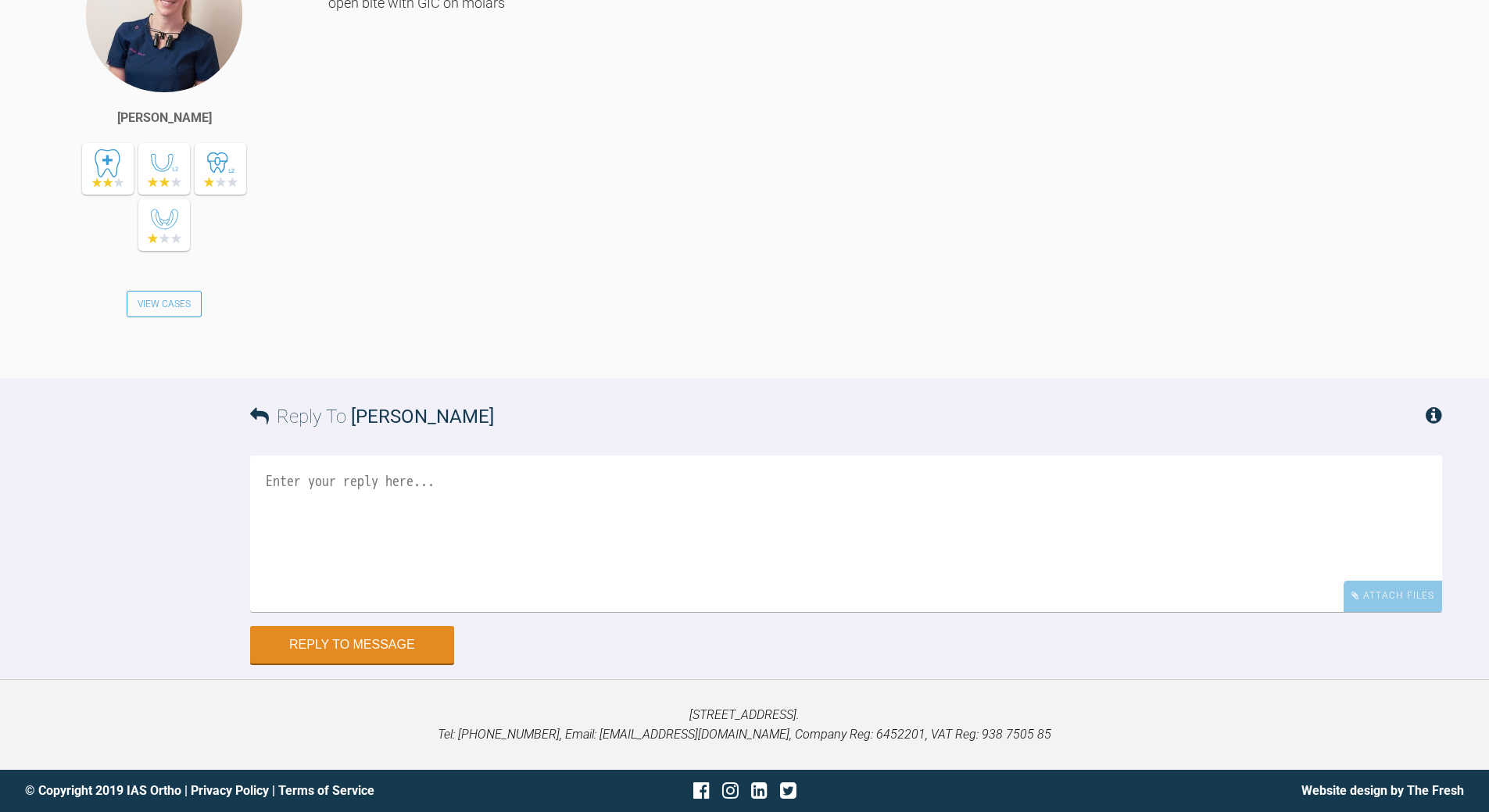 click at bounding box center (846, 534) 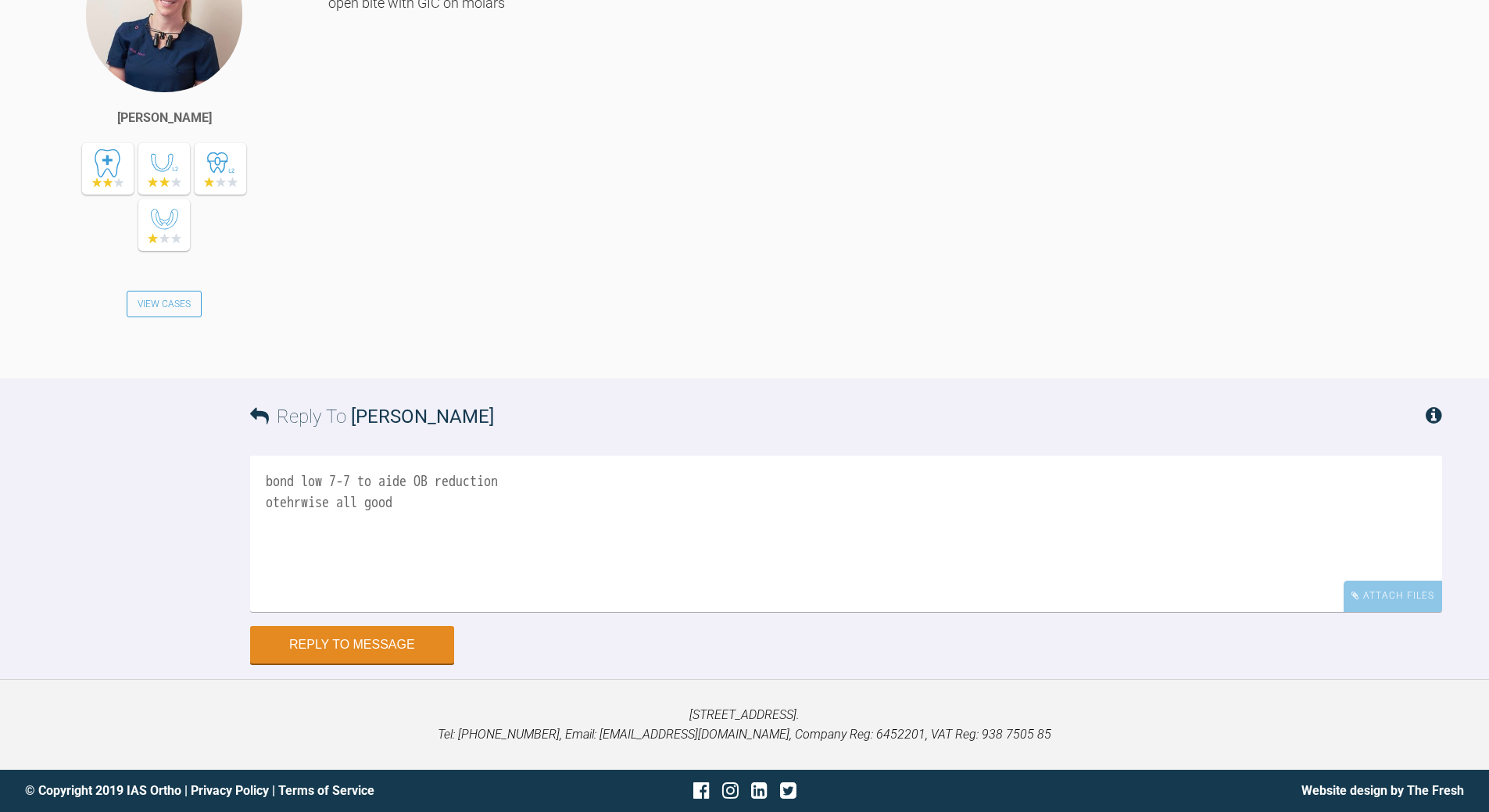 scroll, scrollTop: 3133, scrollLeft: 0, axis: vertical 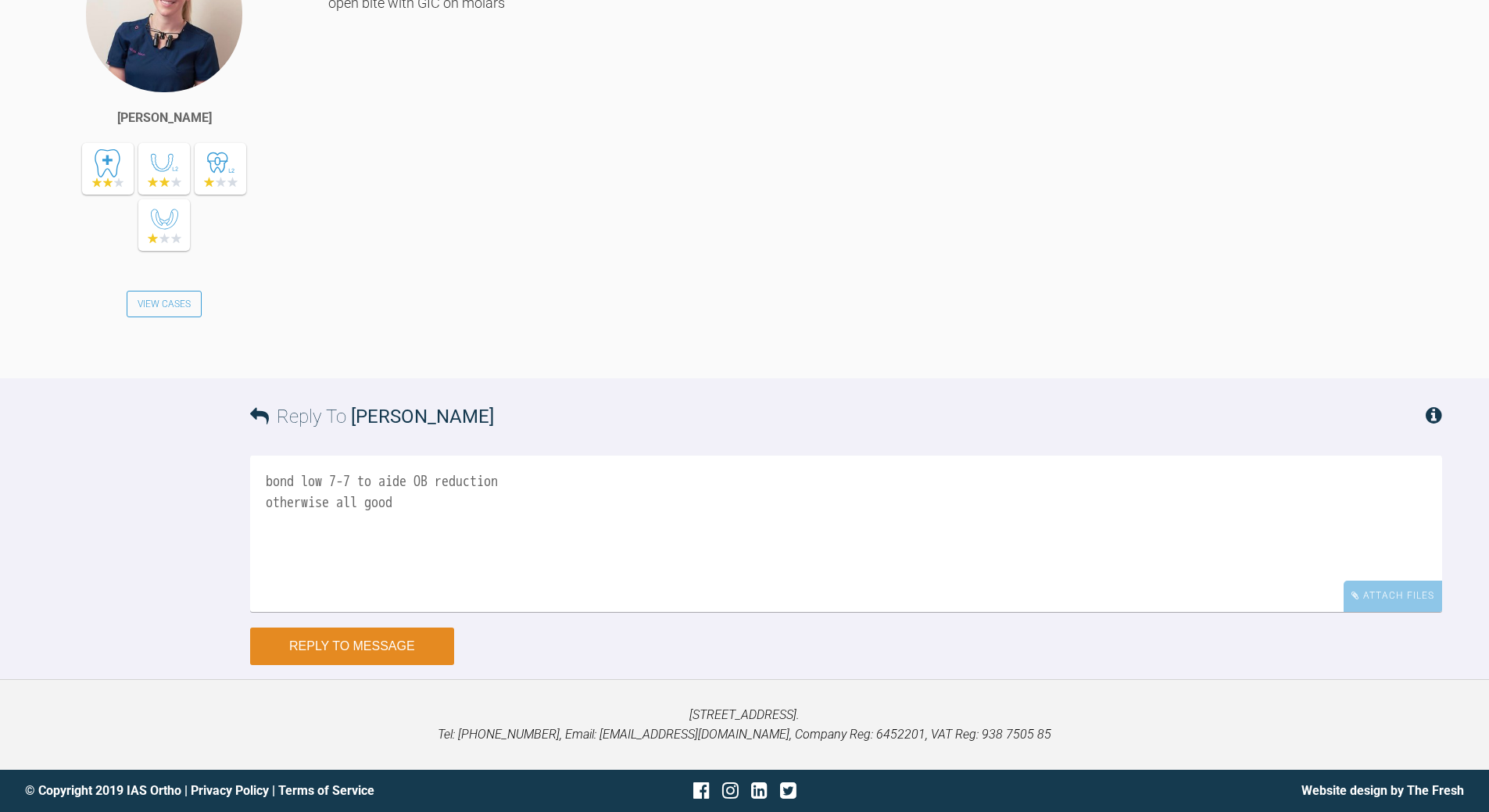 type on "bond low 7-7 to aide OB reduction
otherwise all good" 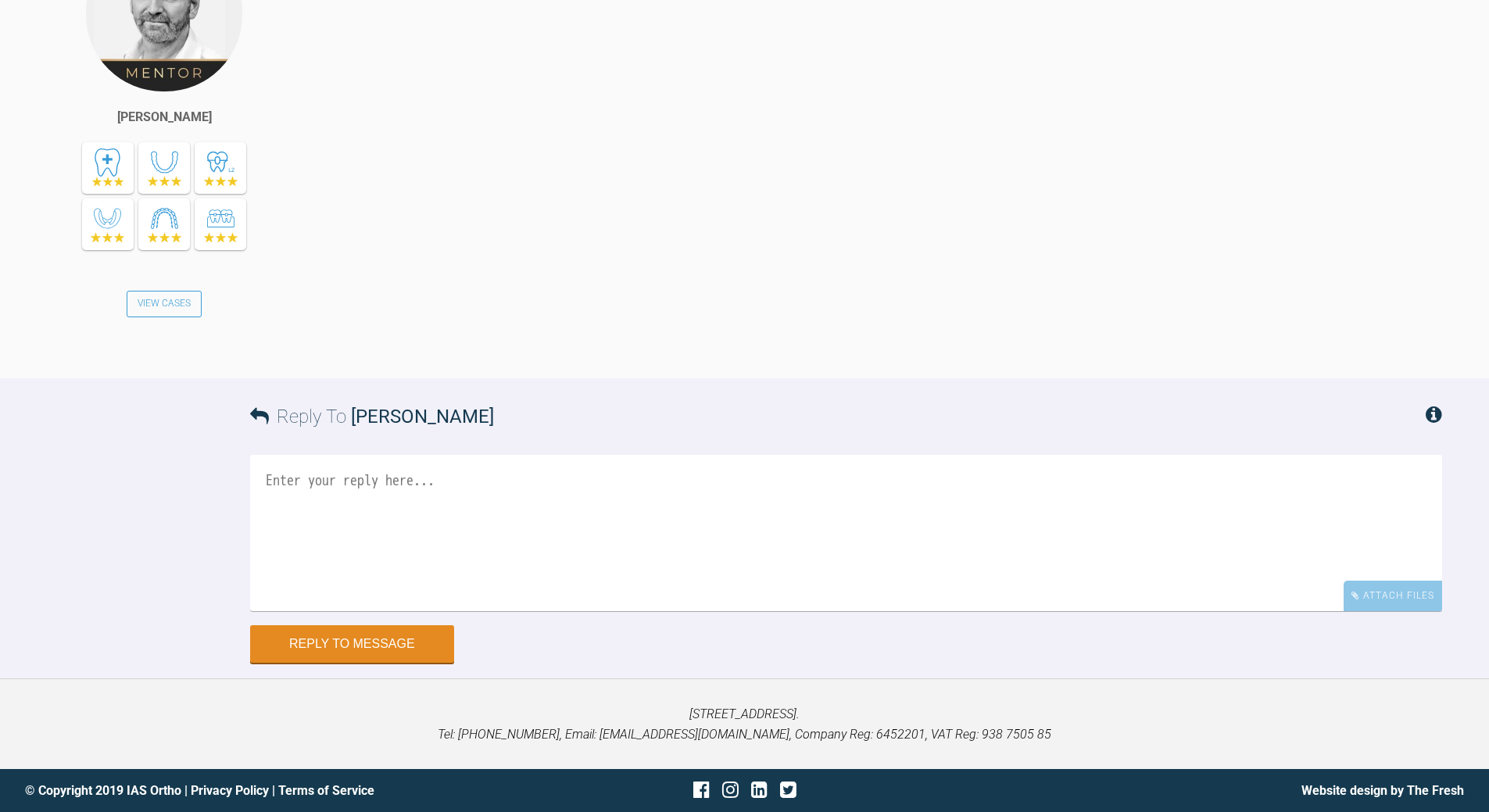 scroll, scrollTop: 3726, scrollLeft: 0, axis: vertical 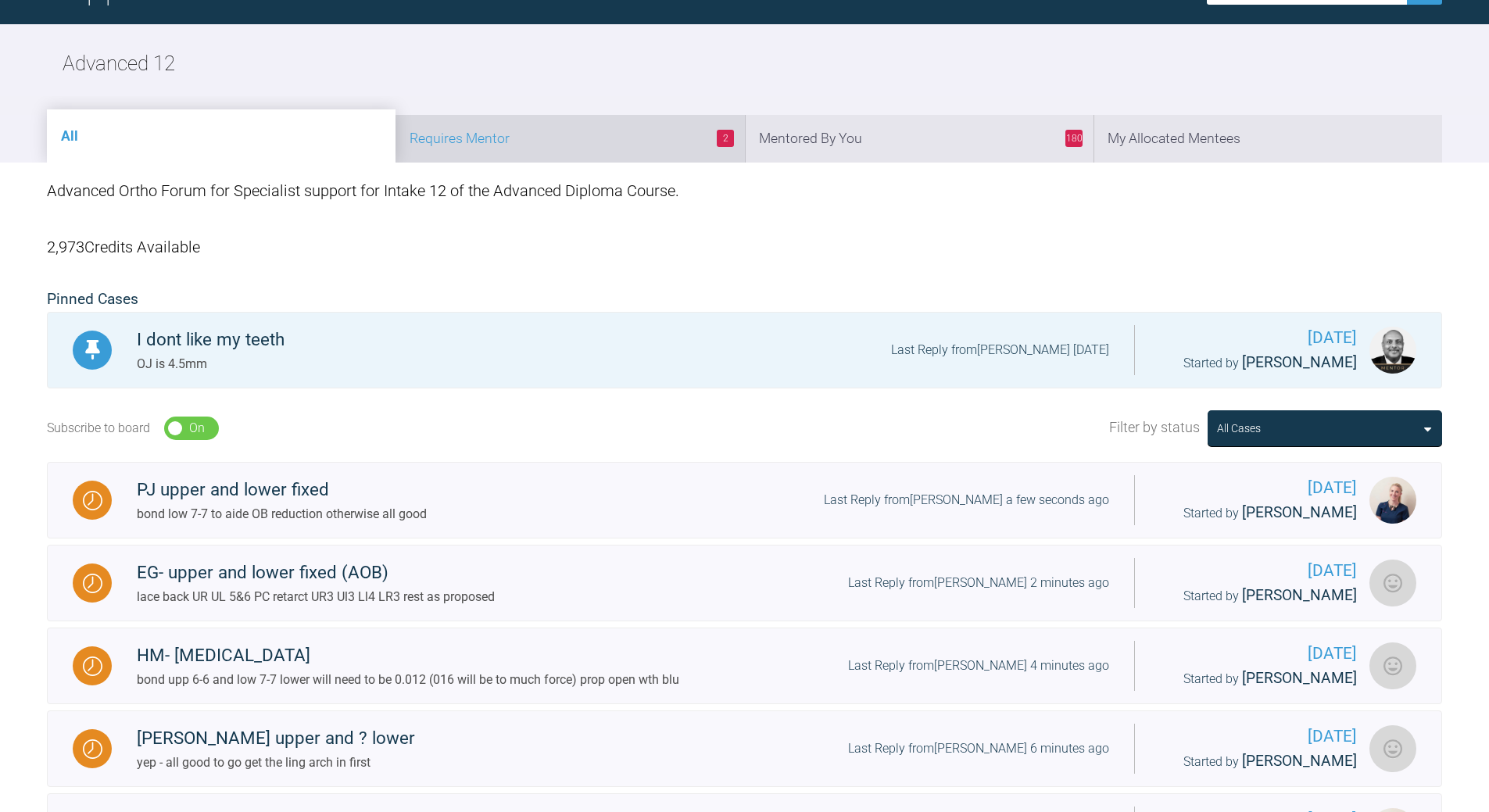click on "2 Requires Mentor" at bounding box center (570, 138) 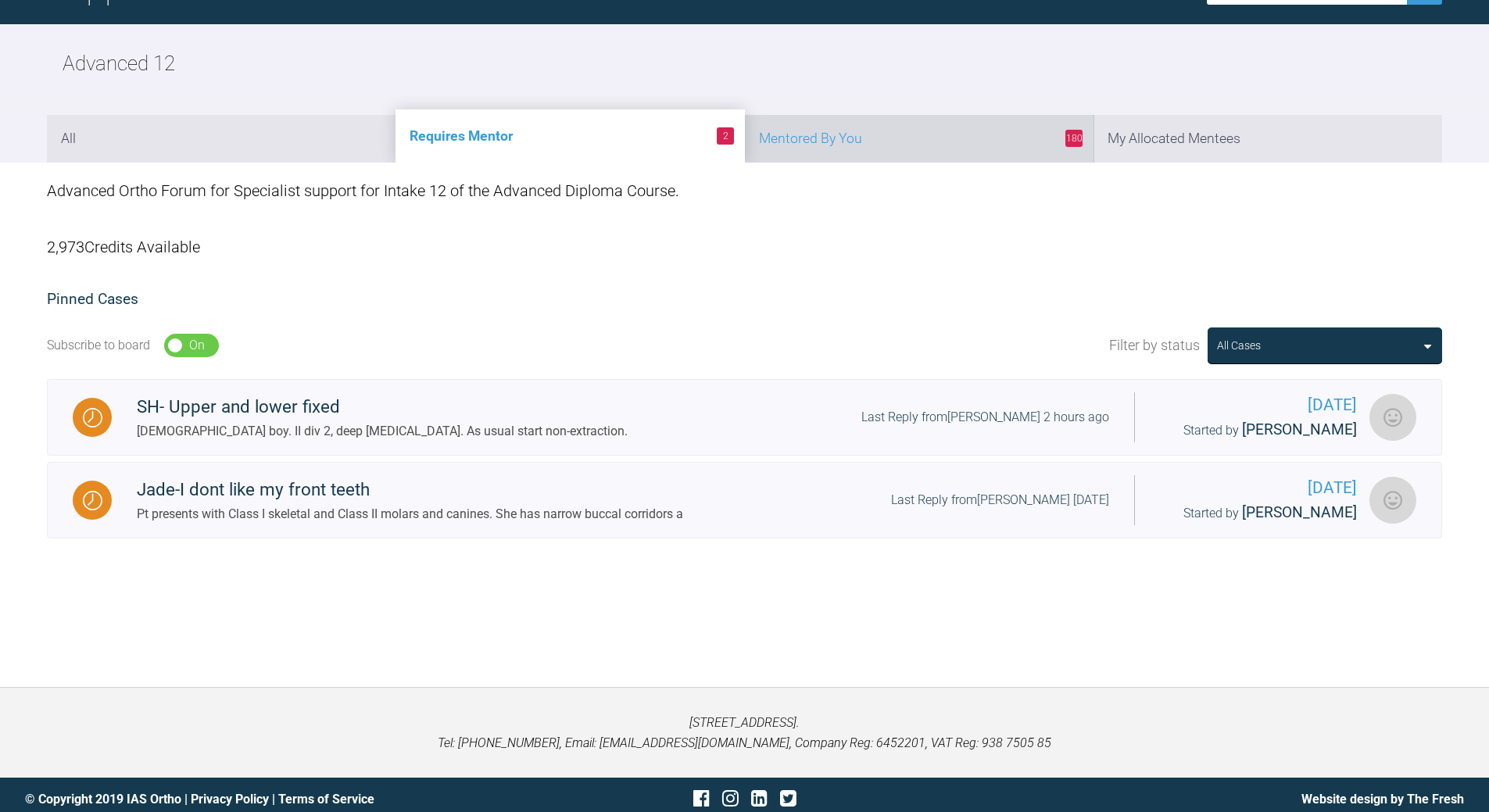 click on "180 Mentored By You" at bounding box center (919, 138) 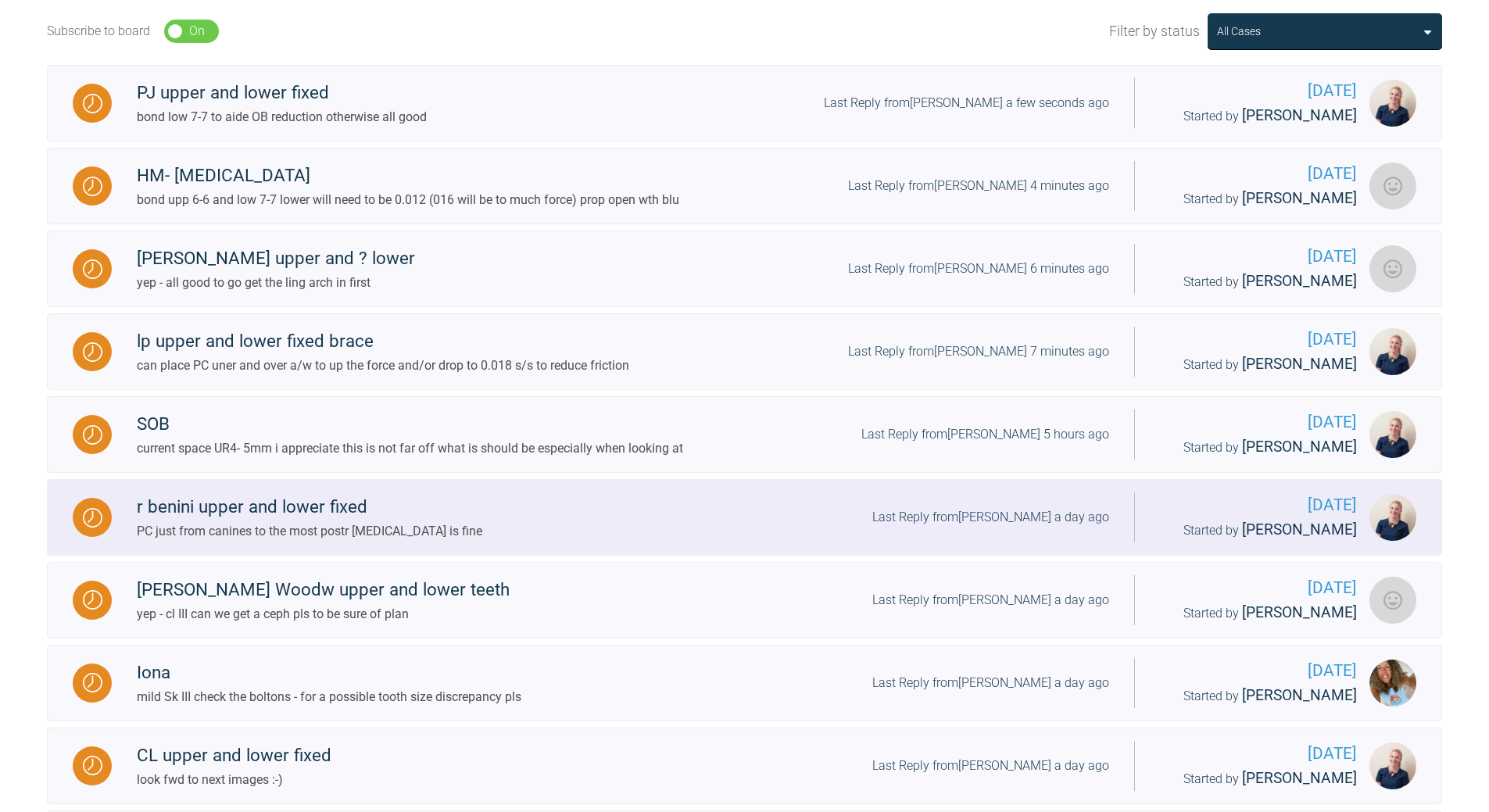 scroll, scrollTop: 623, scrollLeft: 0, axis: vertical 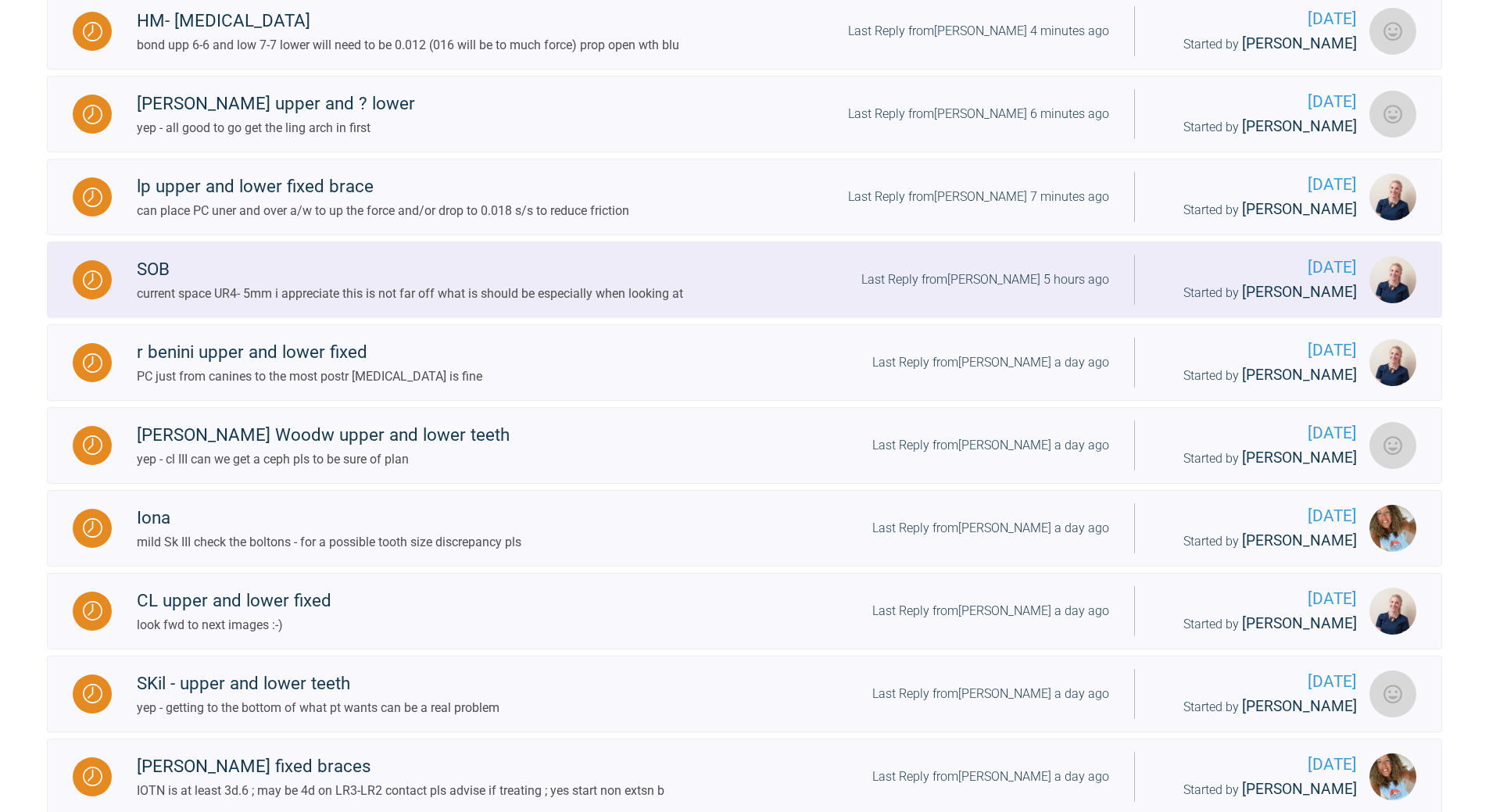 click on "Last Reply from  Olivia Nixon   5 hours ago" at bounding box center [985, 280] 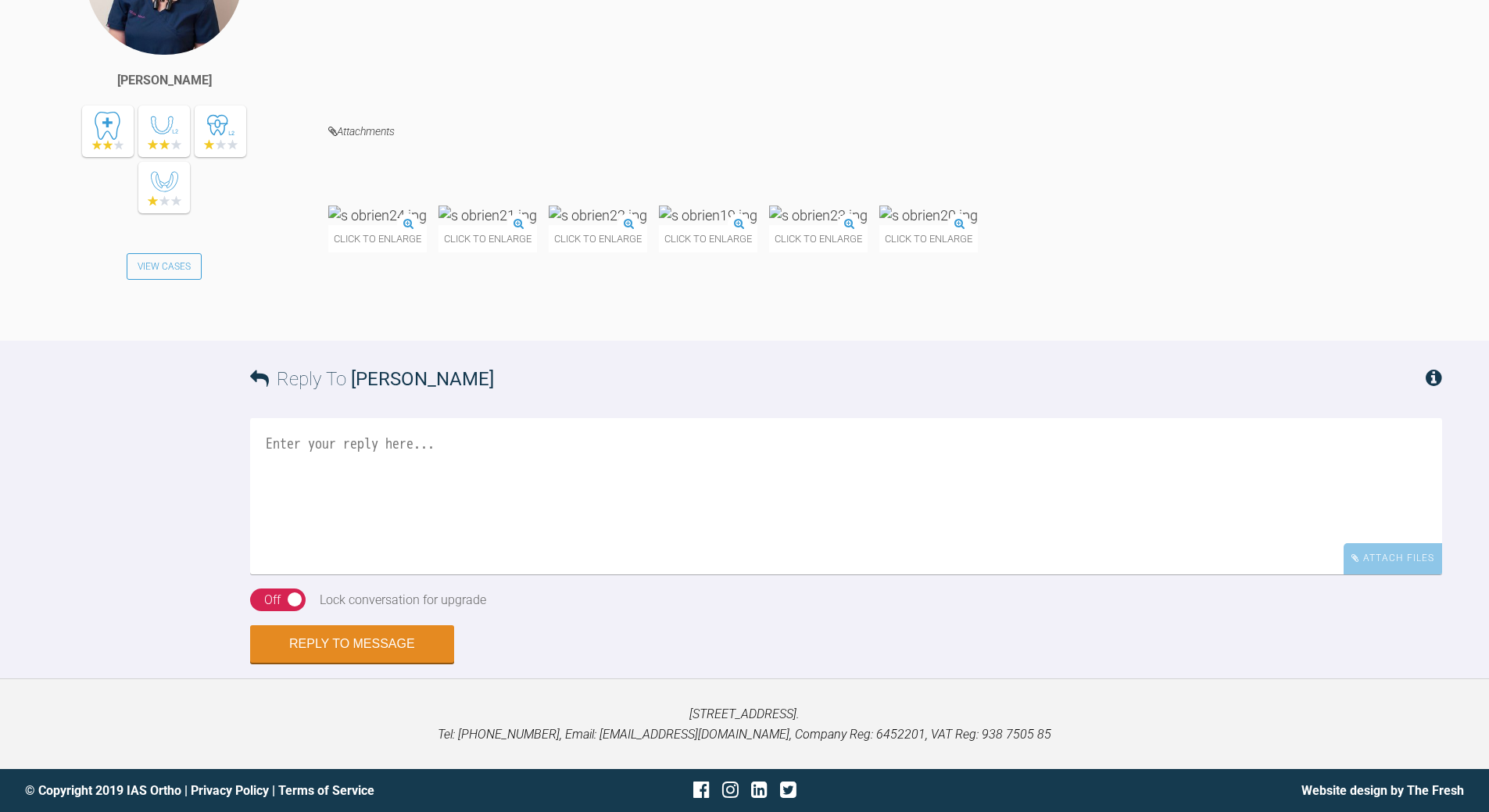 scroll, scrollTop: 1756, scrollLeft: 0, axis: vertical 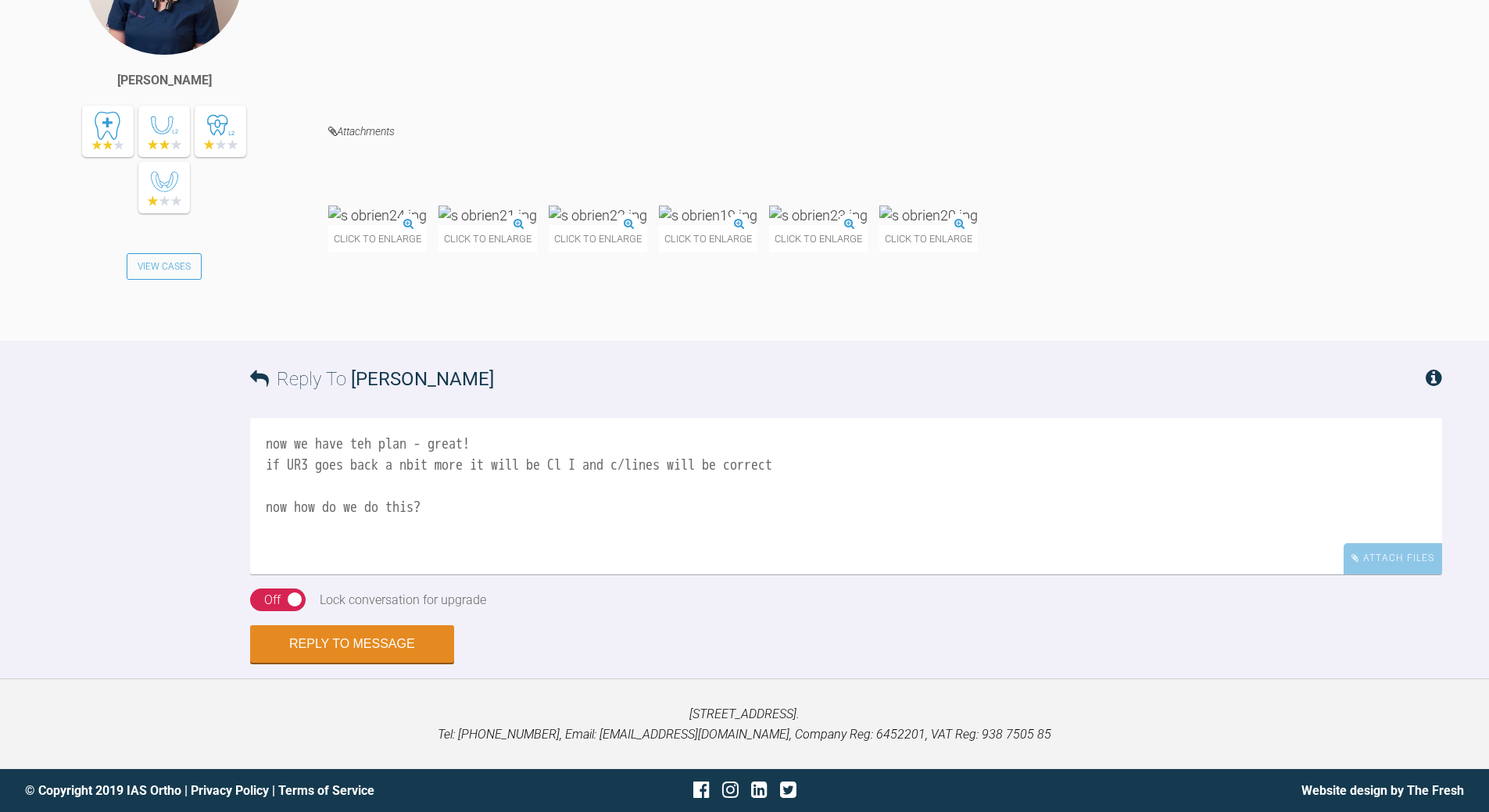 click on "now we have teh plan - great!
if UR3 goes back a nbit more it will be Cl I and c/lines will be correct
now how do we do this?" at bounding box center [846, 496] 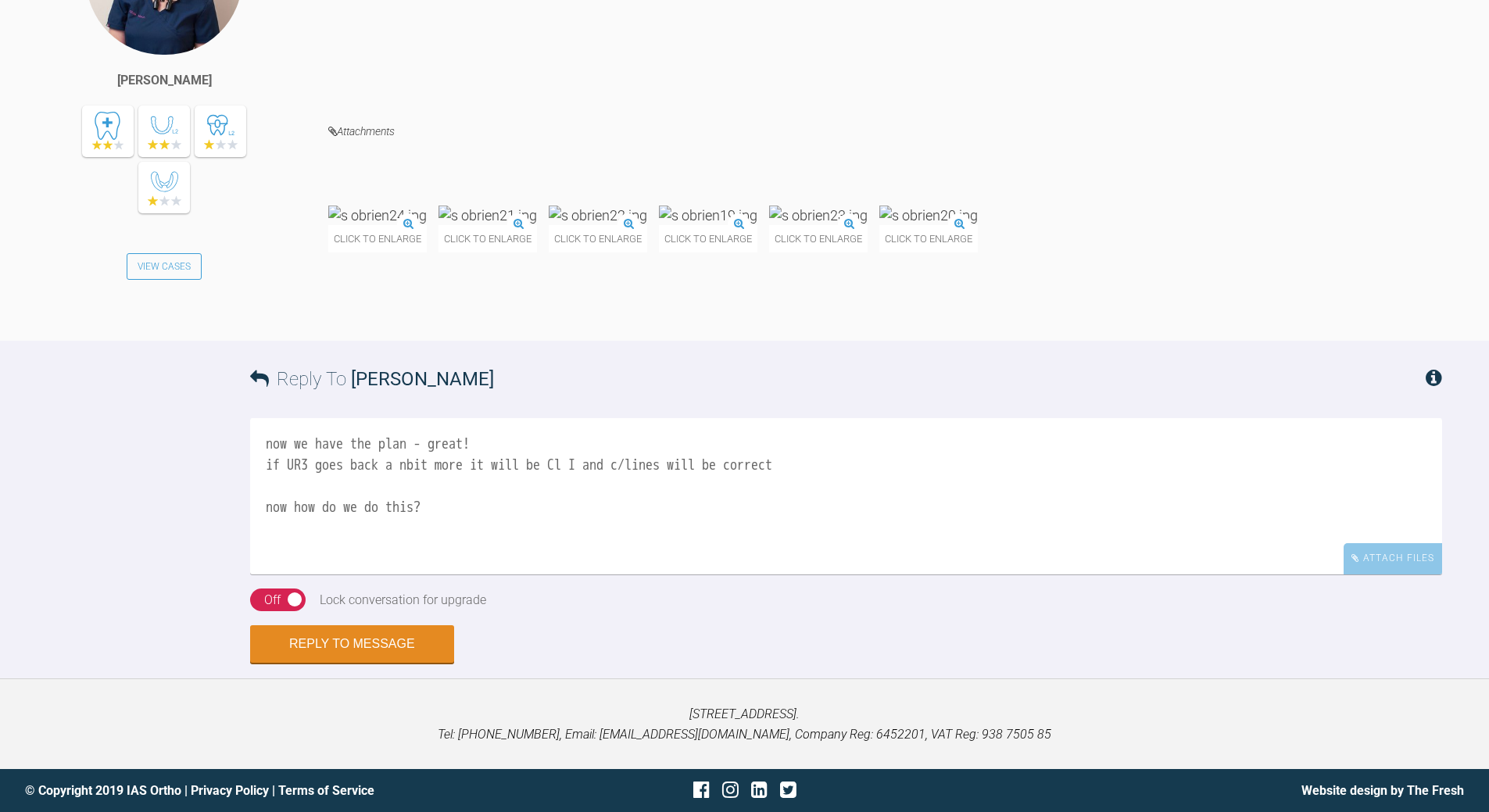 scroll, scrollTop: 1988, scrollLeft: 0, axis: vertical 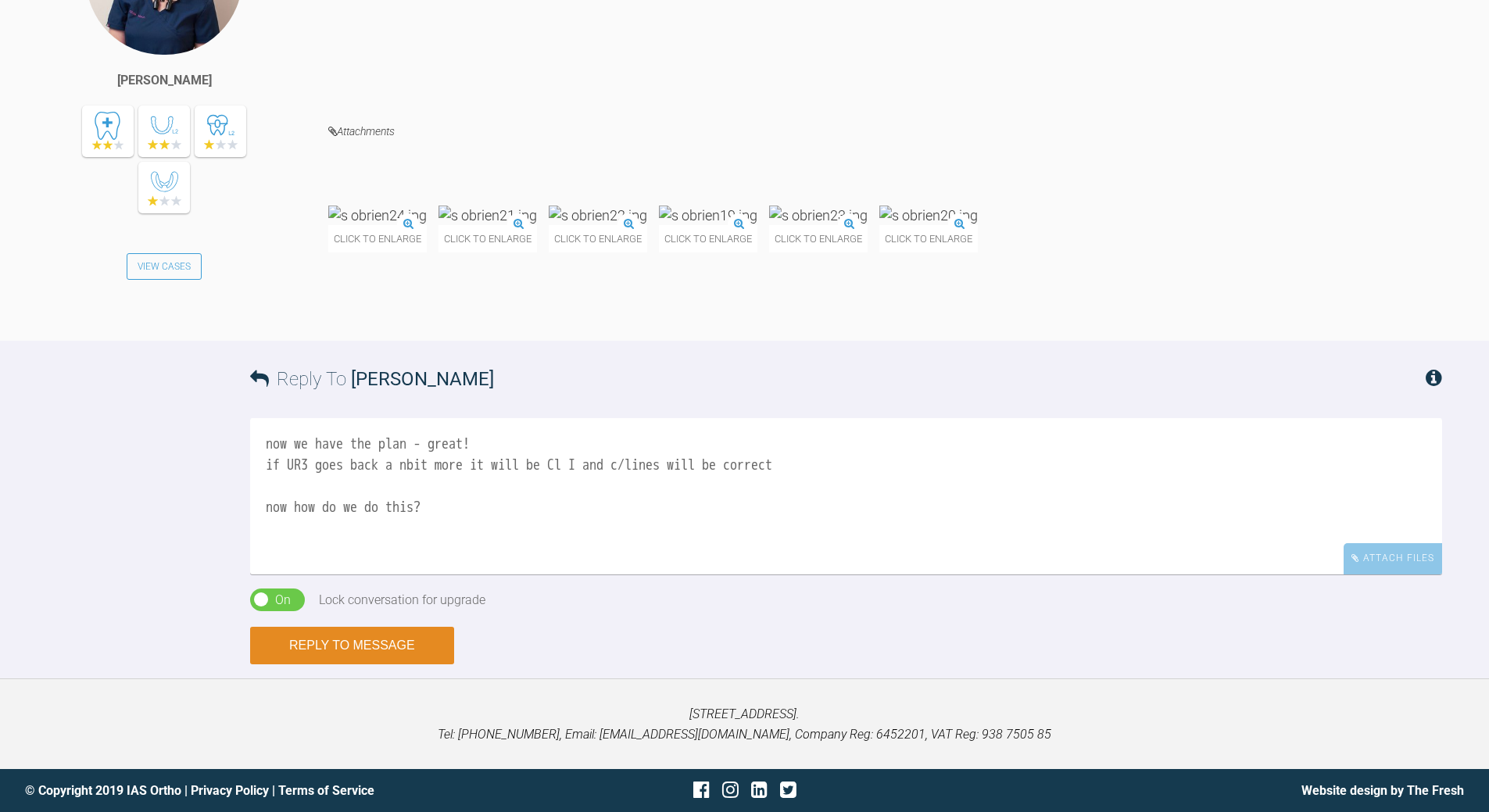 click on "Reply to Message" at bounding box center (352, 646) 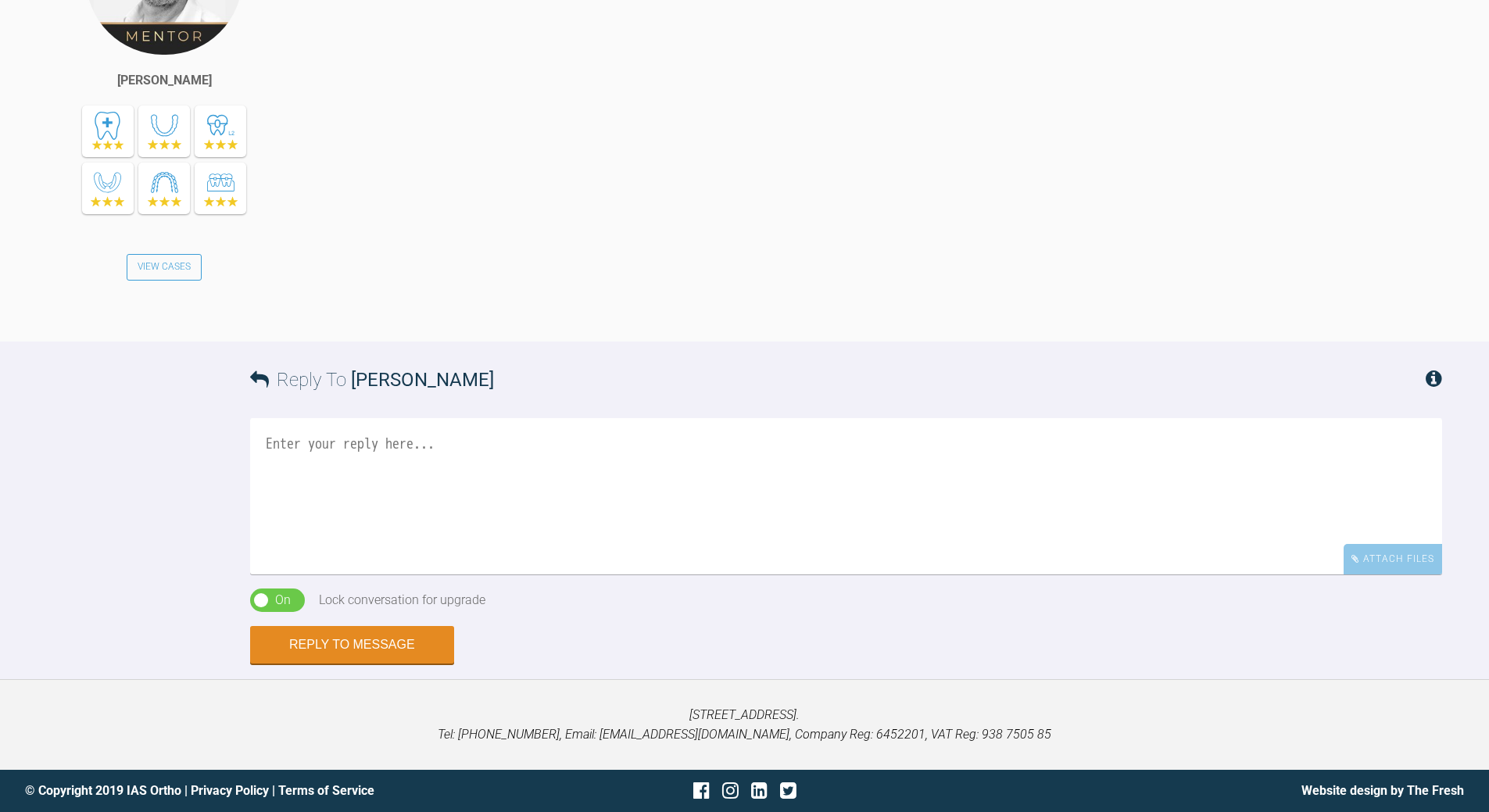 scroll, scrollTop: 2702, scrollLeft: 0, axis: vertical 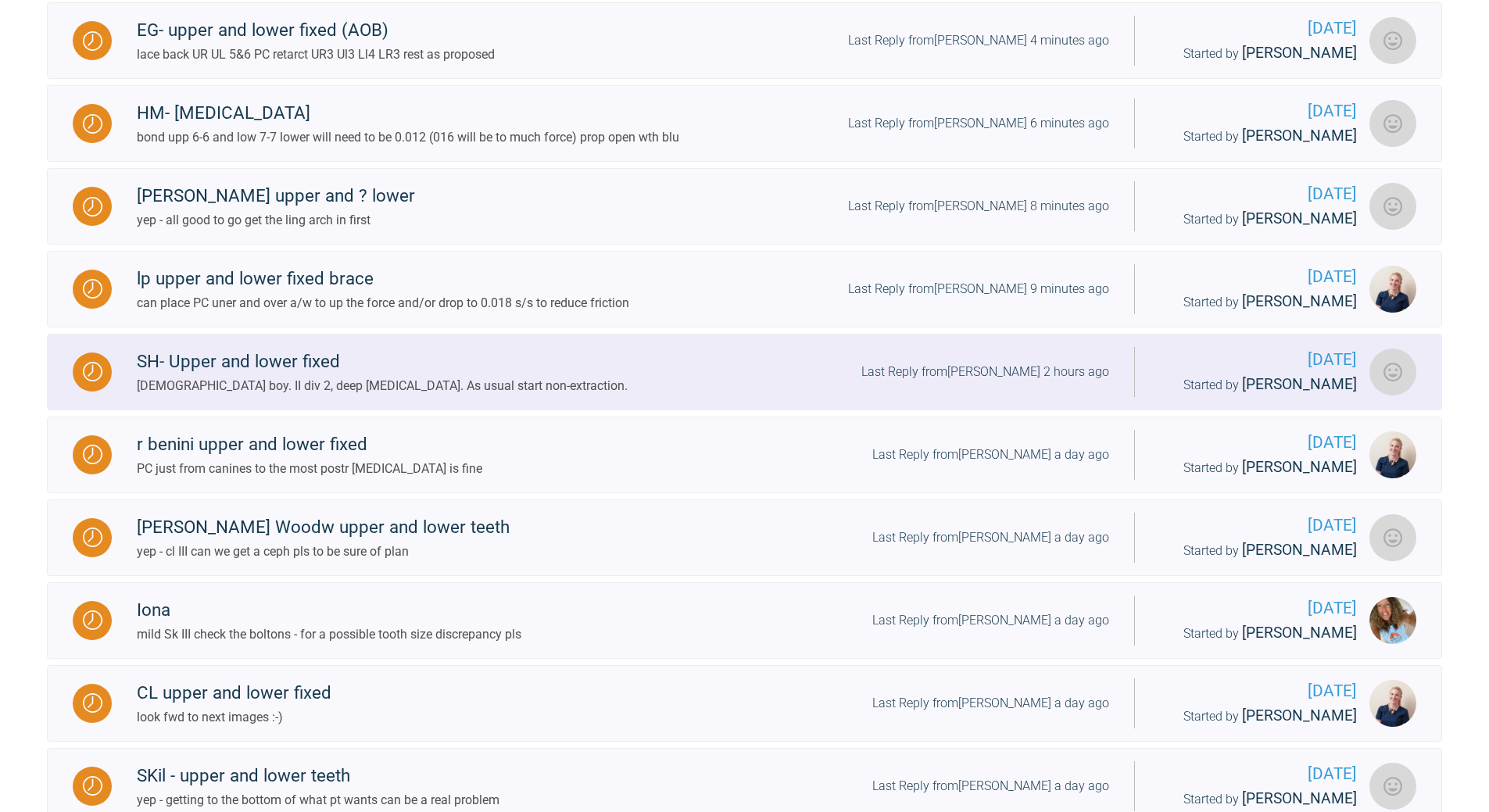 click on "Last Reply from  Jessica Nethercote   2 hours ago" at bounding box center (985, 372) 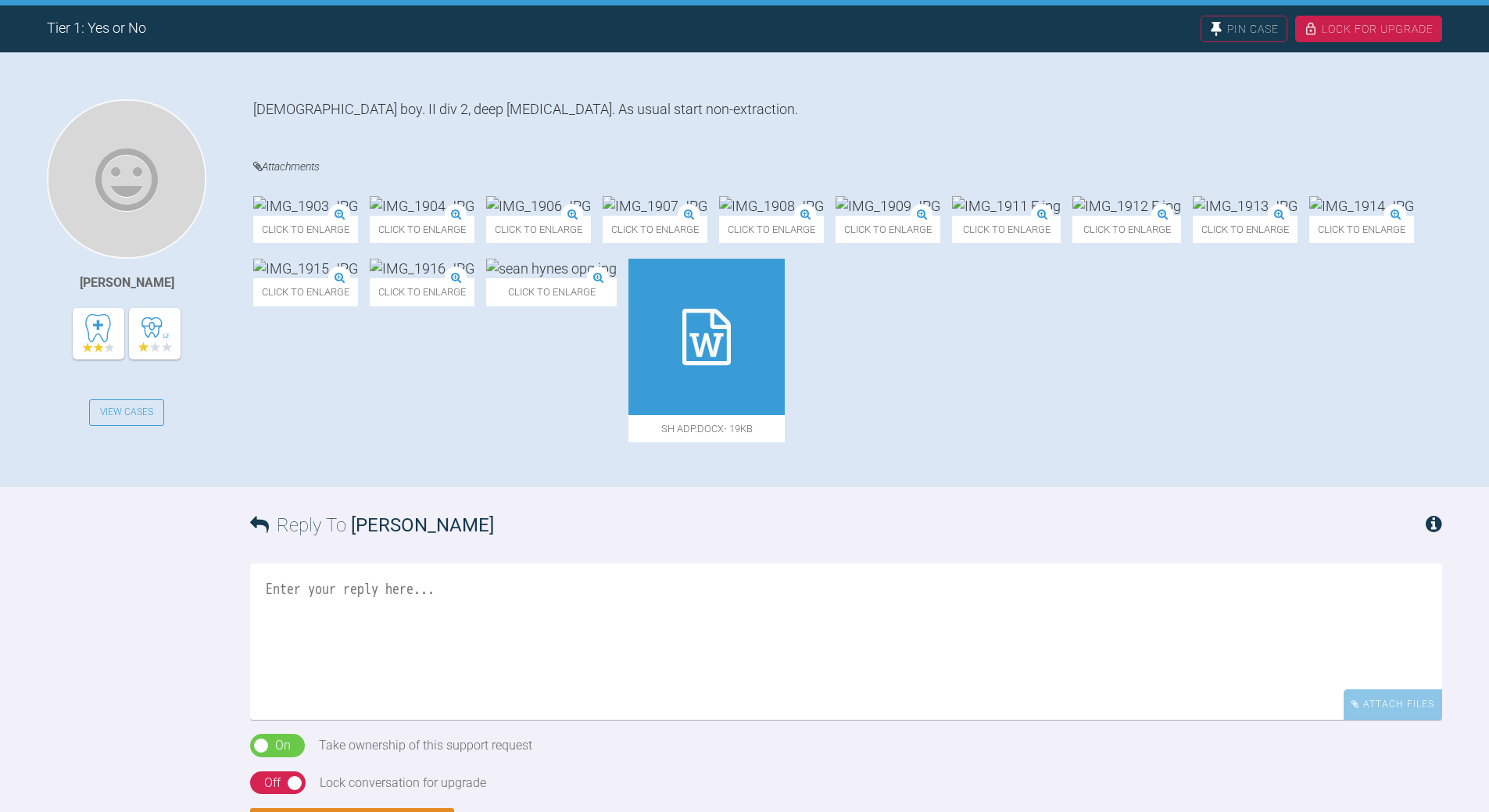 scroll, scrollTop: 317, scrollLeft: 0, axis: vertical 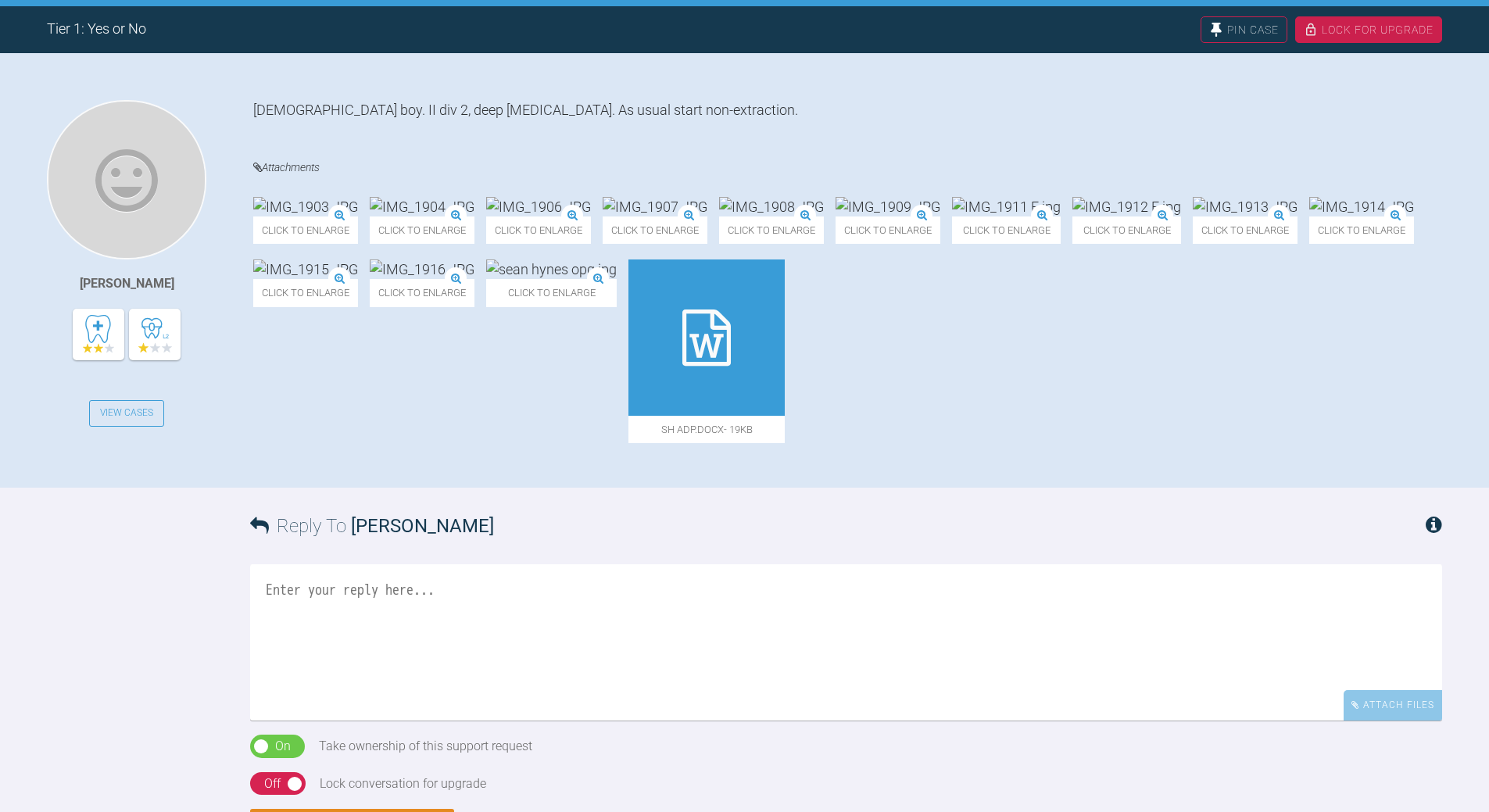 click at bounding box center [707, 338] 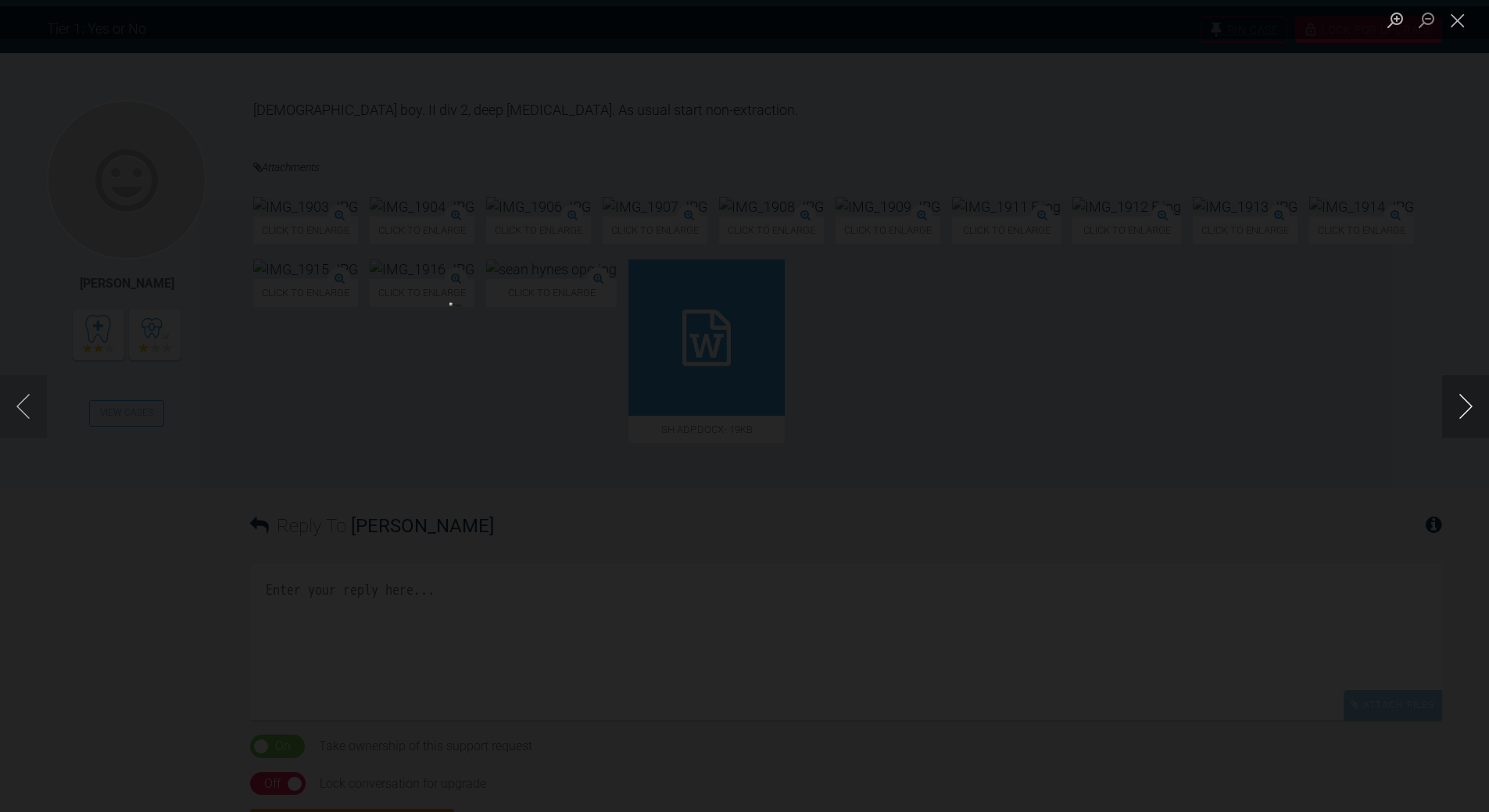click at bounding box center (1466, 406) 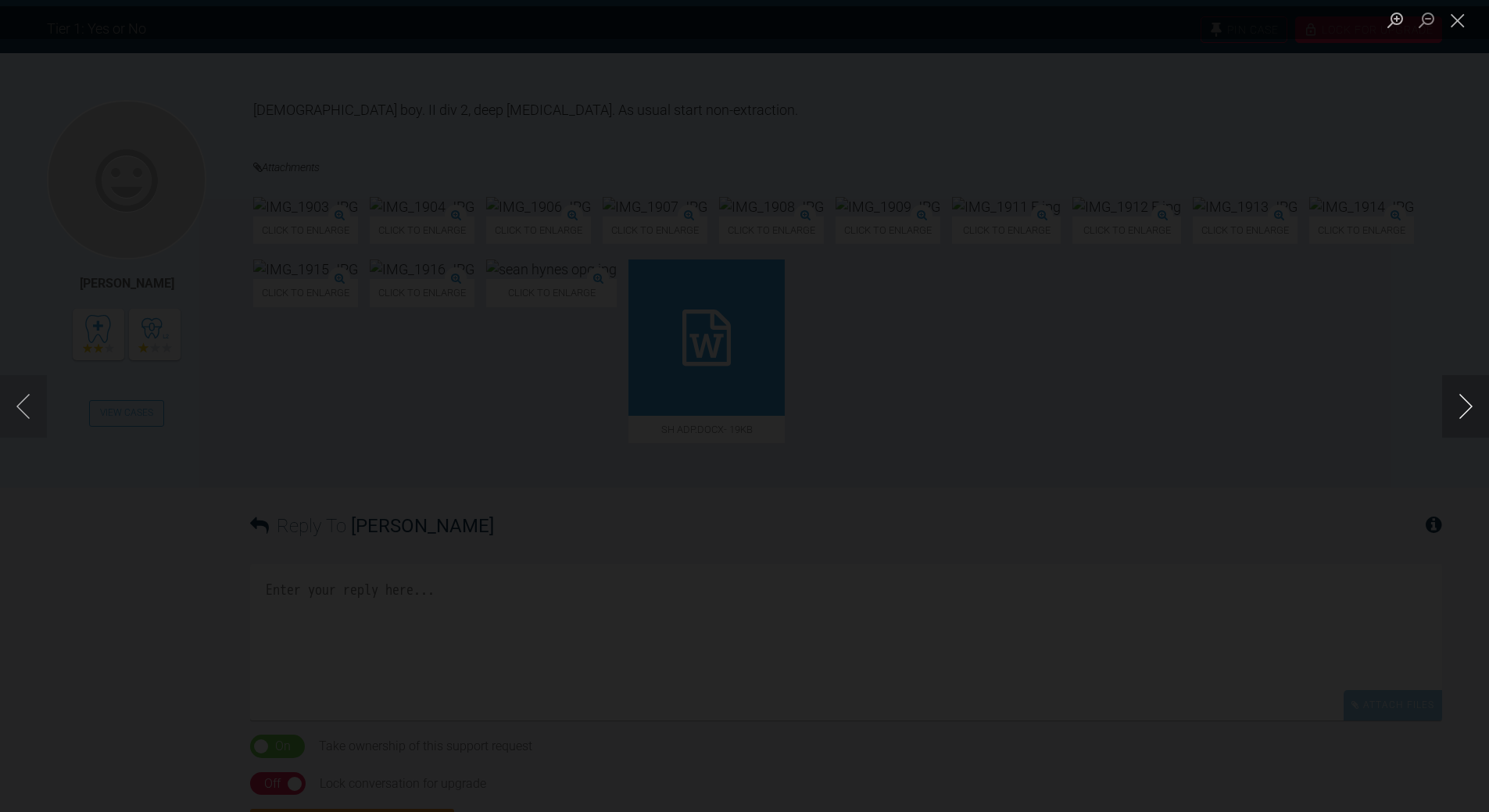 click at bounding box center (1466, 406) 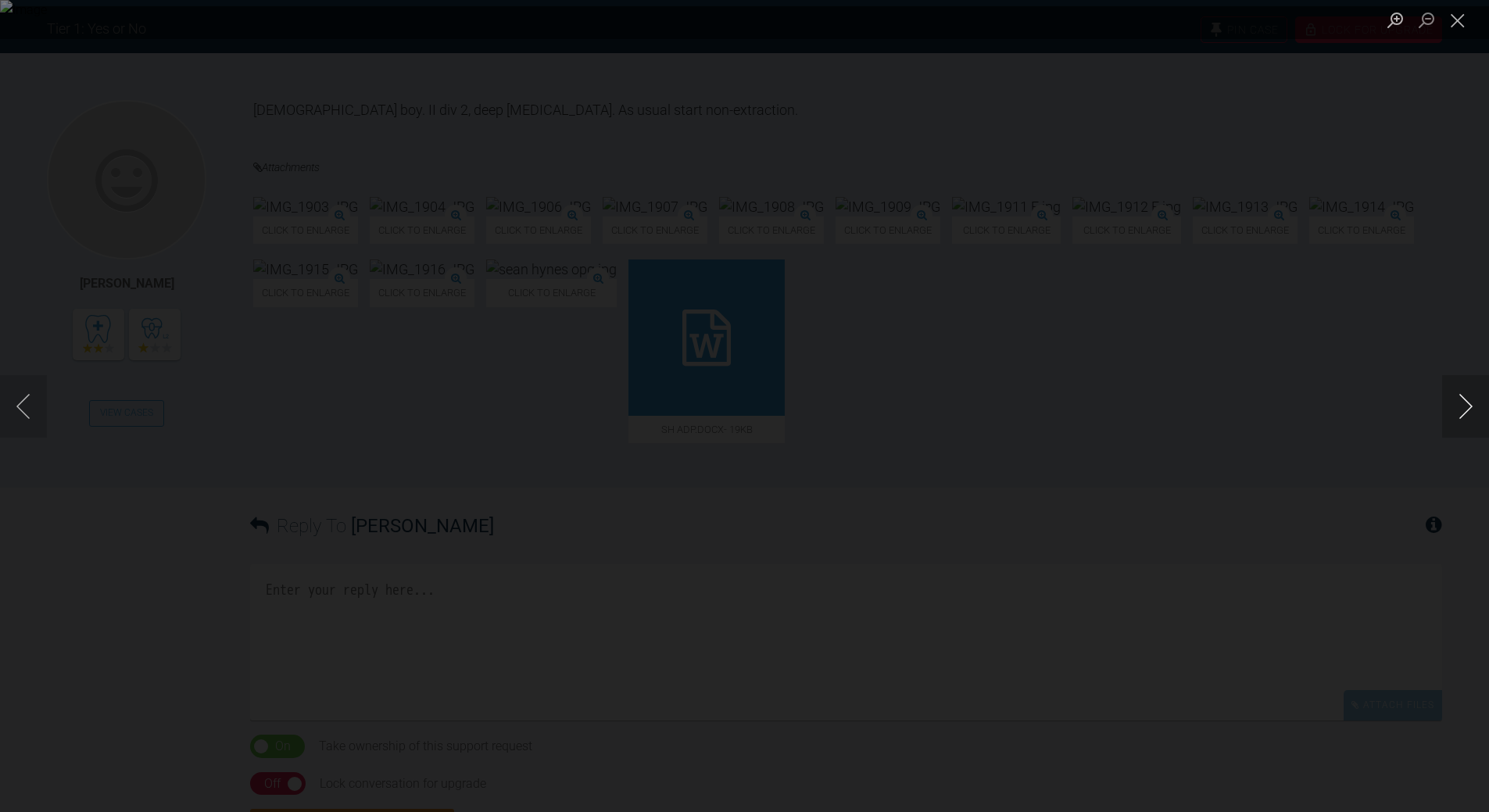click at bounding box center [1466, 406] 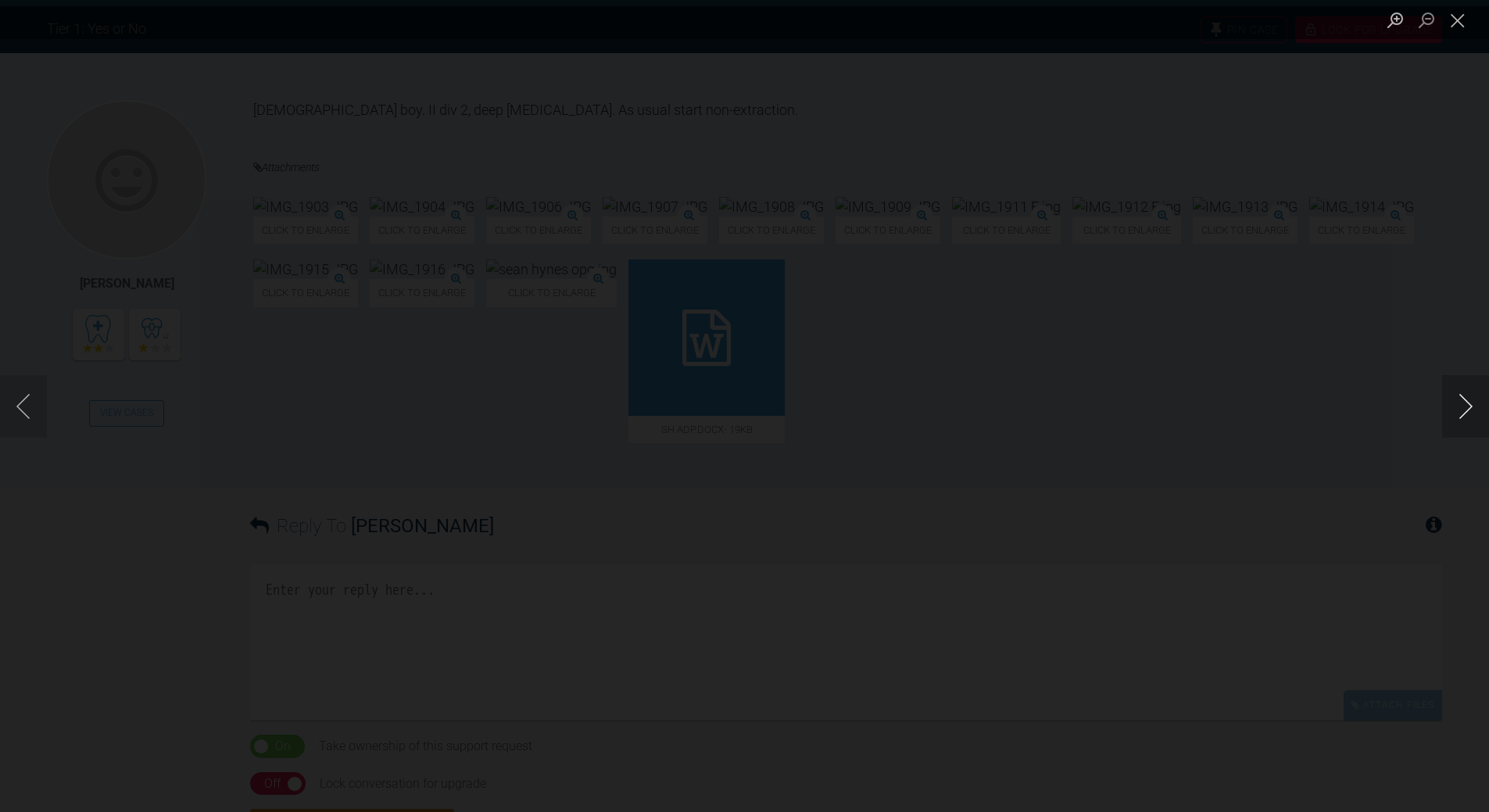 click at bounding box center [1466, 406] 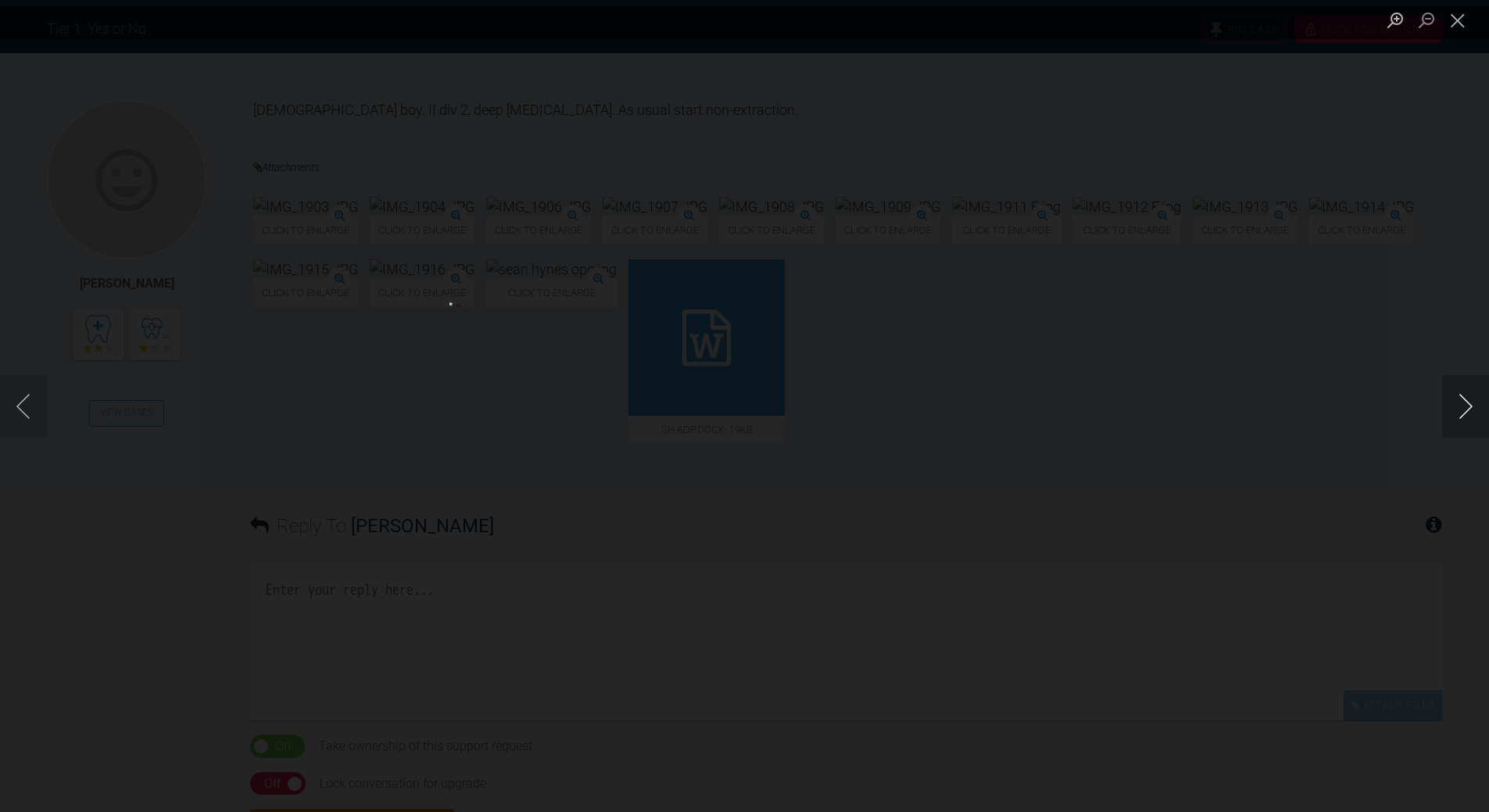 click at bounding box center (1466, 406) 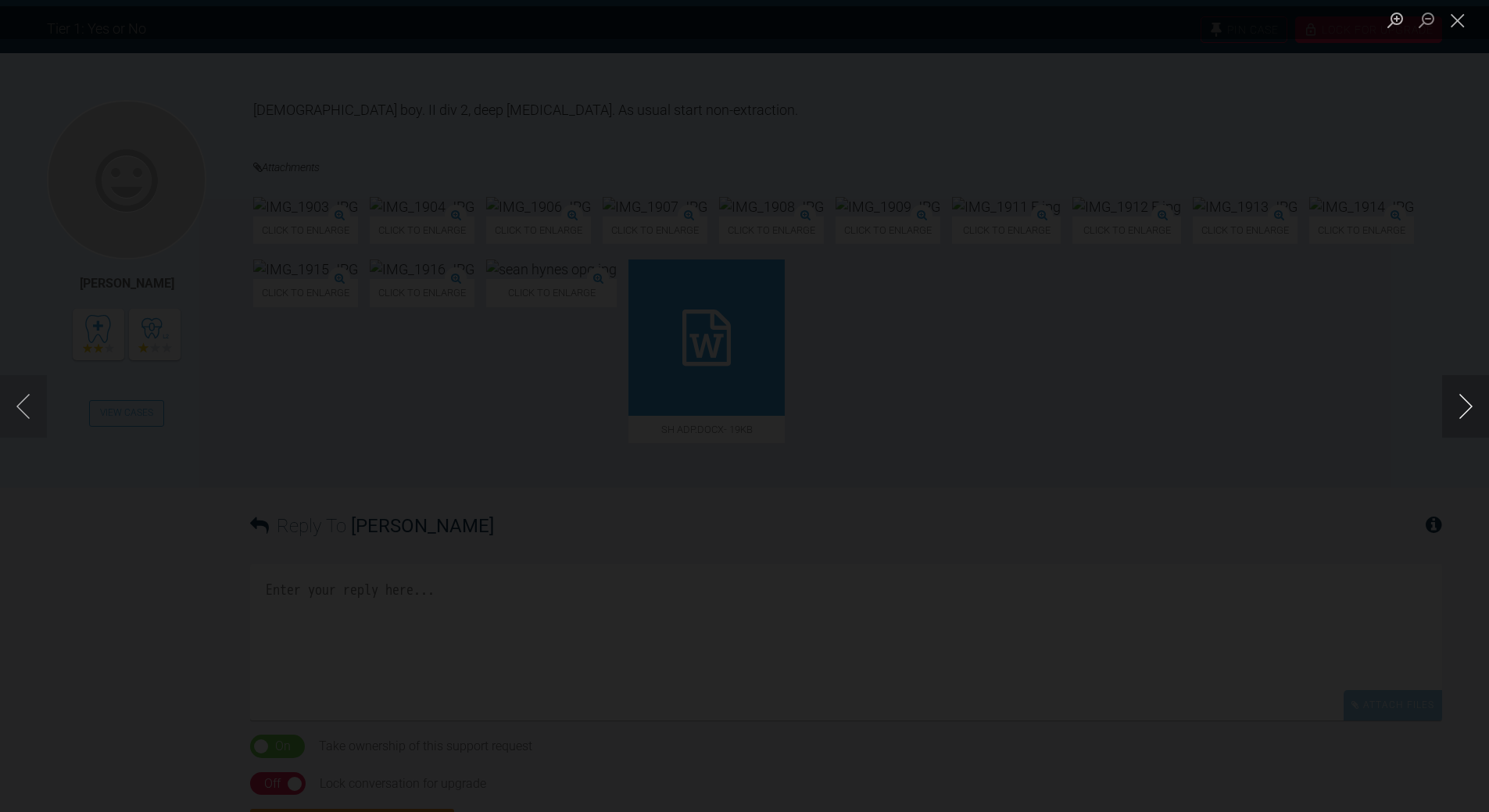 click at bounding box center (1466, 406) 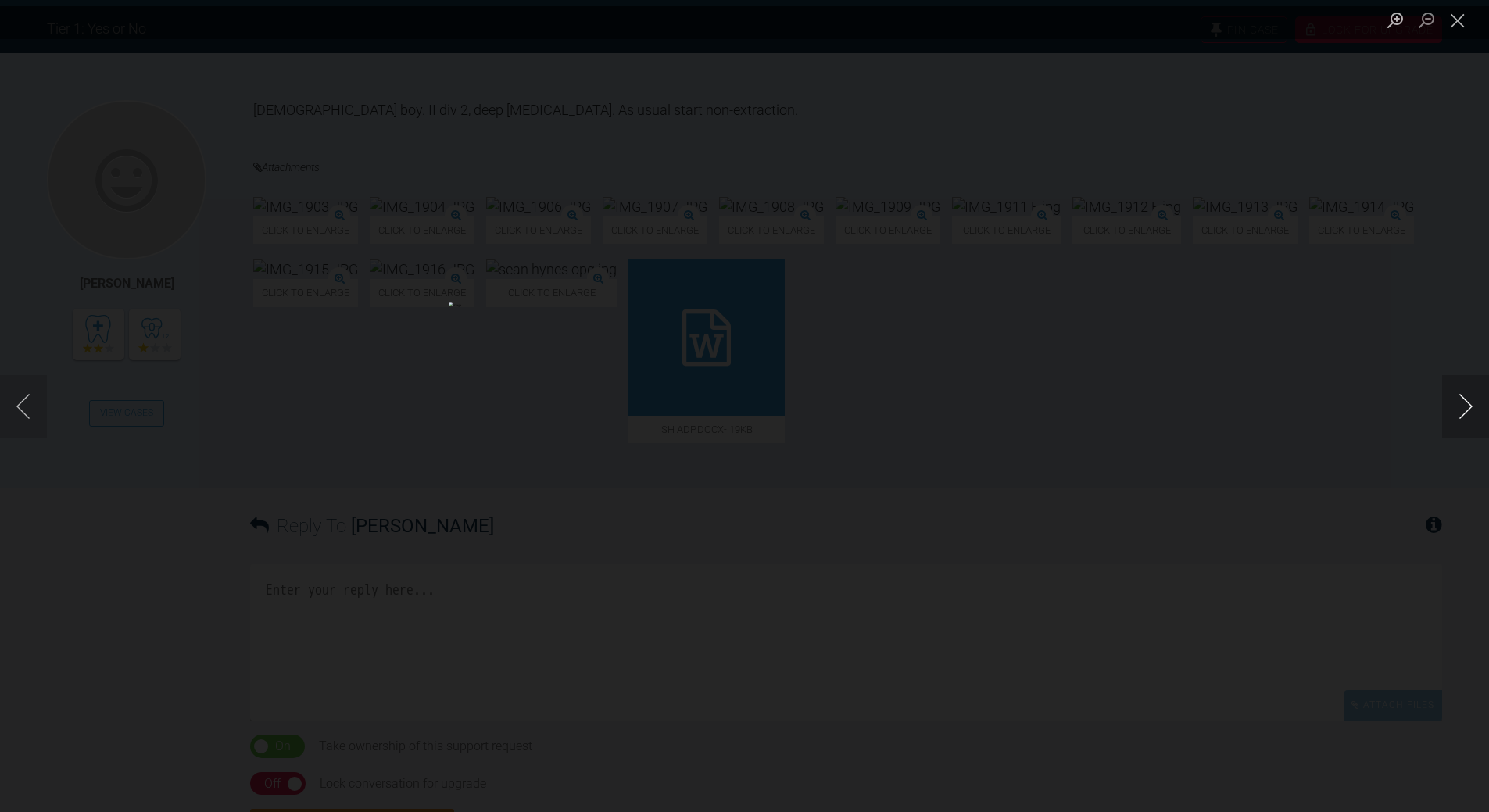 click at bounding box center (1466, 406) 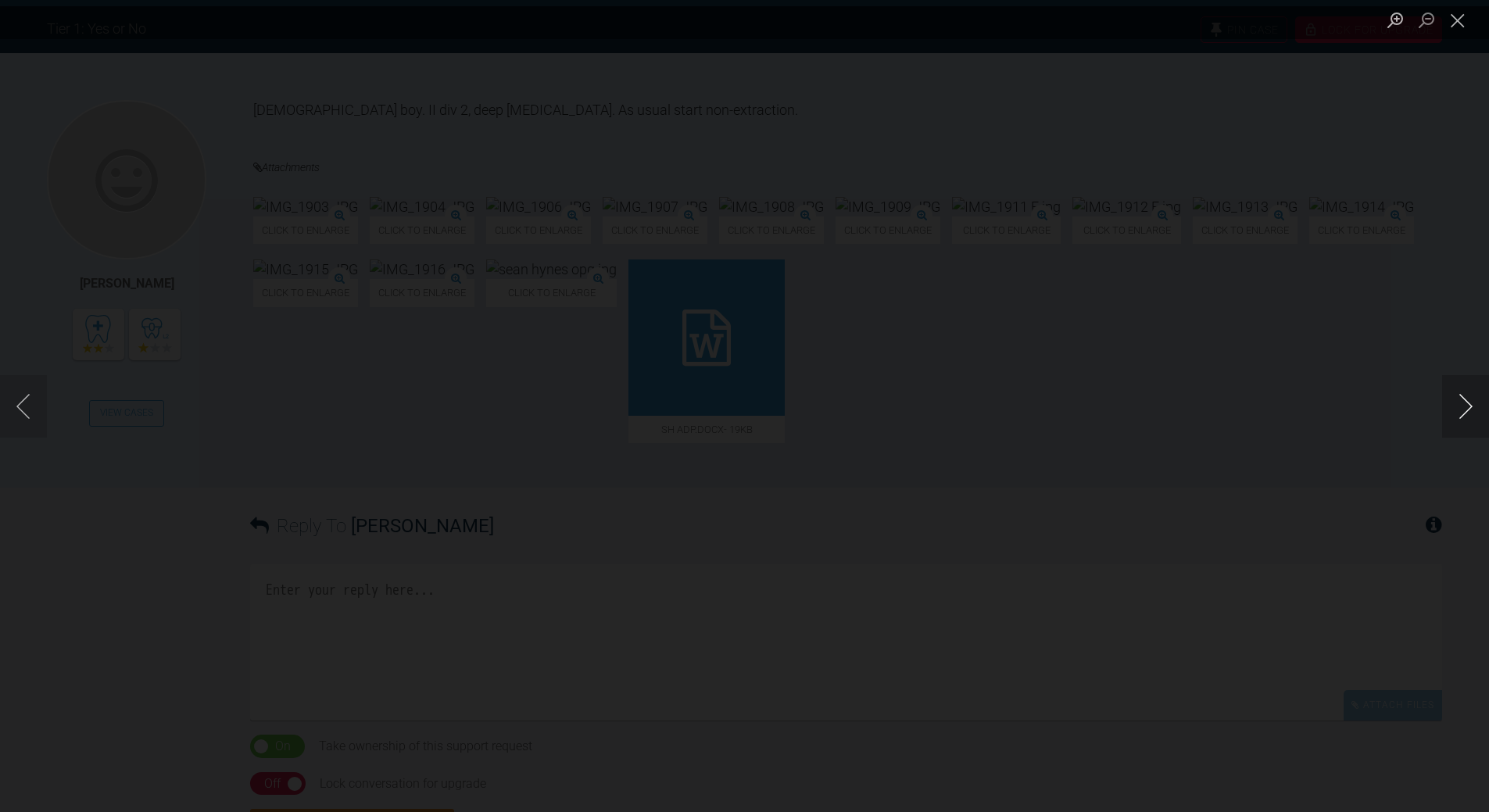 click at bounding box center [1466, 406] 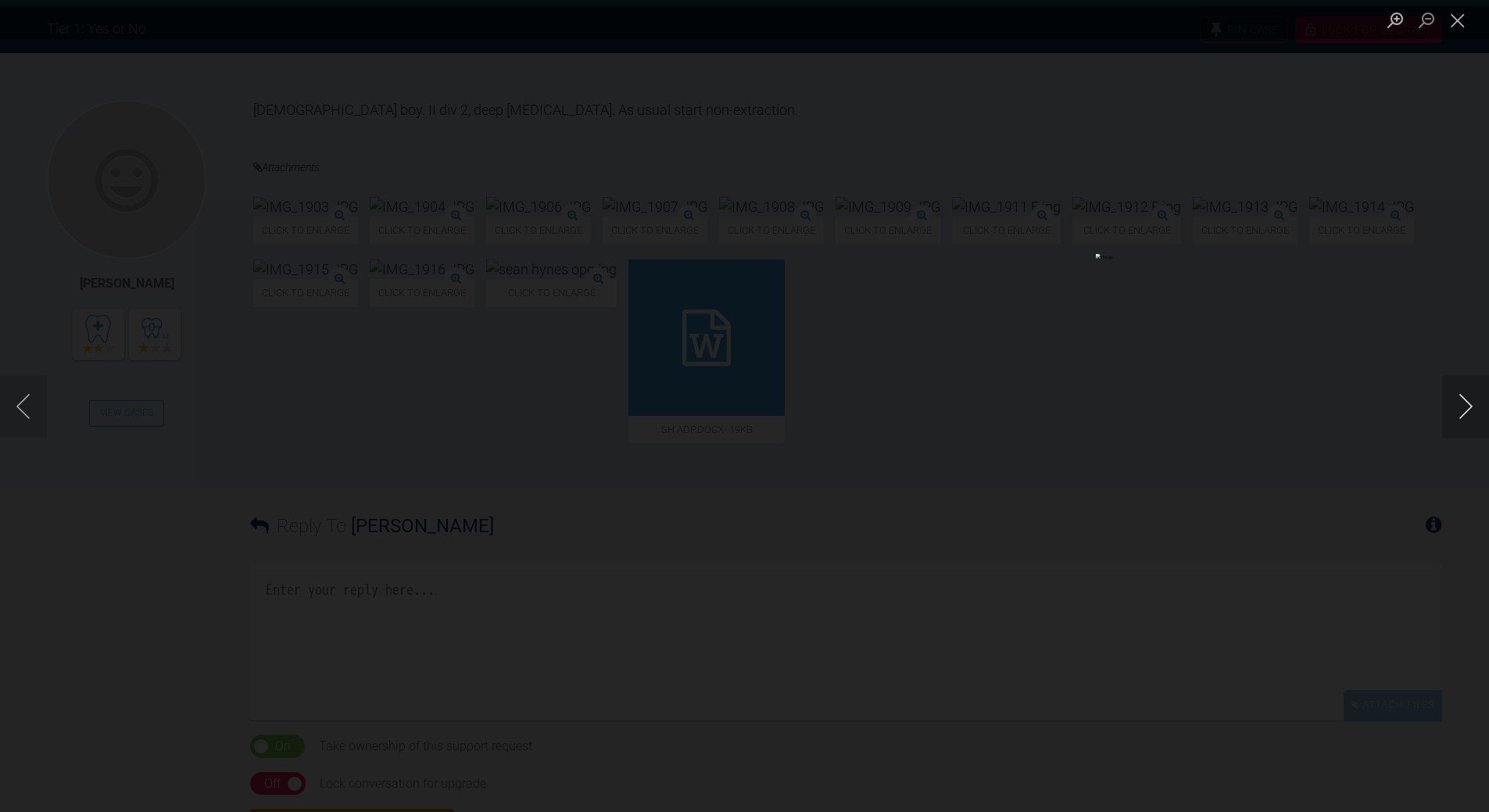 click at bounding box center [1466, 406] 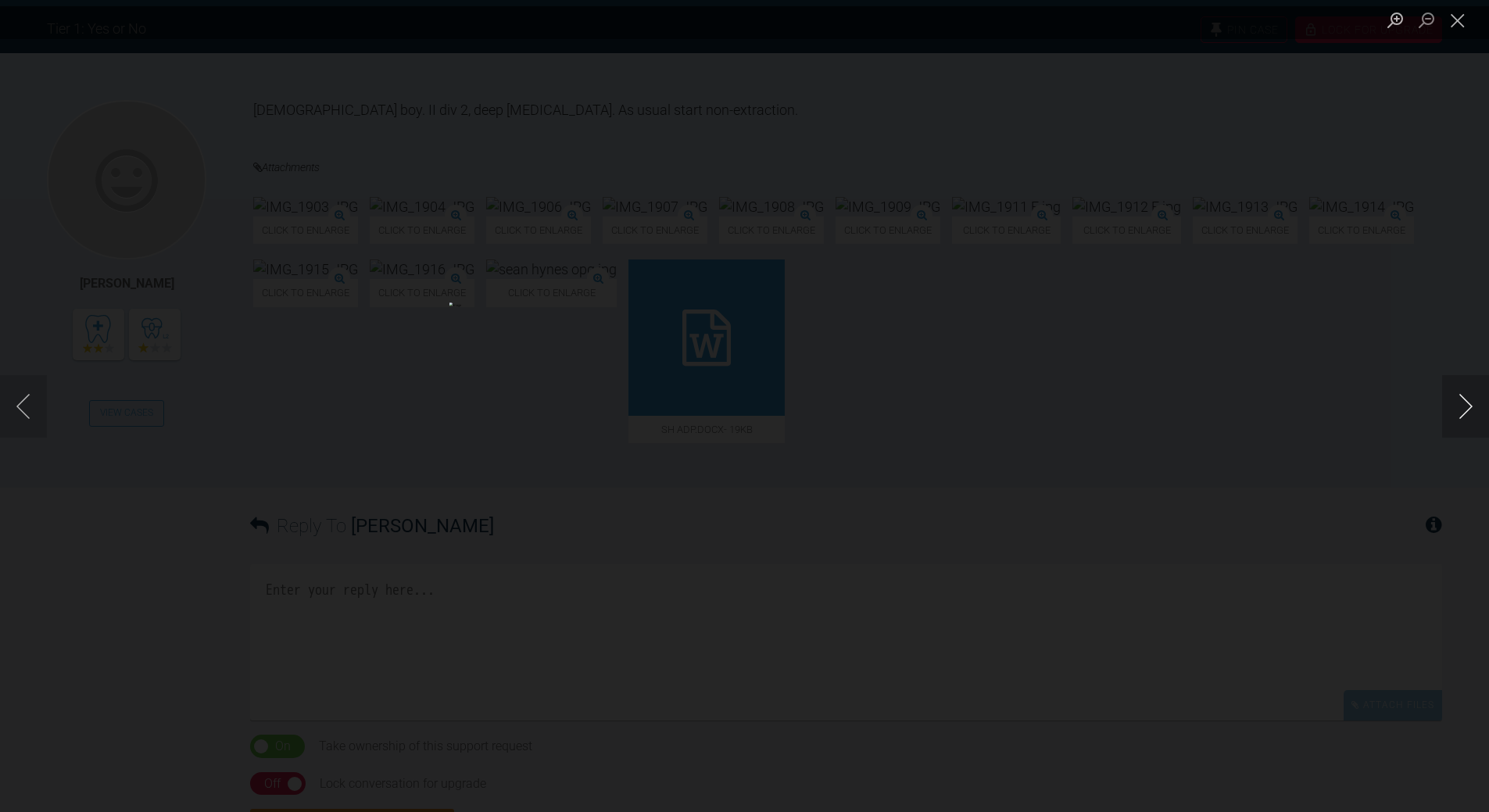 click at bounding box center [1466, 406] 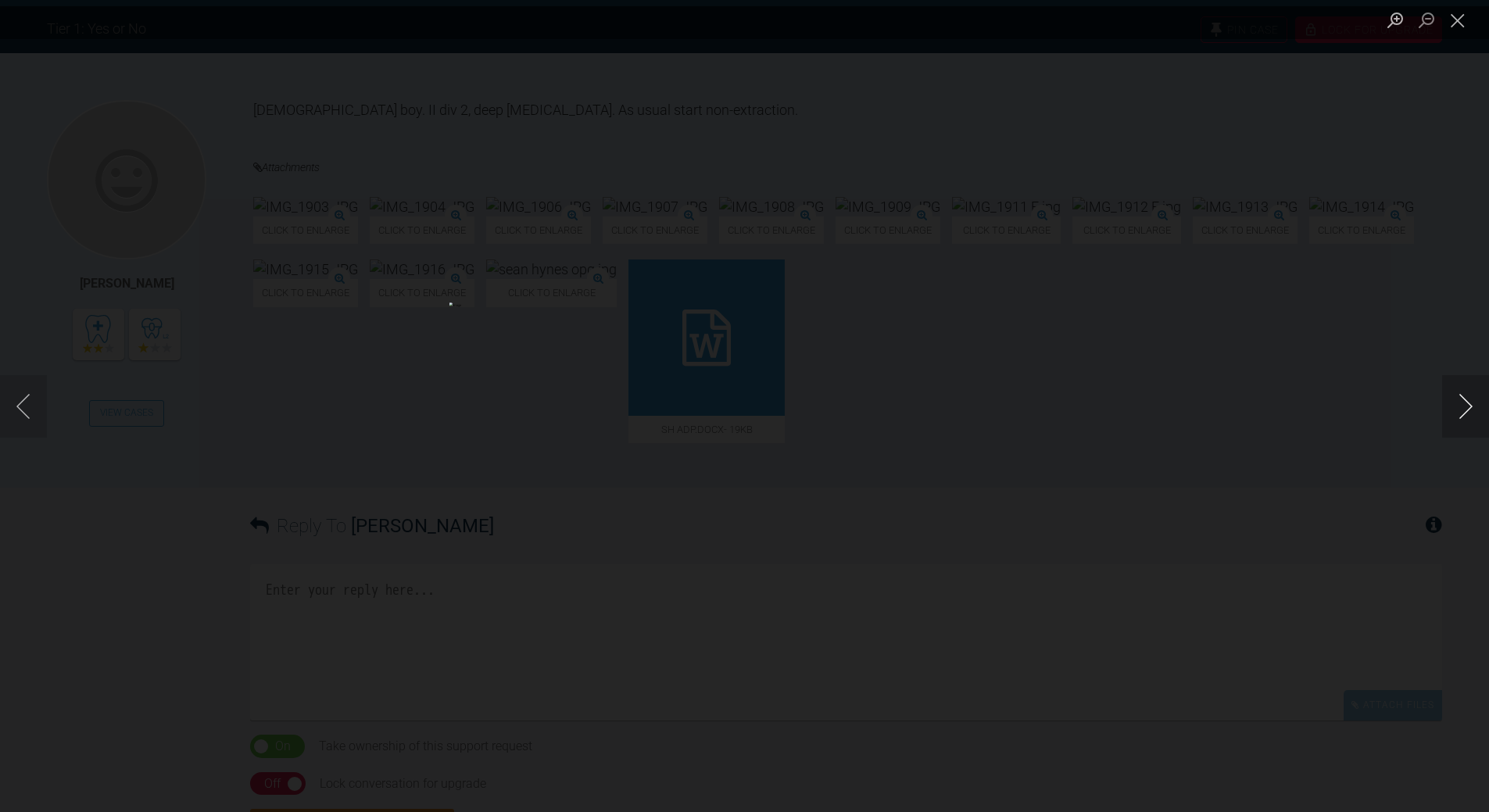 click at bounding box center (1466, 406) 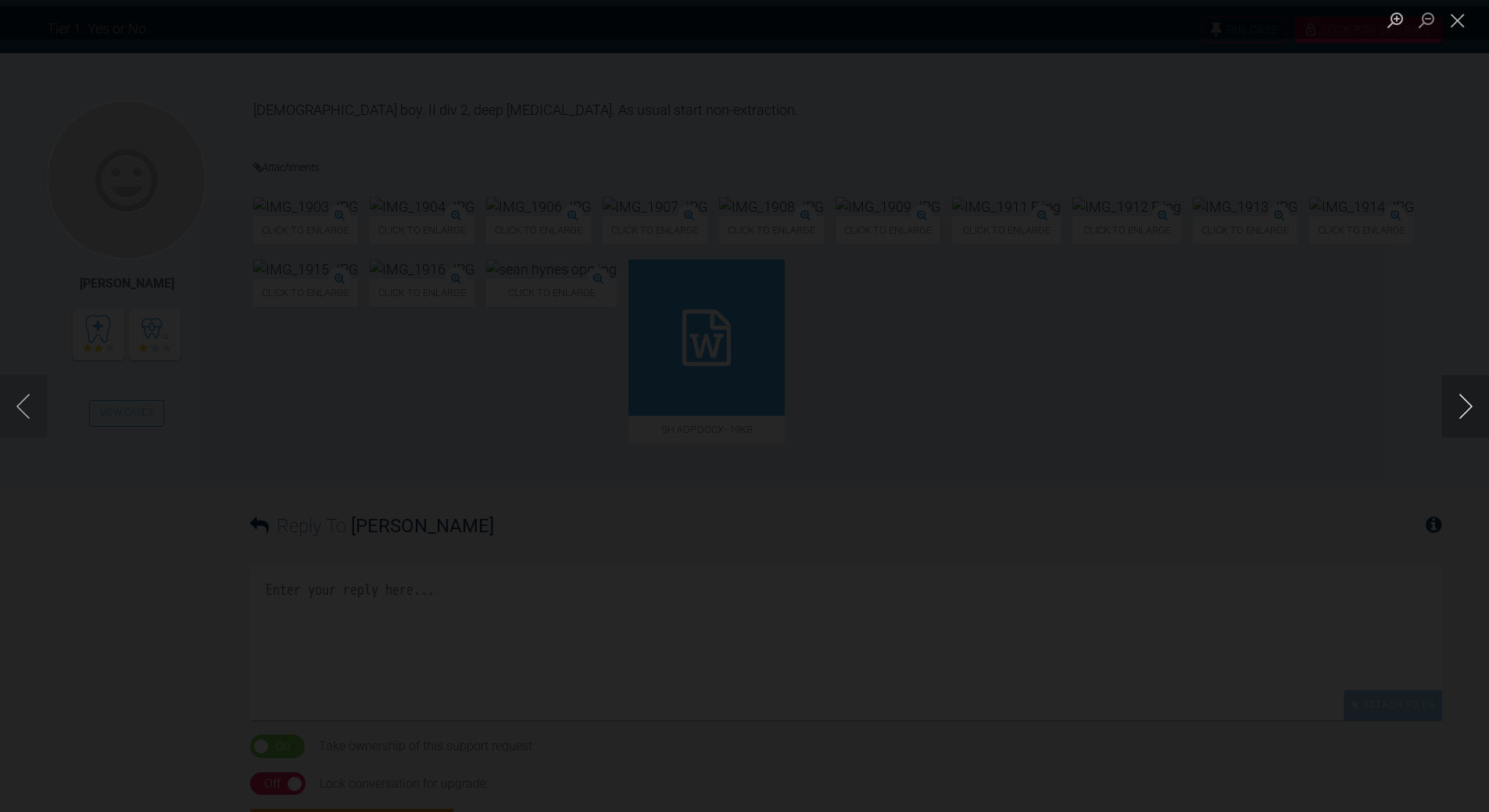 click at bounding box center [1466, 406] 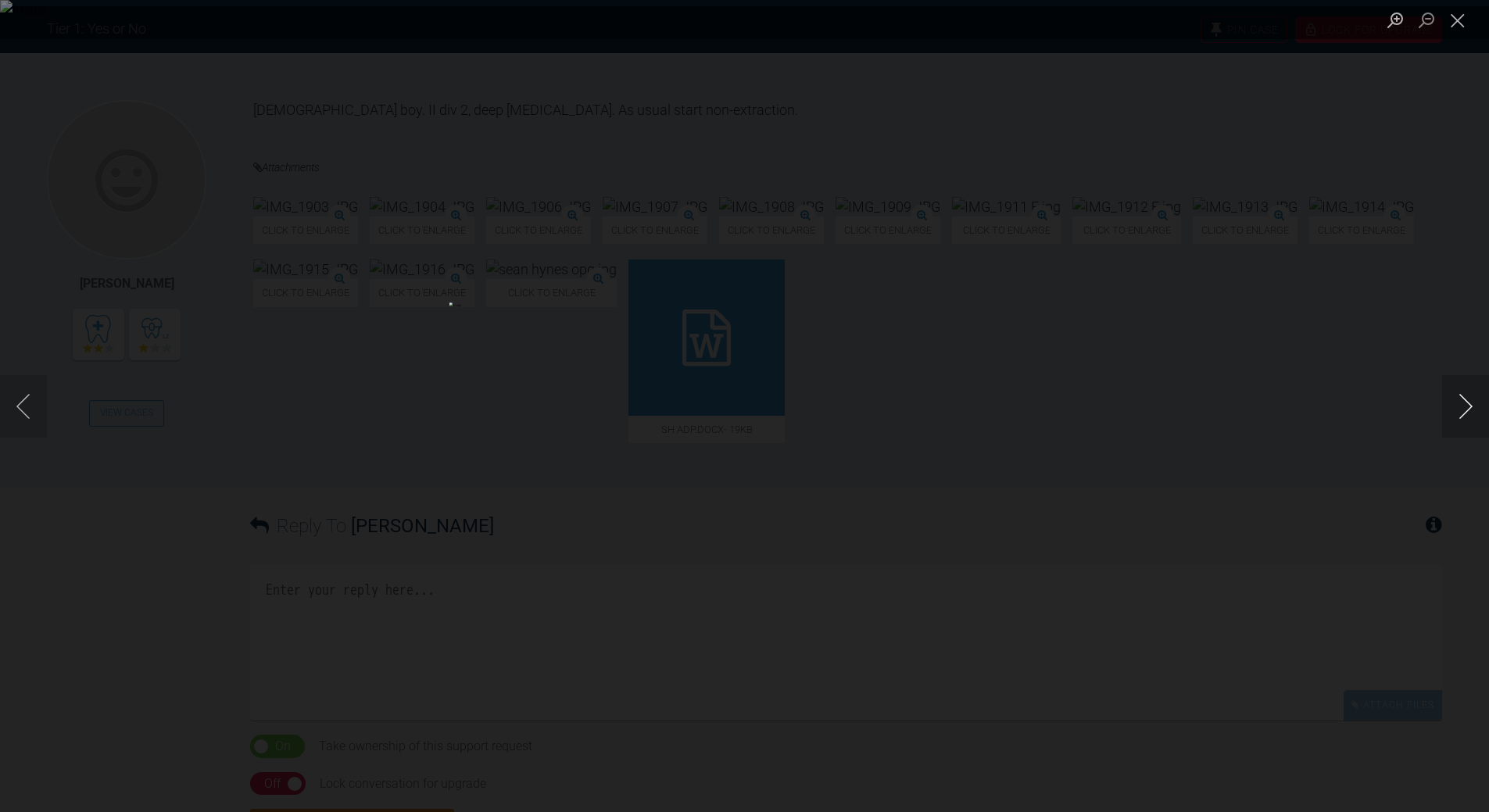 click at bounding box center (1466, 406) 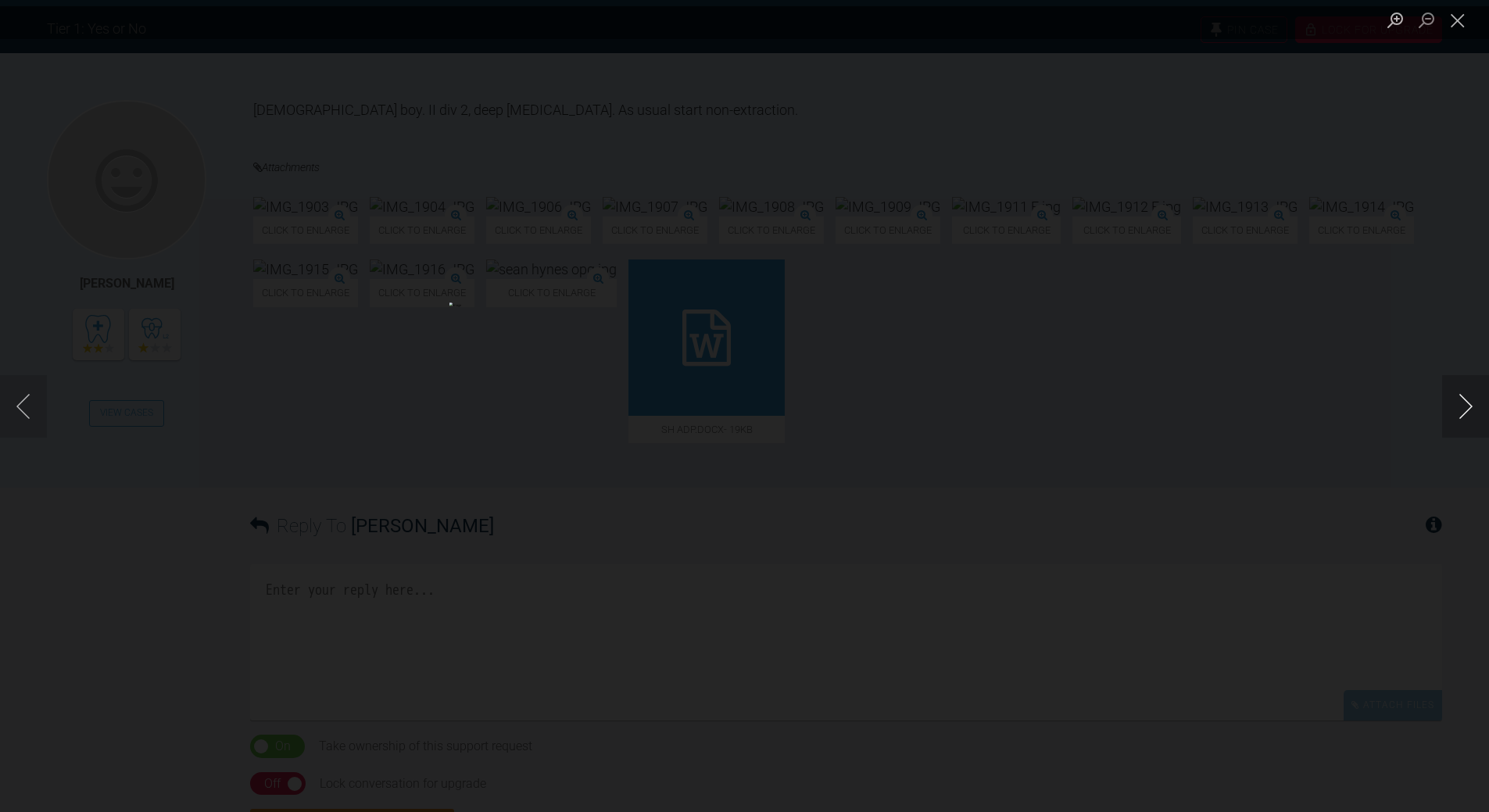 click at bounding box center [1466, 406] 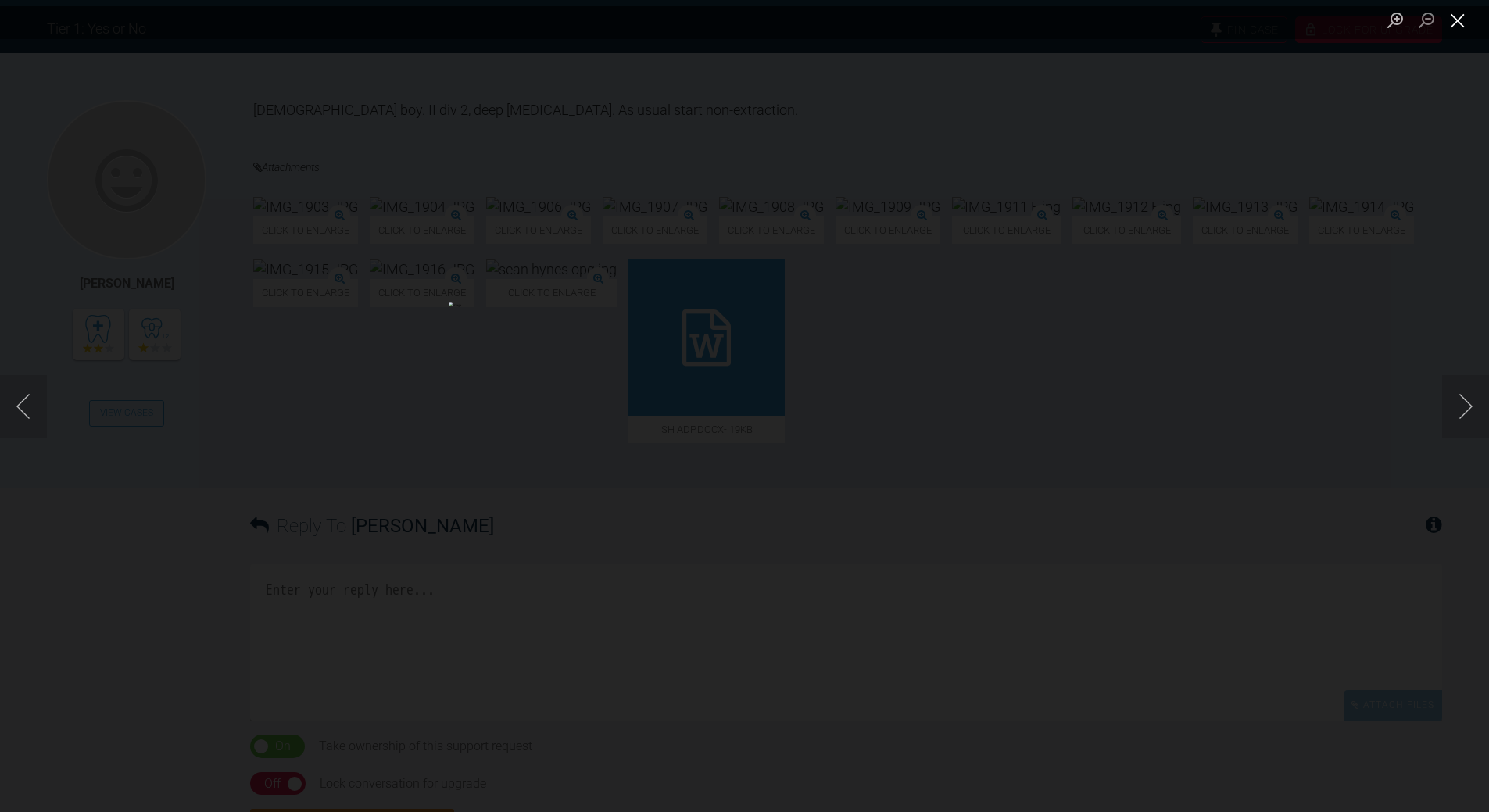 click at bounding box center [1458, 20] 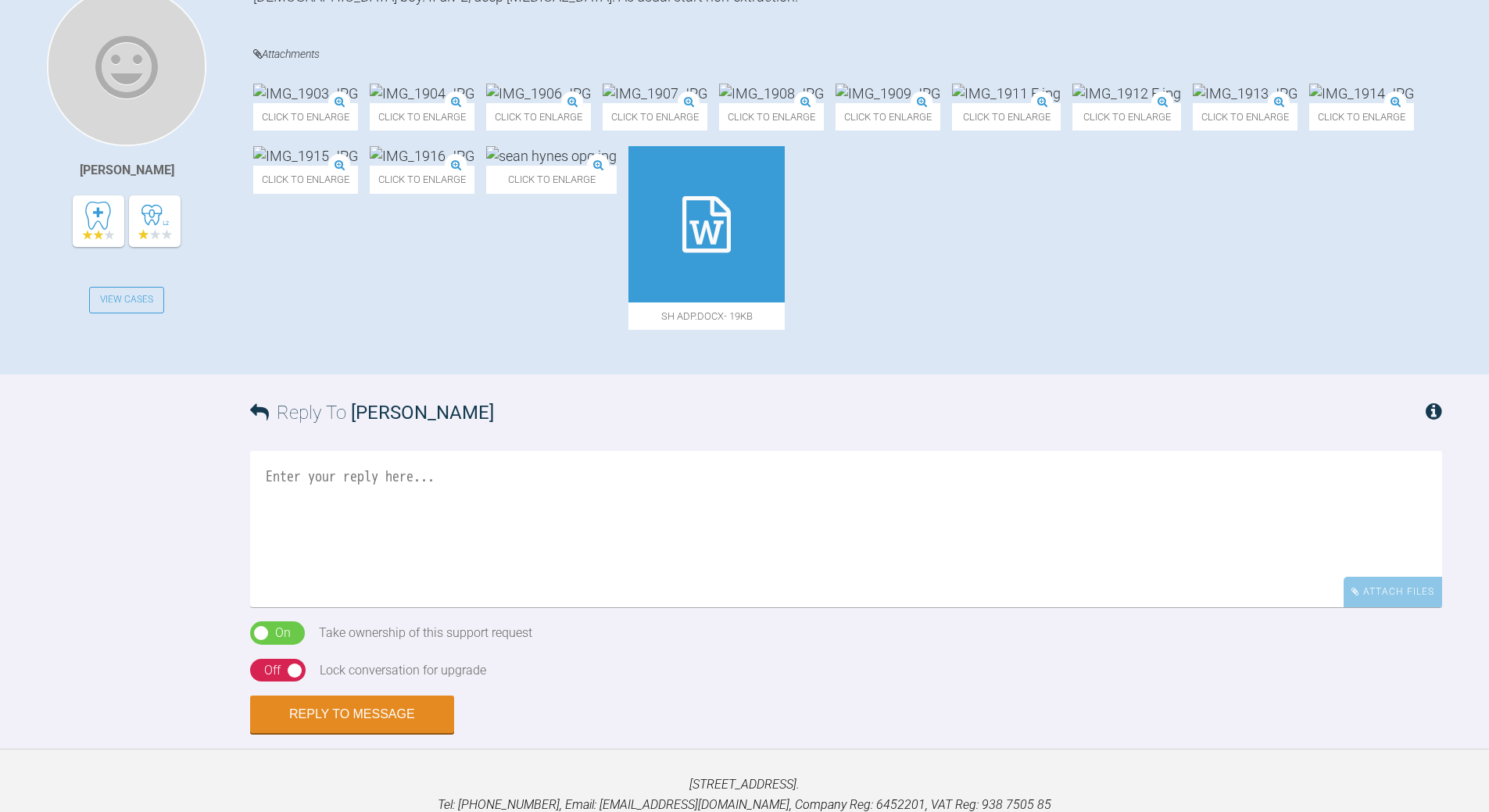 scroll, scrollTop: 552, scrollLeft: 0, axis: vertical 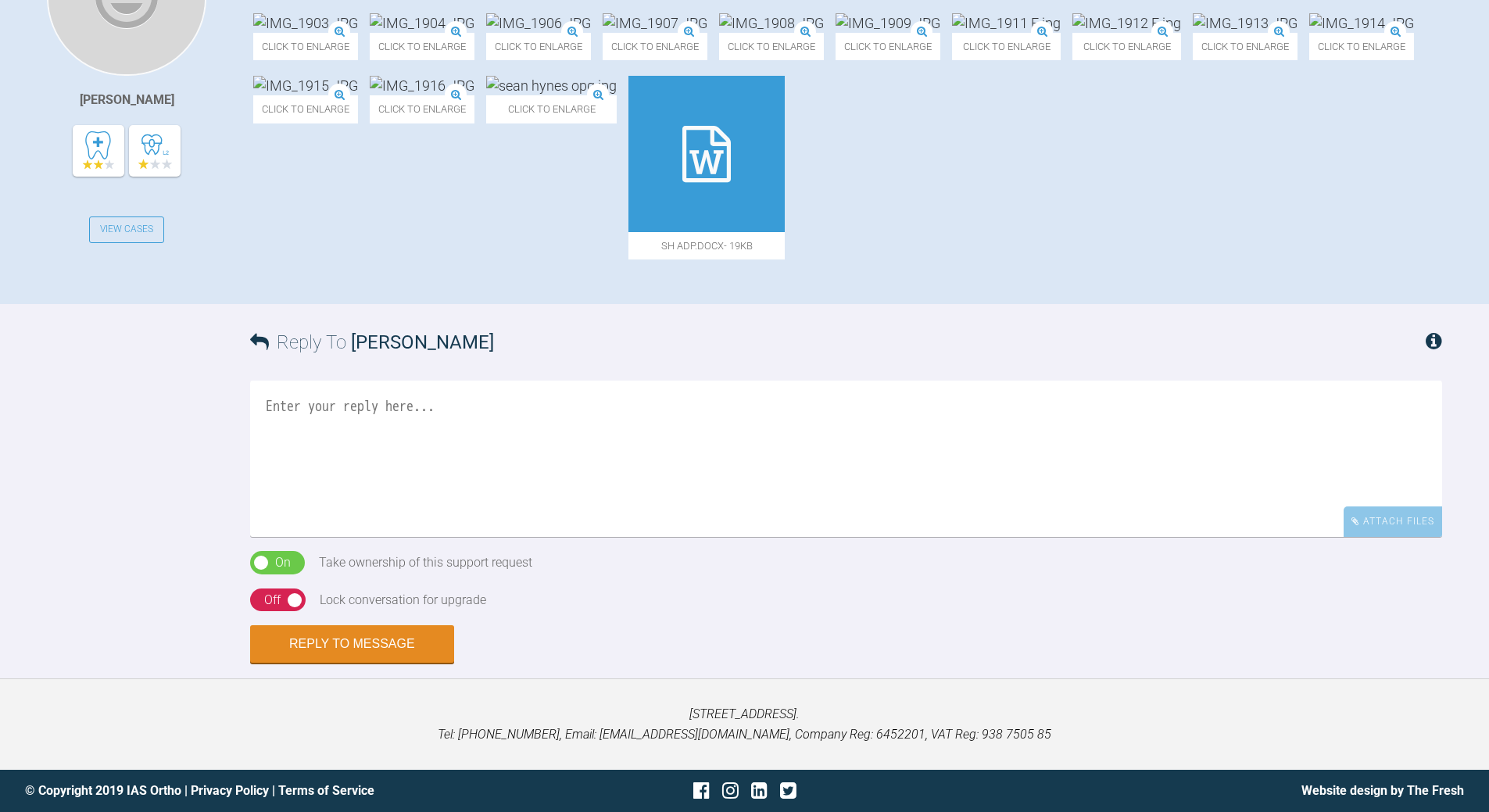 click at bounding box center [846, 459] 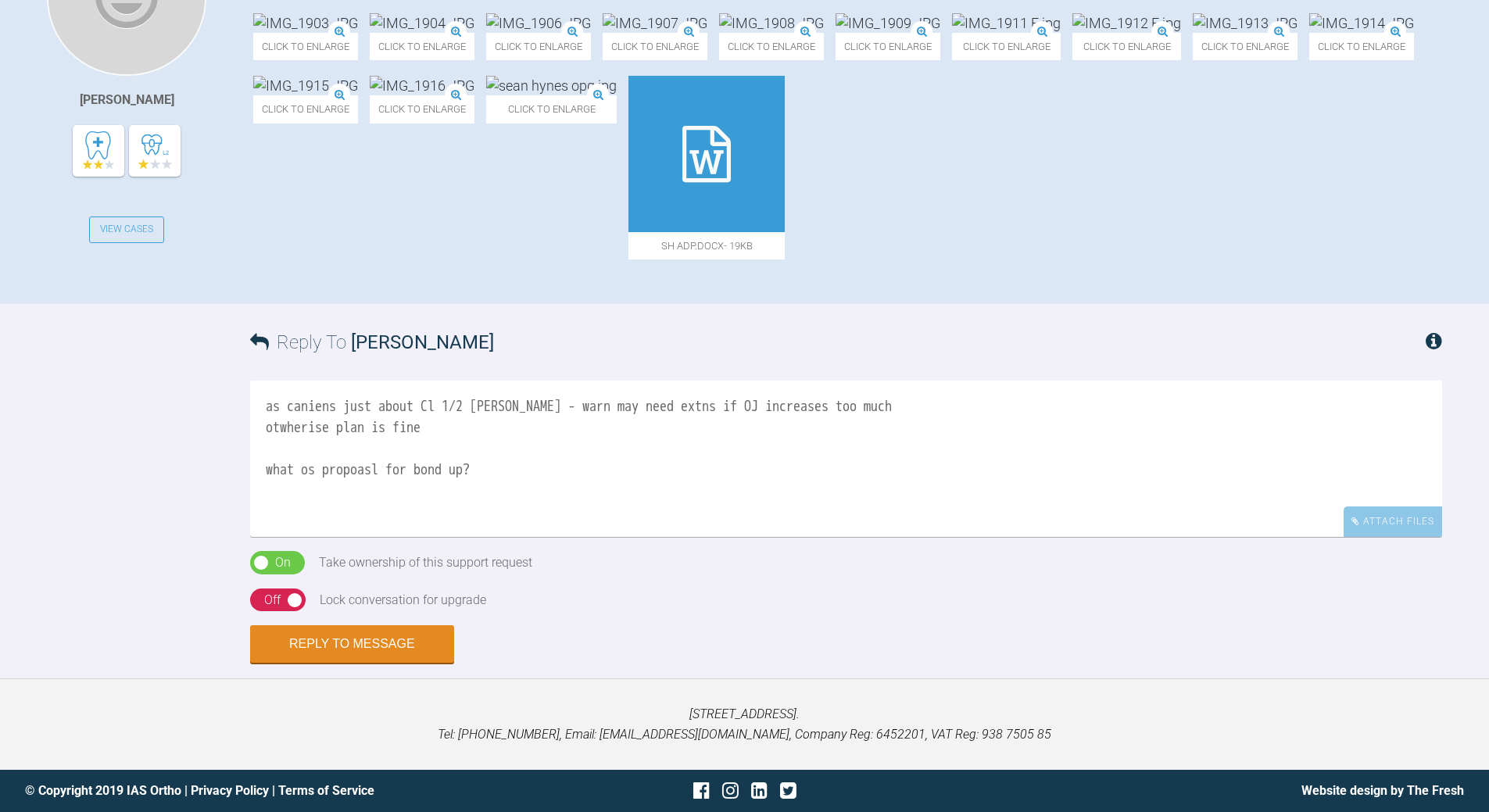 drag, startPoint x: 306, startPoint y: 470, endPoint x: 311, endPoint y: 464, distance: 7.81025 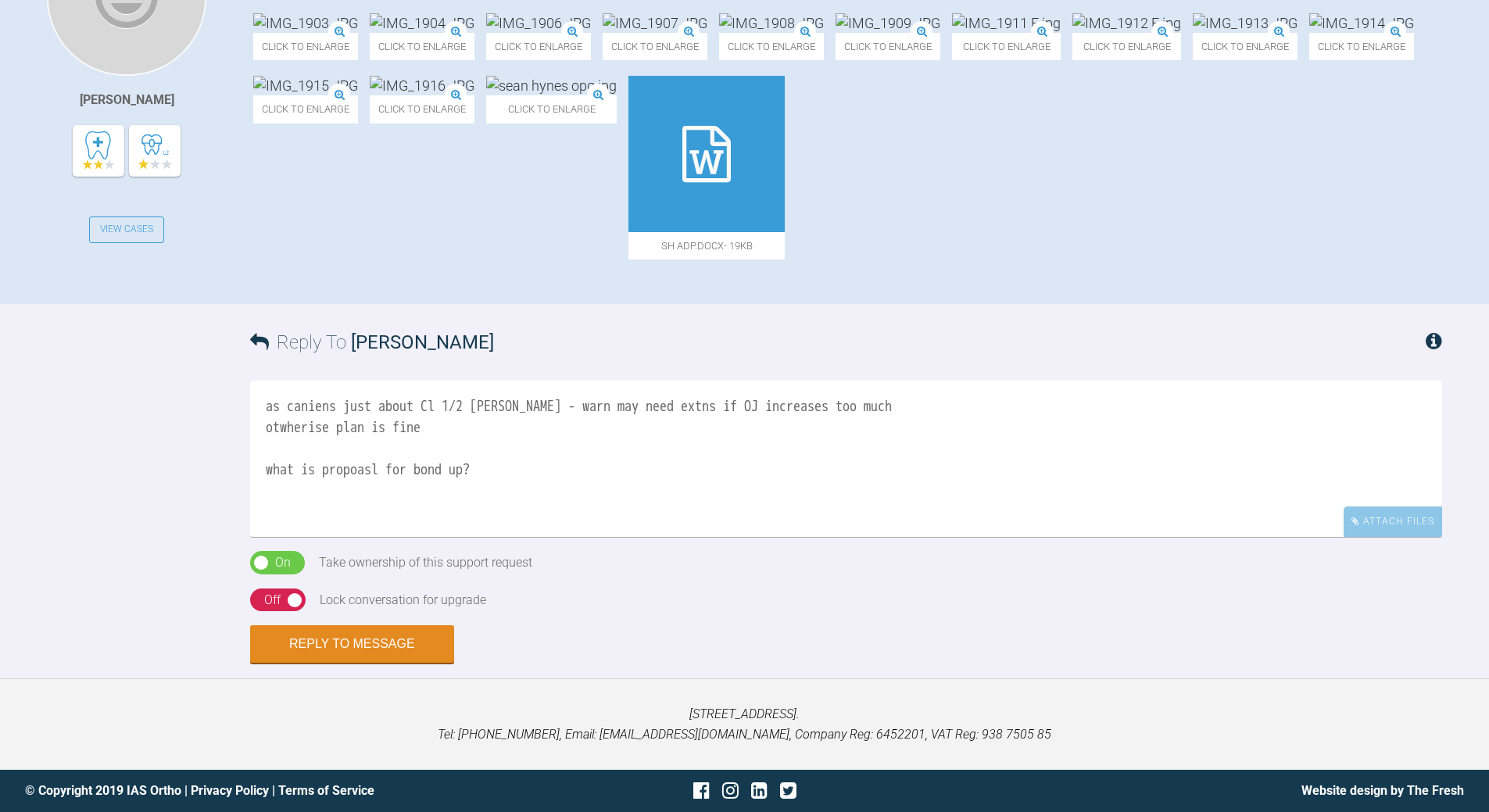 type on "as caniens just about Cl 1/2 Cl II - warn may need extns if OJ increases too much
otwherise plan is fine
what is propoasl for bond up?" 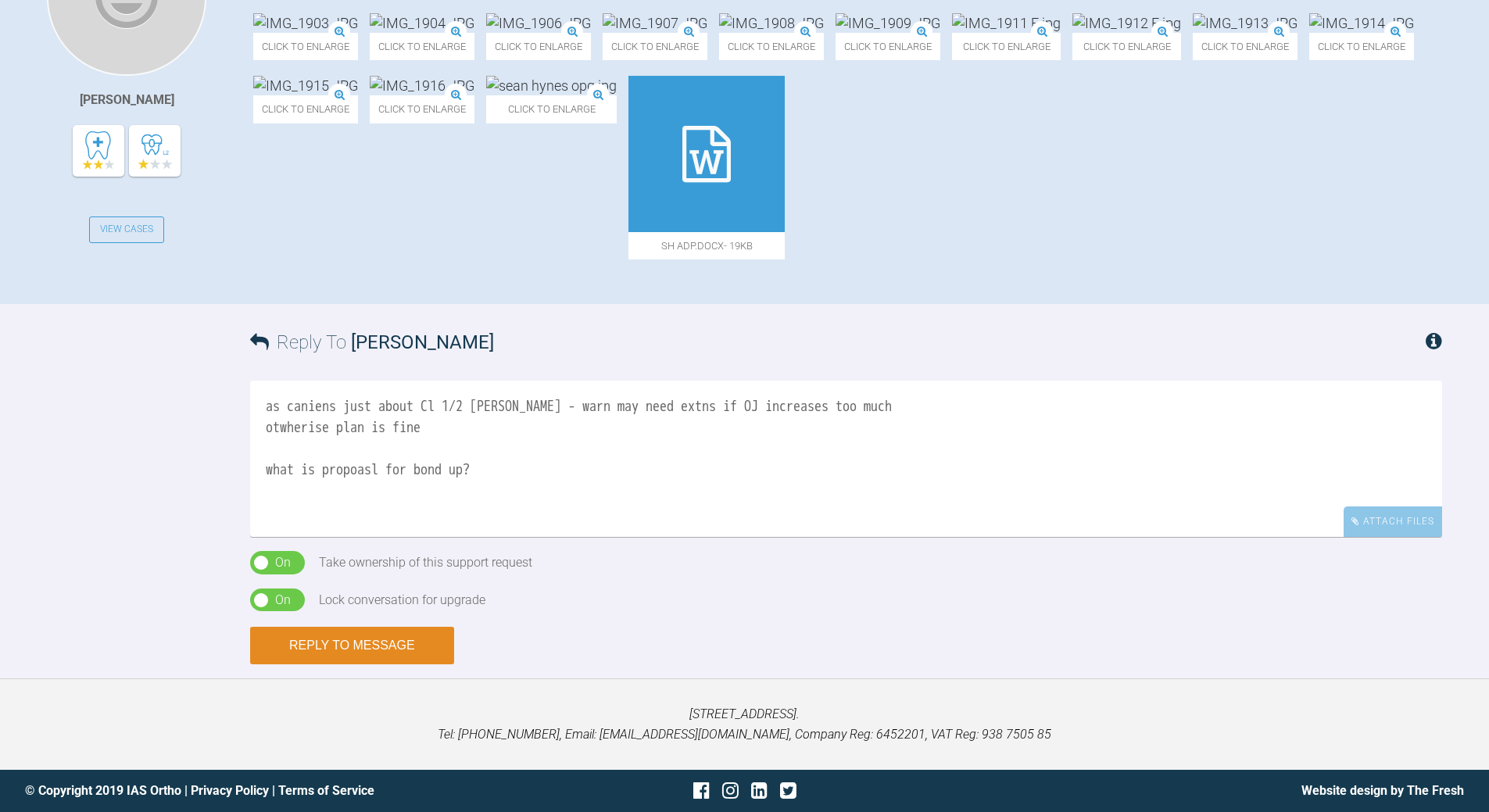 click on "Reply to Message" at bounding box center (352, 646) 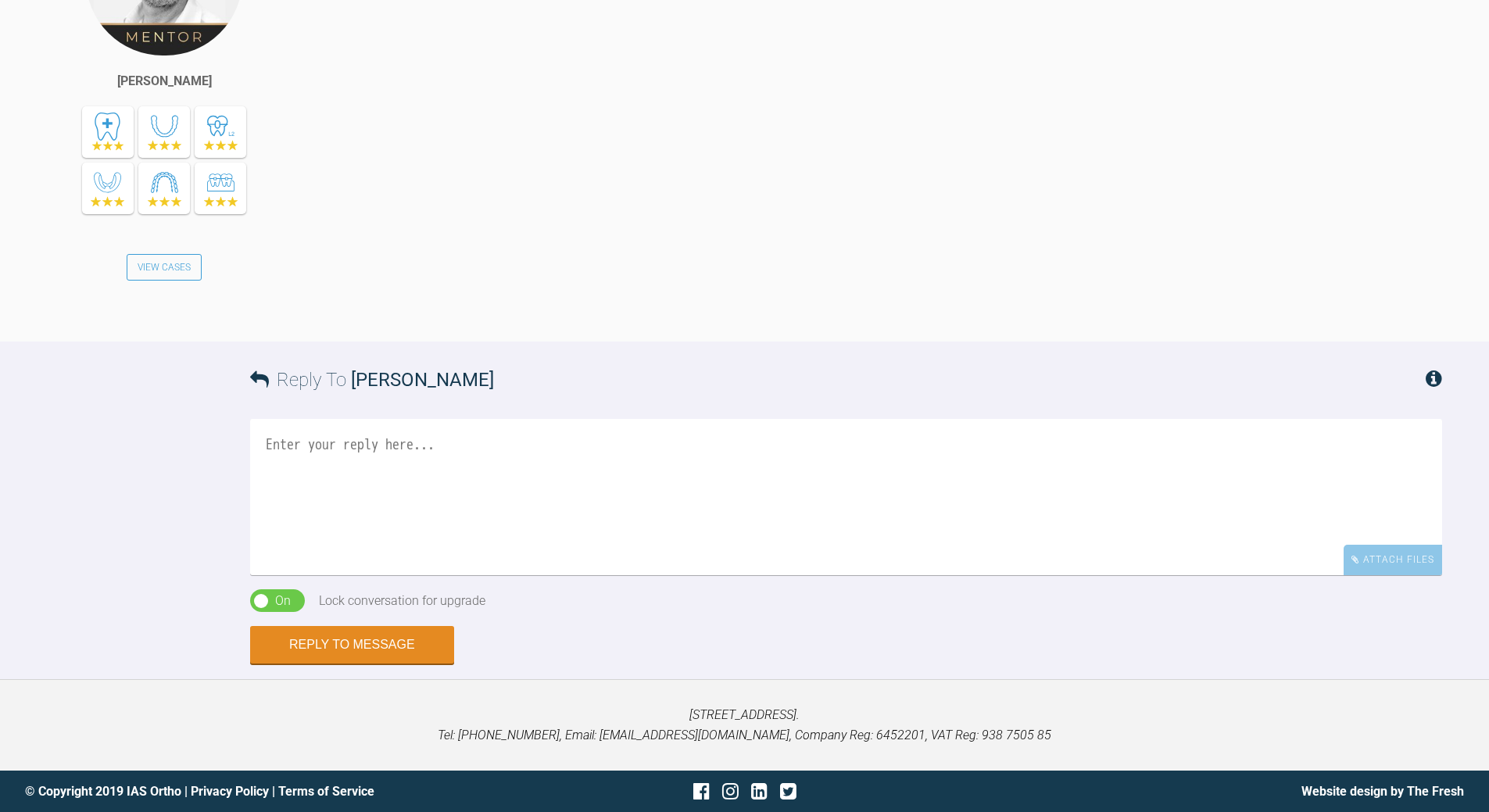 scroll, scrollTop: 1108, scrollLeft: 0, axis: vertical 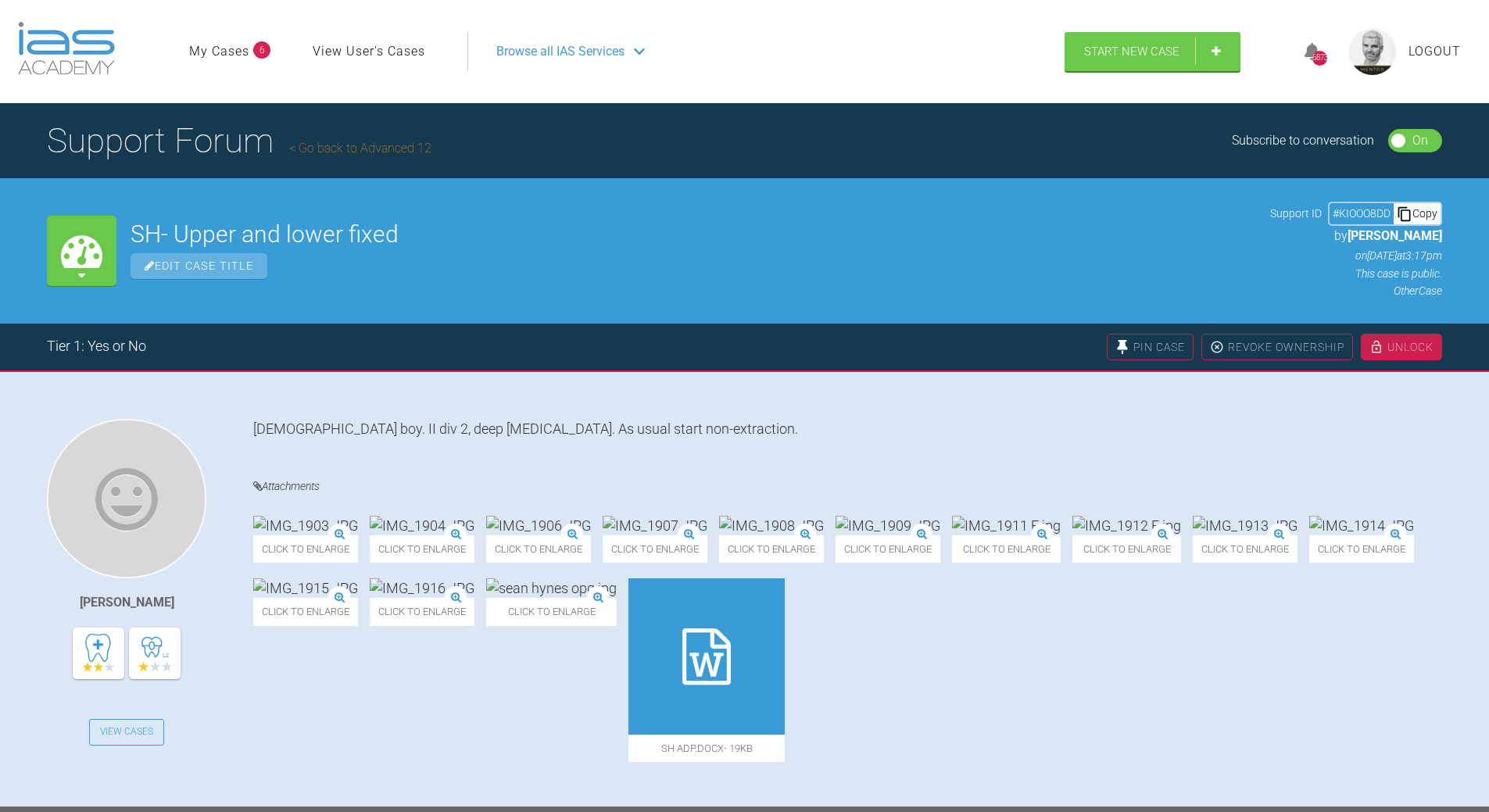 click on "Browse all IAS Services" at bounding box center (560, 52) 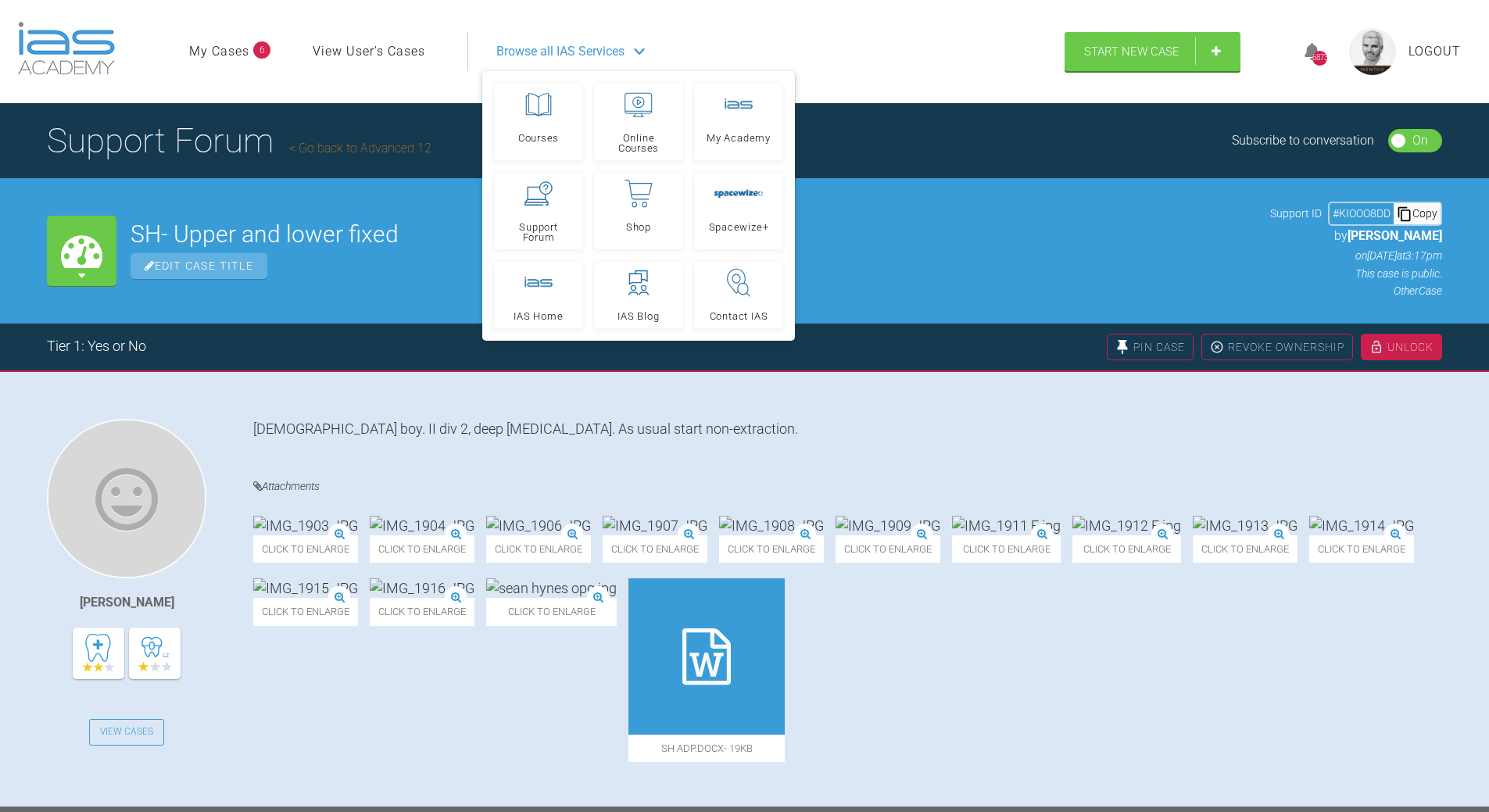 click on "Edit Case Title" at bounding box center (693, 266) 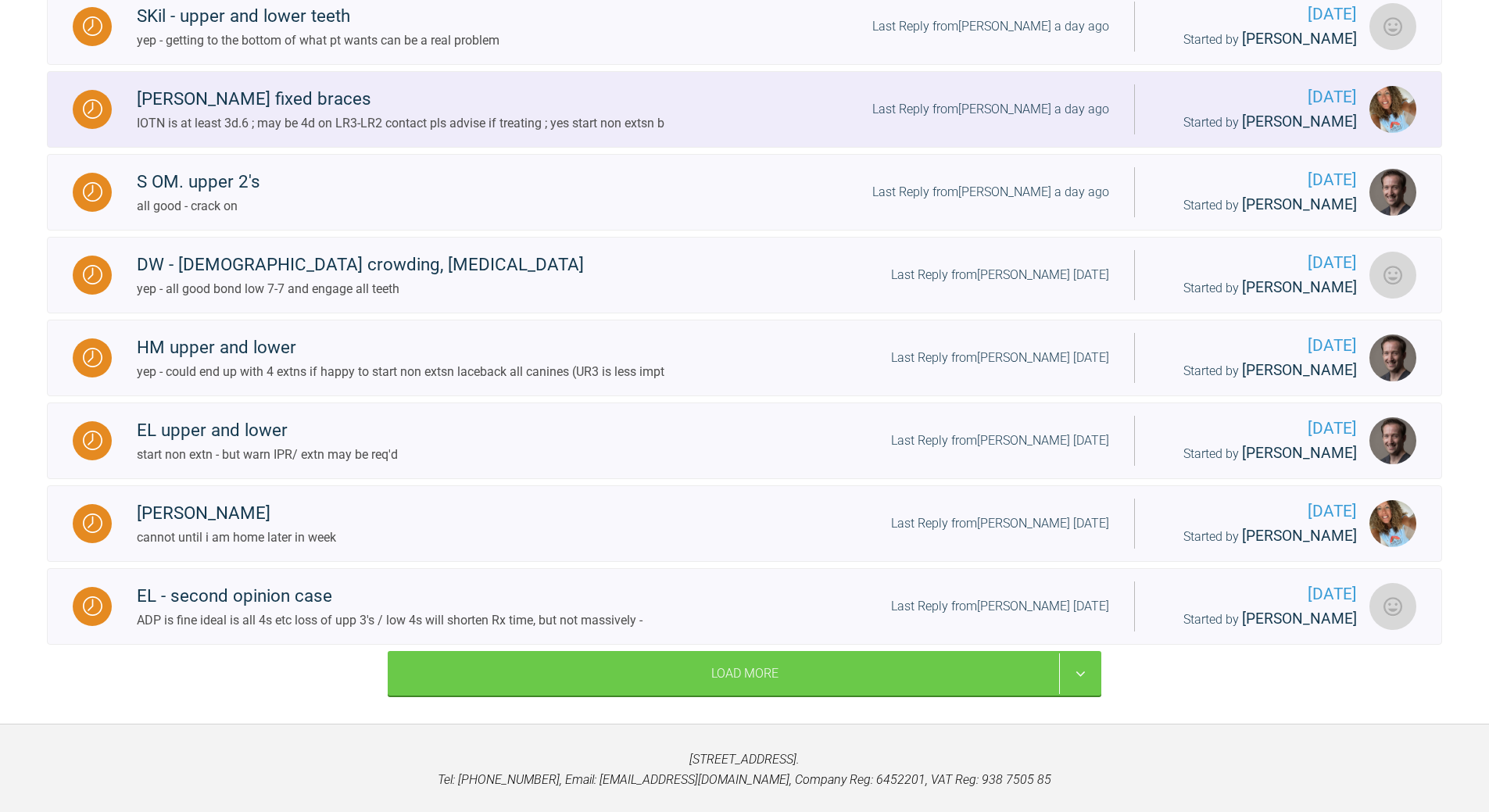 scroll, scrollTop: 1563, scrollLeft: 0, axis: vertical 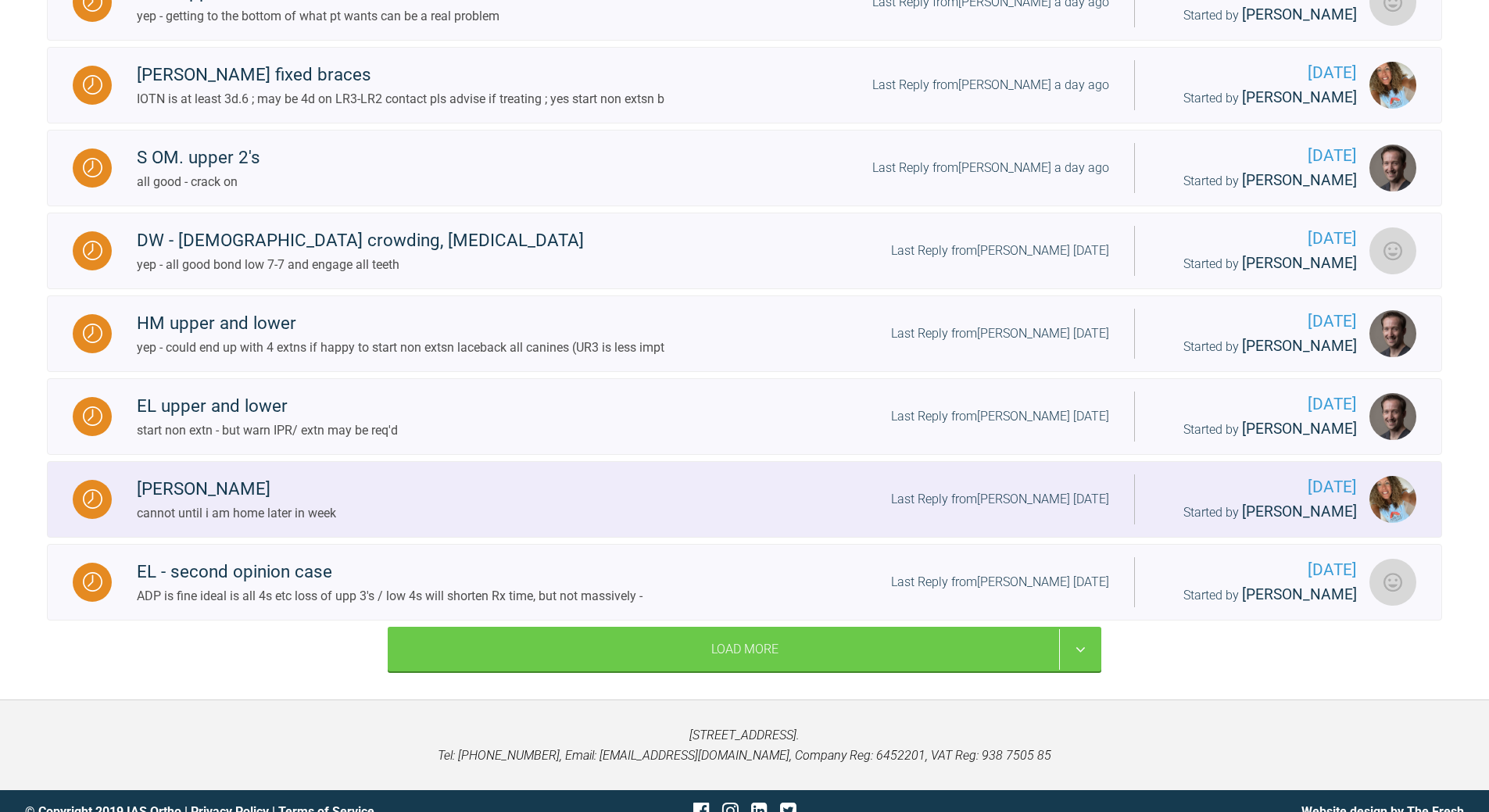 click on "cannot until i am home later in week" at bounding box center (236, 513) 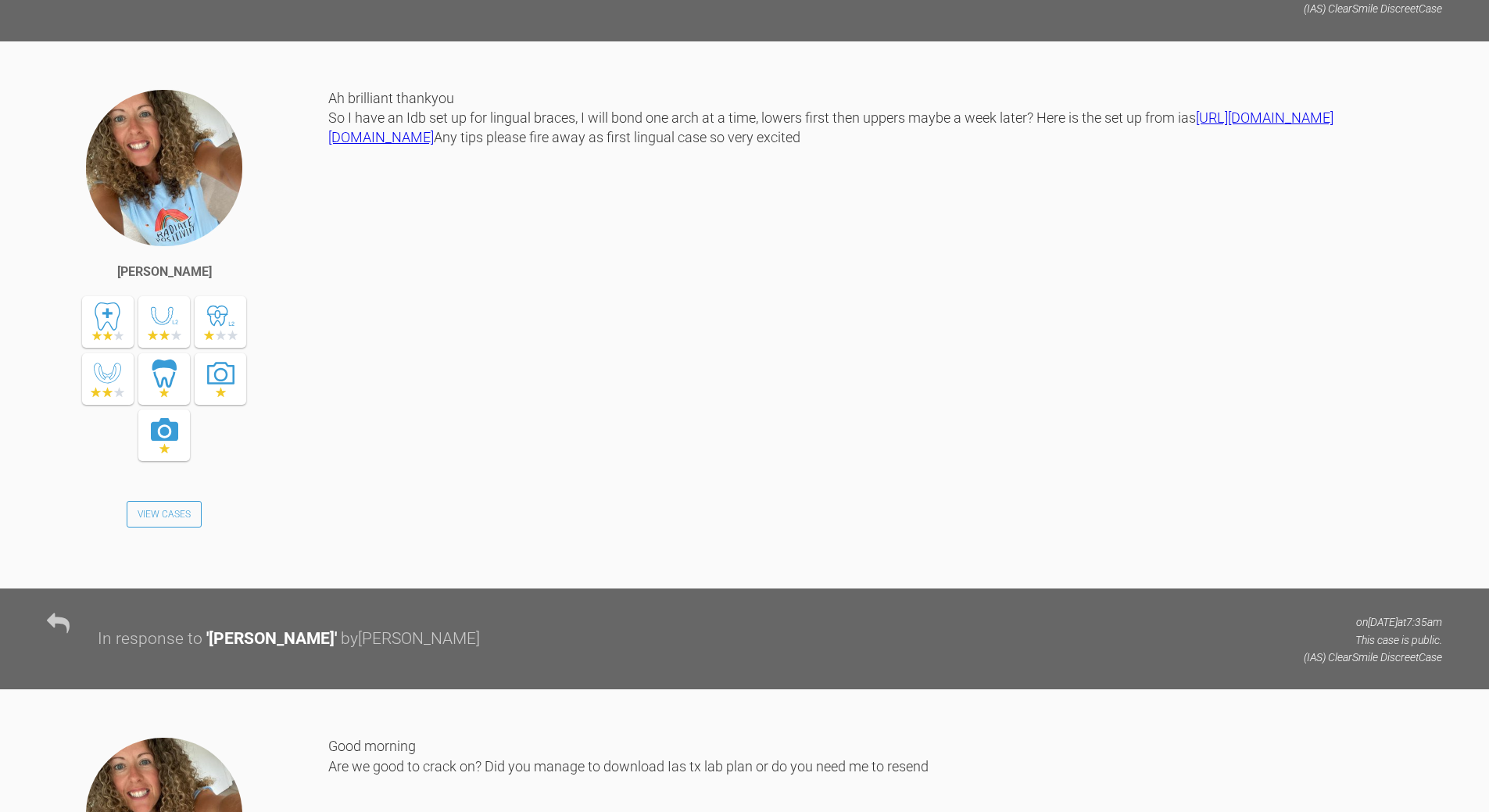 scroll, scrollTop: 3048, scrollLeft: 0, axis: vertical 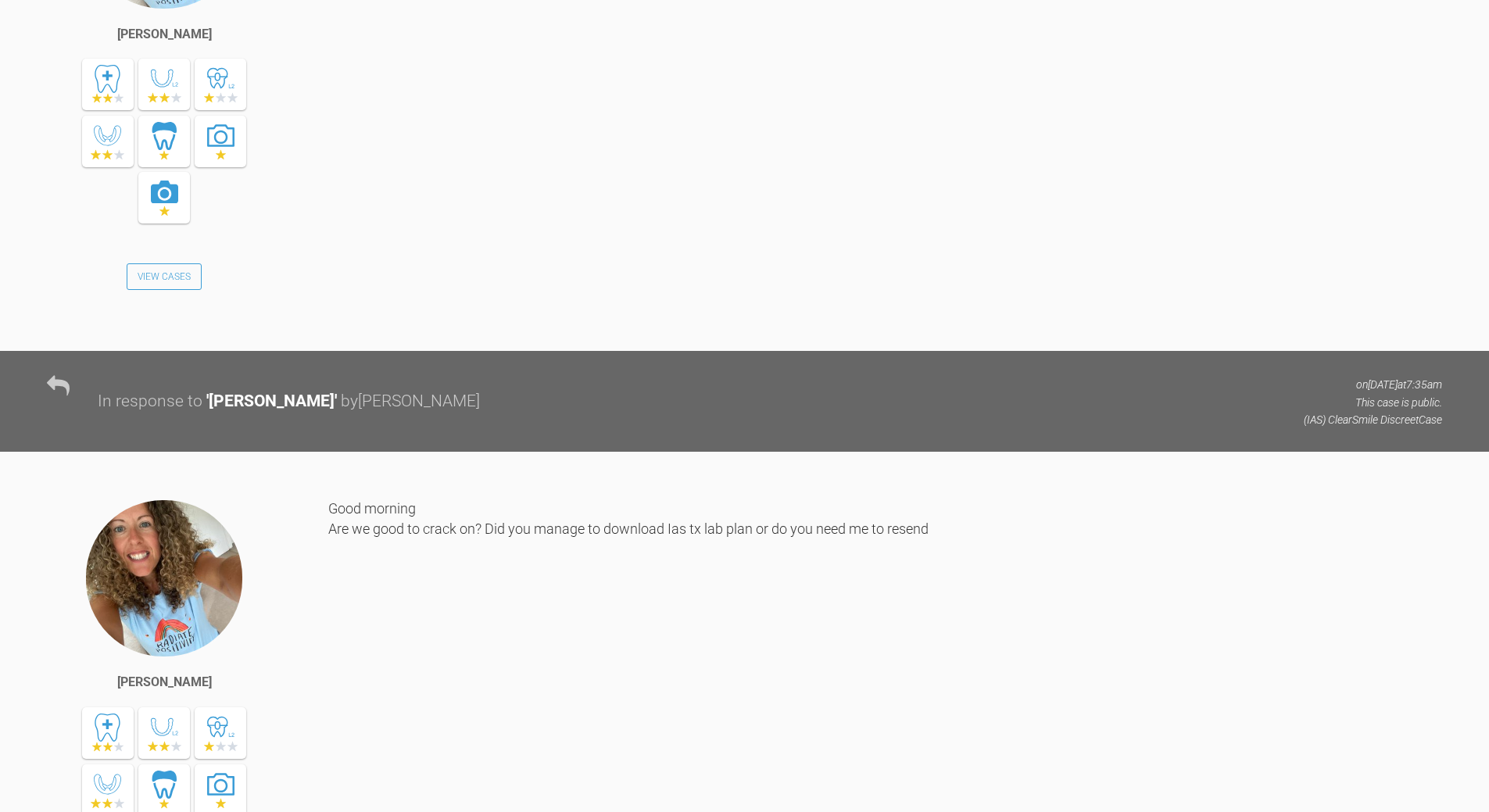 click on "[URL][DOMAIN_NAME][DOMAIN_NAME]" at bounding box center [831, -110] 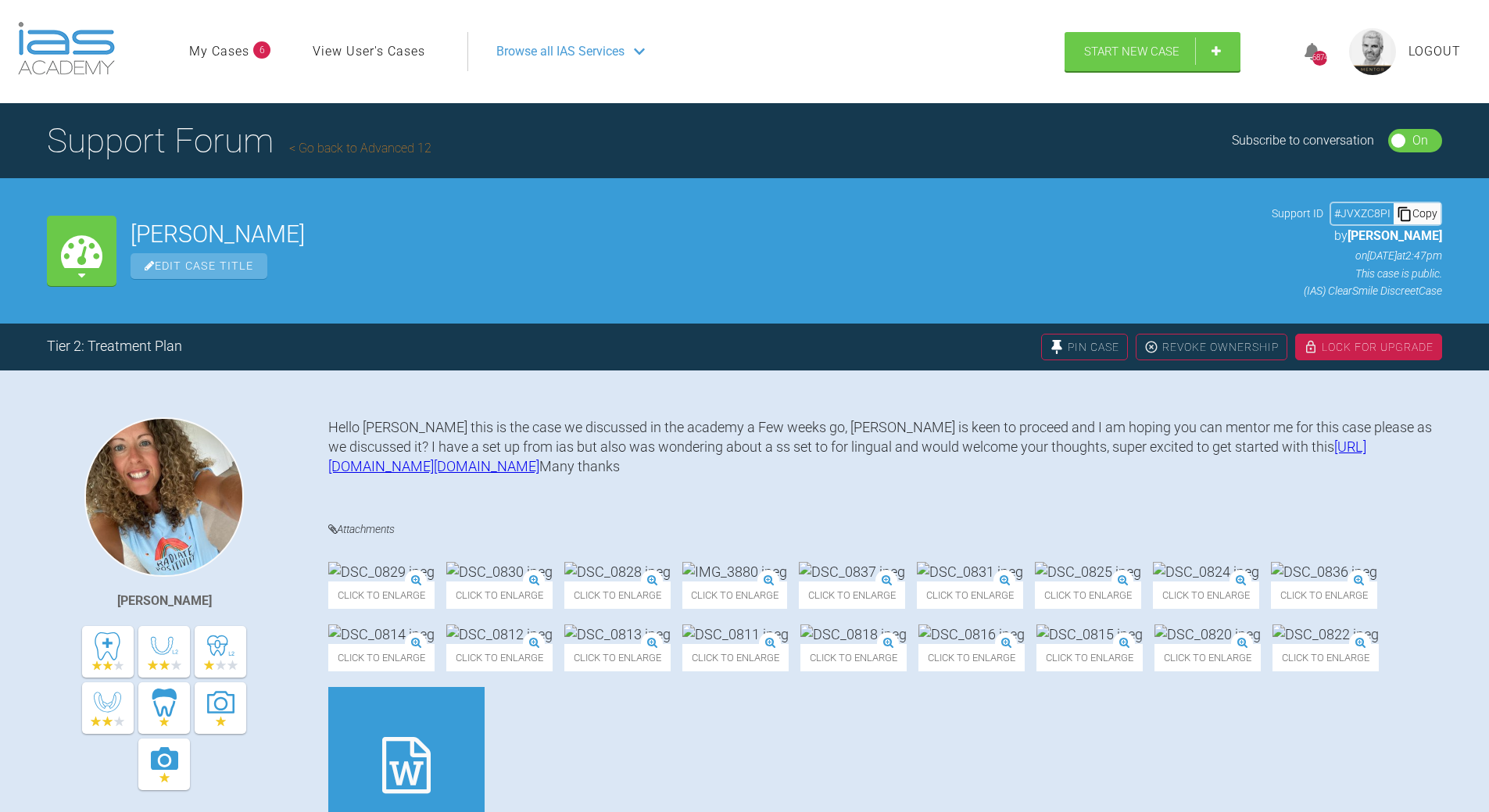 scroll, scrollTop: 3048, scrollLeft: 0, axis: vertical 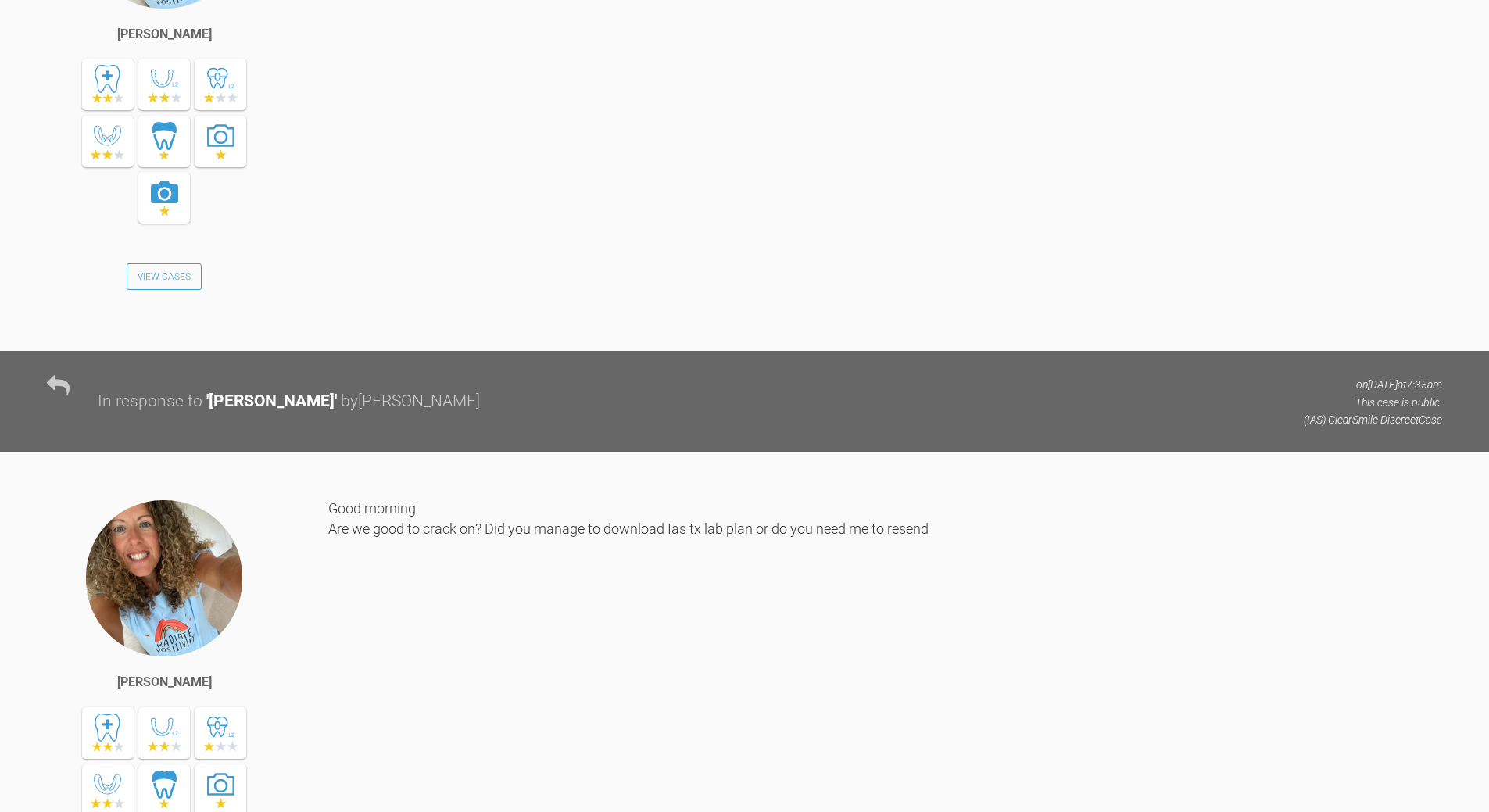 drag, startPoint x: 957, startPoint y: 258, endPoint x: 328, endPoint y: 266, distance: 629.0509 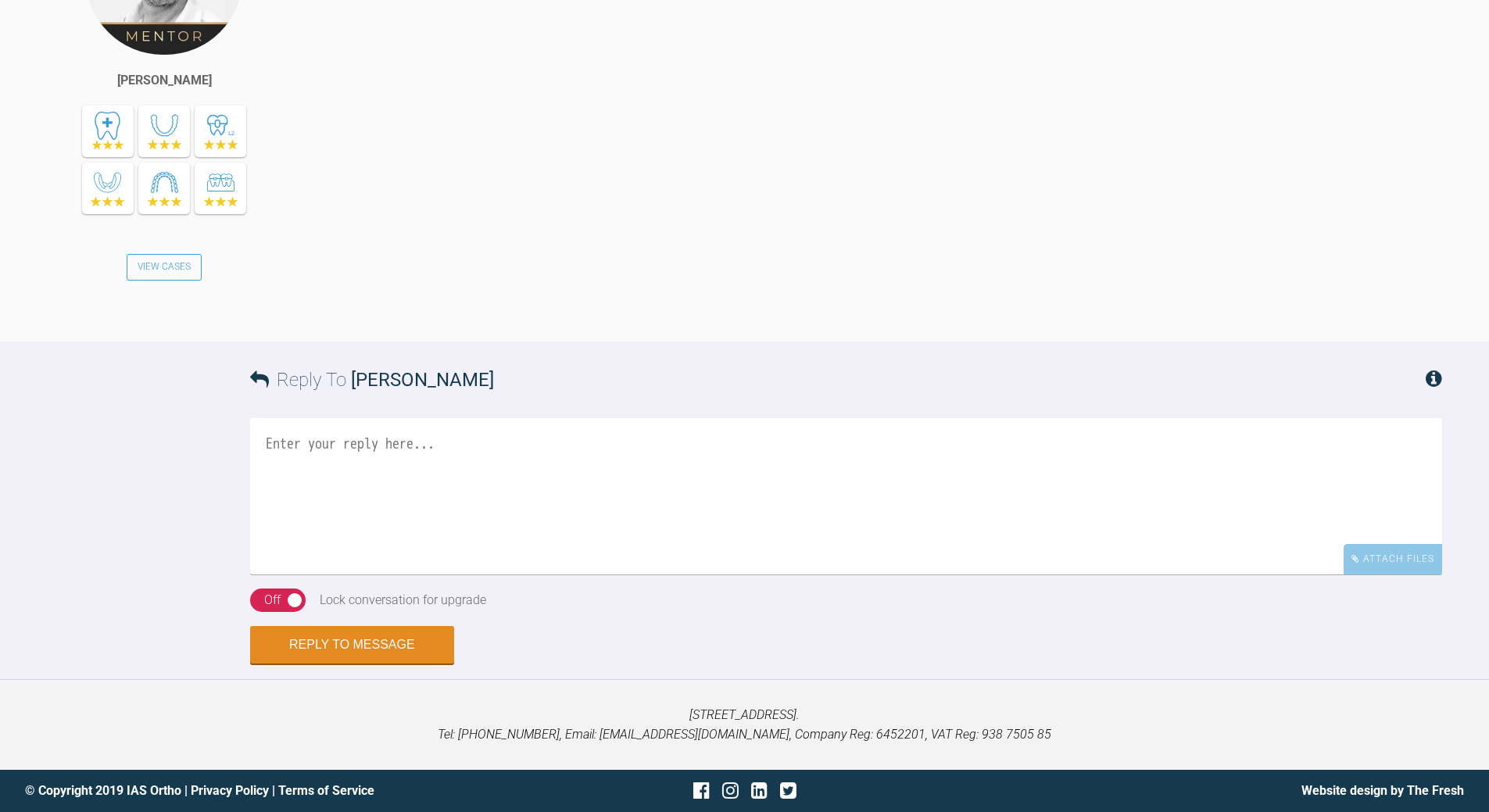 scroll, scrollTop: 4664, scrollLeft: 0, axis: vertical 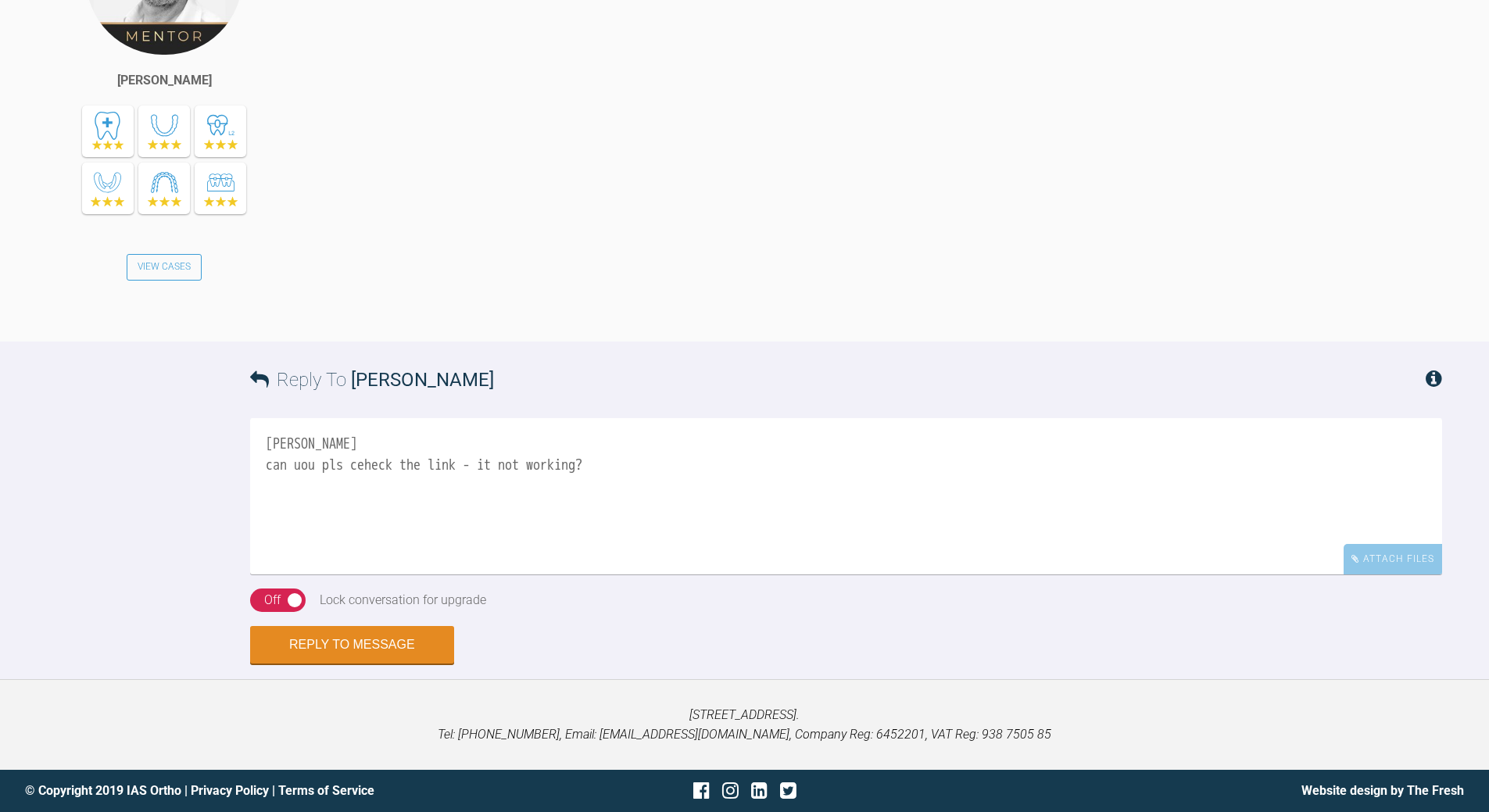 click on "[PERSON_NAME]
can uou pls ceheck the link - it not working?" at bounding box center [846, 496] 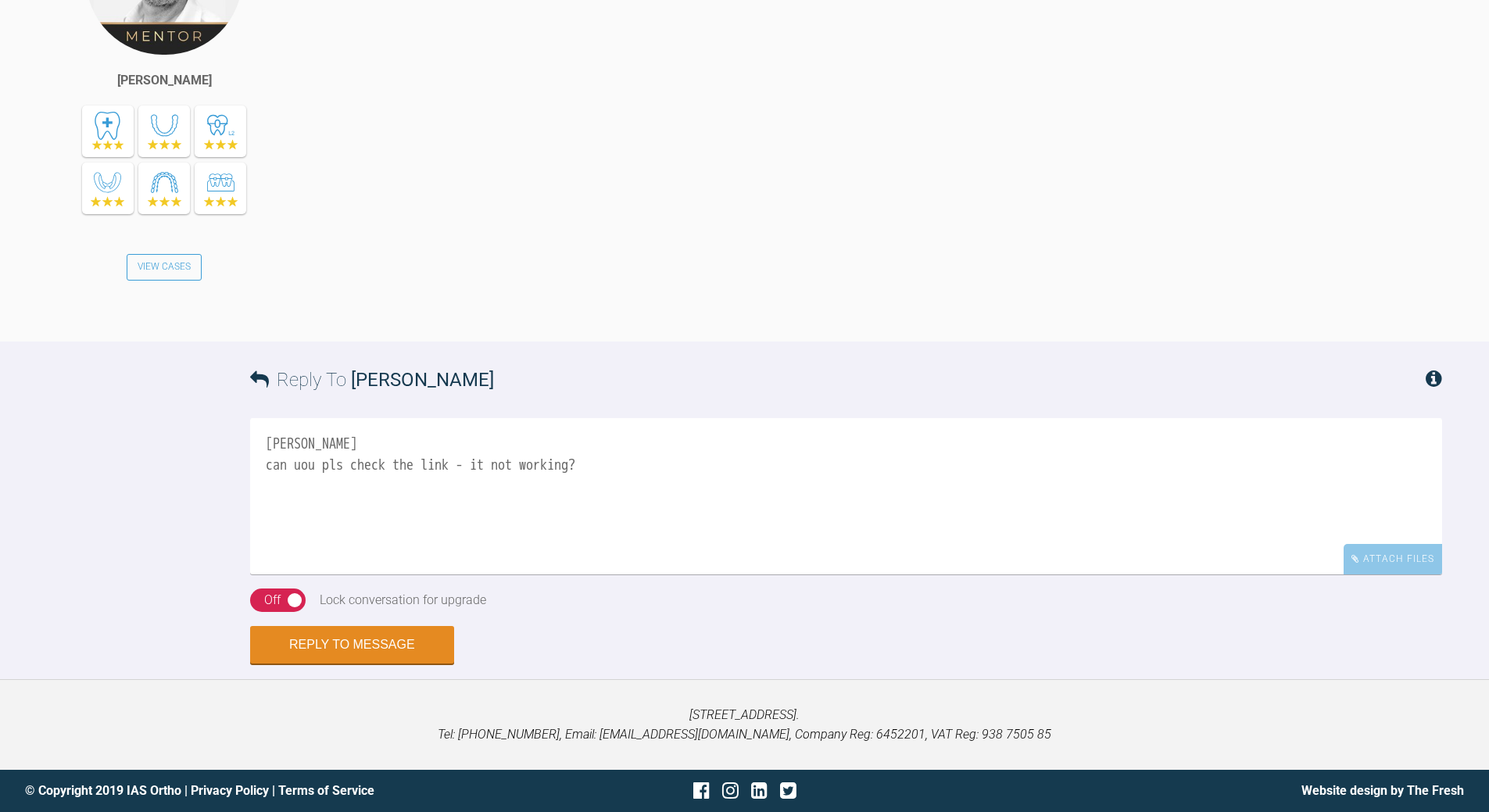 scroll, scrollTop: 4586, scrollLeft: 0, axis: vertical 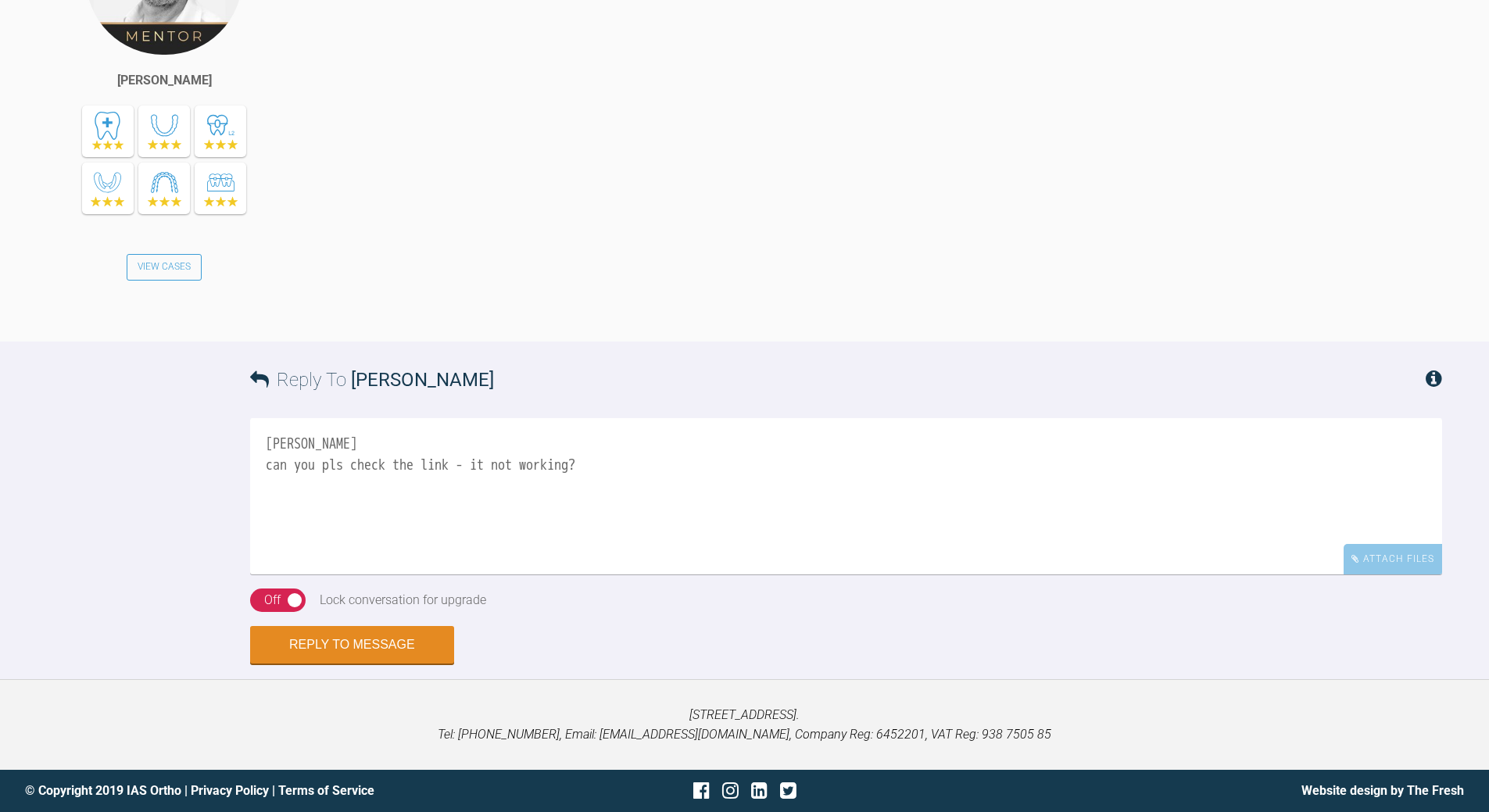 type on "[PERSON_NAME]
can you pls check the link - it not working?" 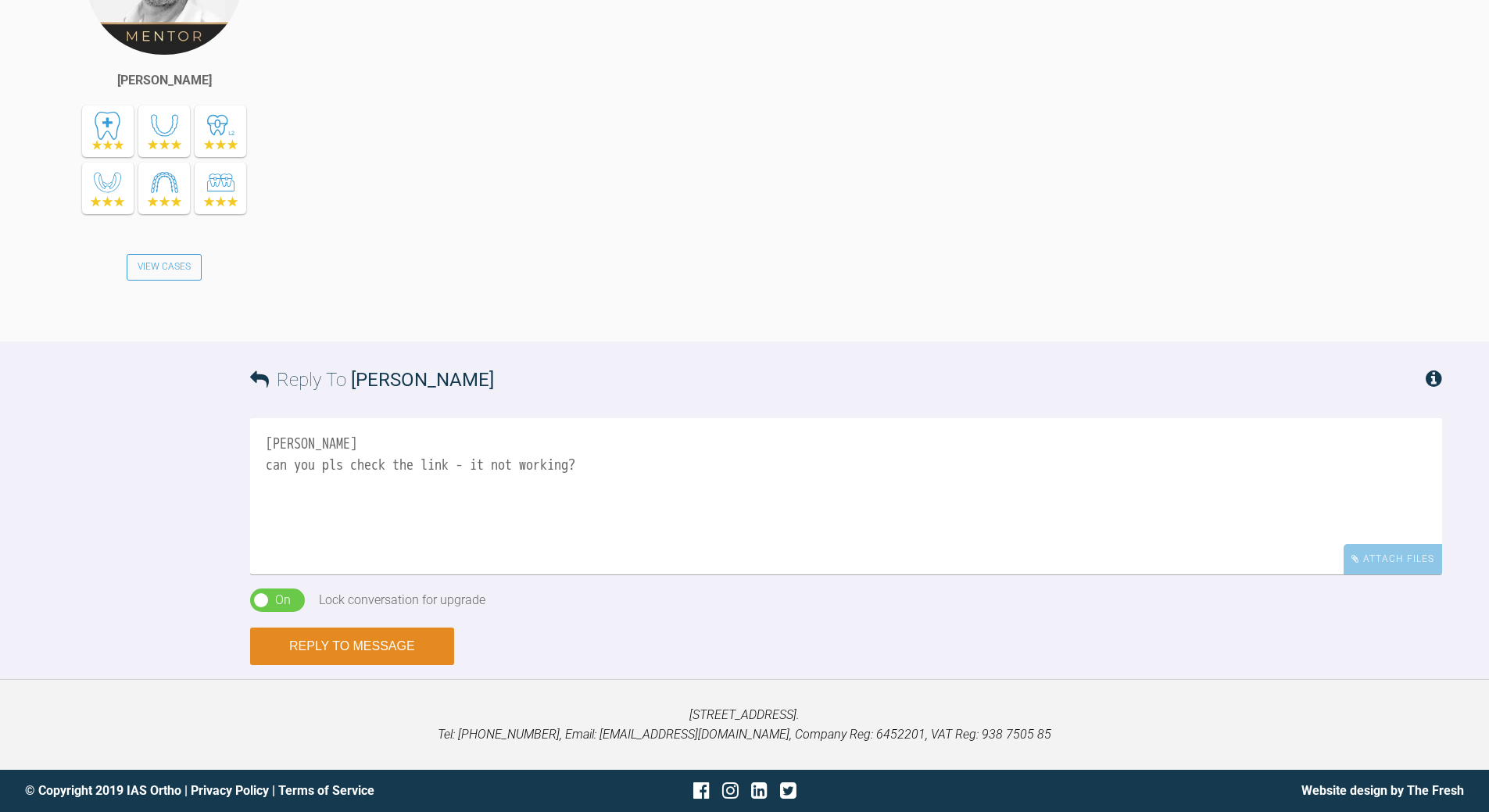 click on "Reply to Message" at bounding box center [352, 646] 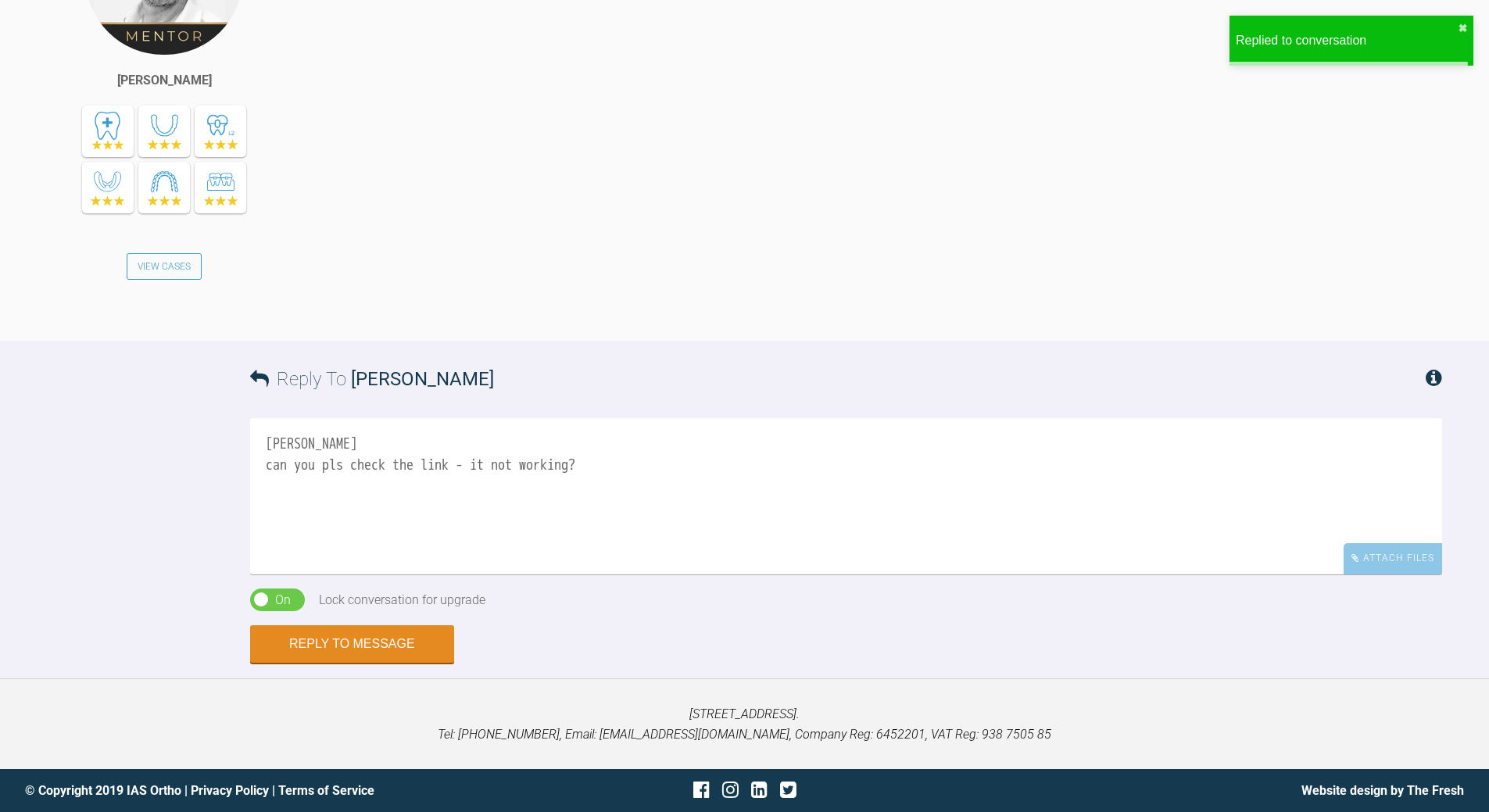 scroll, scrollTop: 5024, scrollLeft: 0, axis: vertical 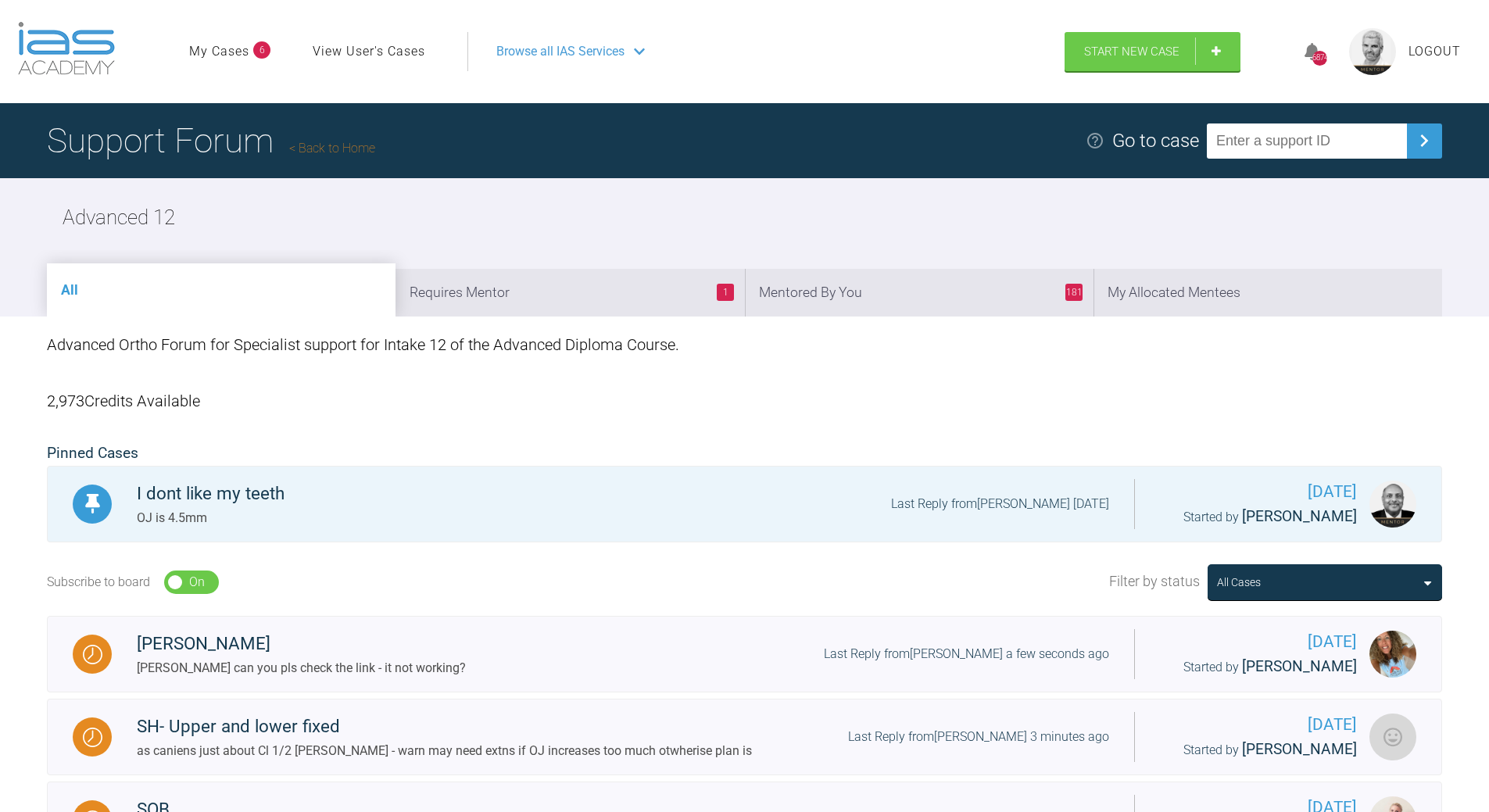 click on "Support Forum  Back to Home" at bounding box center (211, 141) 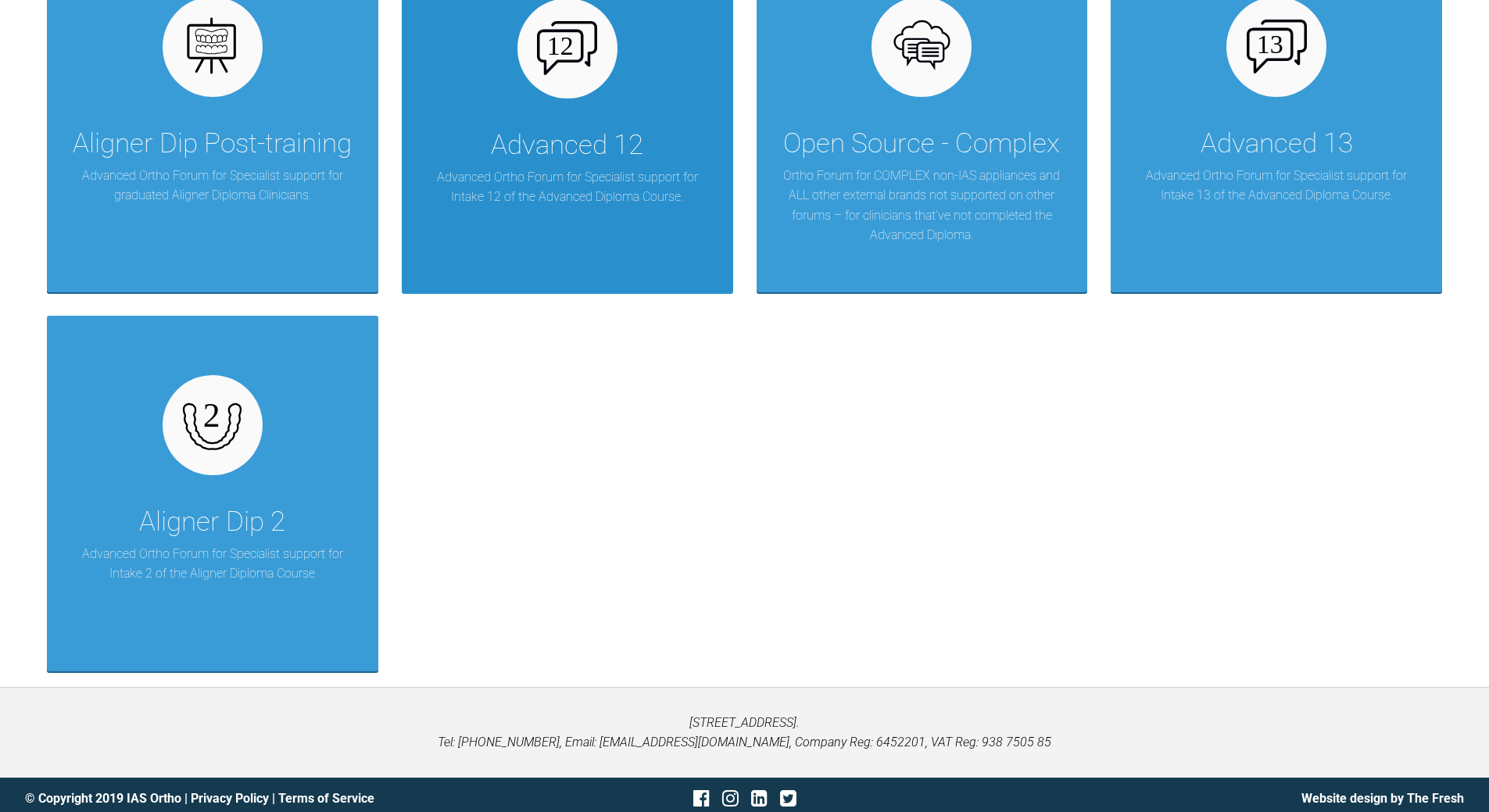 click on "Advanced 12 Advanced Ortho Forum for Specialist support for Intake 12 of the Advanced Diploma Course." at bounding box center [567, 116] 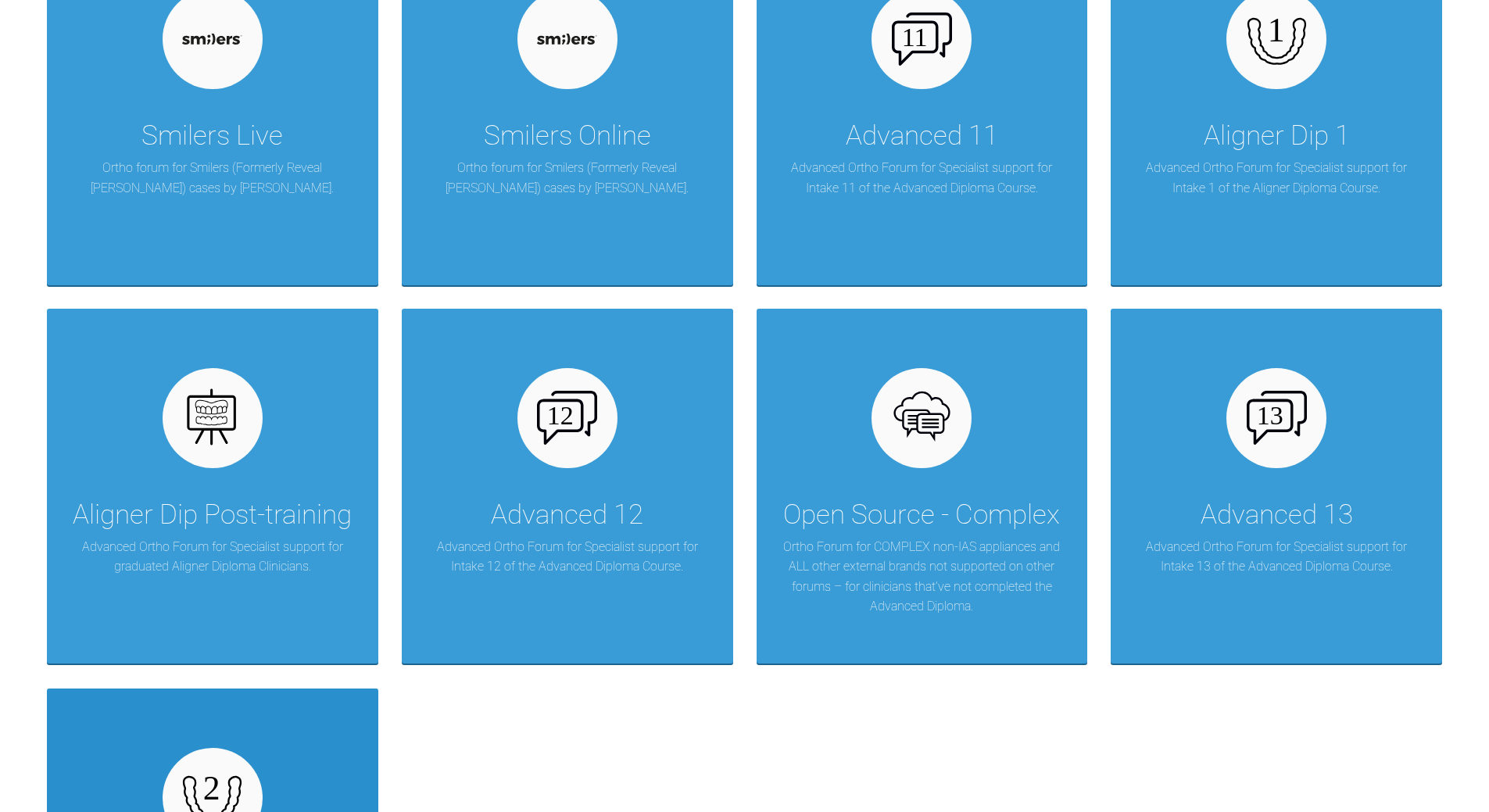 scroll, scrollTop: 2309, scrollLeft: 0, axis: vertical 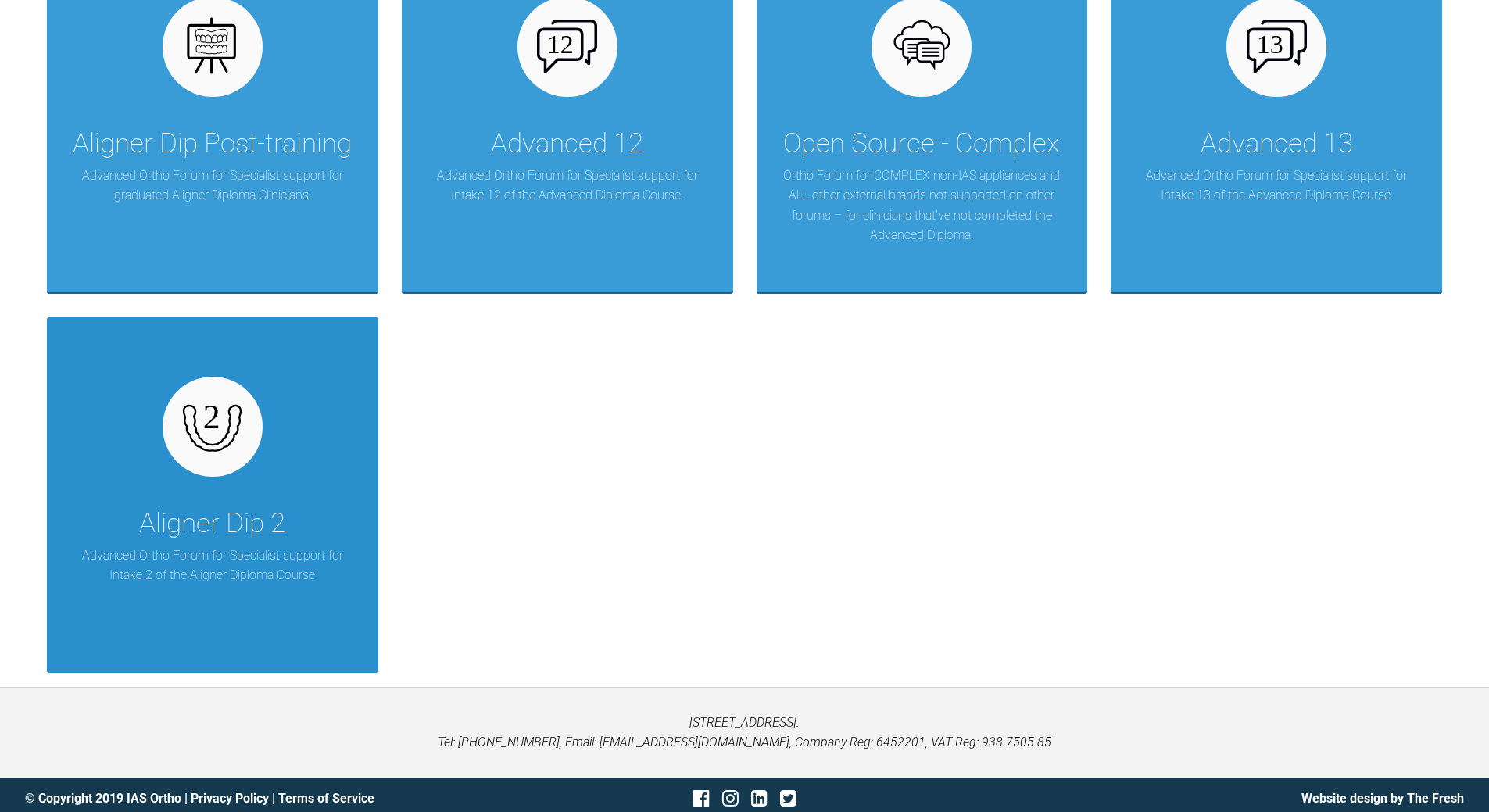 click at bounding box center [213, 427] 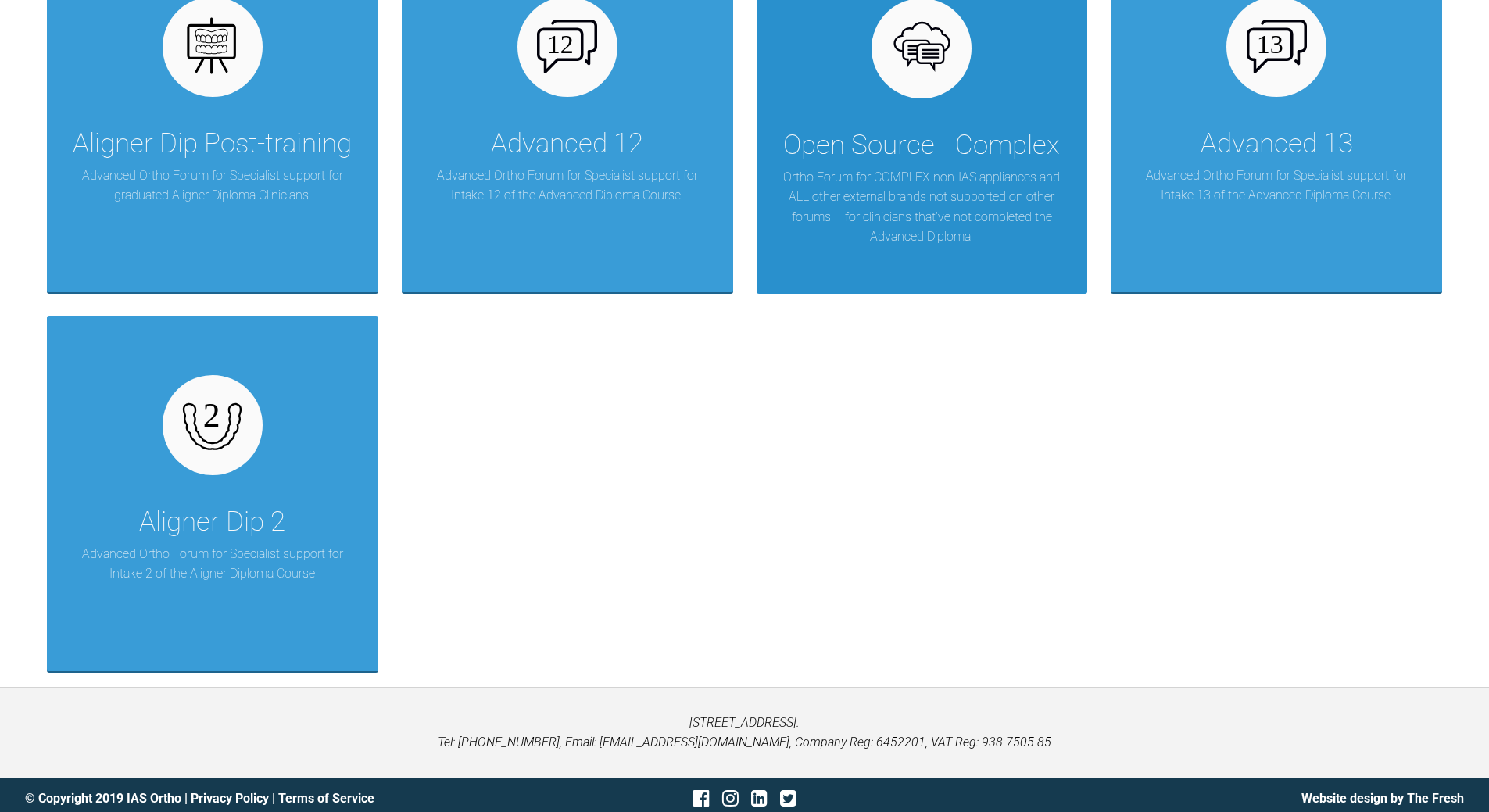 scroll, scrollTop: 1997, scrollLeft: 0, axis: vertical 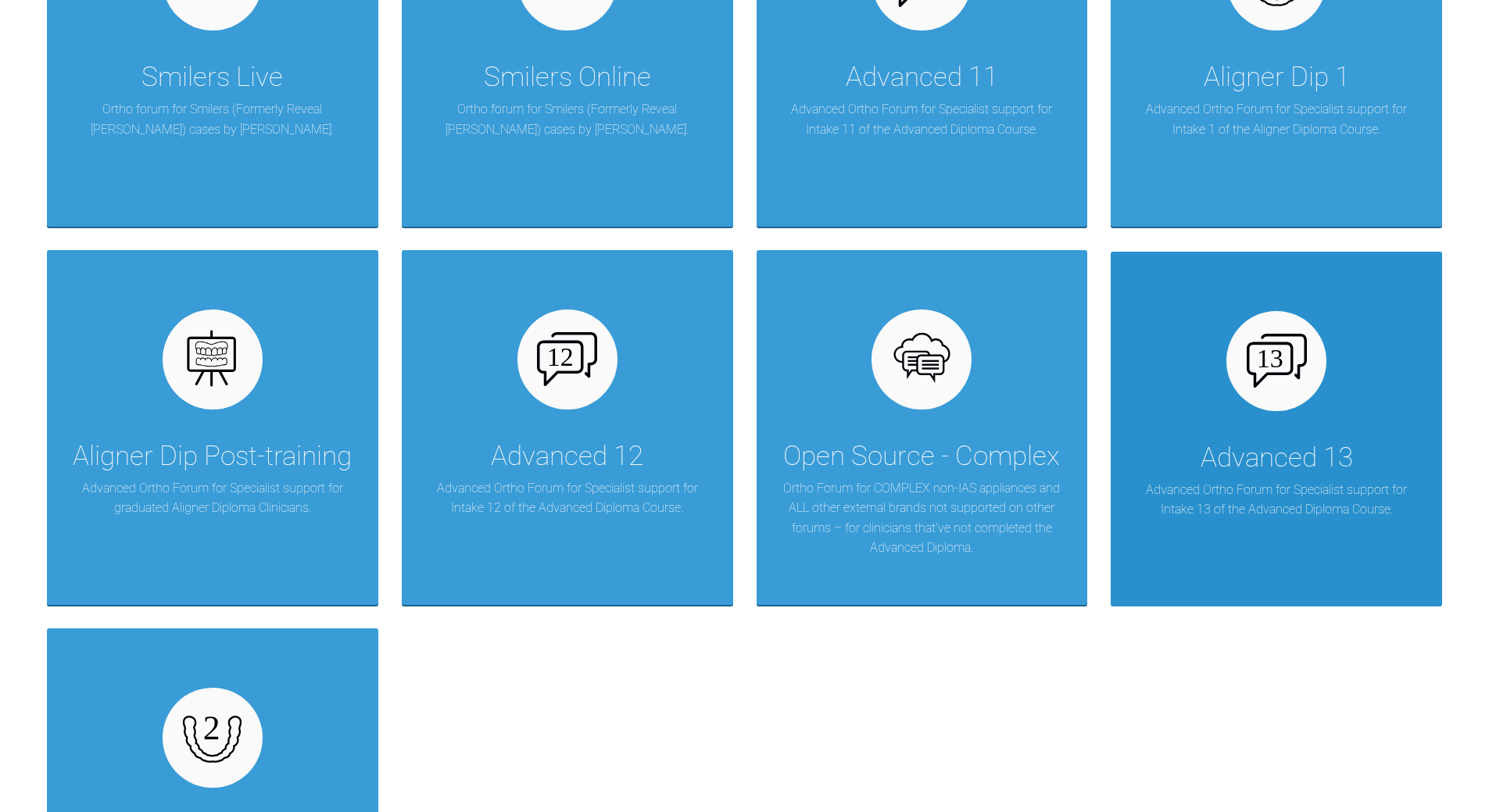 click on "Advanced 13 Advanced Ortho Forum for Specialist support for Intake 13 of the Advanced Diploma Course." at bounding box center [1276, 429] 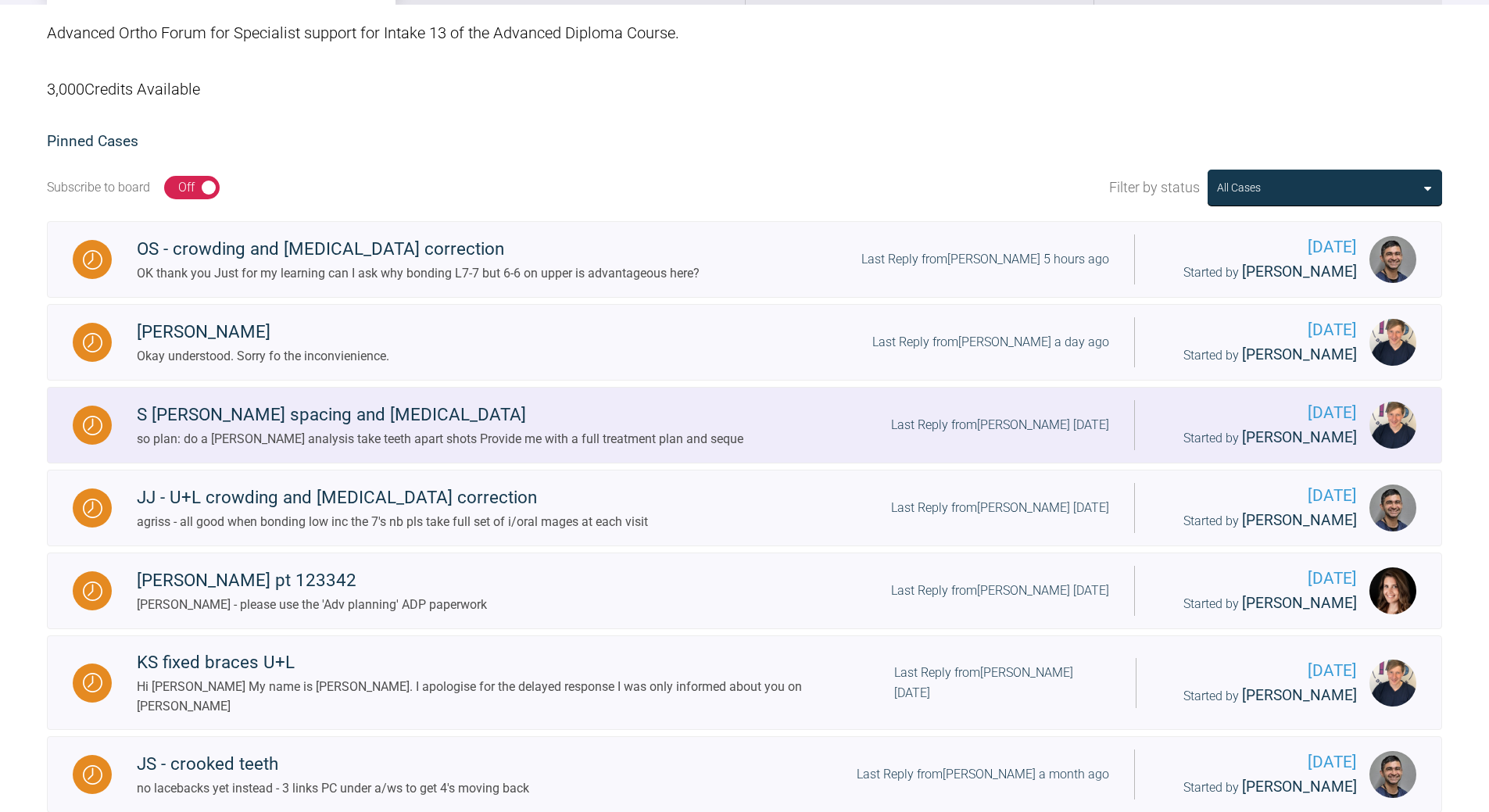 scroll, scrollTop: 113, scrollLeft: 0, axis: vertical 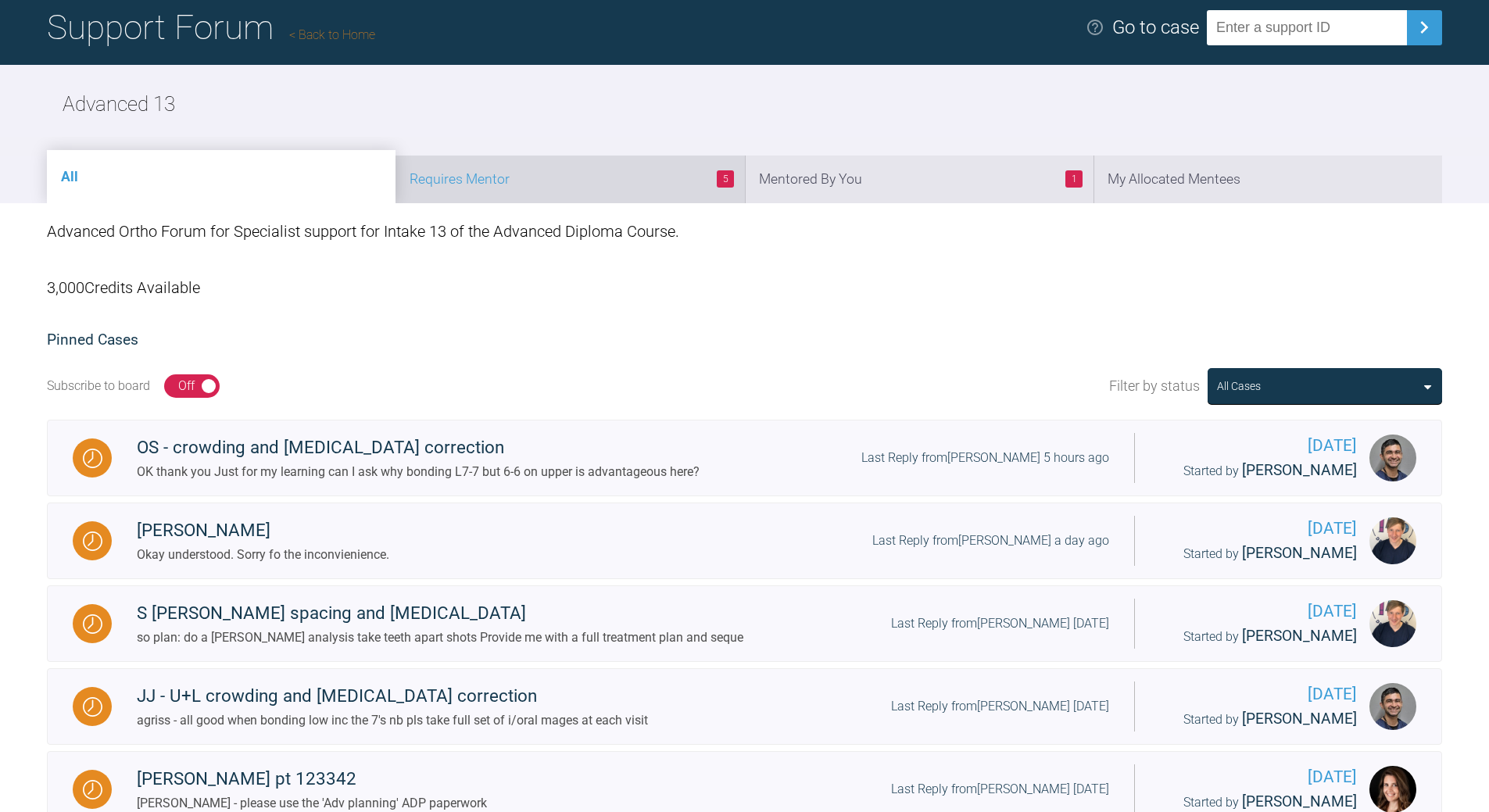 click on "5 Requires Mentor" at bounding box center (570, 179) 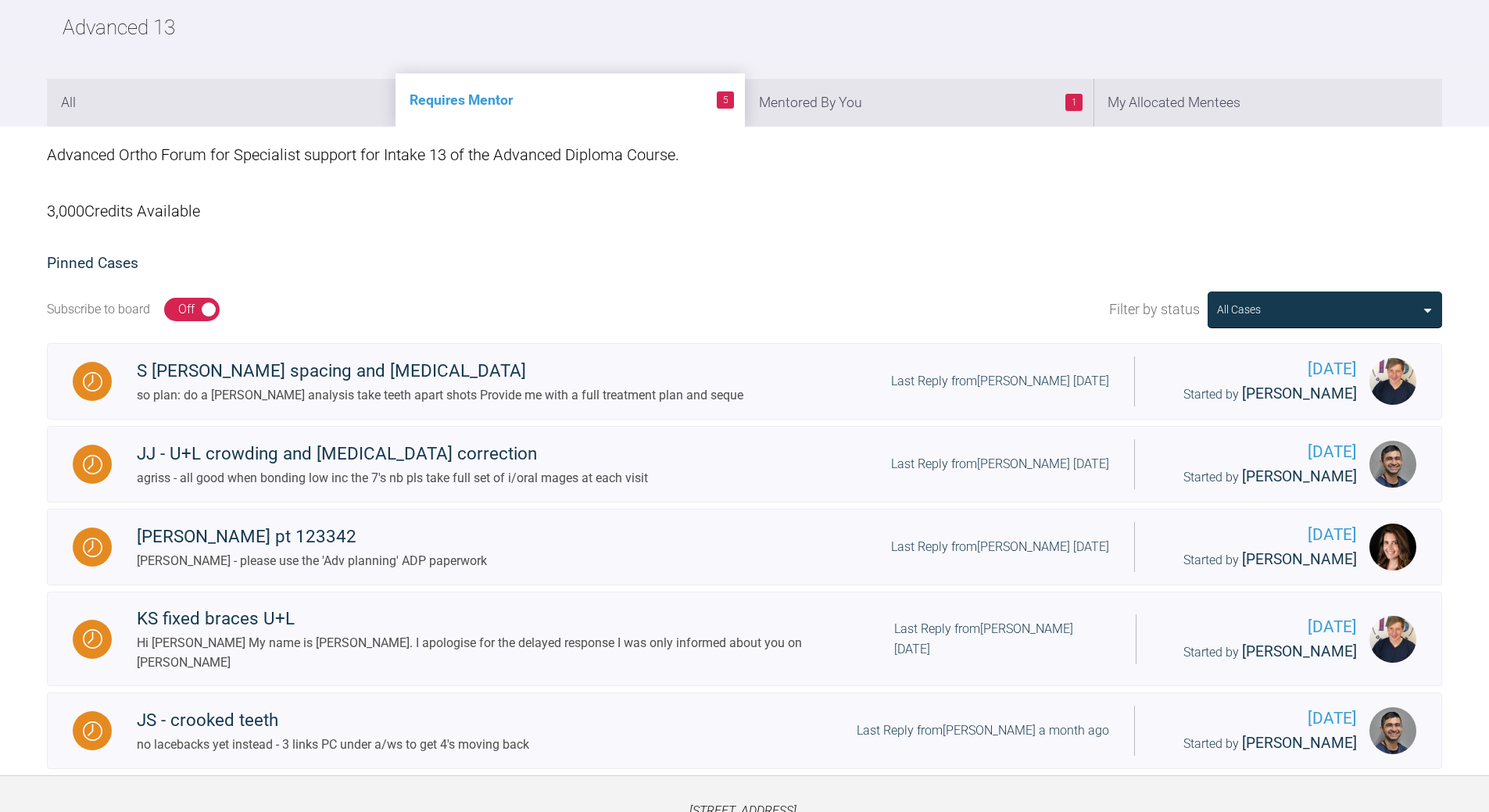 scroll, scrollTop: 0, scrollLeft: 0, axis: both 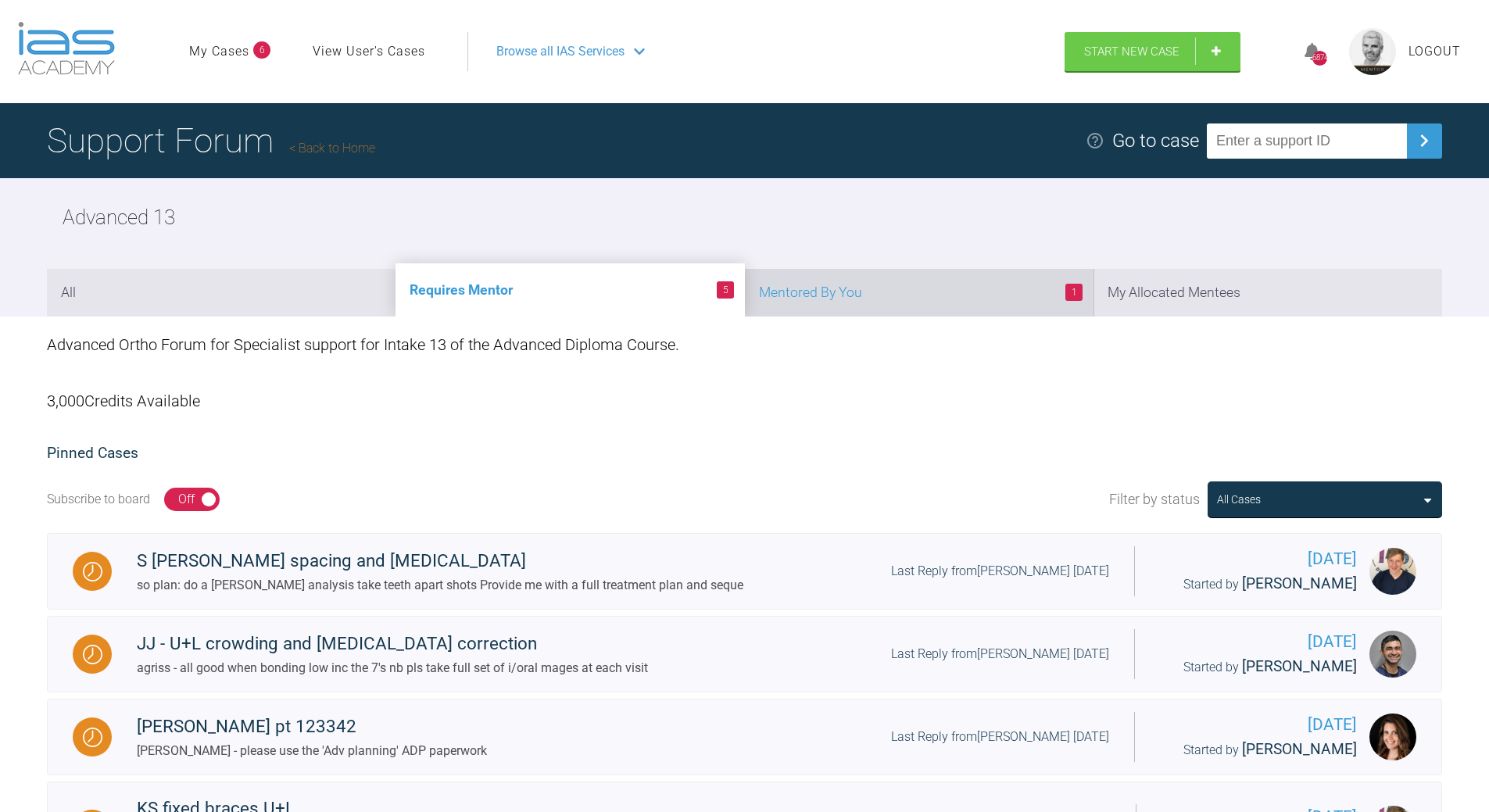 click on "1 Mentored By You" at bounding box center [919, 292] 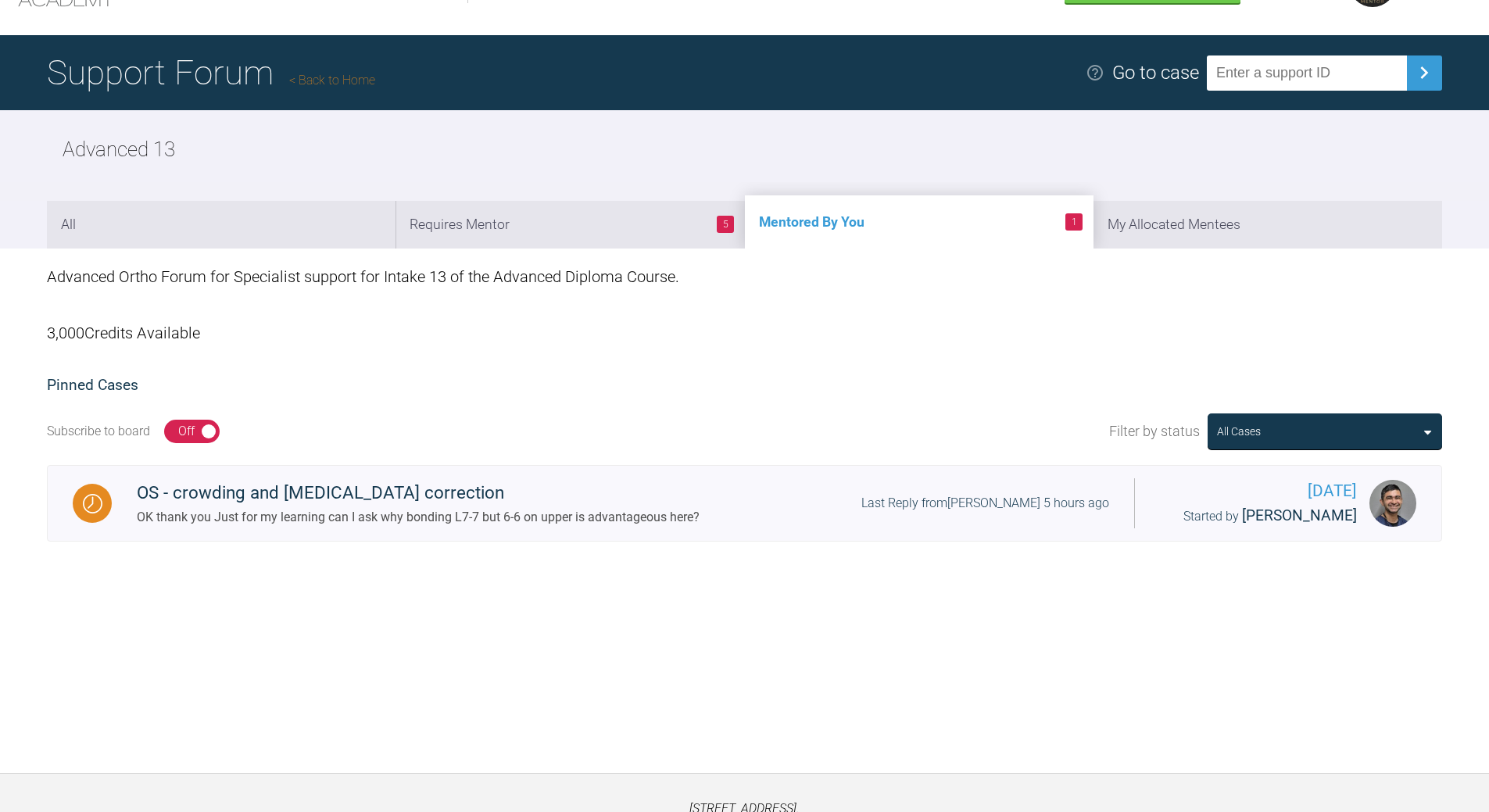 scroll, scrollTop: 154, scrollLeft: 0, axis: vertical 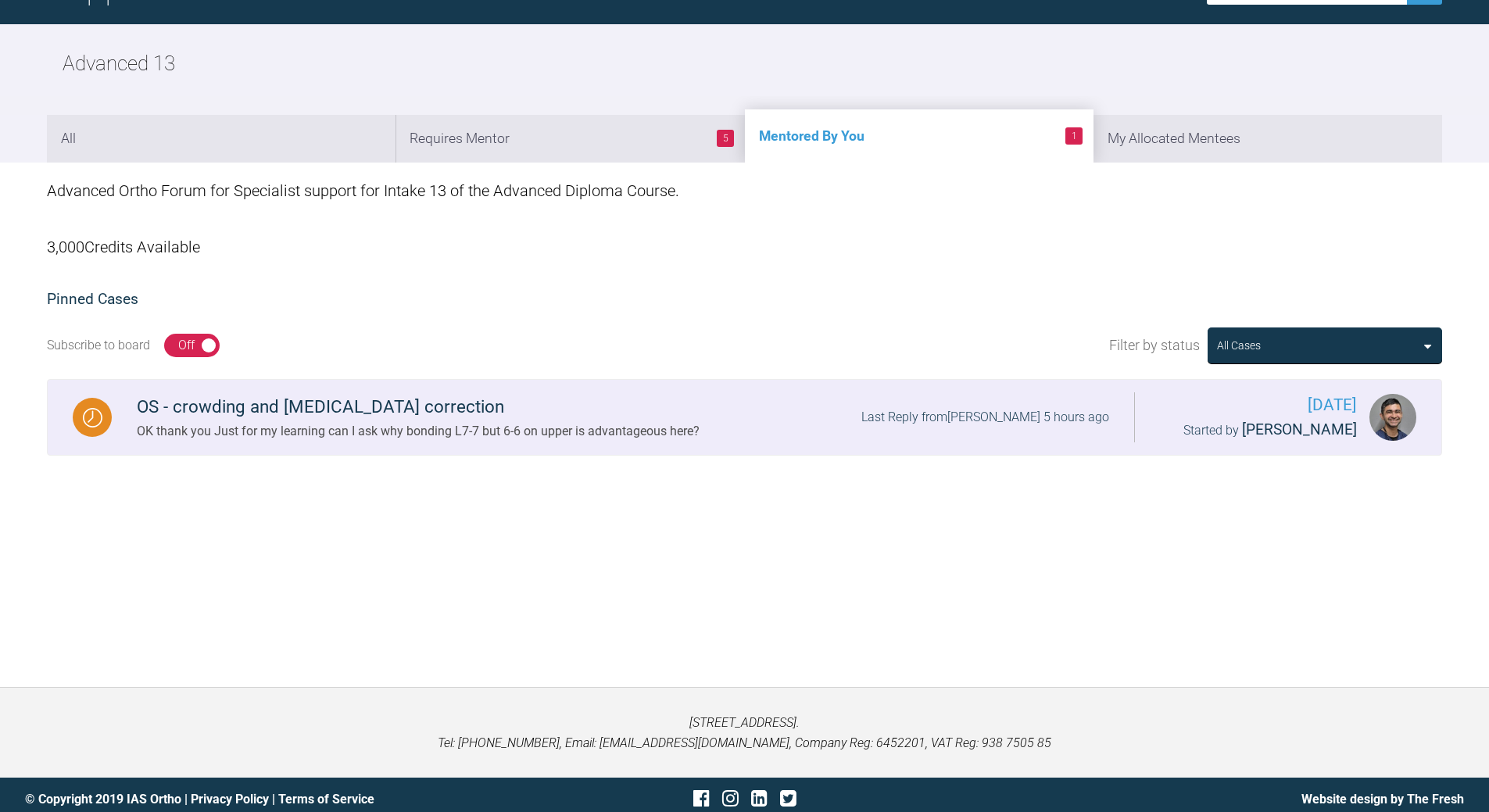 click on "Last Reply from  [PERSON_NAME]   5 hours ago" at bounding box center (985, 417) 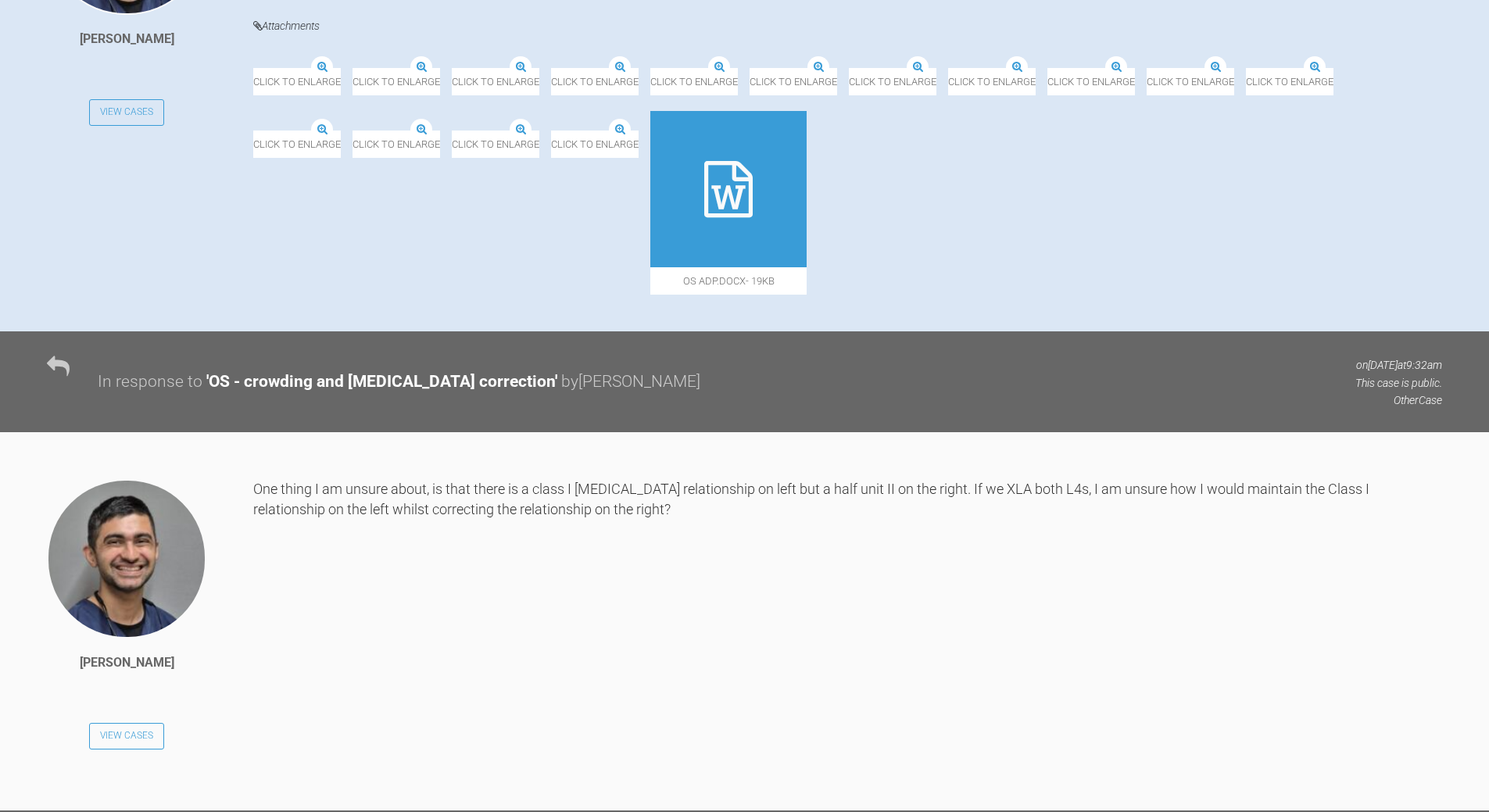 scroll, scrollTop: 623, scrollLeft: 0, axis: vertical 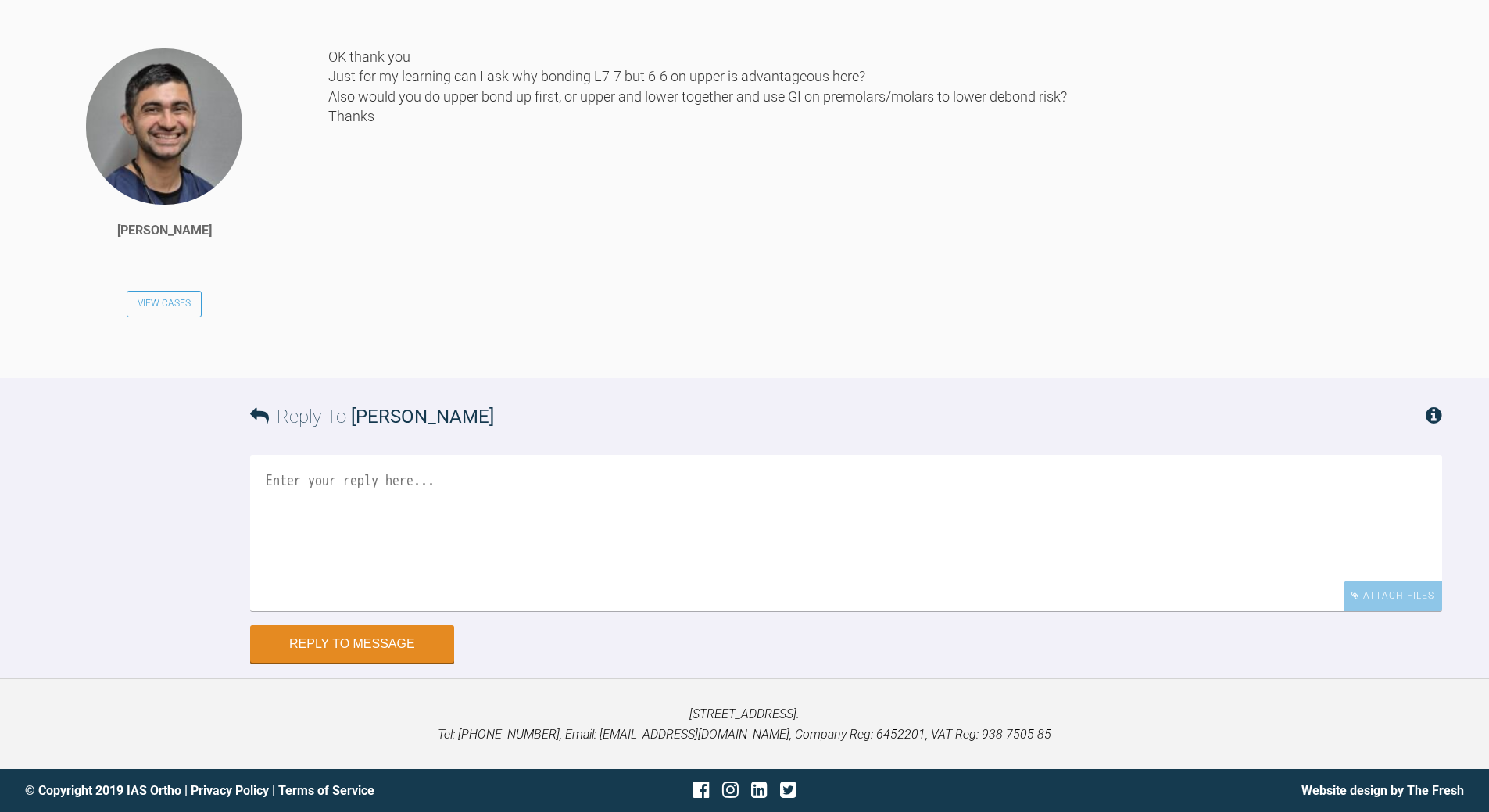 click at bounding box center (846, 533) 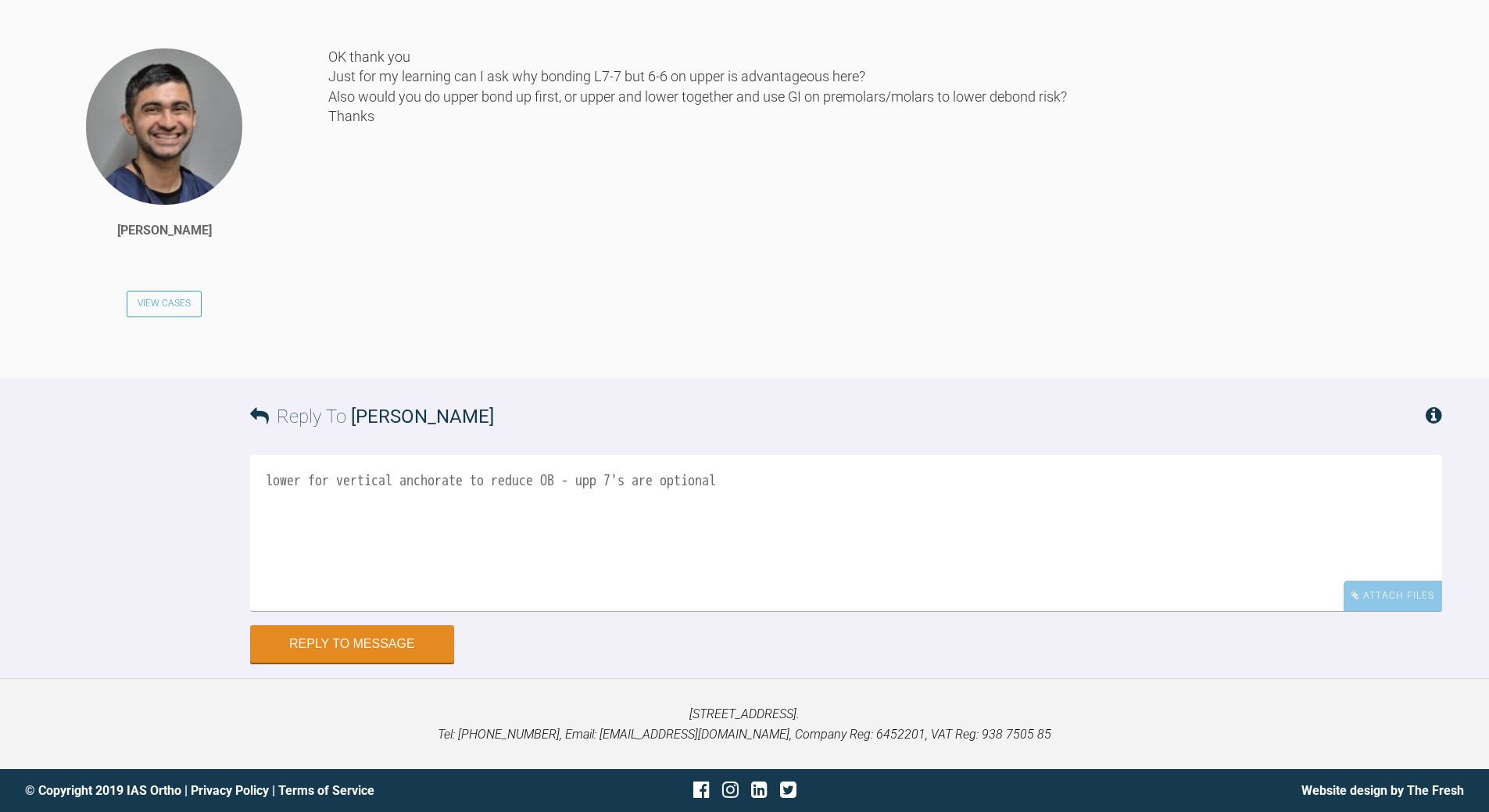 scroll, scrollTop: 6194, scrollLeft: 0, axis: vertical 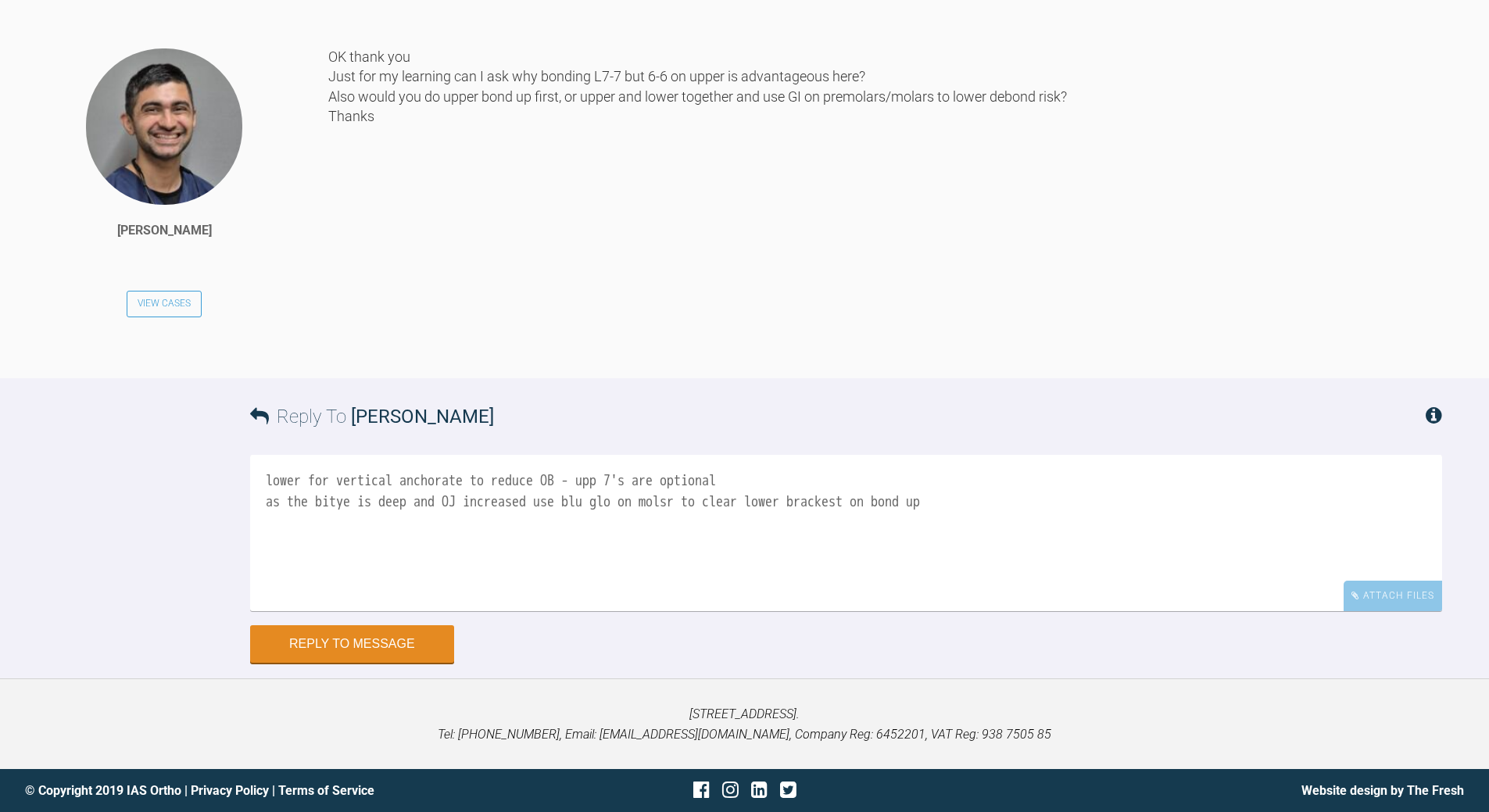 click on "lower for vertical anchorate to reduce OB - upp 7's are optional
as the bitye is deep and OJ increased use blu glo on molsr to clear lower brackest on bond up" at bounding box center [846, 533] 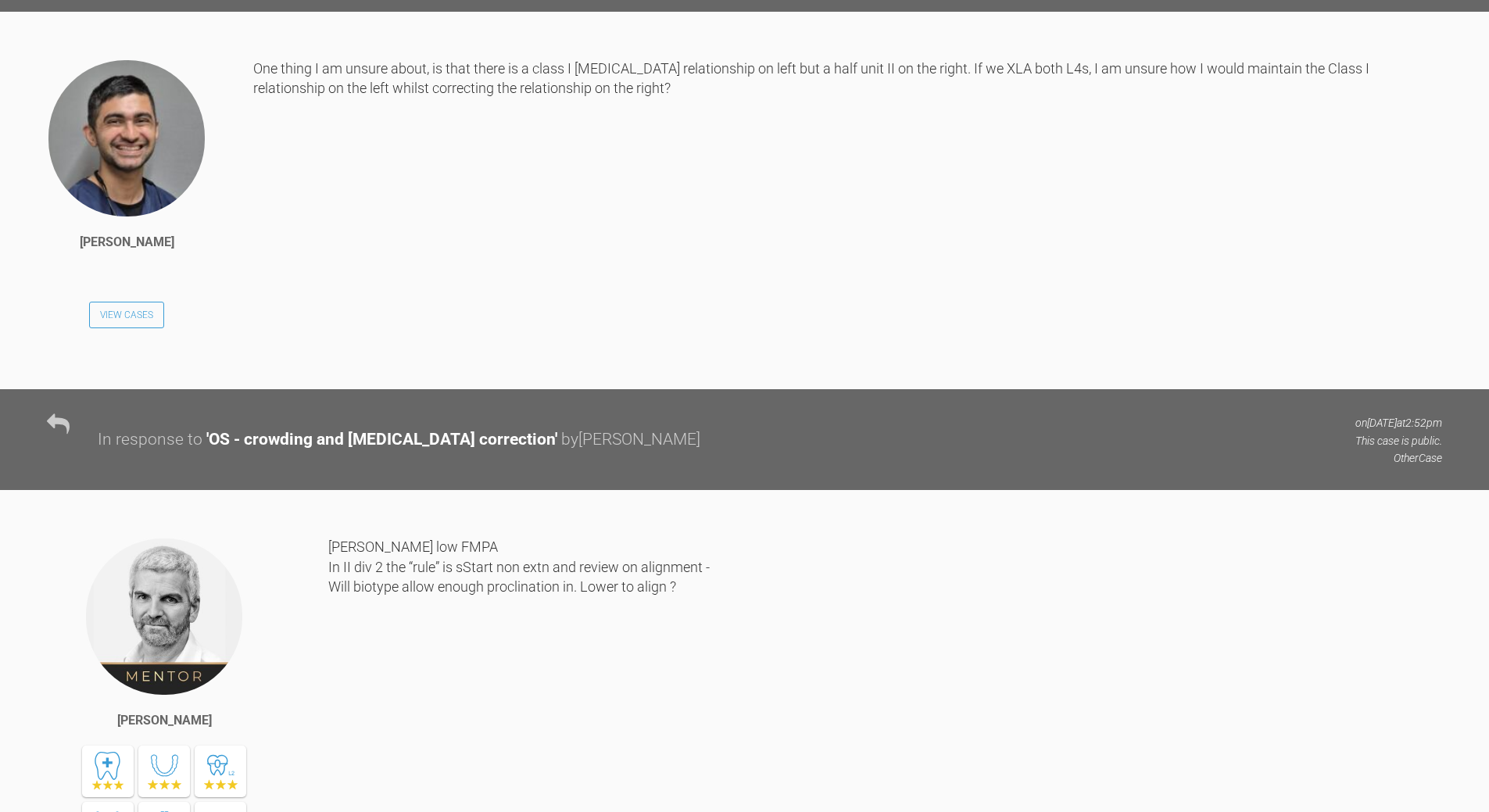 scroll, scrollTop: 1192, scrollLeft: 0, axis: vertical 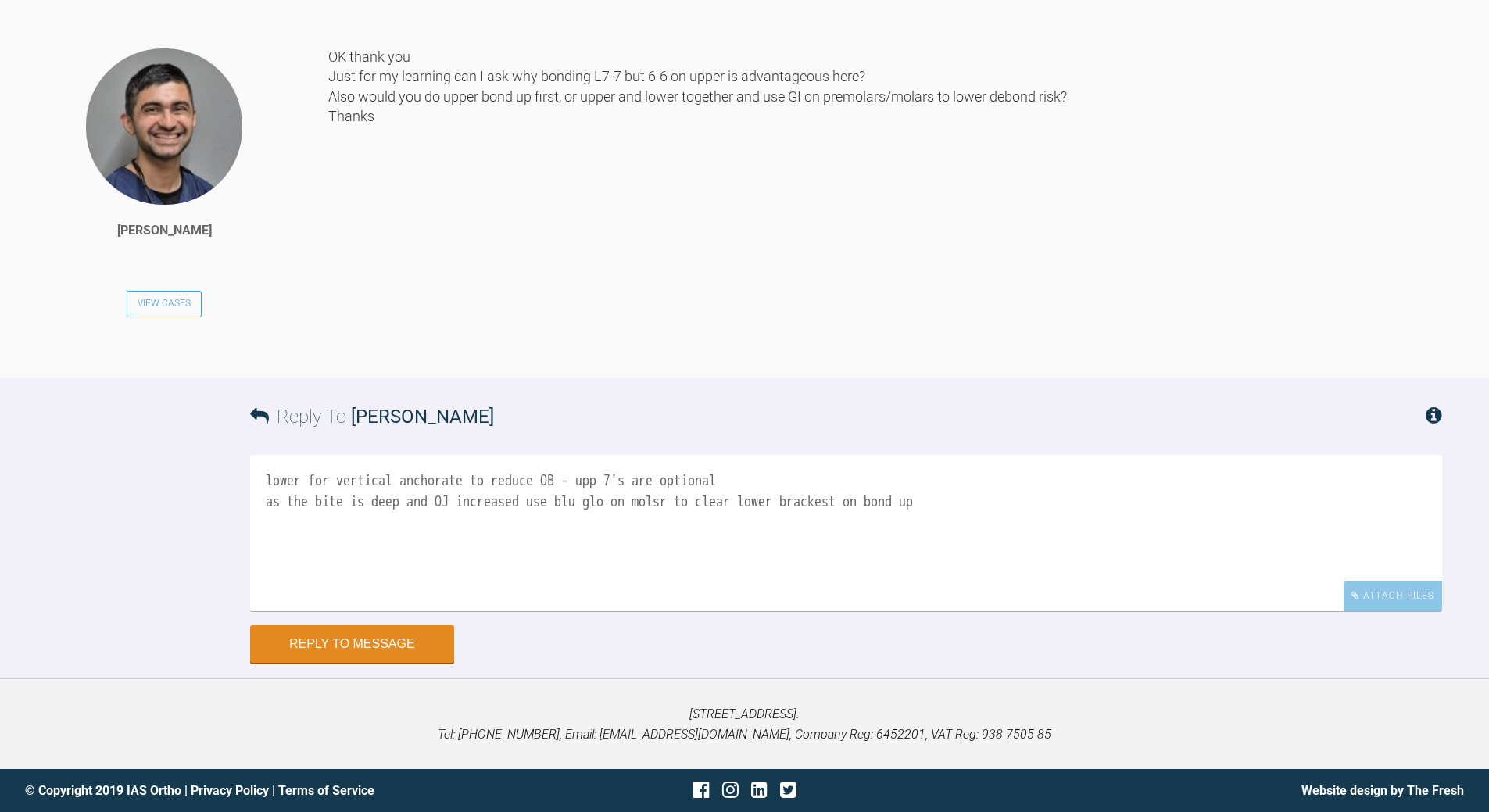 click on "lower for vertical anchorate to reduce OB - upp 7's are optional
as the bite is deep and OJ increased use blu glo on molsr to clear lower brackest on bond up" at bounding box center (846, 533) 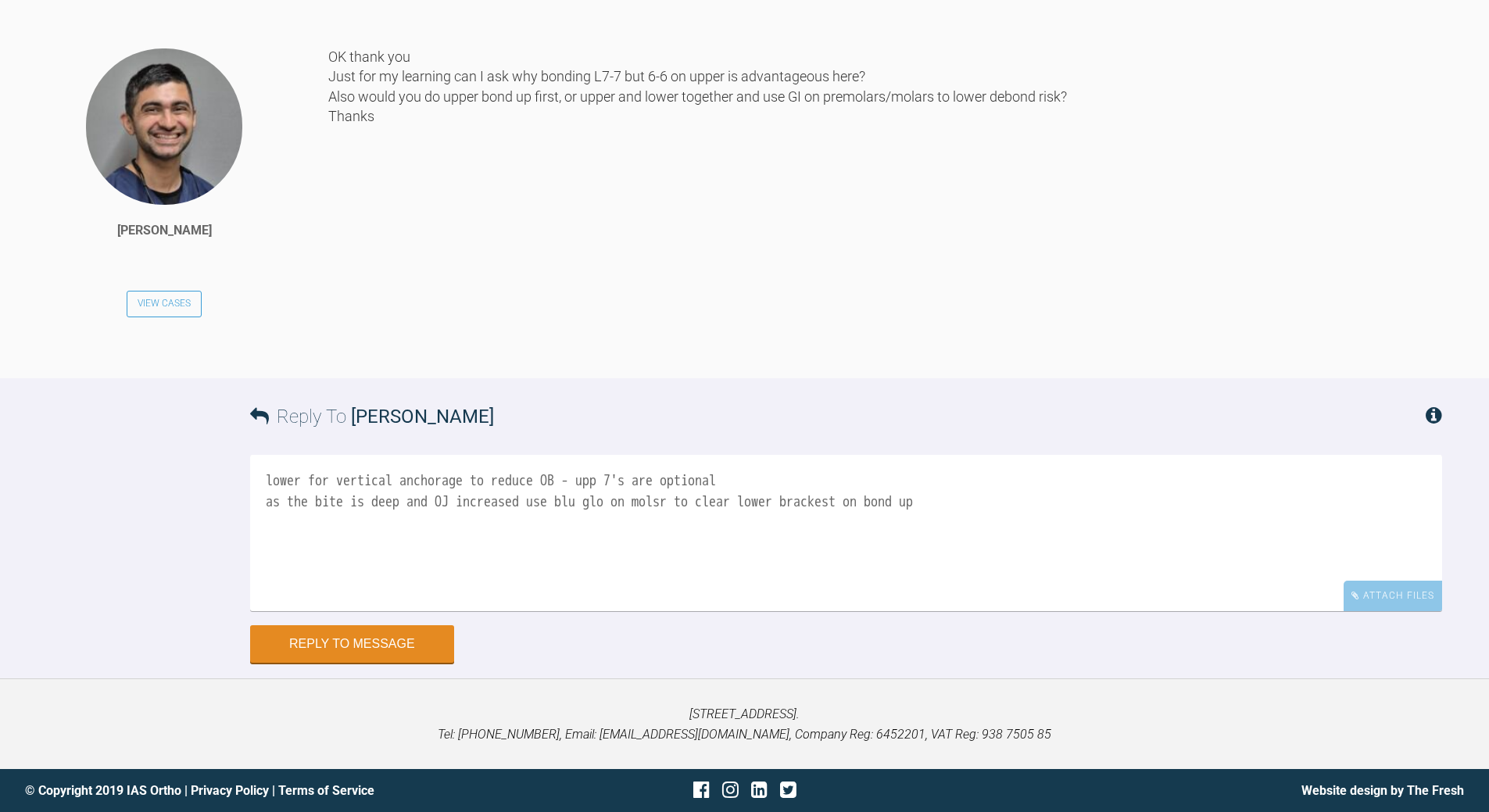 click on "lower for vertical anchorage to reduce OB - upp 7's are optional
as the bite is deep and OJ increased use blu glo on molsr to clear lower brackest on bond up" at bounding box center (846, 533) 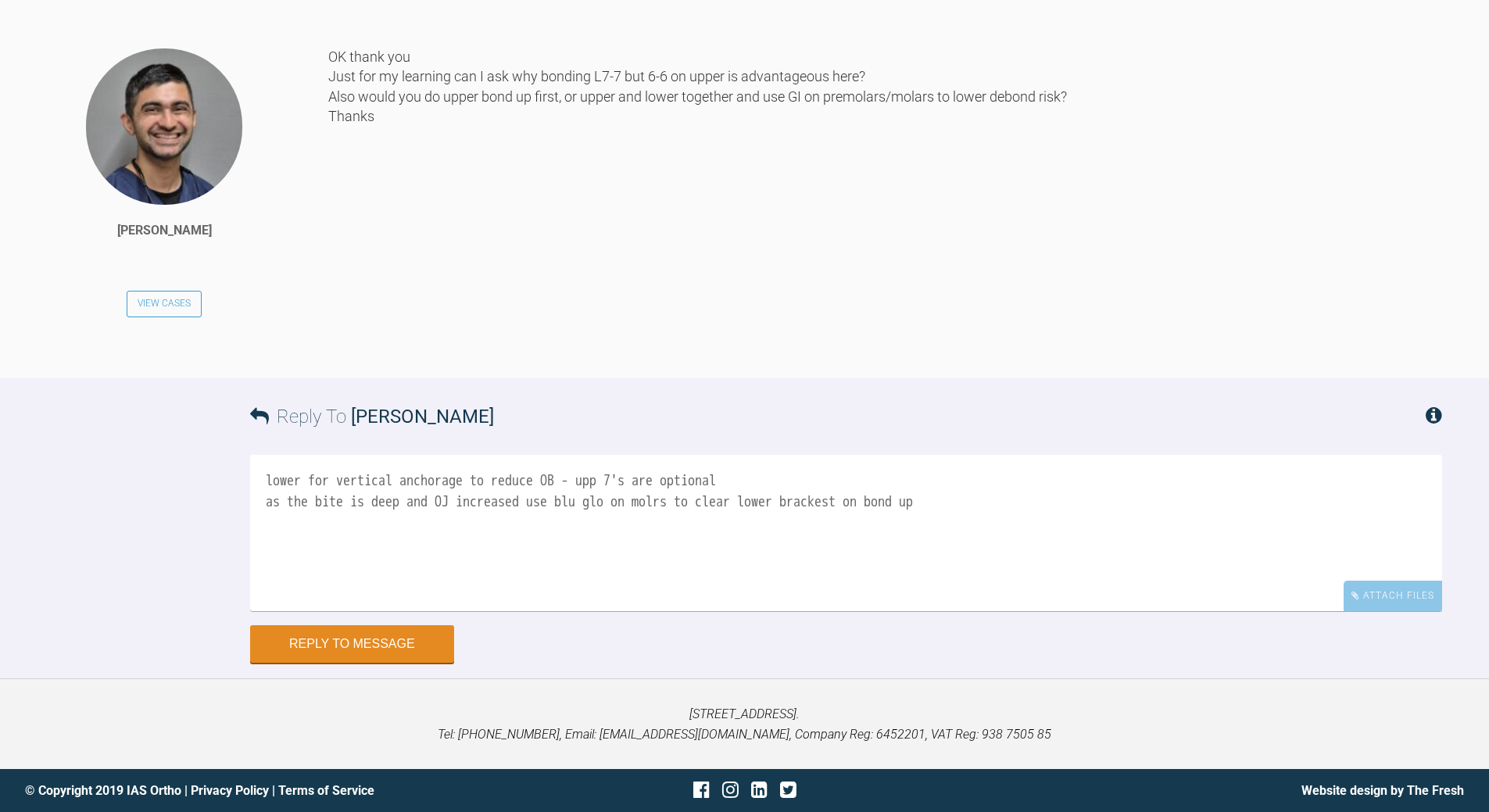 click on "lower for vertical anchorage to reduce OB - upp 7's are optional
as the bite is deep and OJ increased use blu glo on molrs to clear lower brackest on bond up" at bounding box center [846, 533] 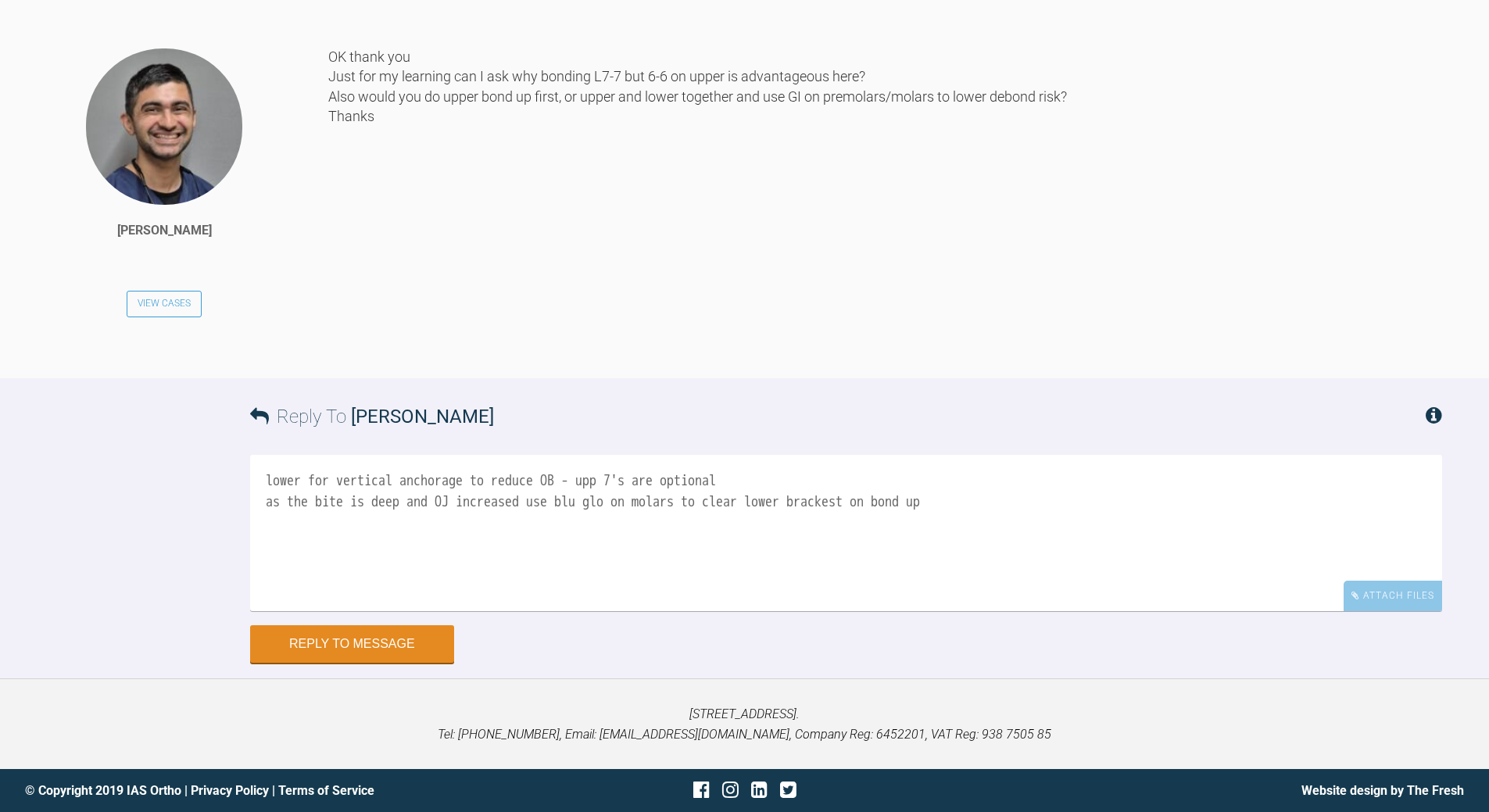 click on "lower for vertical anchorage to reduce OB - upp 7's are optional
as the bite is deep and OJ increased use blu glo on molars to clear lower brackest on bond up" at bounding box center [846, 533] 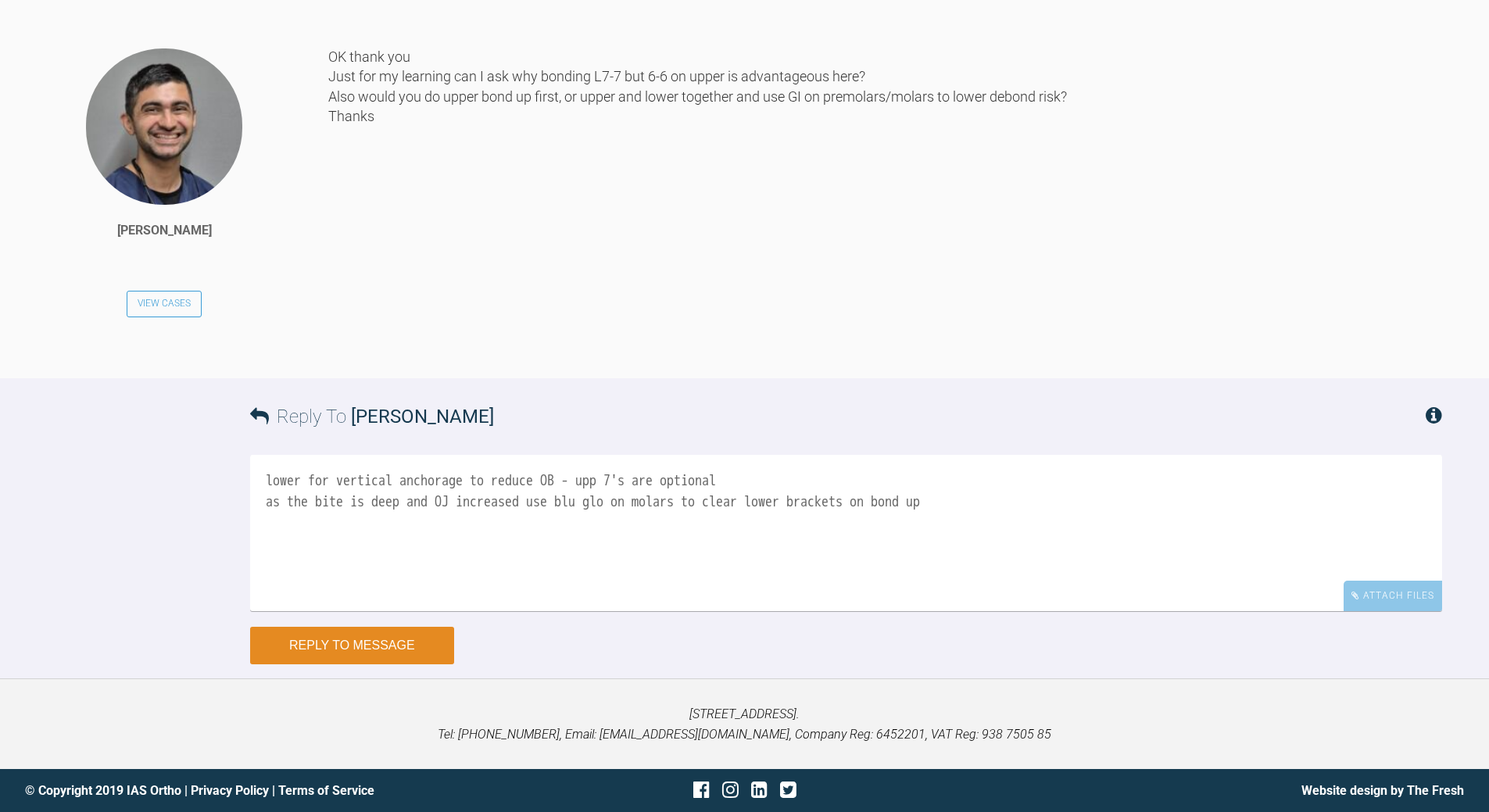 type on "lower for vertical anchorage to reduce OB - upp 7's are optional
as the bite is deep and OJ increased use blu glo on molars to clear lower brackets on bond up" 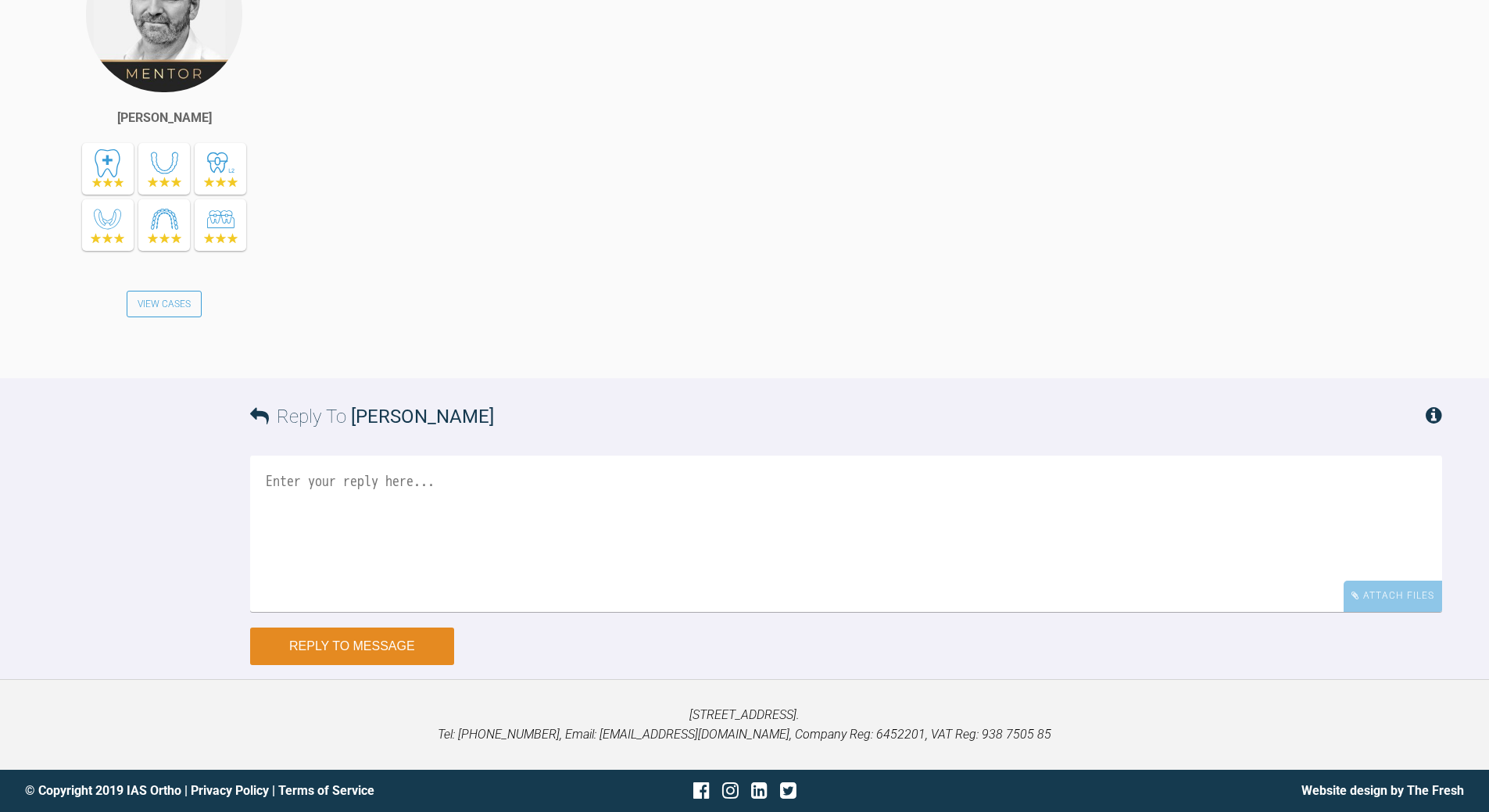 scroll, scrollTop: 6786, scrollLeft: 0, axis: vertical 